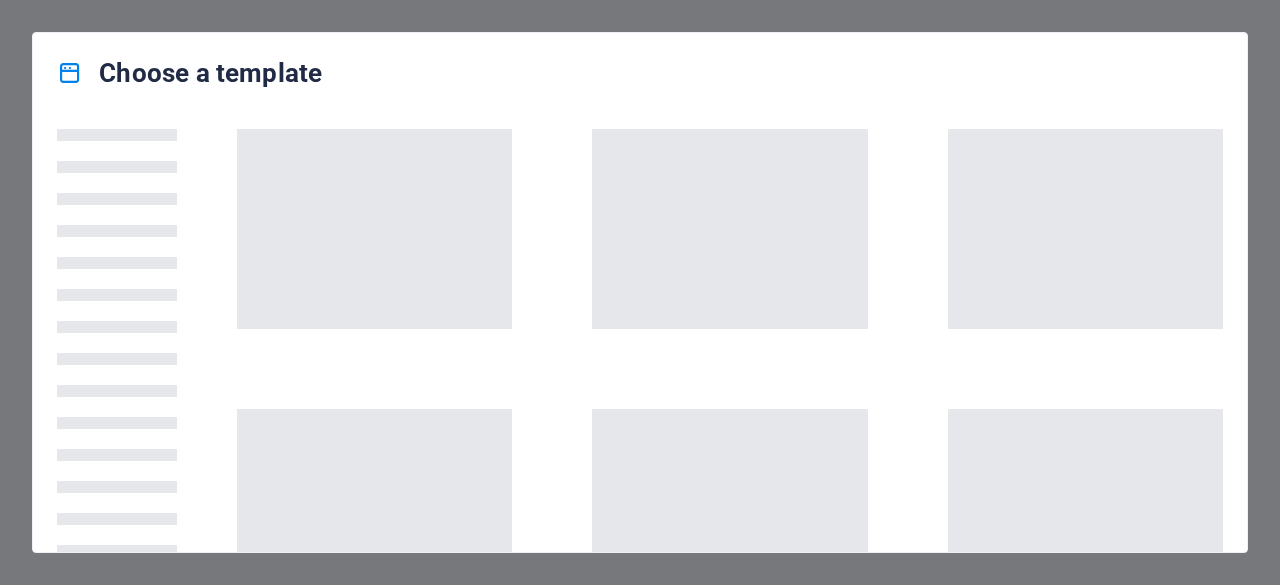 scroll, scrollTop: 0, scrollLeft: 0, axis: both 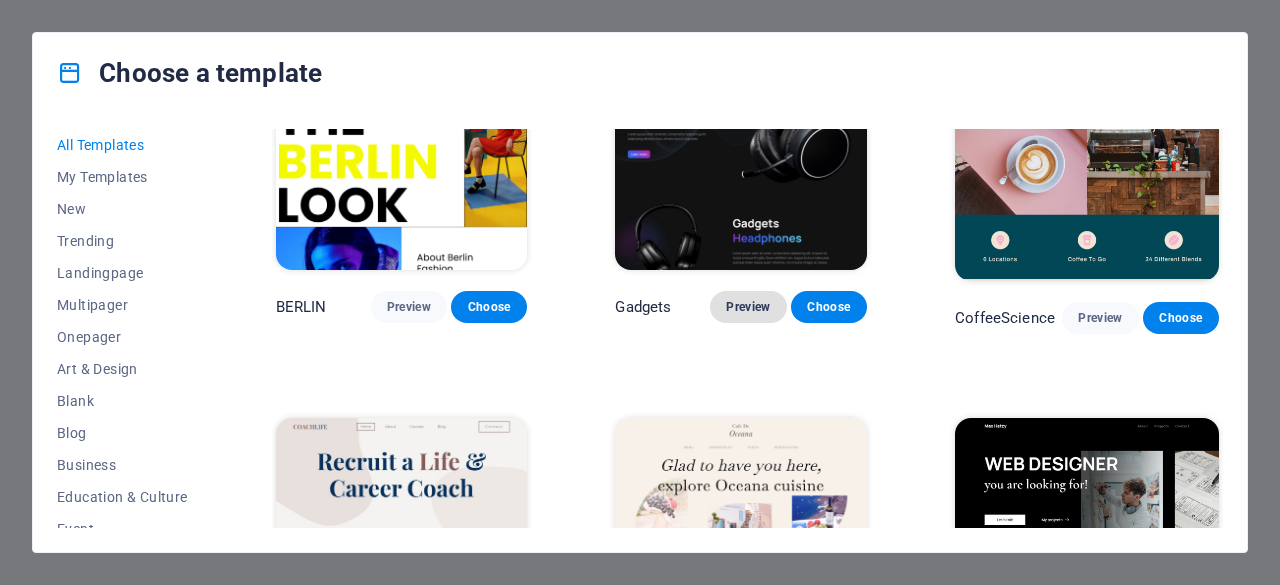 click on "Preview" at bounding box center (748, 307) 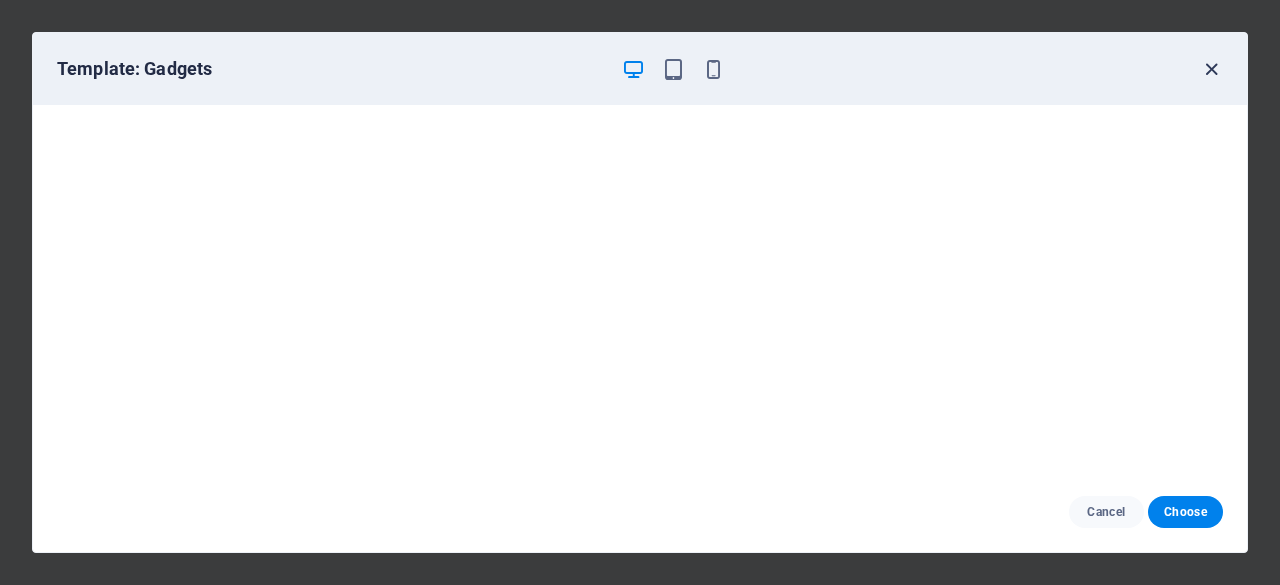 click at bounding box center [1211, 69] 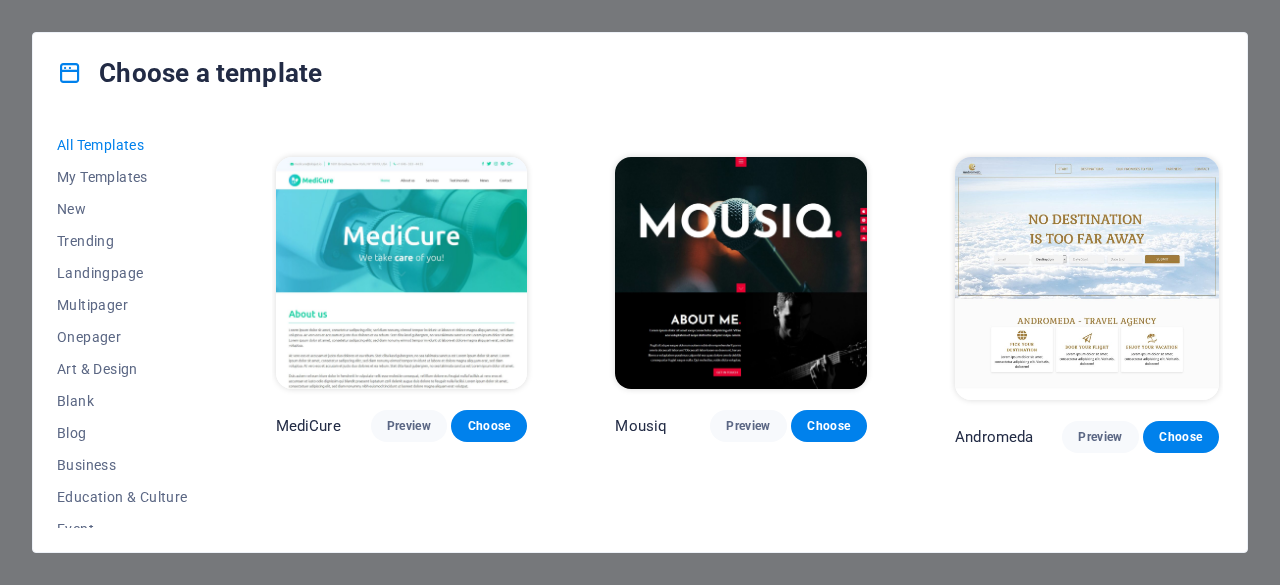 scroll, scrollTop: 12200, scrollLeft: 0, axis: vertical 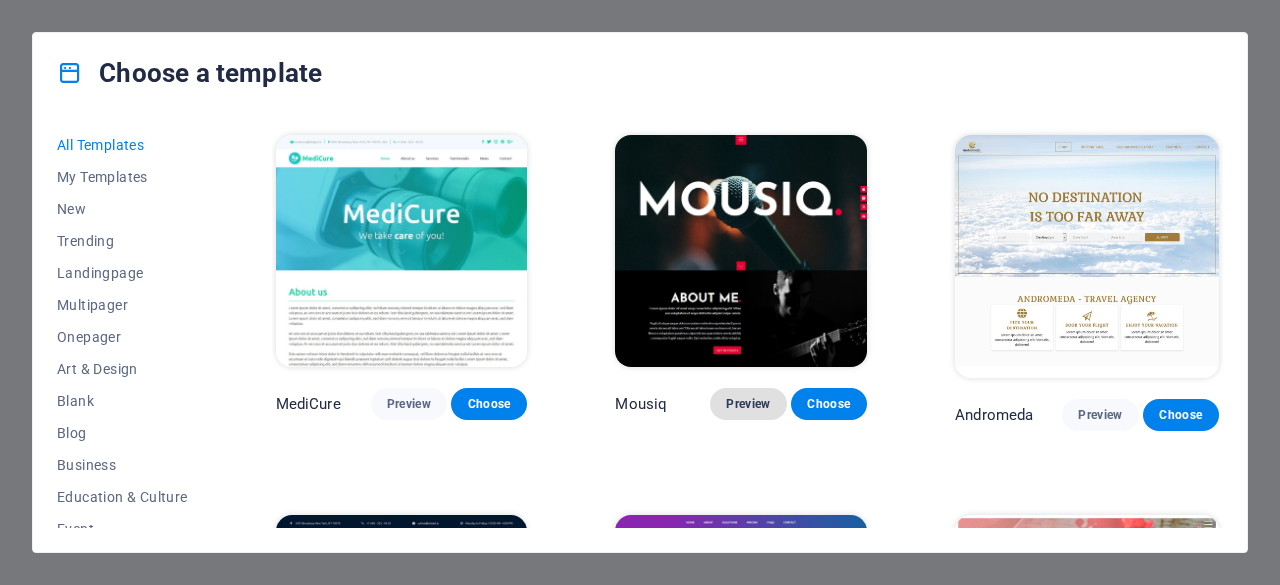 click on "Preview" at bounding box center [748, 404] 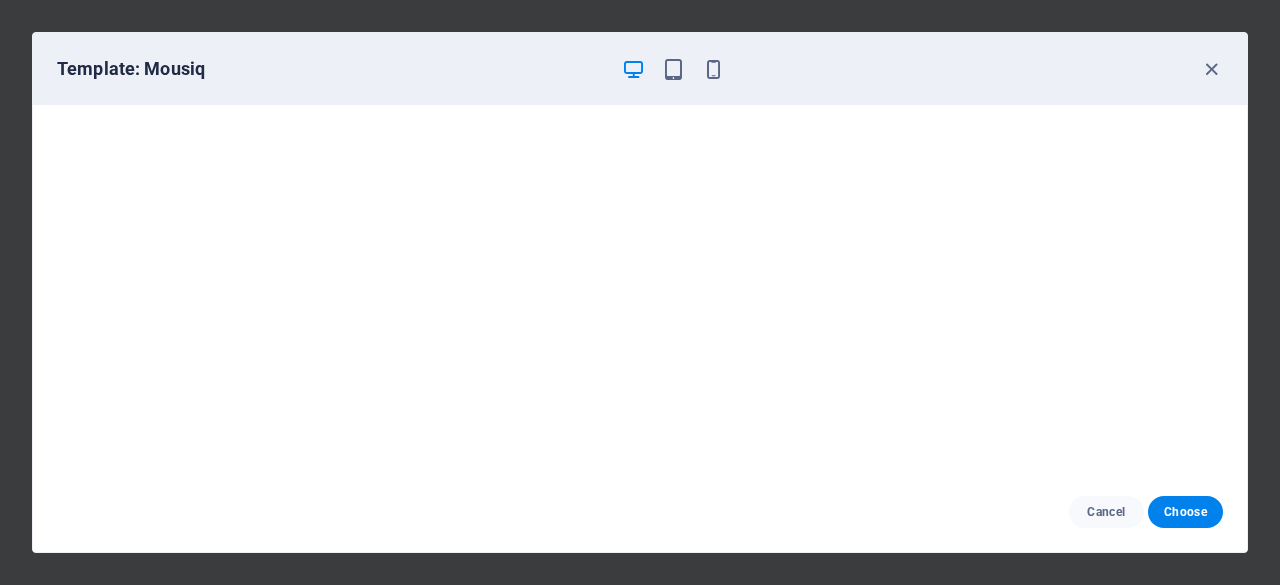 click on "Template: Mousiq" at bounding box center [640, 69] 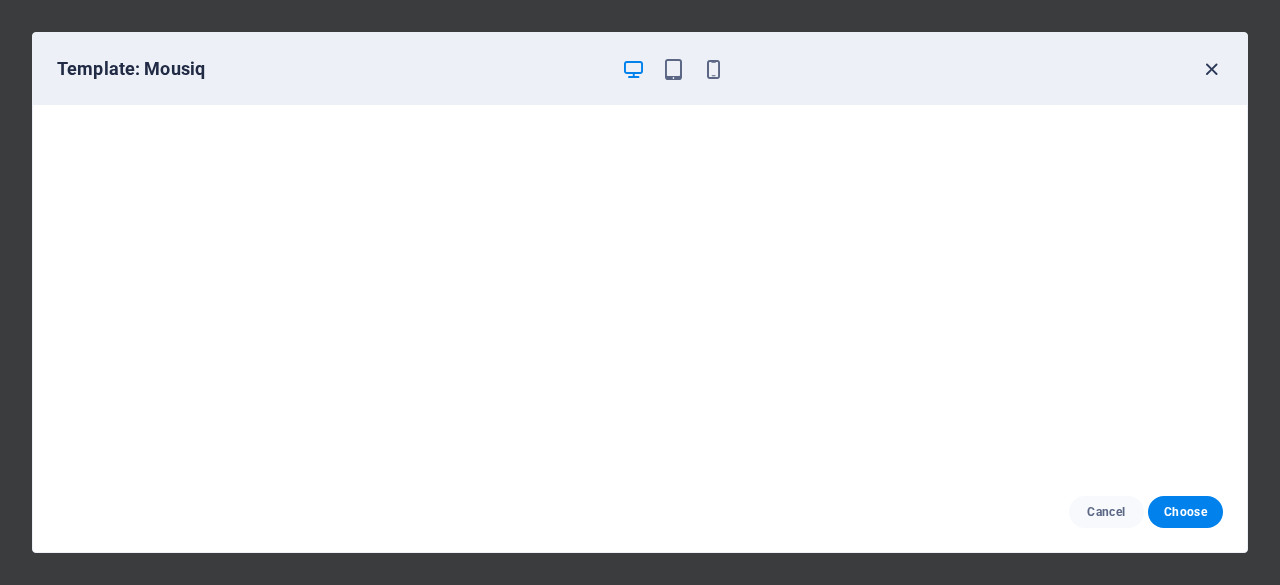 click at bounding box center (1211, 69) 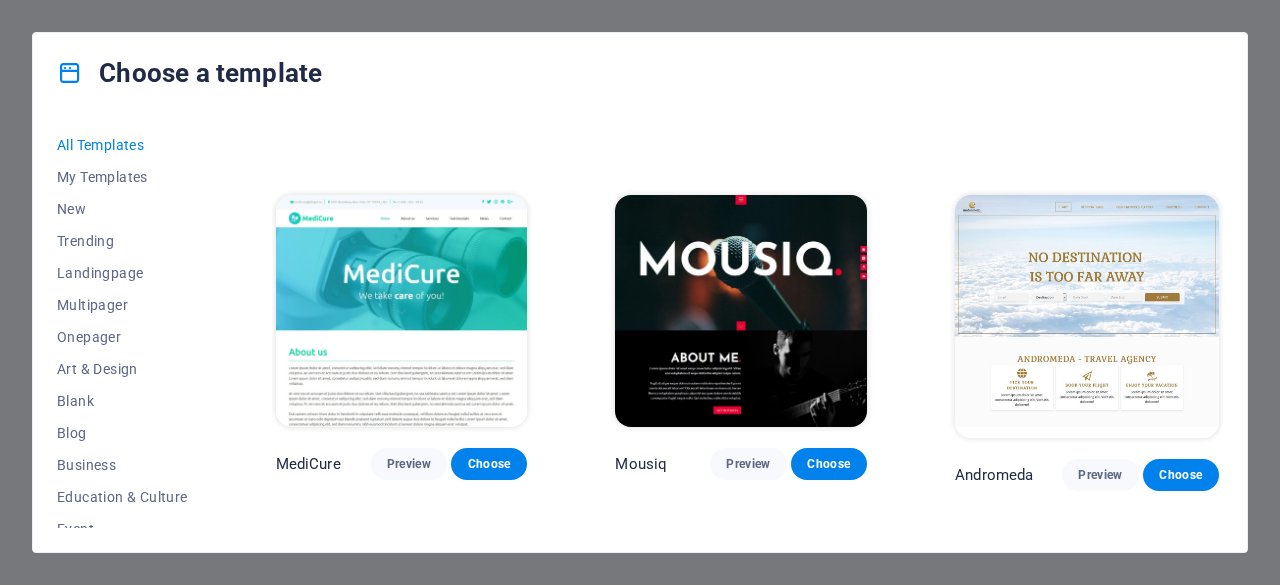 scroll, scrollTop: 12229, scrollLeft: 0, axis: vertical 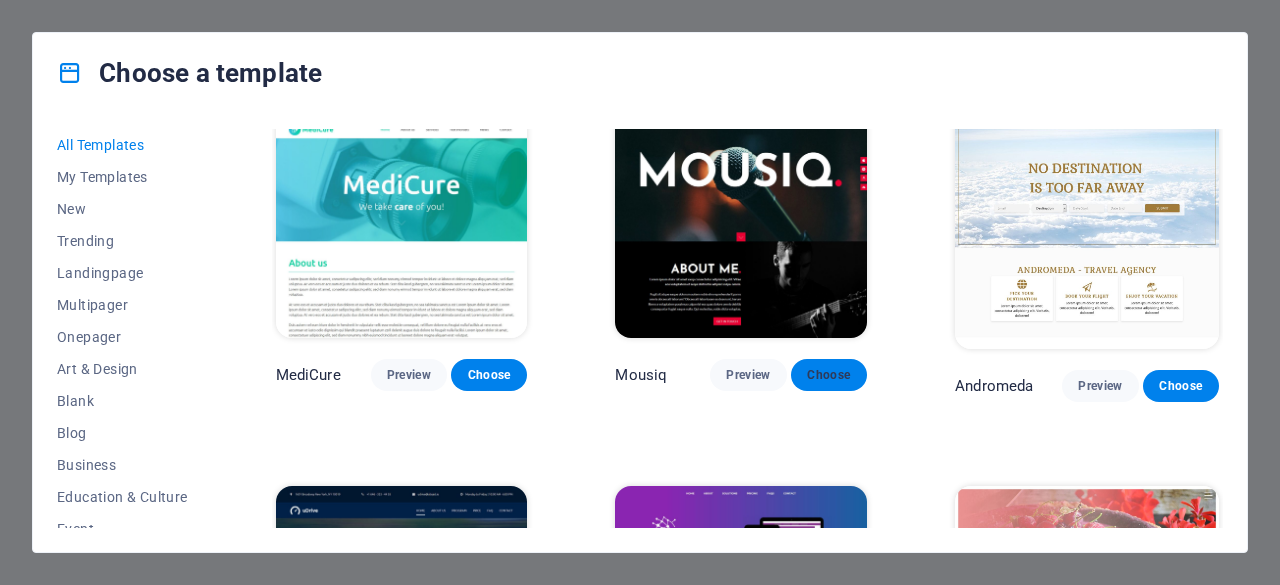 click on "Choose" at bounding box center (829, 375) 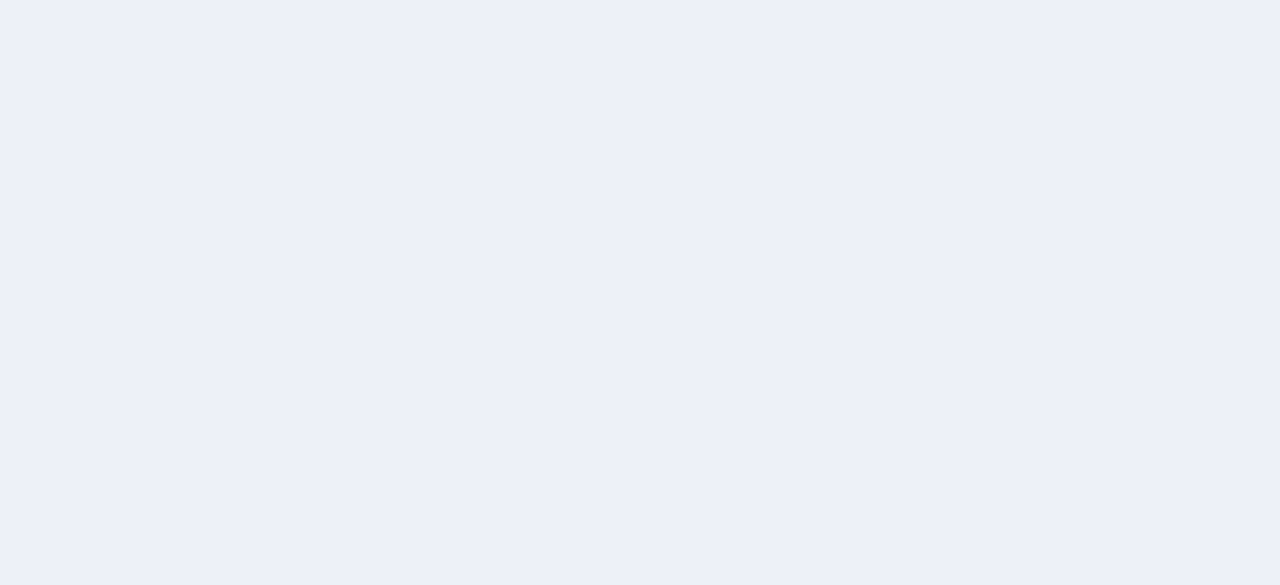 scroll, scrollTop: 0, scrollLeft: 0, axis: both 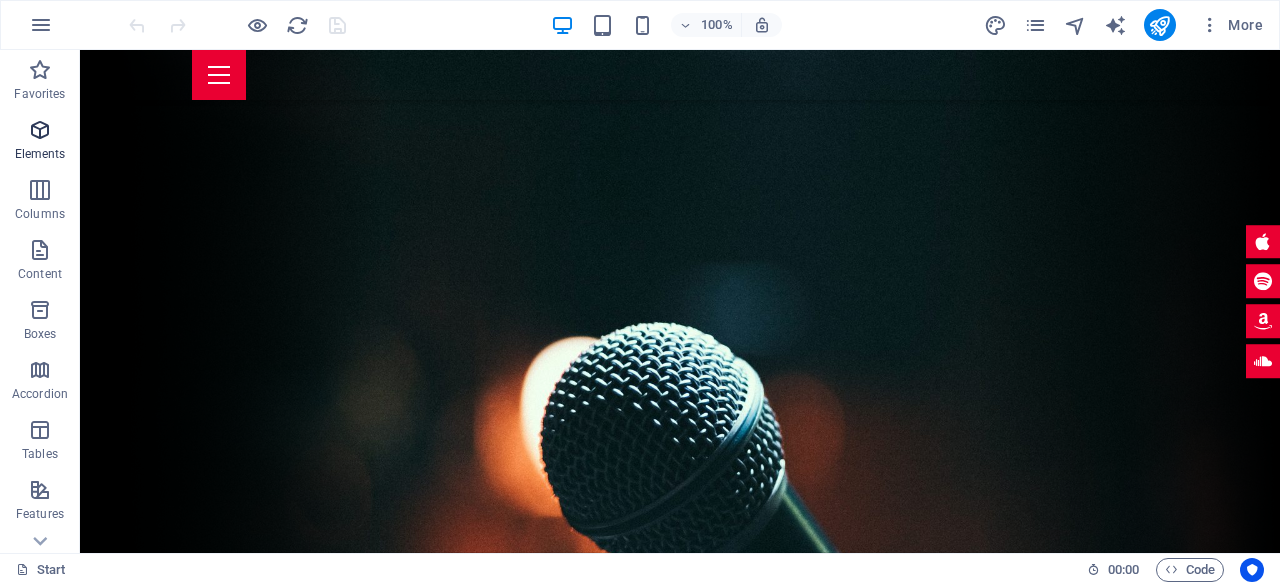 click at bounding box center (40, 130) 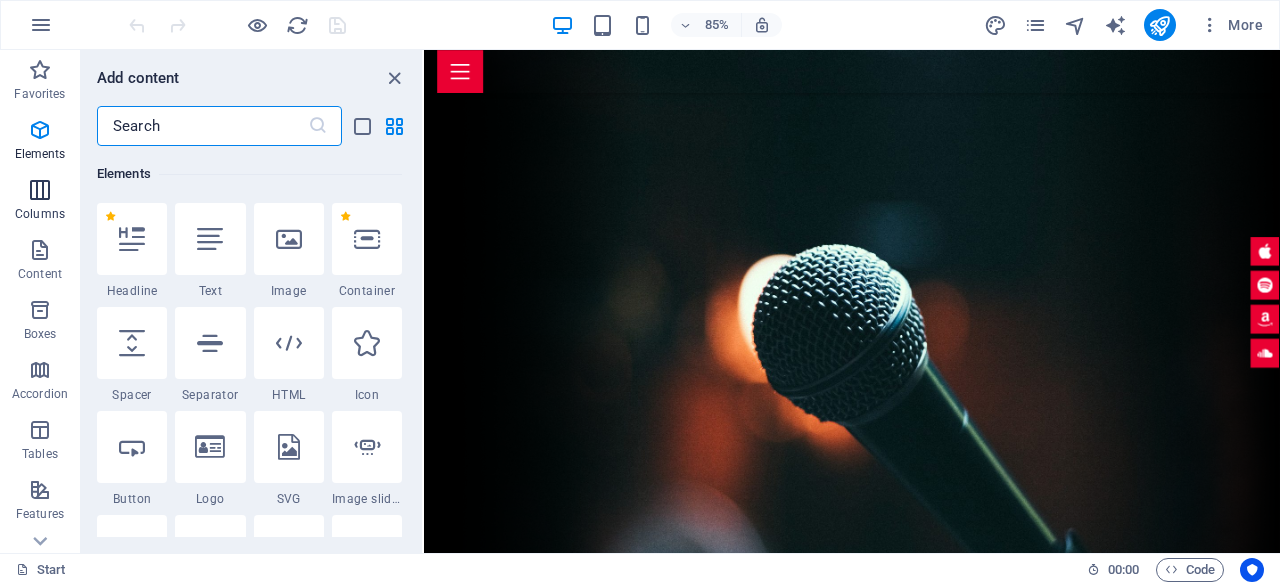 click at bounding box center [40, 190] 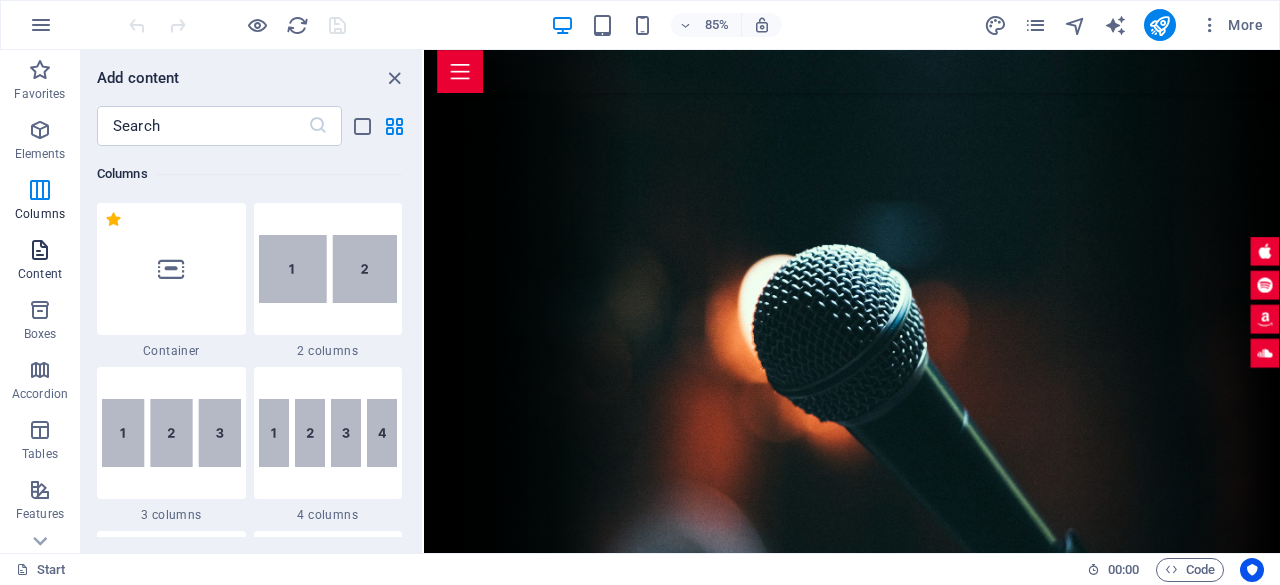 click on "Content" at bounding box center (40, 274) 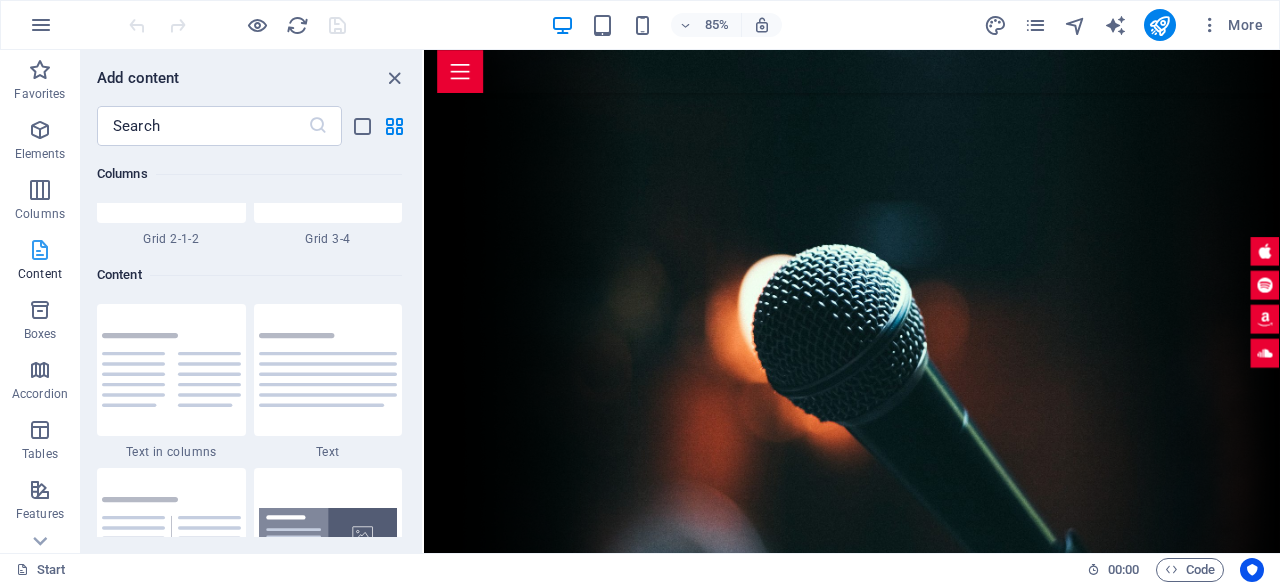 scroll, scrollTop: 3498, scrollLeft: 0, axis: vertical 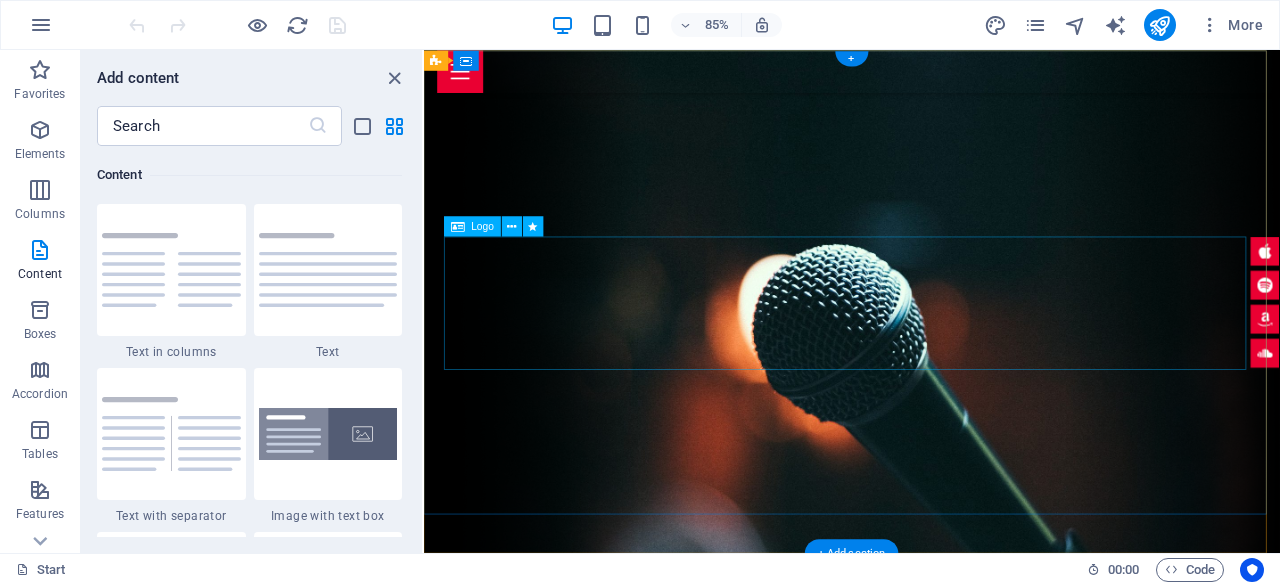click at bounding box center (928, 793) 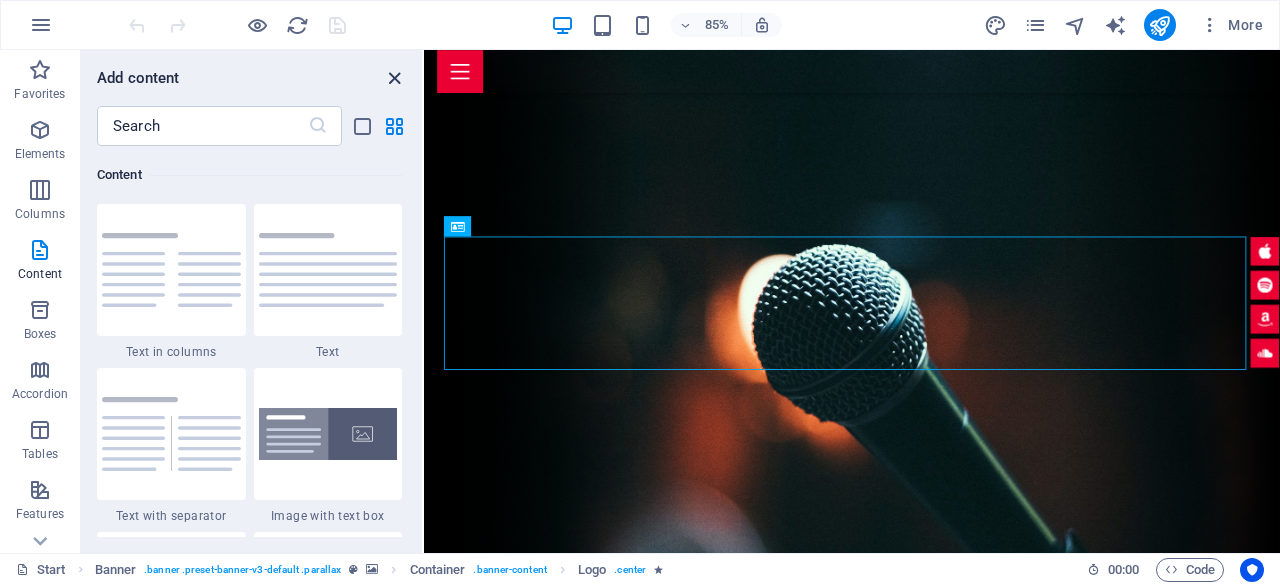 click at bounding box center [394, 78] 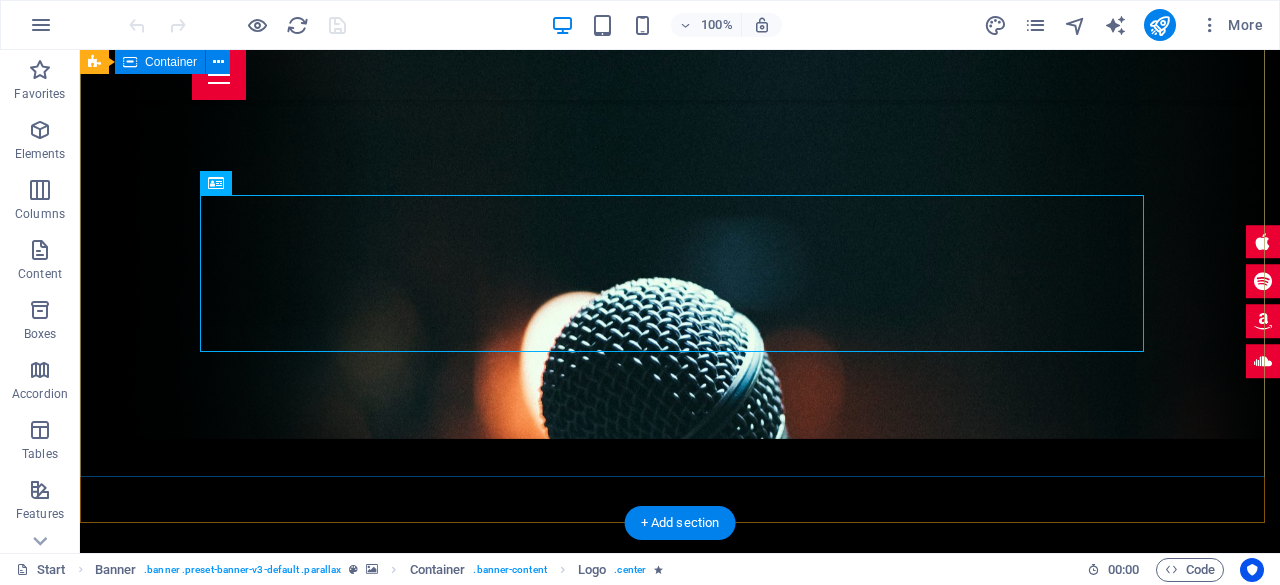 scroll, scrollTop: 0, scrollLeft: 0, axis: both 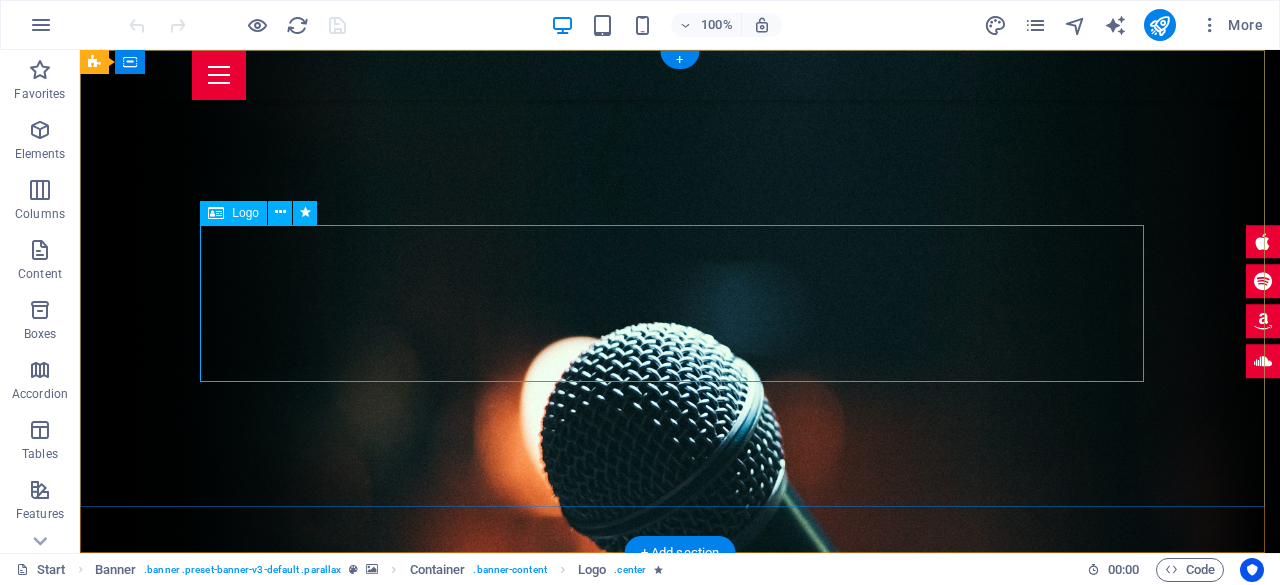 click at bounding box center (680, 793) 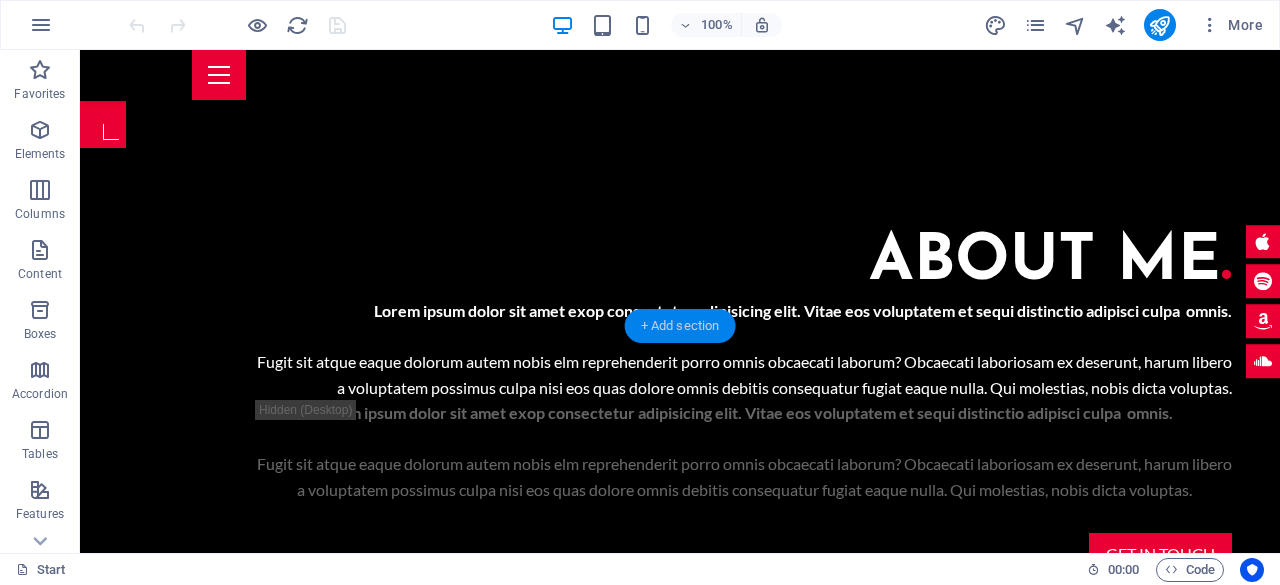 scroll, scrollTop: 1000, scrollLeft: 0, axis: vertical 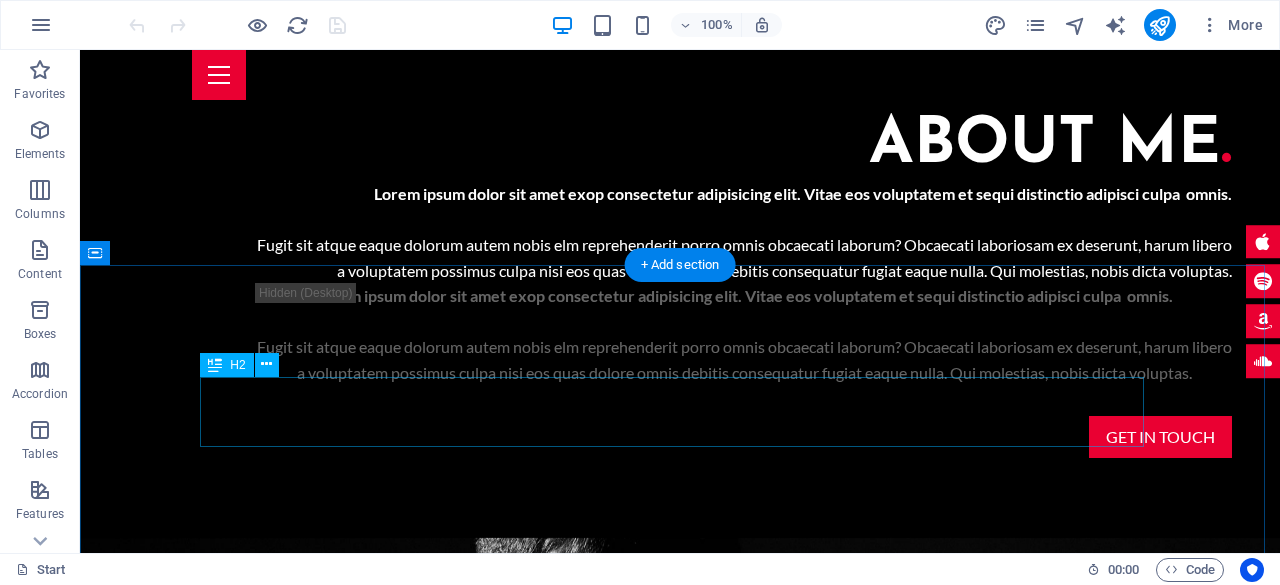 click on "Tour Dates ." at bounding box center [680, 1538] 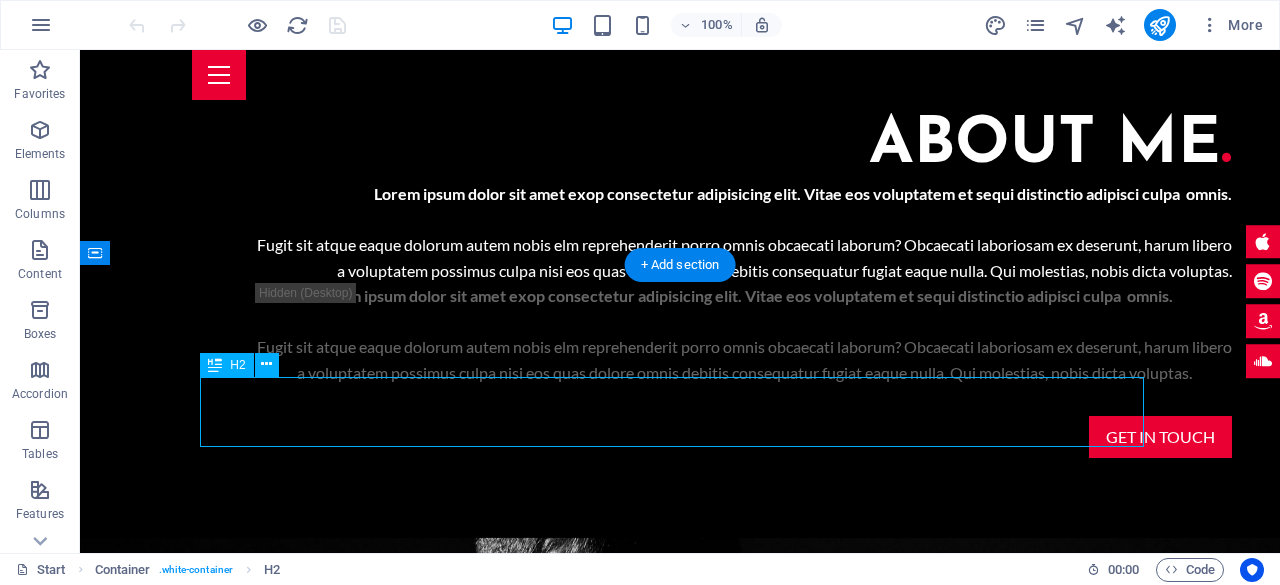 click on "Tour Dates ." at bounding box center [680, 1538] 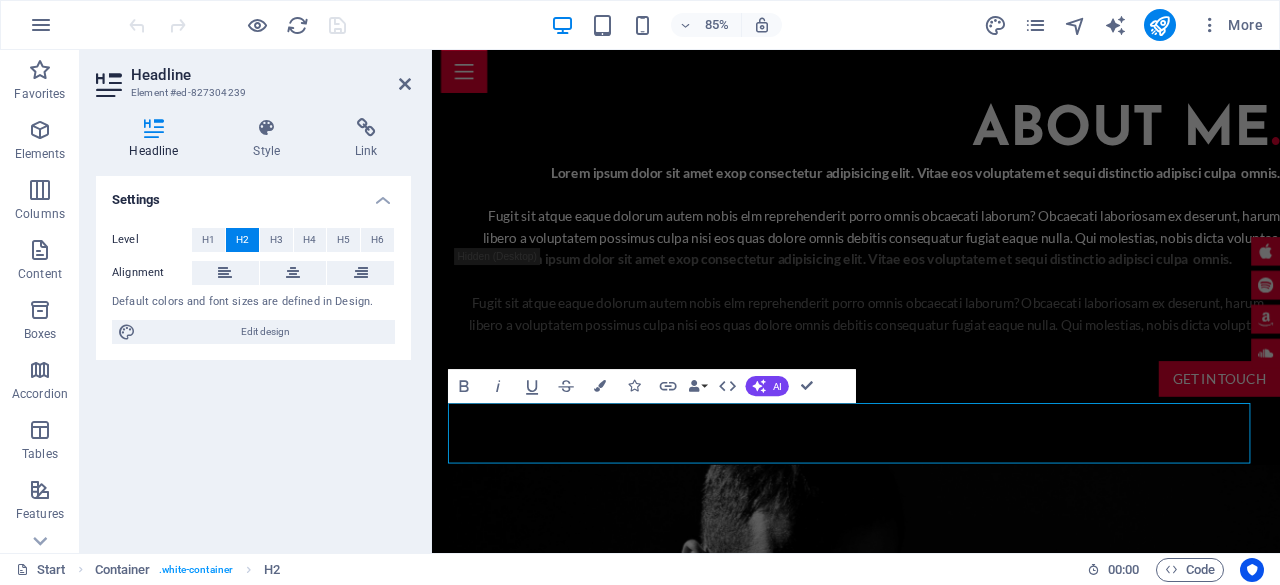 type 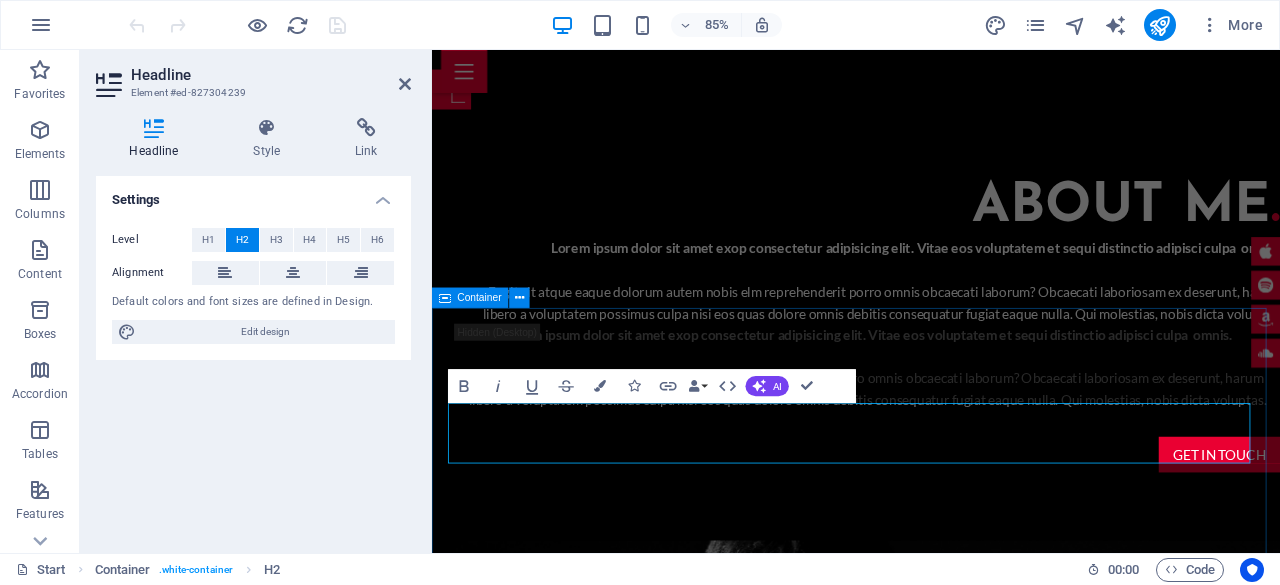 click on "eventos 20. Oct [CITY] Local Music Hall Buy tickets 24. Oct [CITY] Local Music Hall Buy tickets 08. Nov [CITY] Local Music Hall Buy tickets 30. Nov [CITY] Local Music Hall Sold out 12. Dec [CITY] Local Music Hall Buy tickets 22. Dec [CITY] Local Music Hall Buy tickets 04. Jan [CITY] Local Music Hall Sold out" at bounding box center (931, 1870) 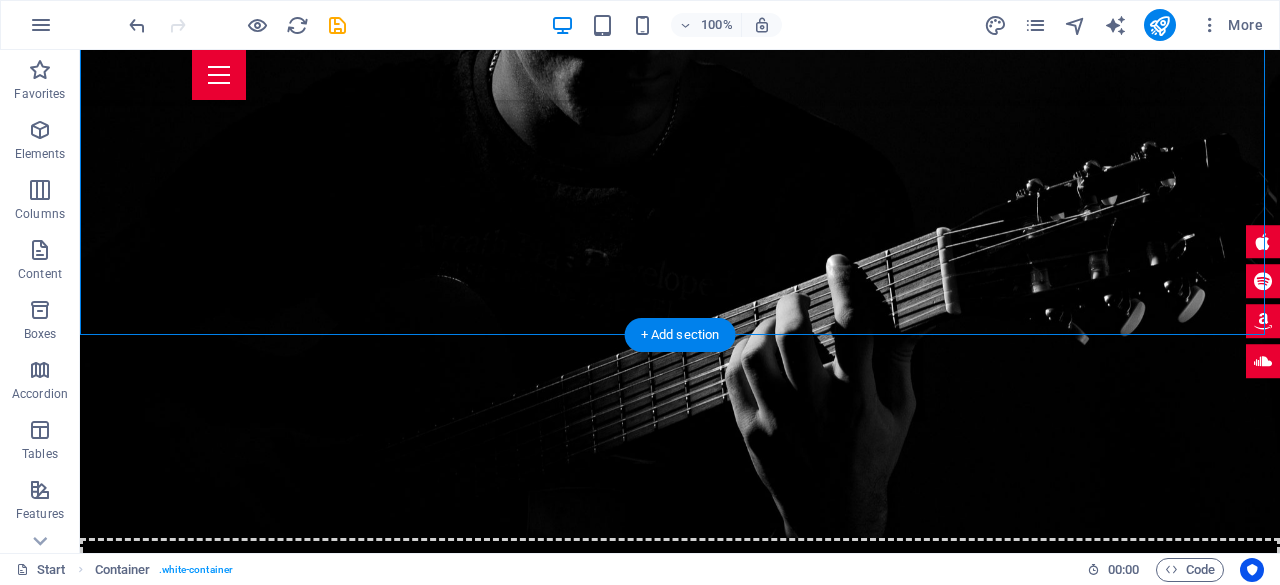 scroll, scrollTop: 1911, scrollLeft: 0, axis: vertical 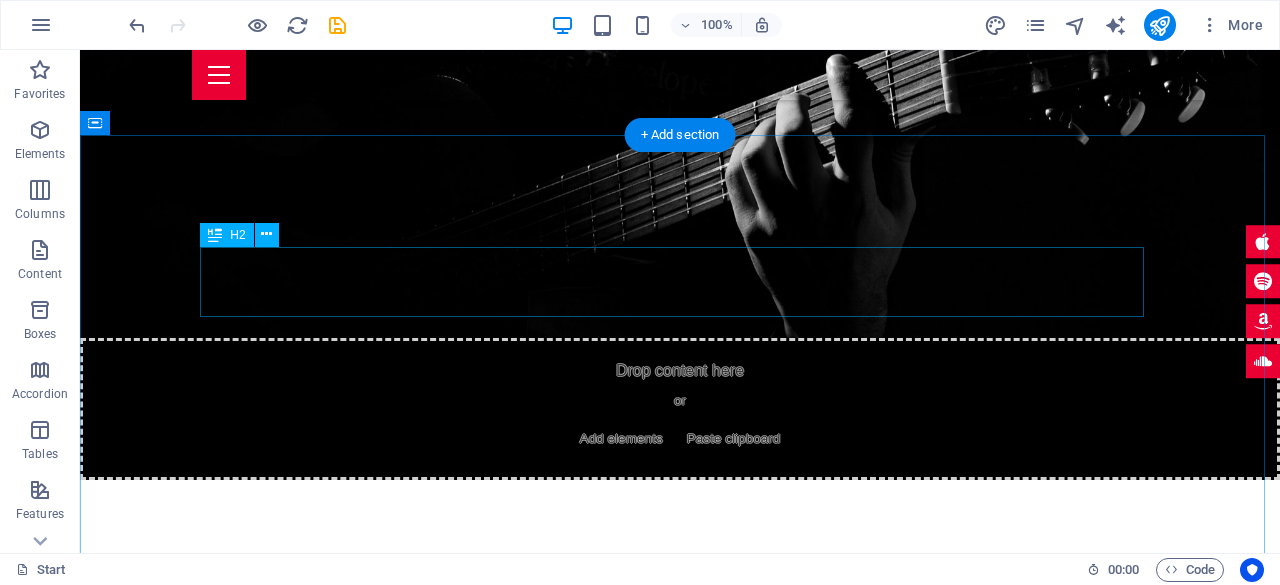click on "Upcoming Show ." at bounding box center [680, 1910] 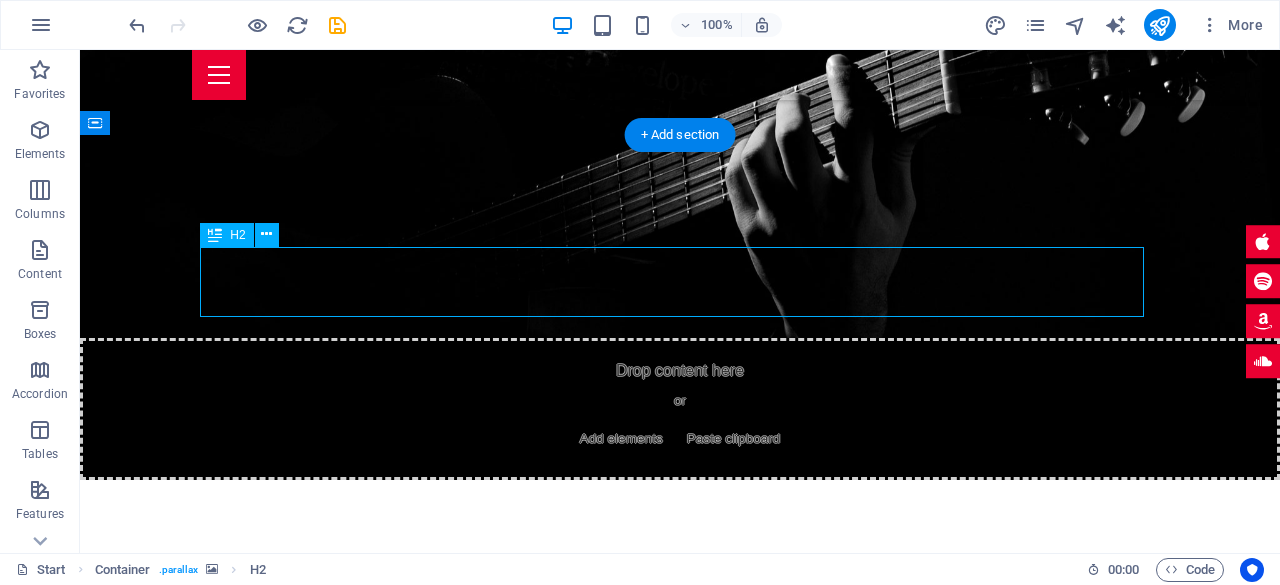 click on "Upcoming Show ." at bounding box center [680, 1910] 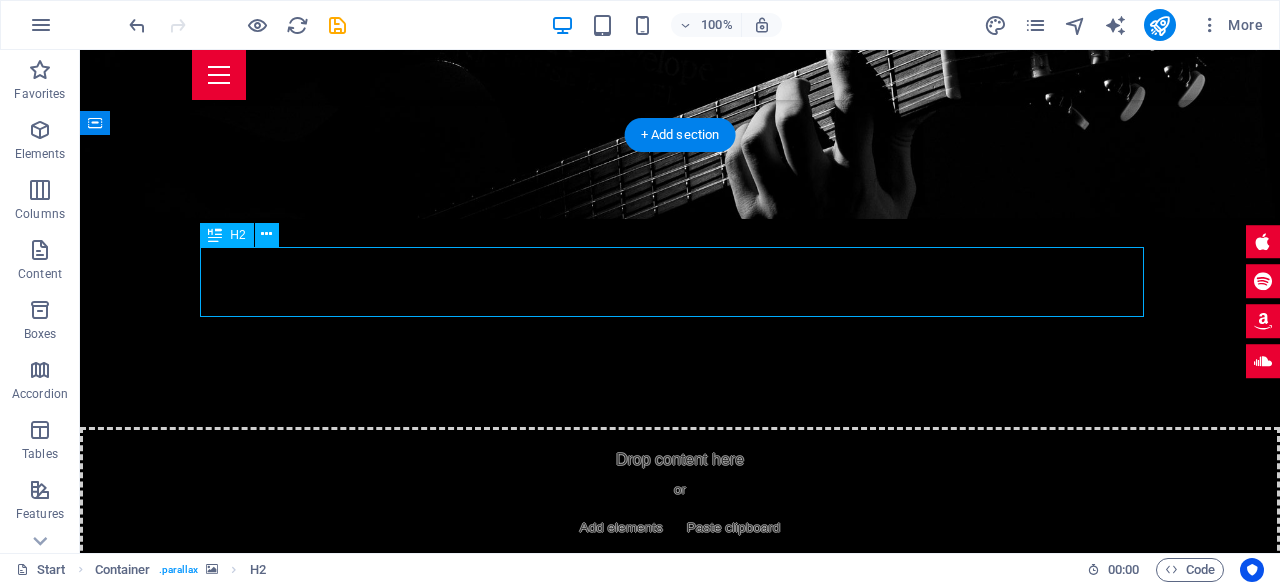 scroll, scrollTop: 2000, scrollLeft: 0, axis: vertical 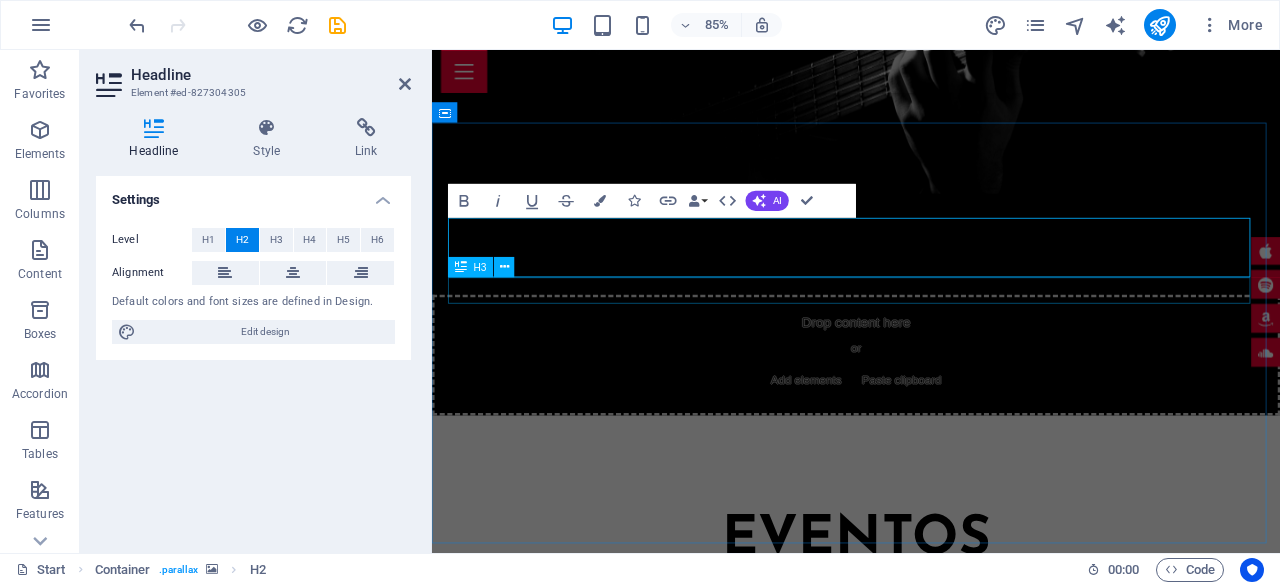 type 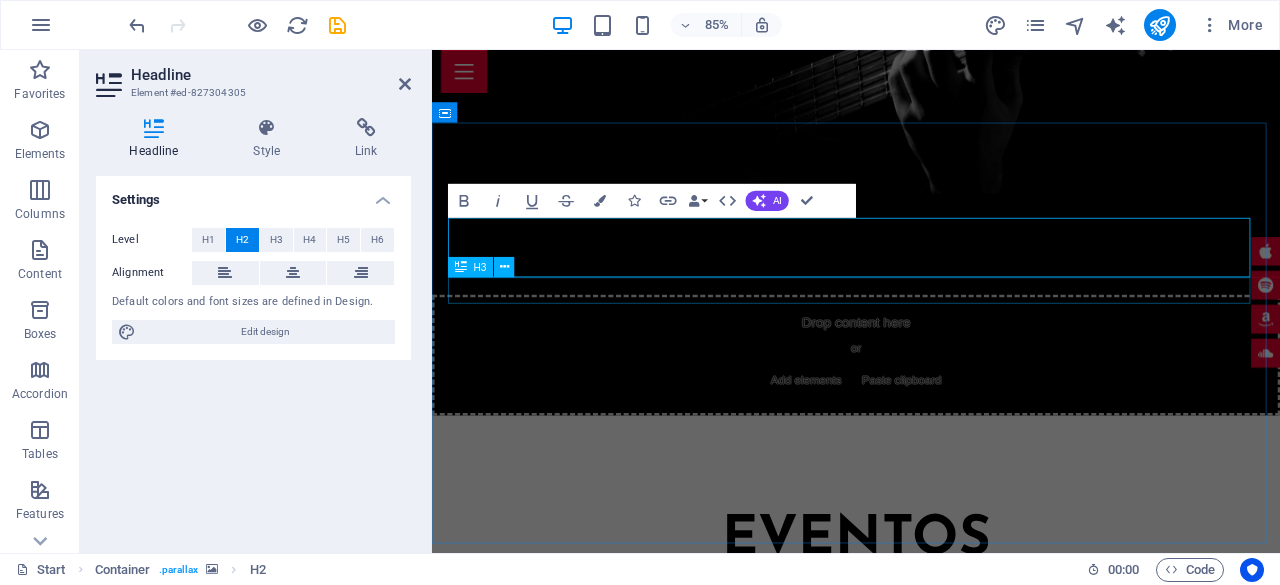 drag, startPoint x: 1168, startPoint y: 266, endPoint x: 577, endPoint y: 321, distance: 593.5537 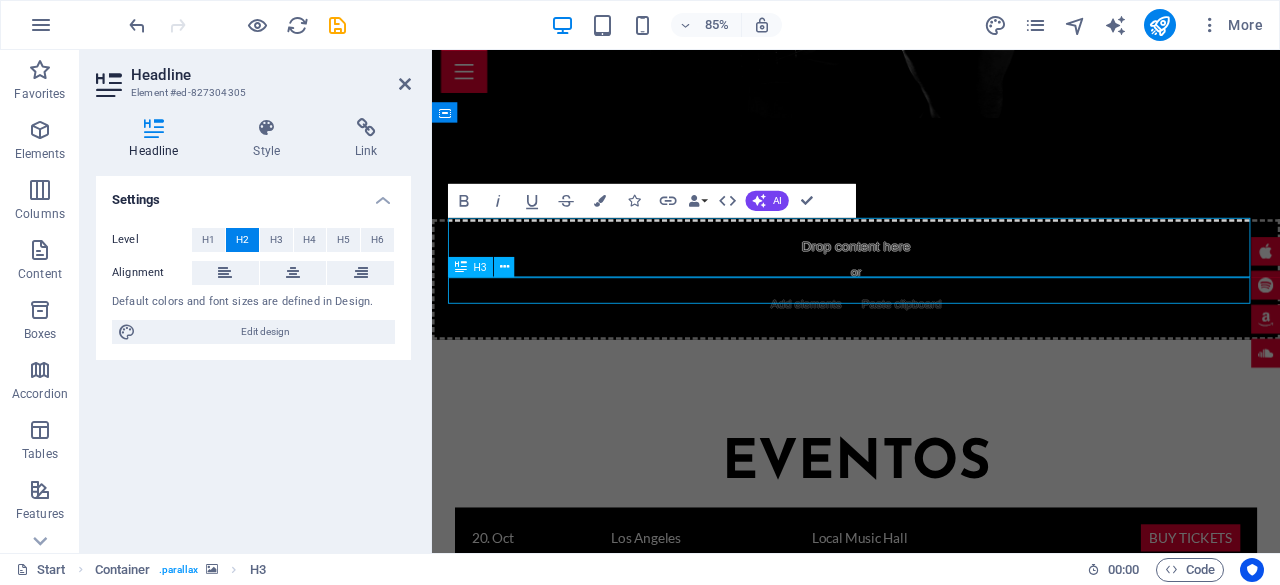 scroll, scrollTop: 1911, scrollLeft: 0, axis: vertical 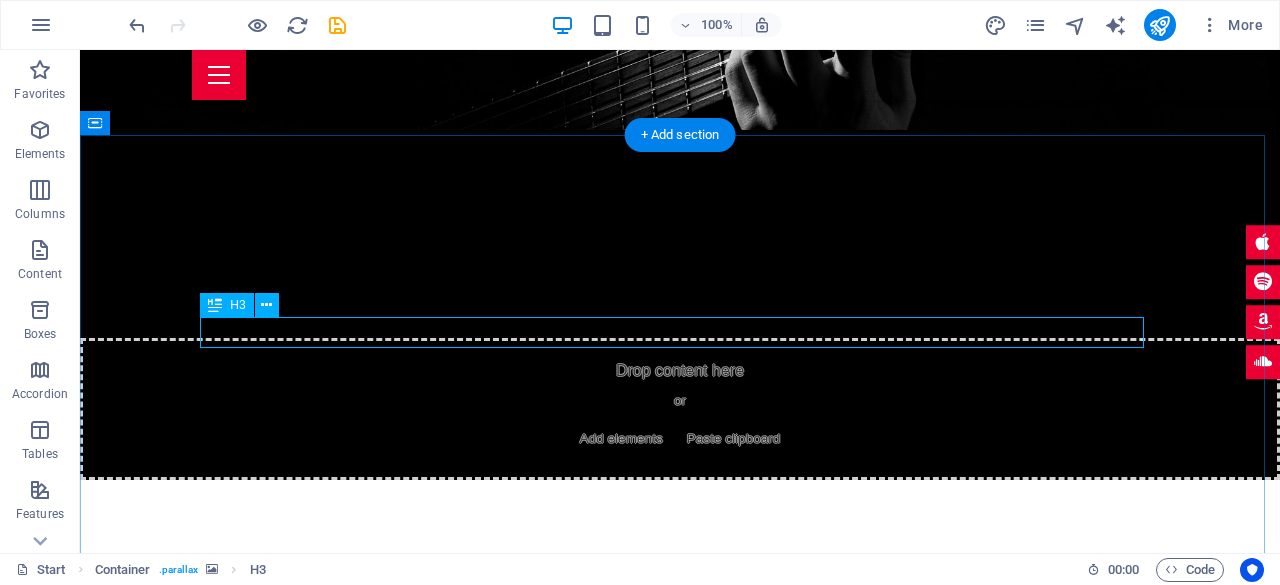 click on "I'm ready for my upcoming gig in Chicago (U.s.)" at bounding box center (680, 1960) 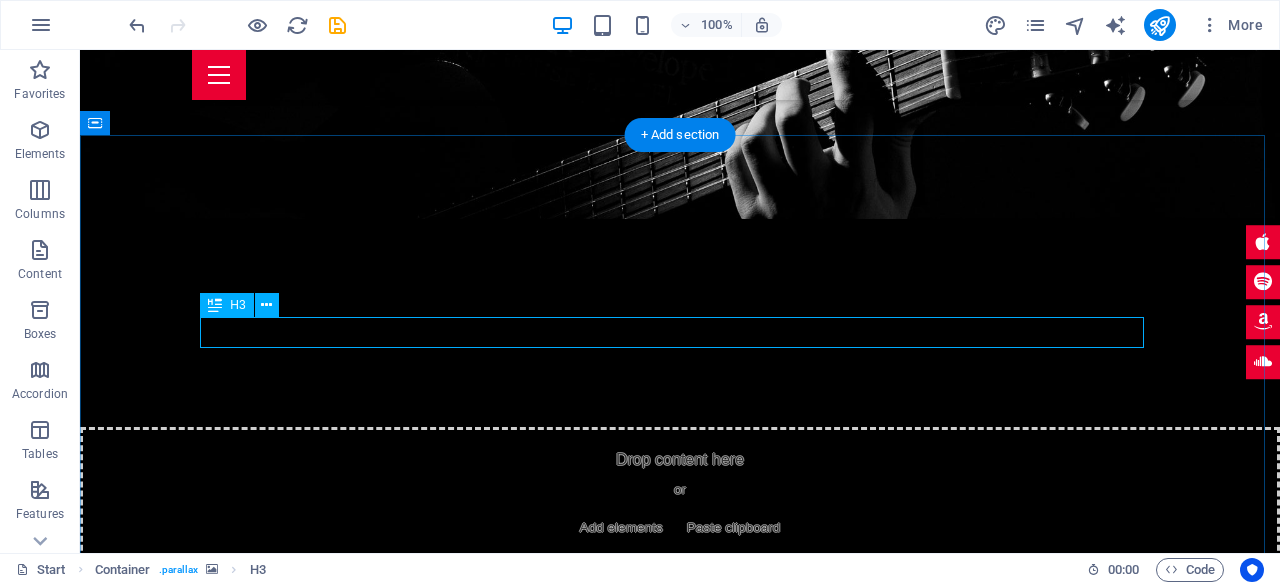scroll, scrollTop: 2000, scrollLeft: 0, axis: vertical 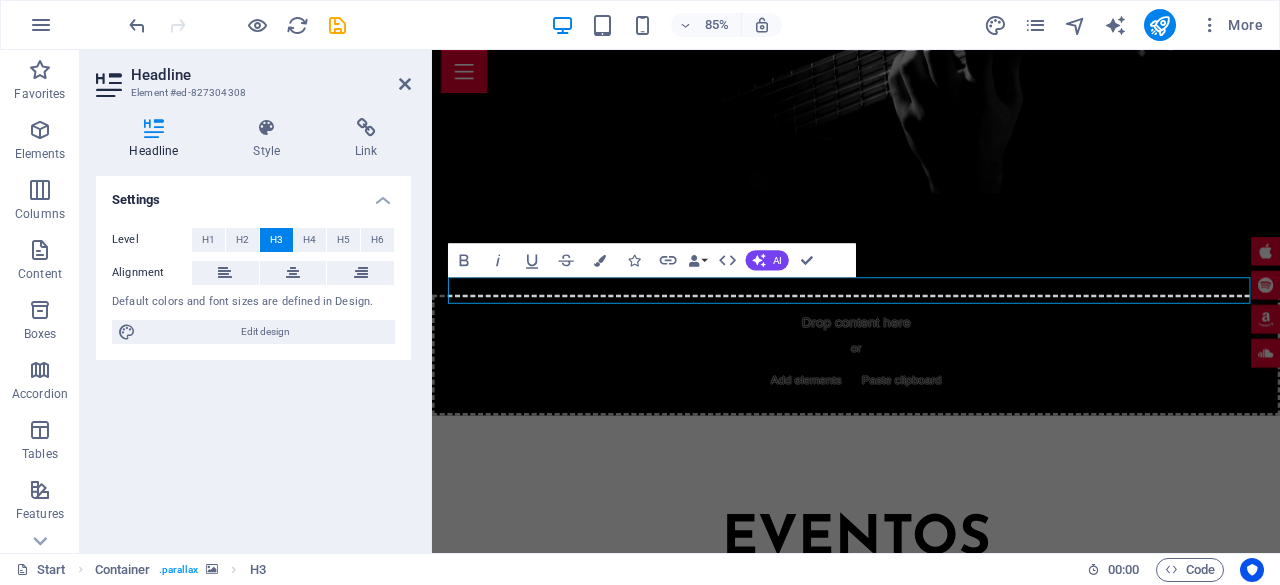 click at bounding box center [931, 1557] 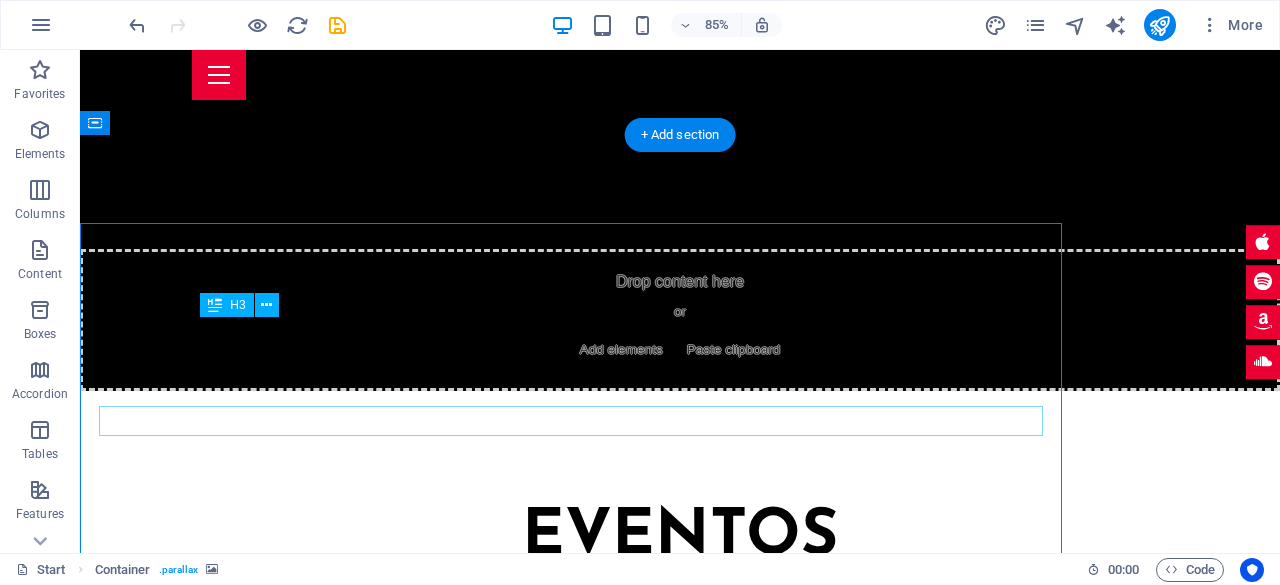 scroll, scrollTop: 1911, scrollLeft: 0, axis: vertical 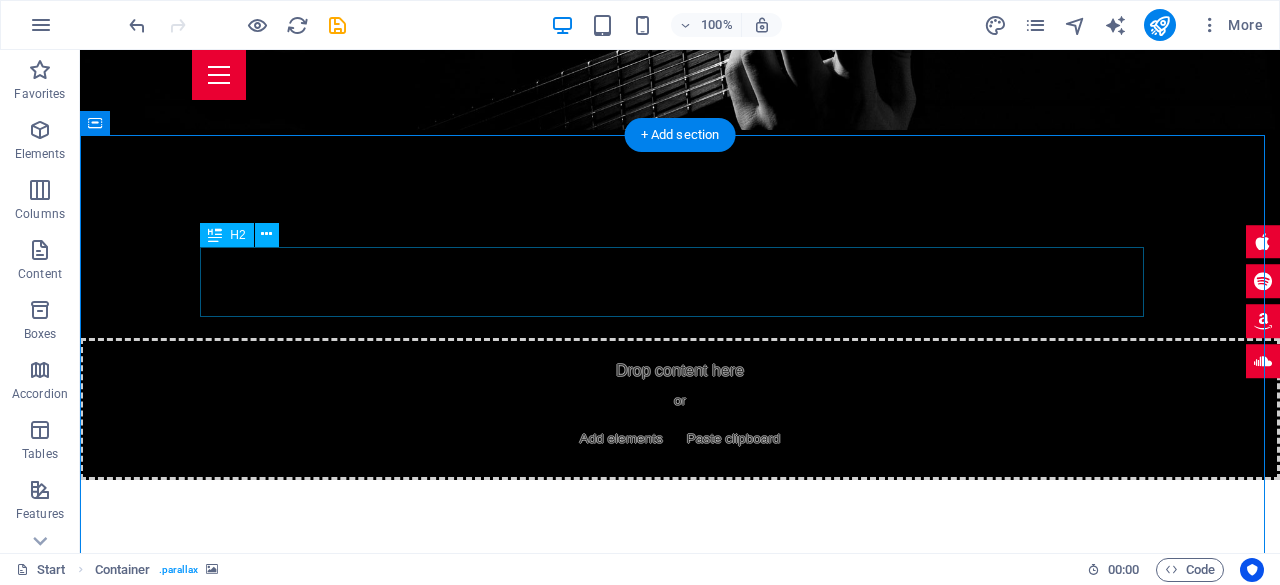 click on "Grill Master H-E-B 2025" at bounding box center [680, 1910] 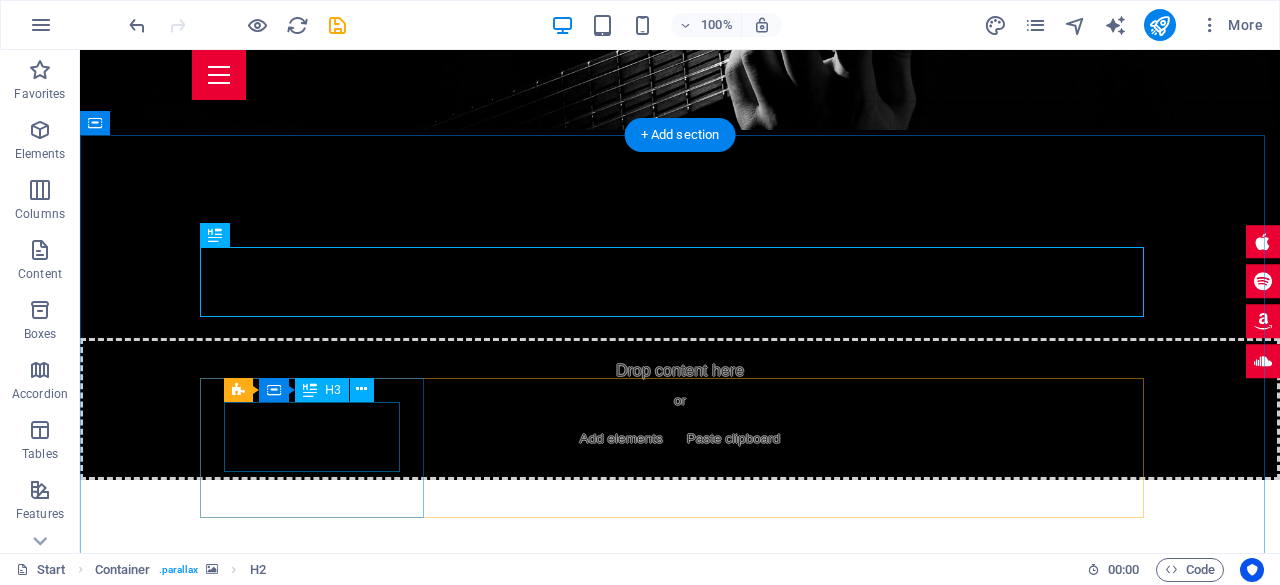 click on "297" at bounding box center (320, 2057) 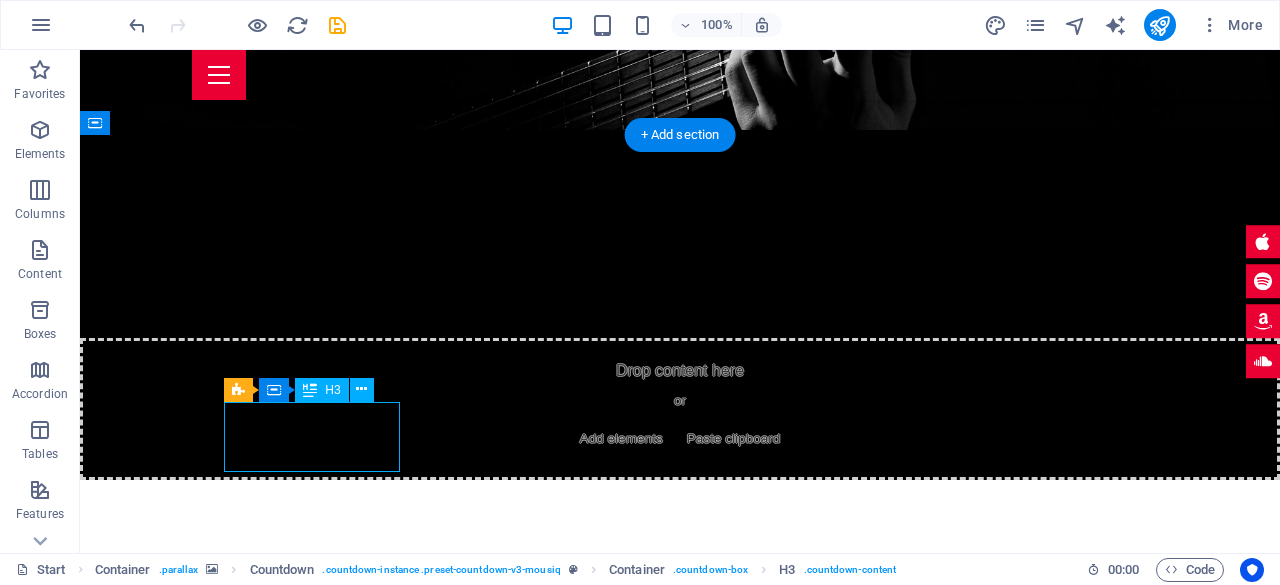 click on "297" at bounding box center (320, 2057) 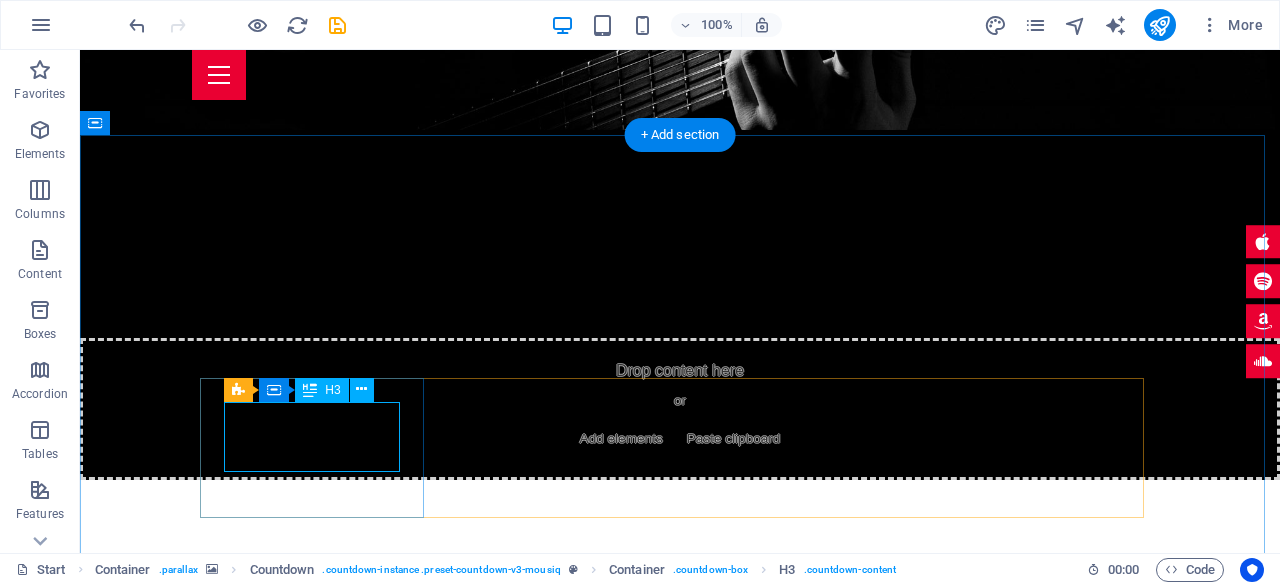 click on "297" at bounding box center (320, 2057) 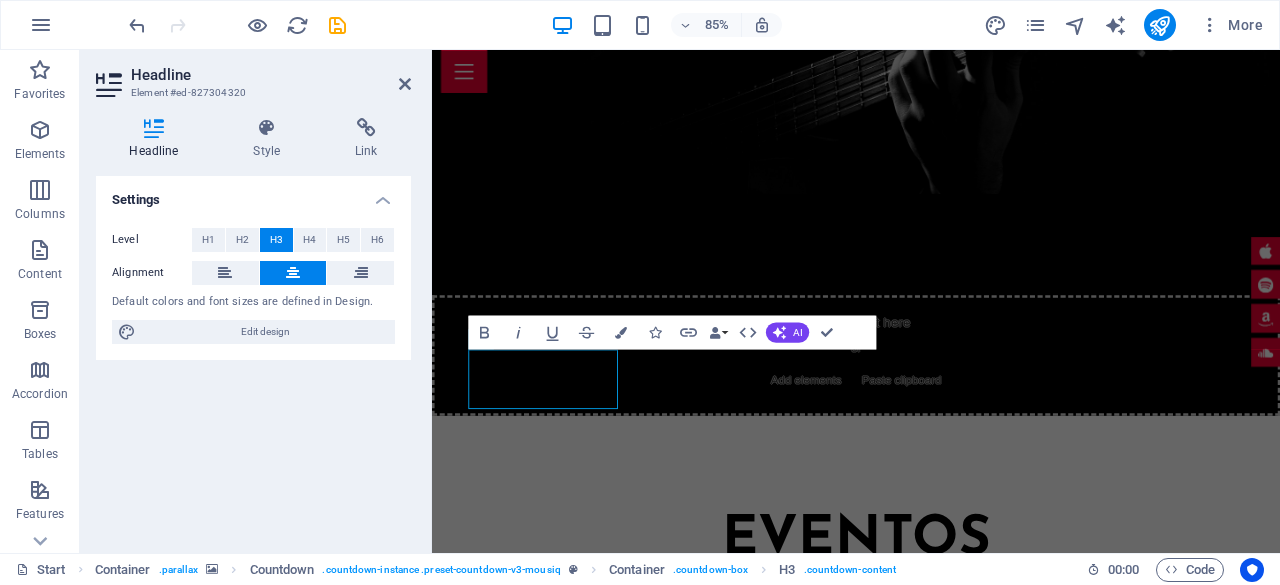 scroll, scrollTop: 2000, scrollLeft: 0, axis: vertical 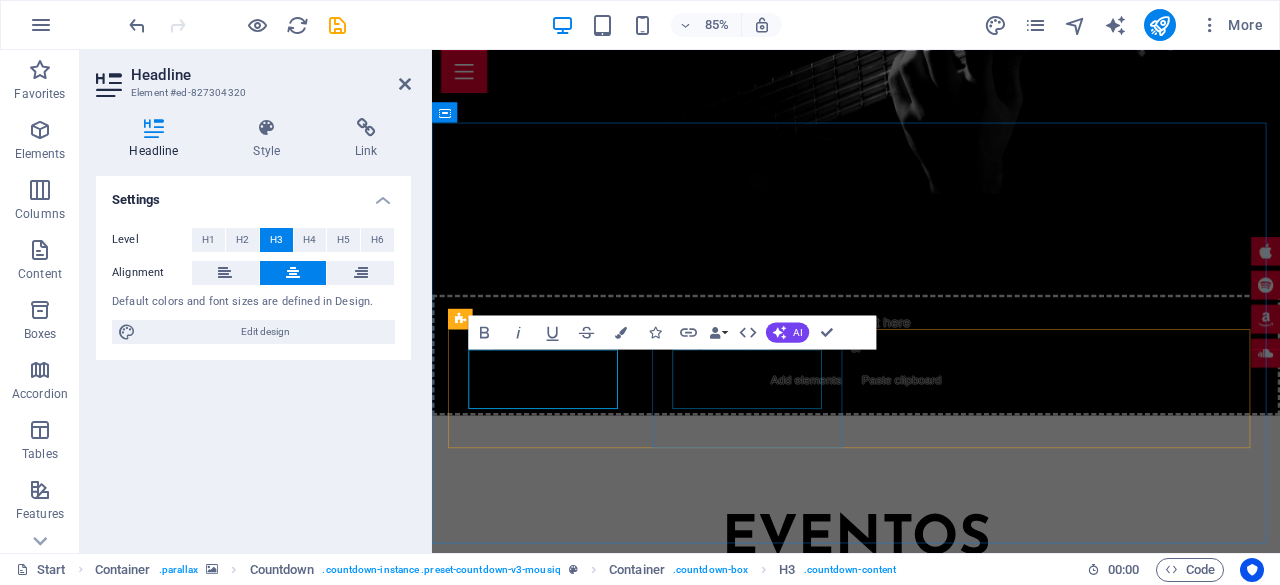 type 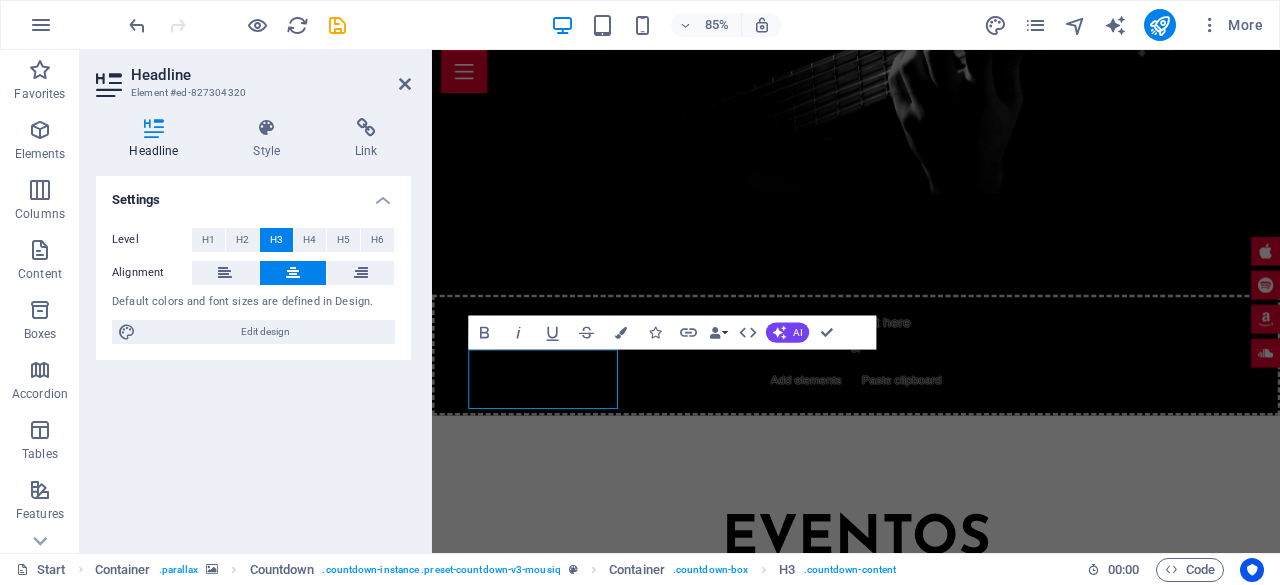 click at bounding box center [931, 1557] 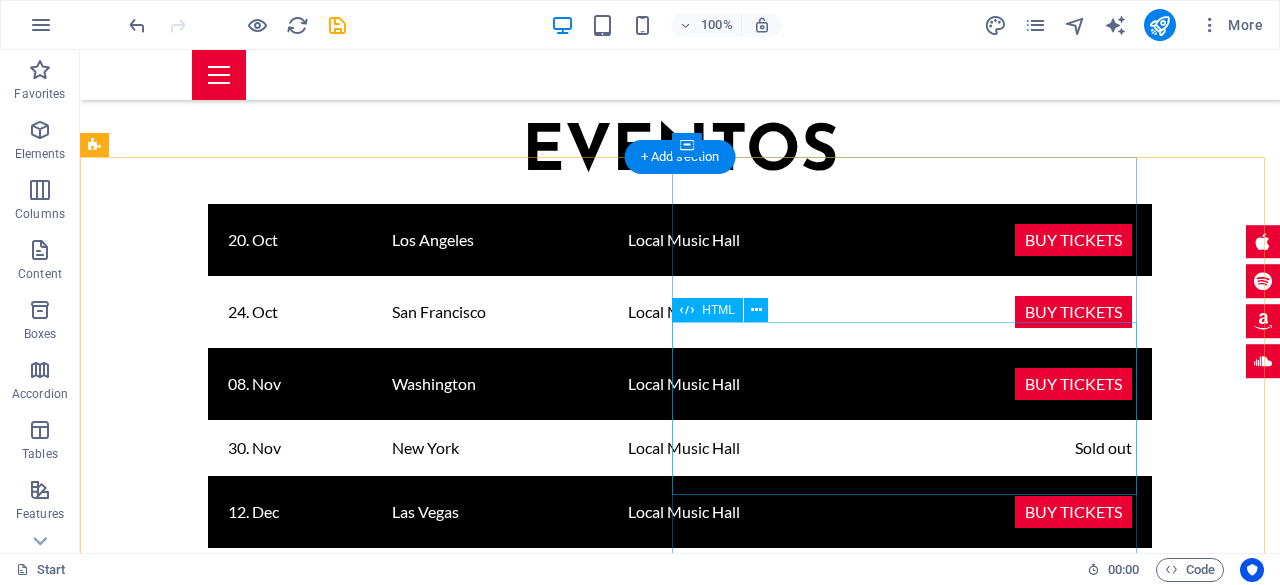 scroll, scrollTop: 2411, scrollLeft: 0, axis: vertical 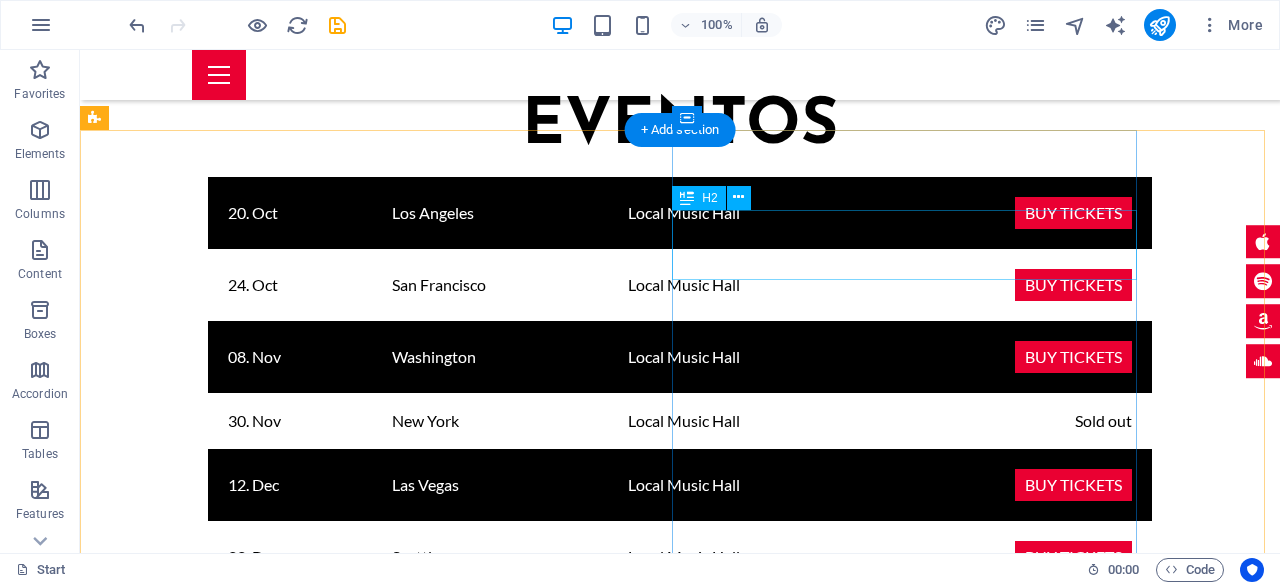 click on "Releases ." at bounding box center [616, 3081] 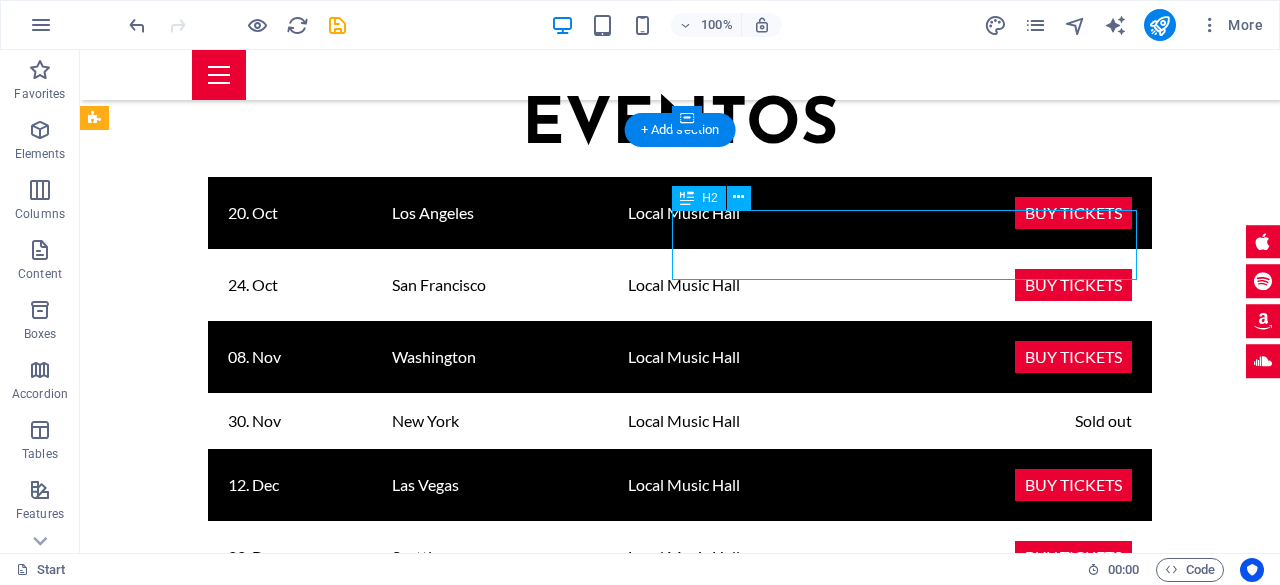 click on "Releases ." at bounding box center (616, 3081) 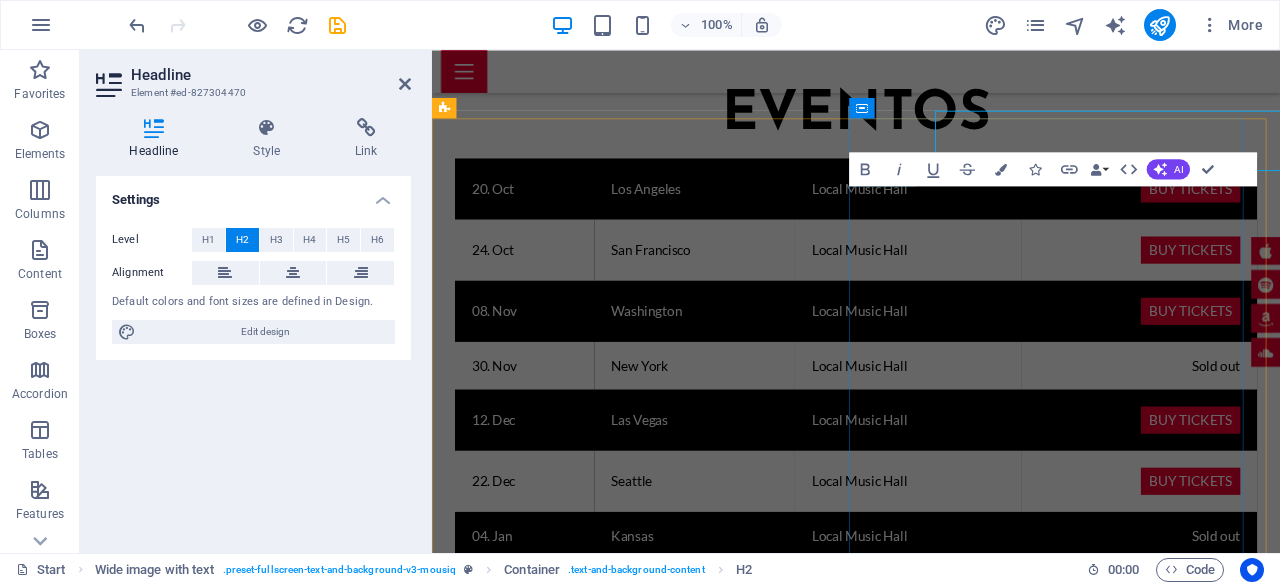 scroll, scrollTop: 2500, scrollLeft: 0, axis: vertical 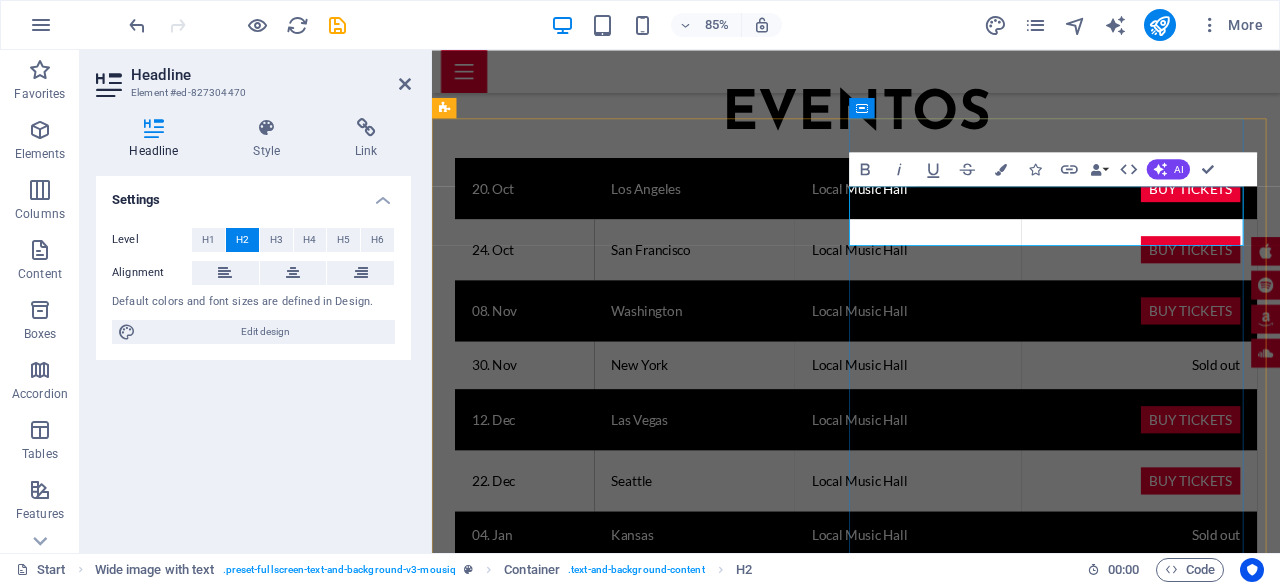 type 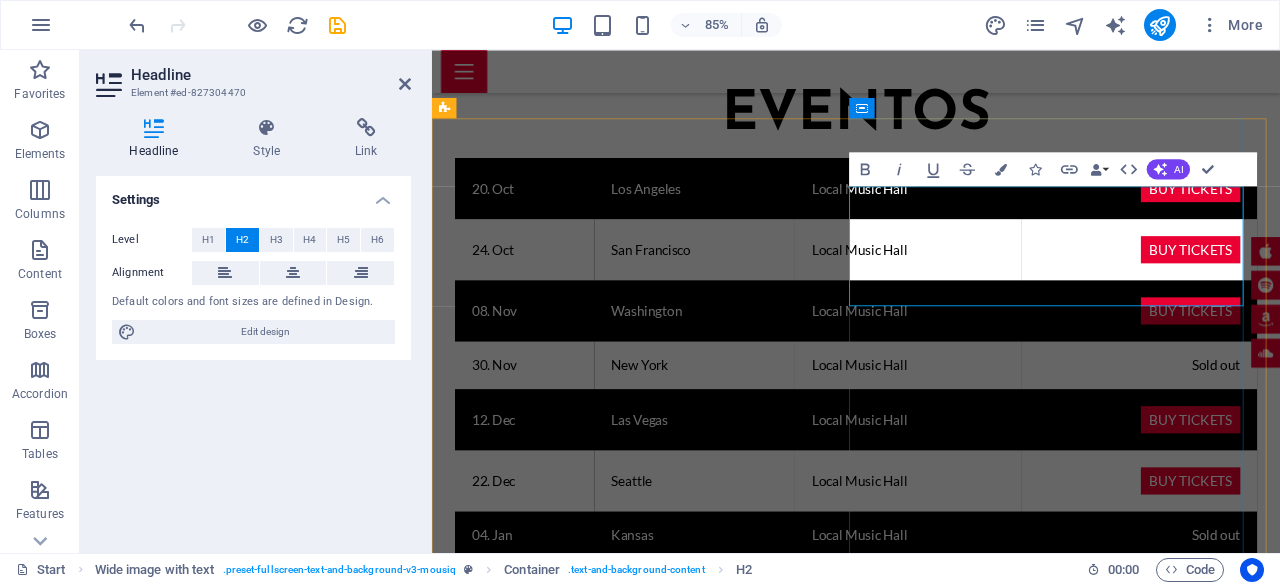 click on "lo más nuevo" at bounding box center (917, 3228) 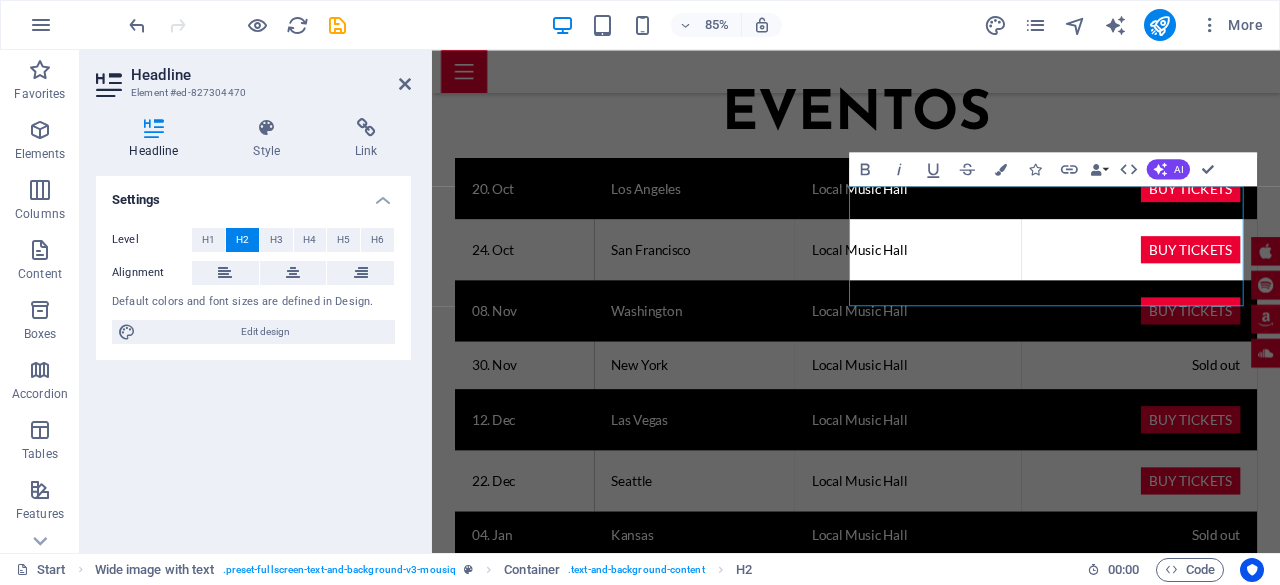 click at bounding box center (931, 2625) 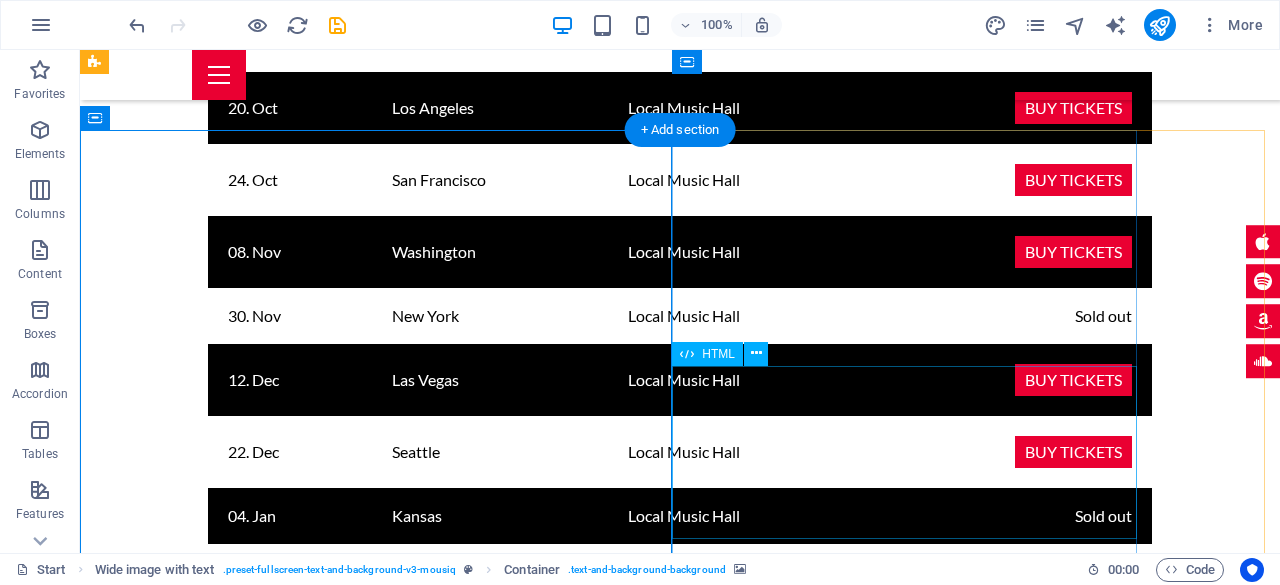 scroll, scrollTop: 2411, scrollLeft: 0, axis: vertical 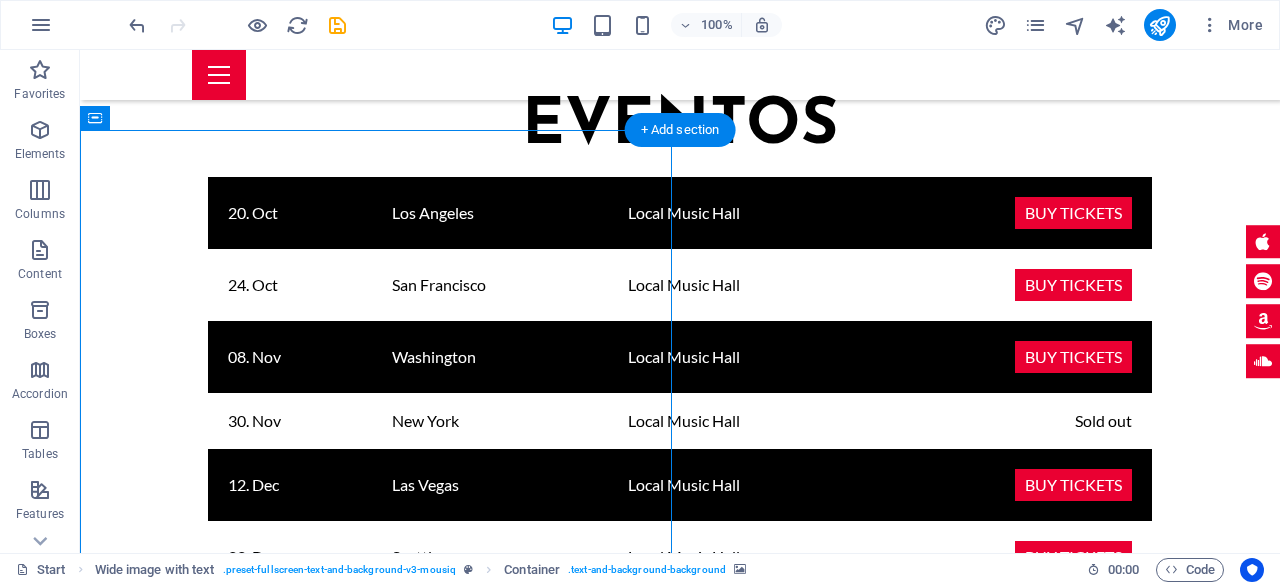click at bounding box center (680, 2549) 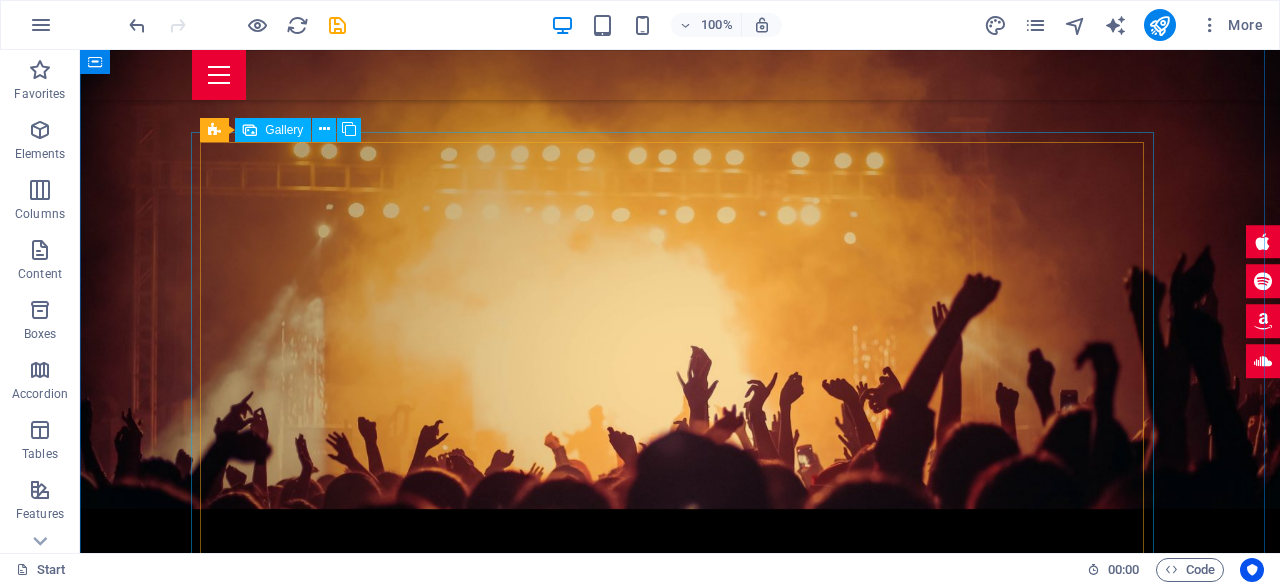 scroll, scrollTop: 3111, scrollLeft: 0, axis: vertical 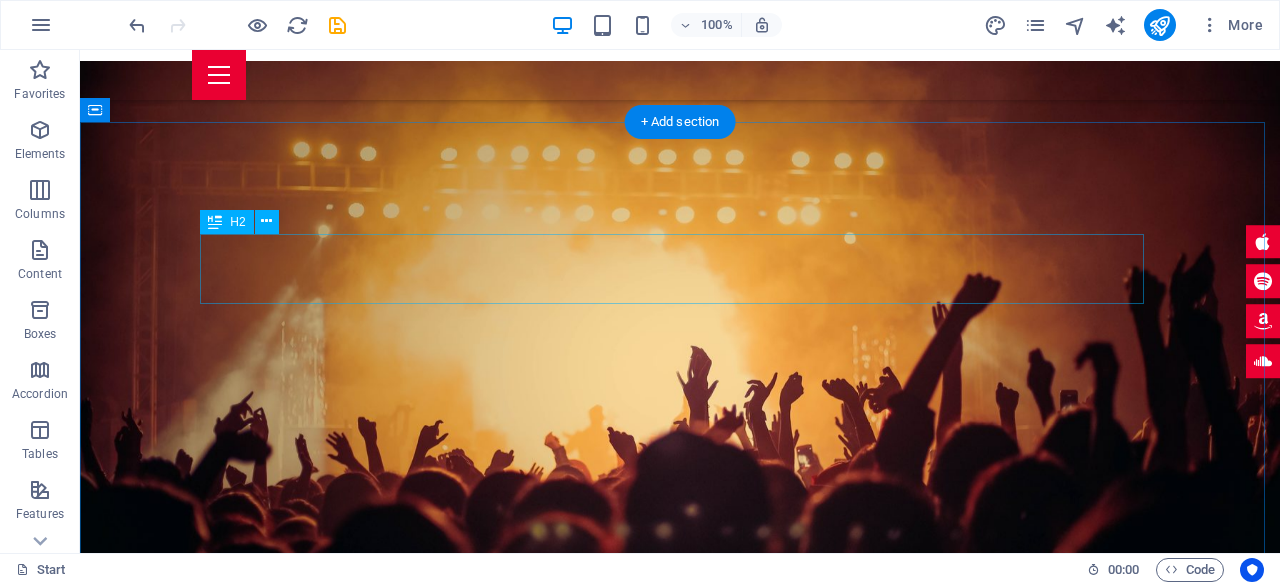 click on "Impressions ." at bounding box center [680, 3104] 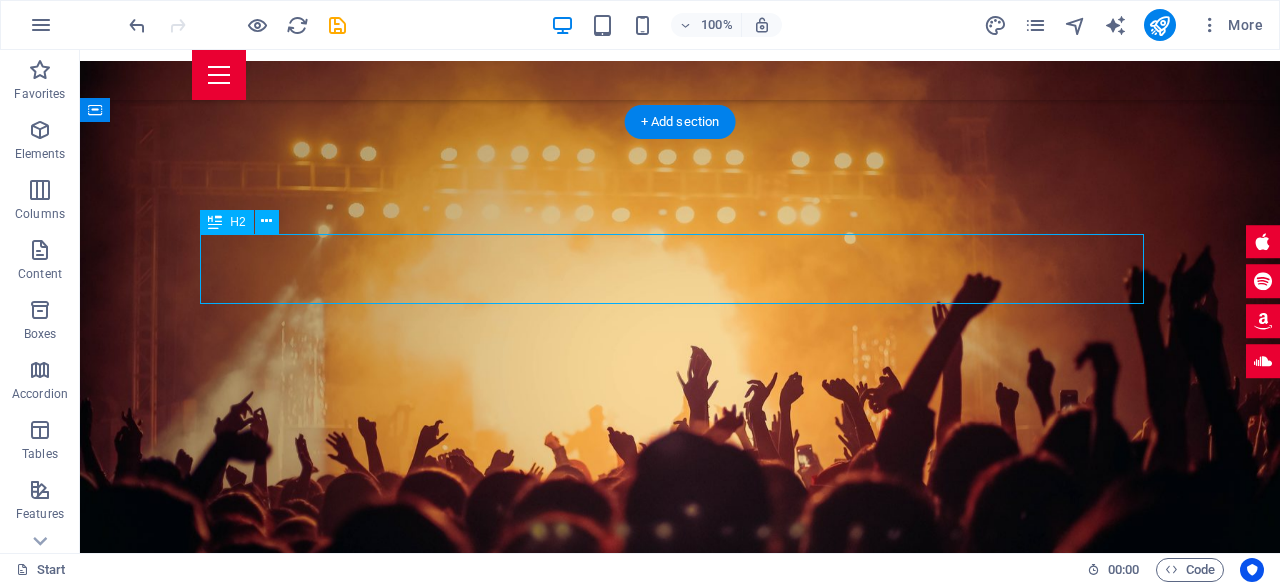 click on "Impressions ." at bounding box center (680, 3104) 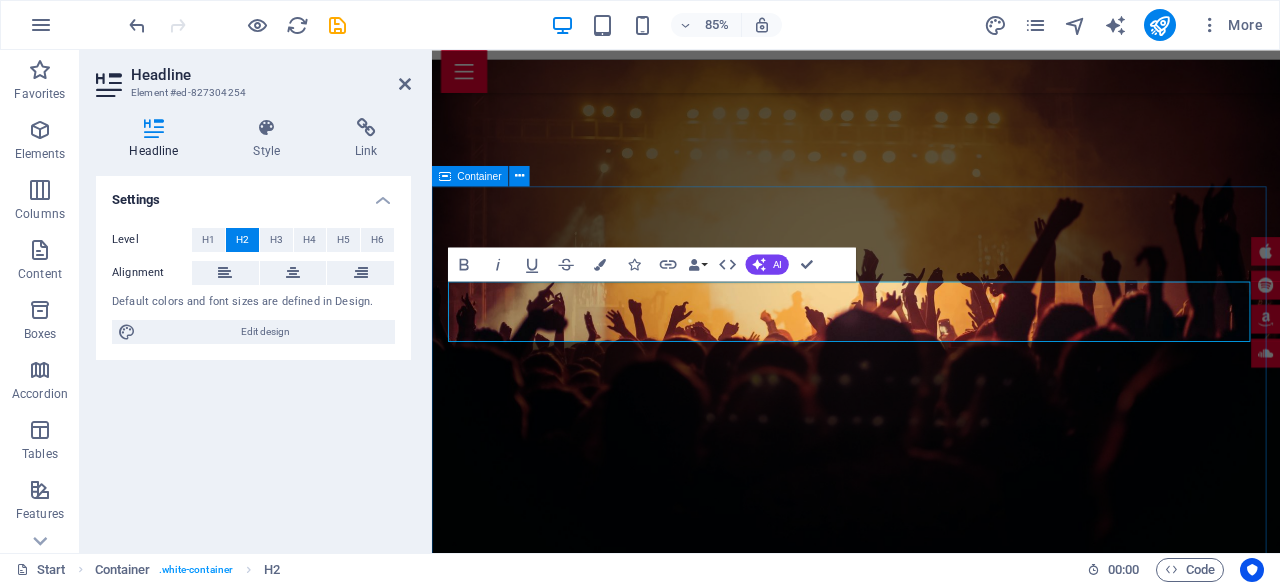 type 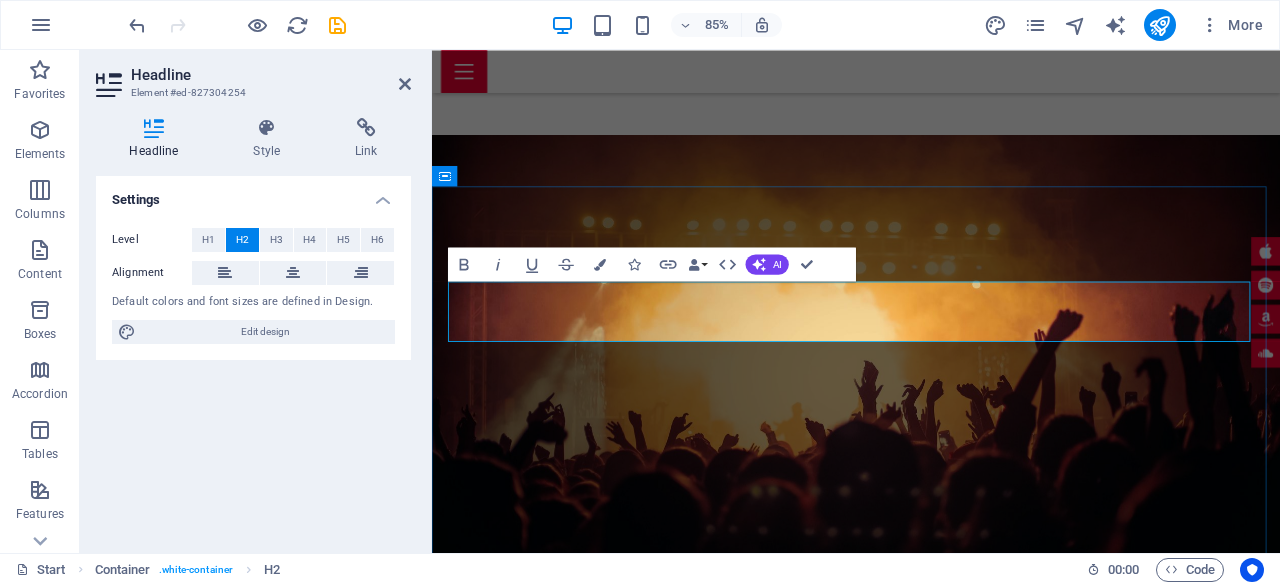 click on "galería" at bounding box center (931, 3269) 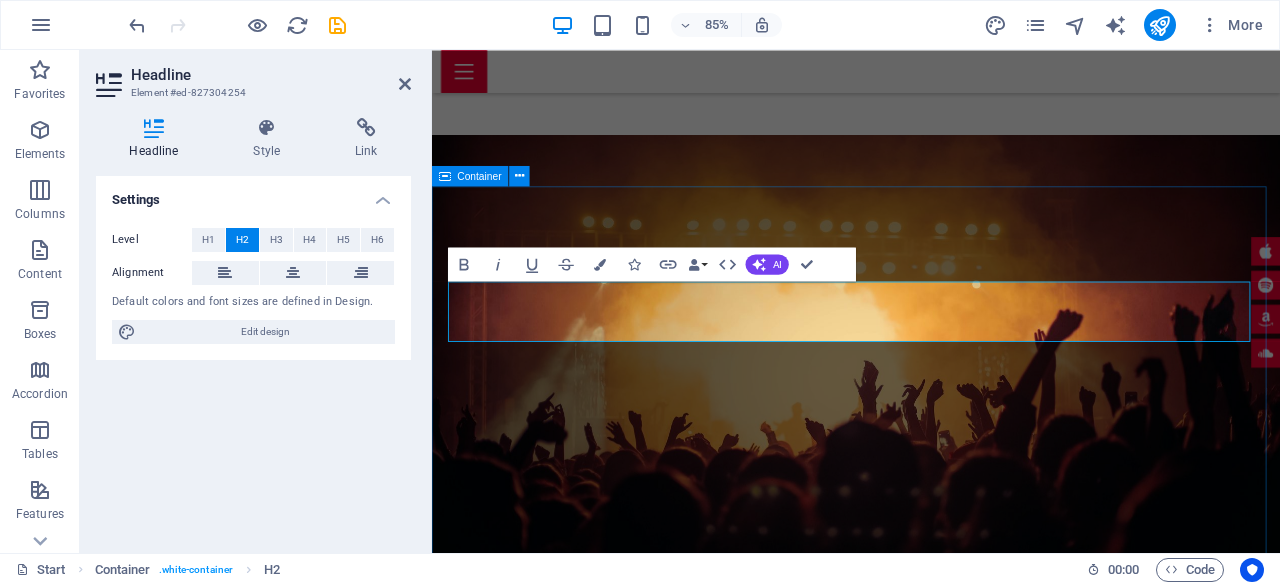 click on "galería" at bounding box center (931, 3628) 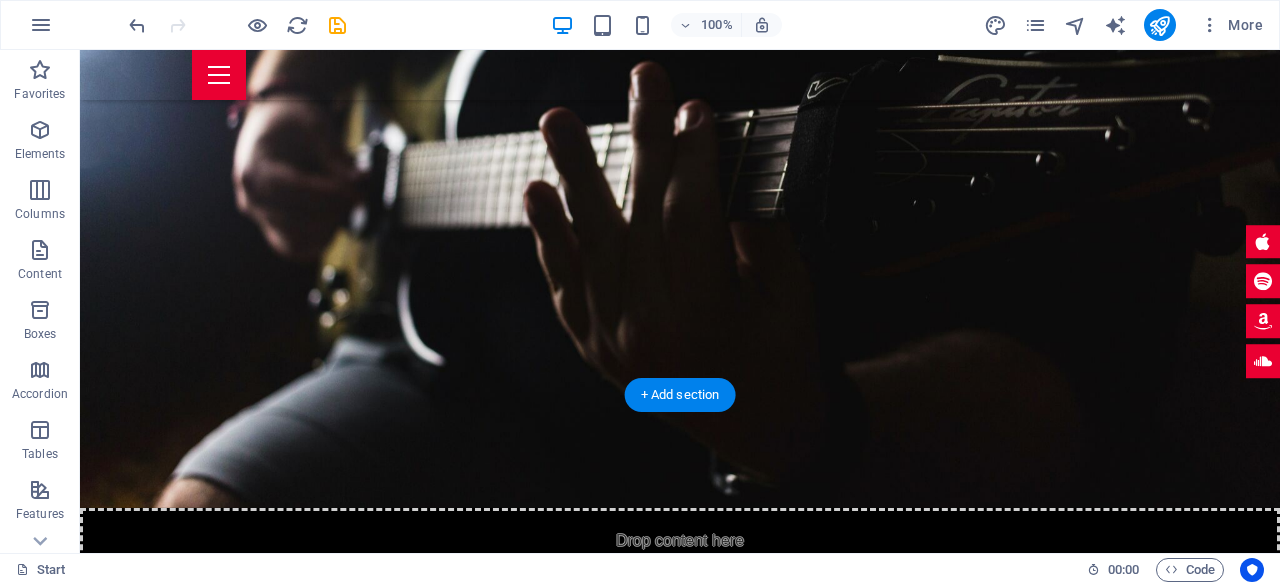 scroll, scrollTop: 4922, scrollLeft: 0, axis: vertical 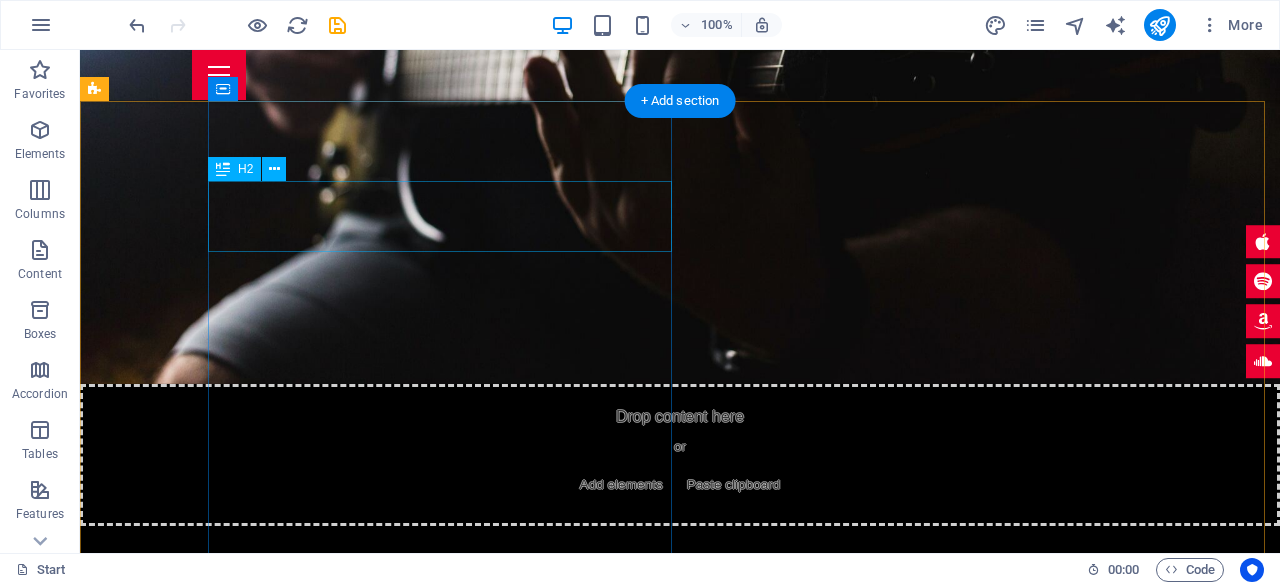 click on "Booking ." at bounding box center (744, 3599) 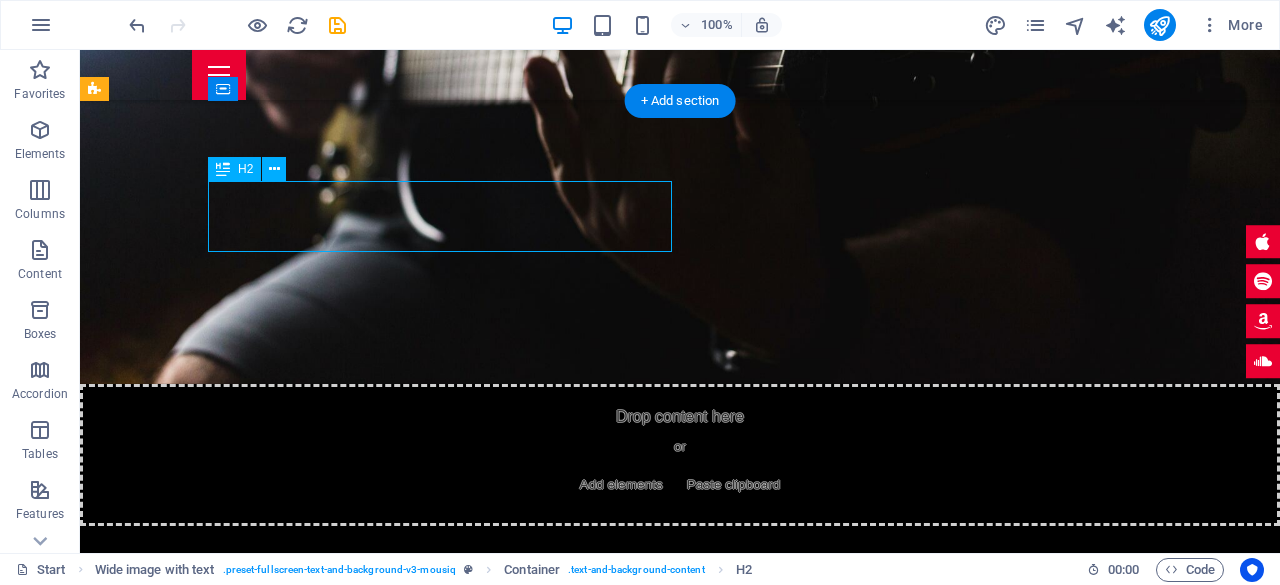 click on "Booking ." at bounding box center [744, 3599] 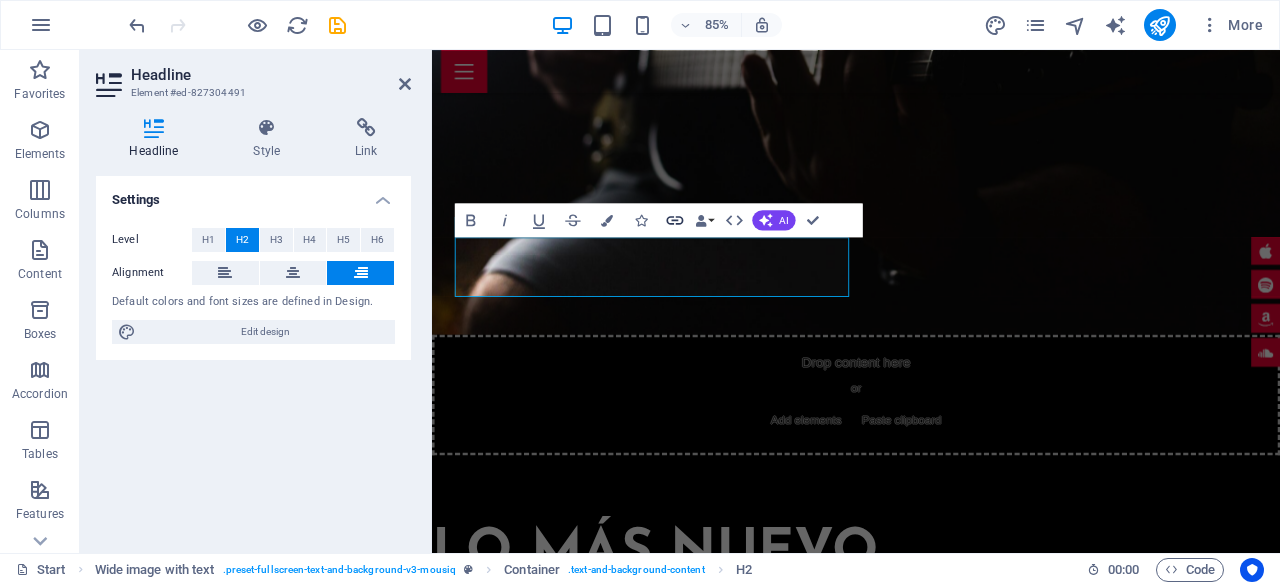 type 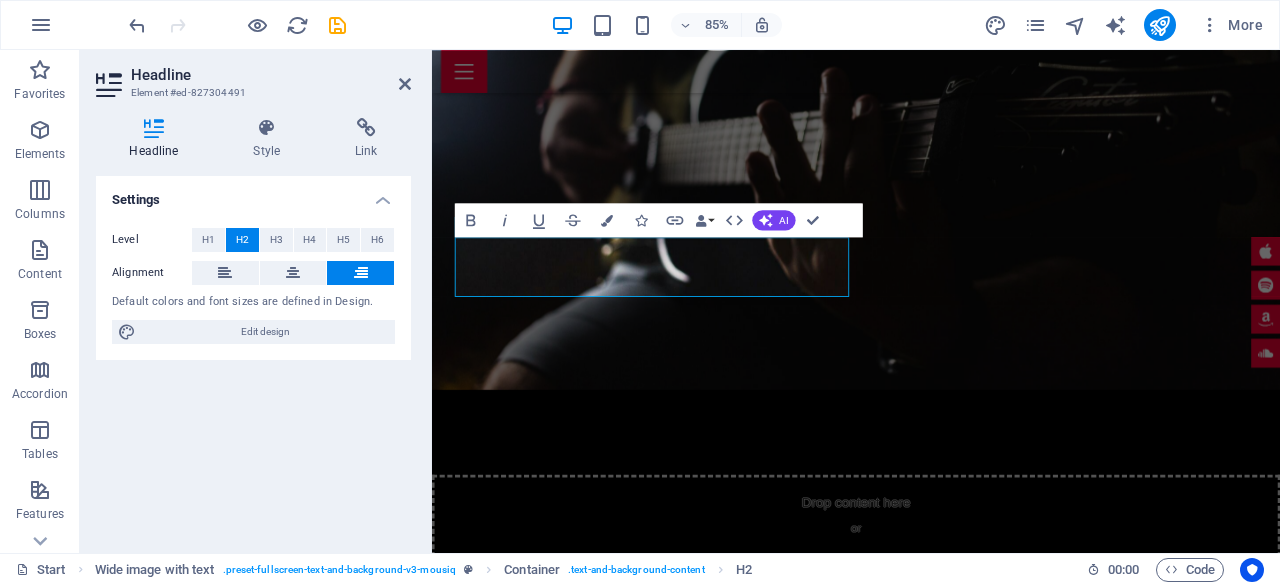 drag, startPoint x: 1087, startPoint y: 389, endPoint x: 1065, endPoint y: 386, distance: 22.203604 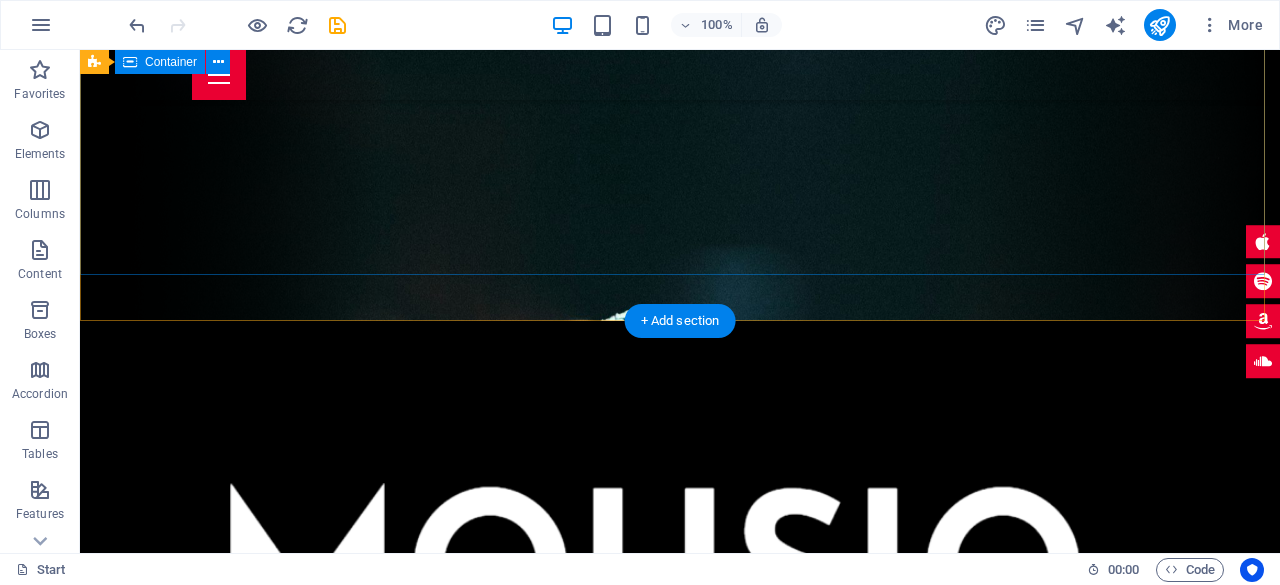 scroll, scrollTop: 0, scrollLeft: 0, axis: both 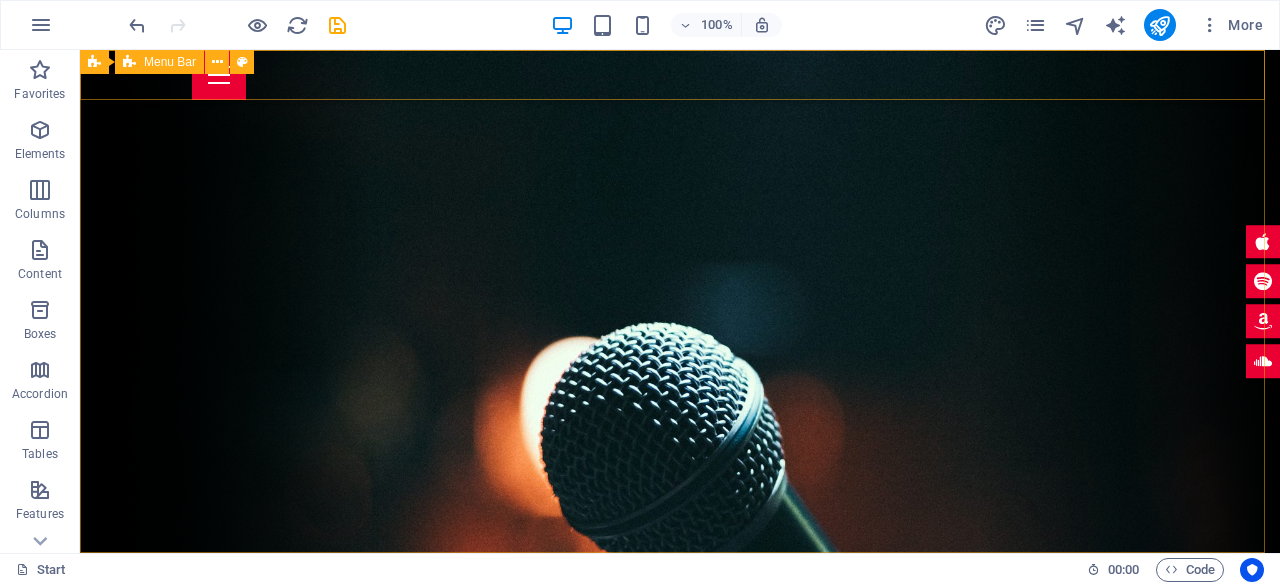 click on "Menu Bar" at bounding box center (170, 62) 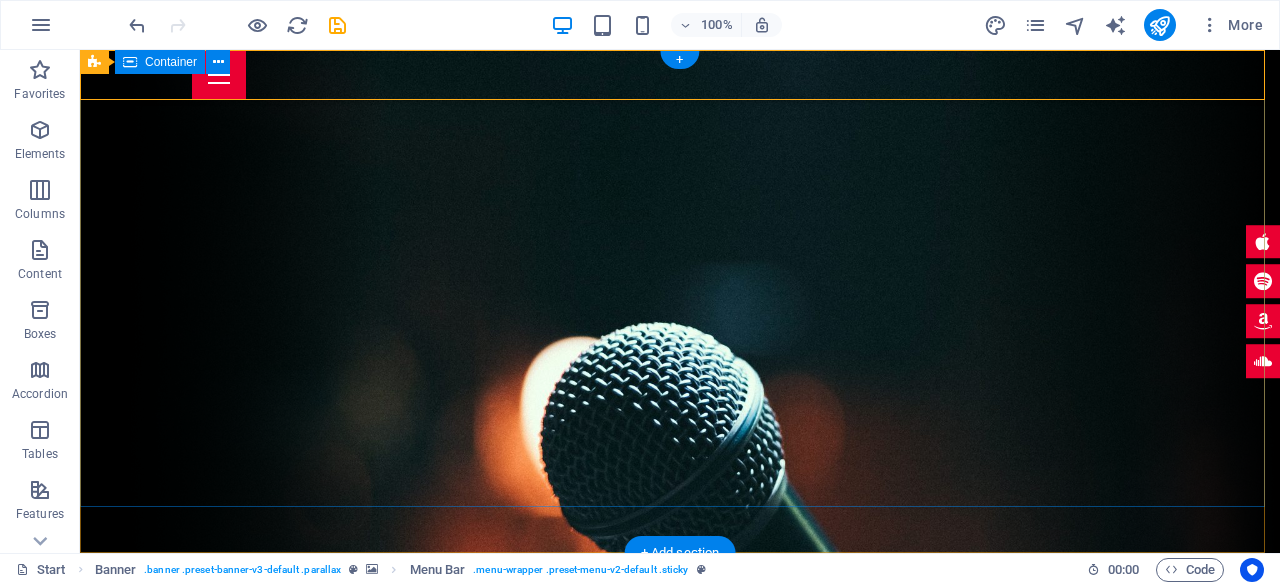 click at bounding box center [680, 768] 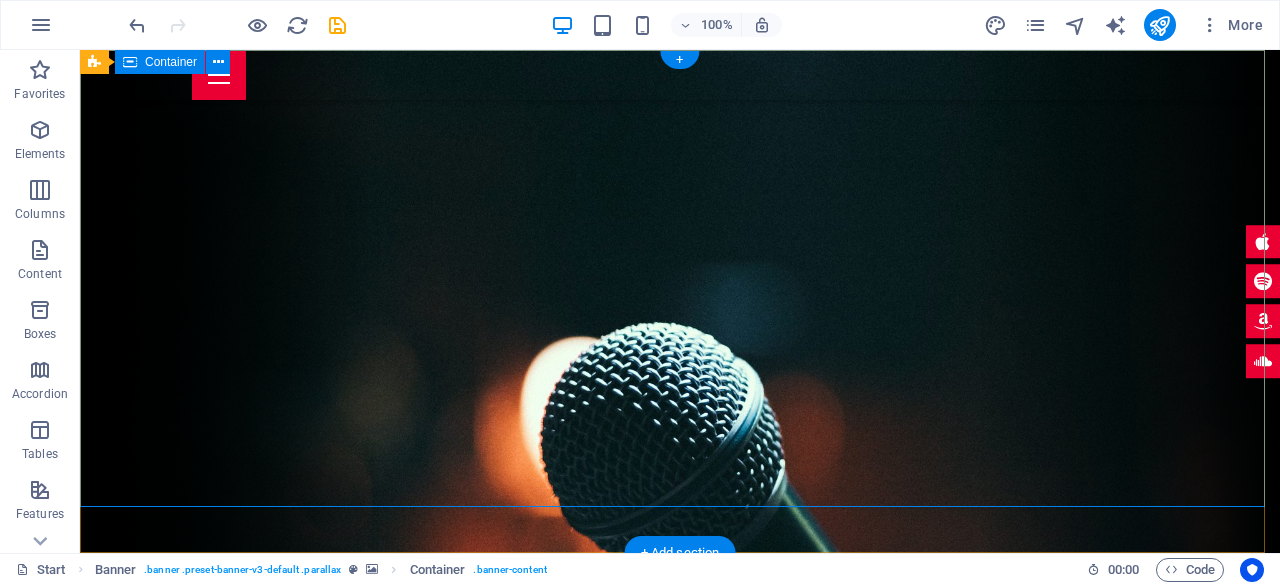 click at bounding box center (680, 768) 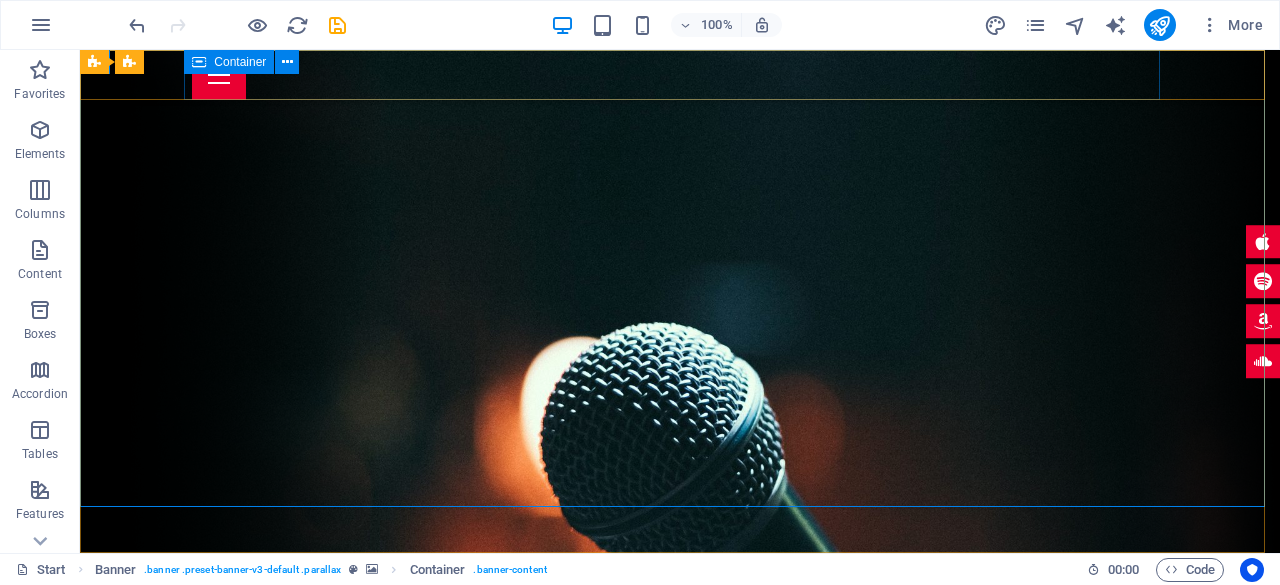 click on "Container" at bounding box center (240, 62) 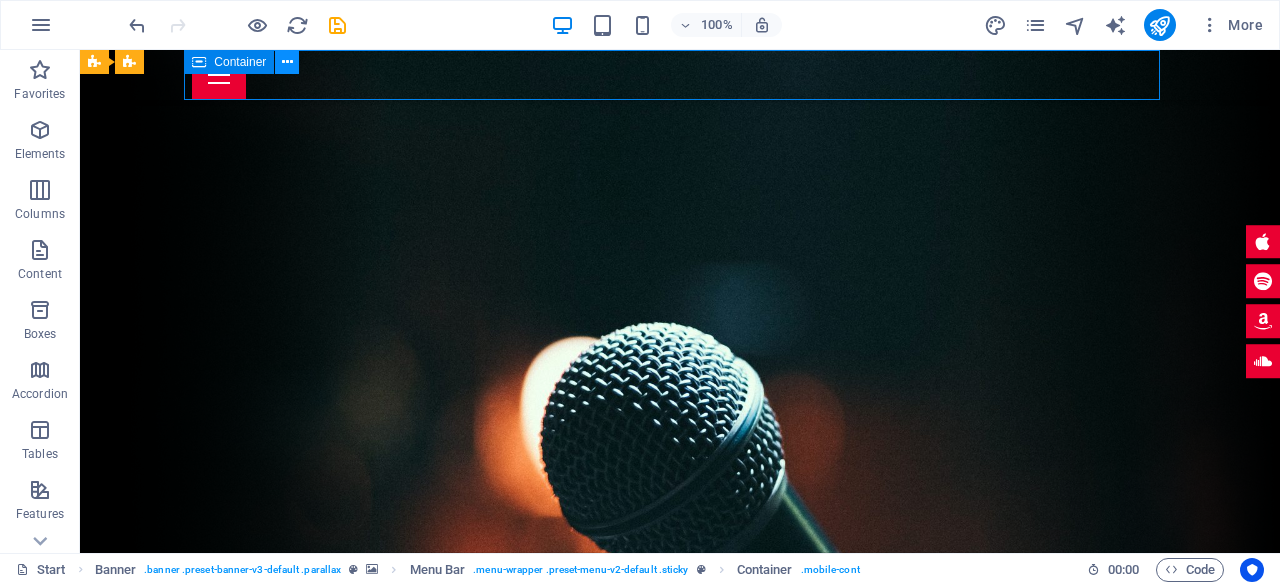 click at bounding box center (287, 62) 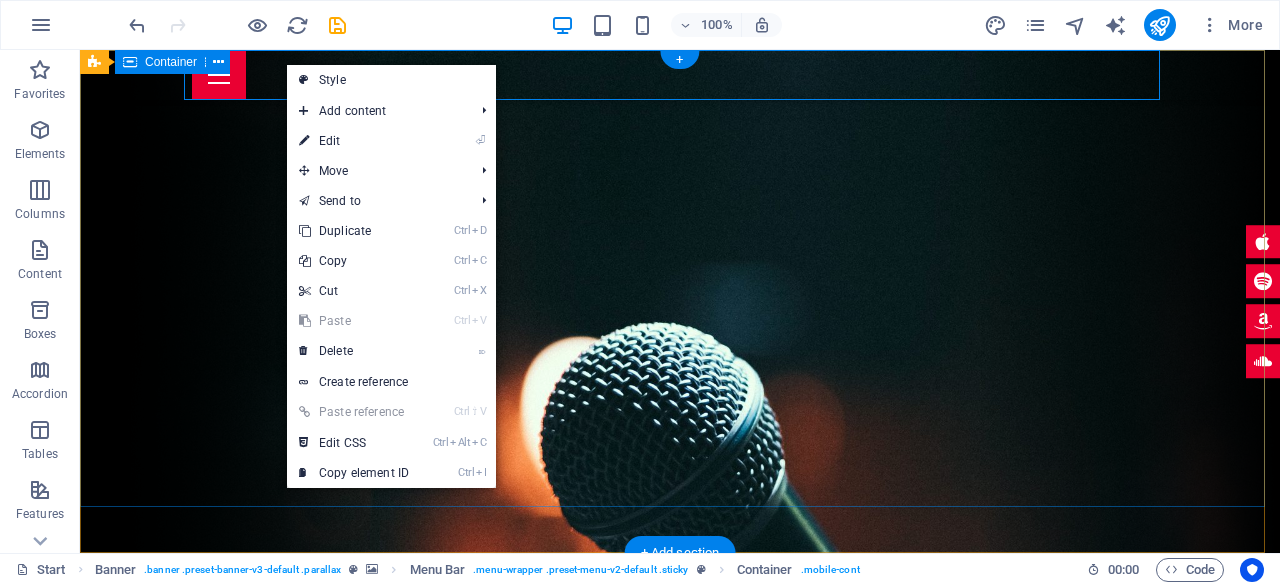 click at bounding box center [680, 768] 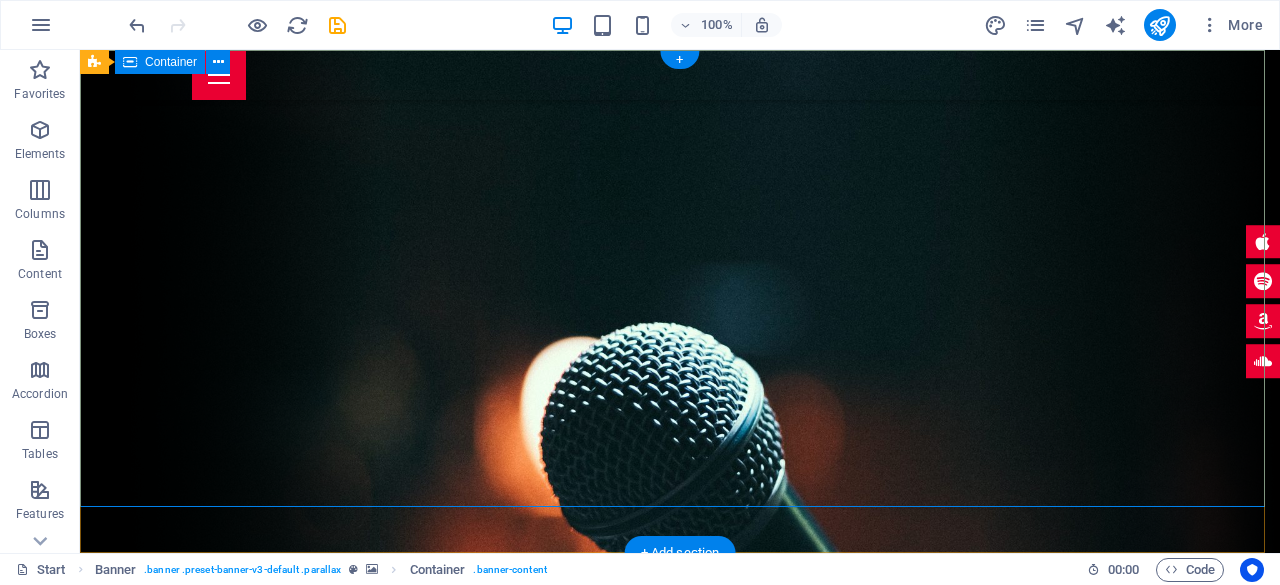 click at bounding box center (680, 768) 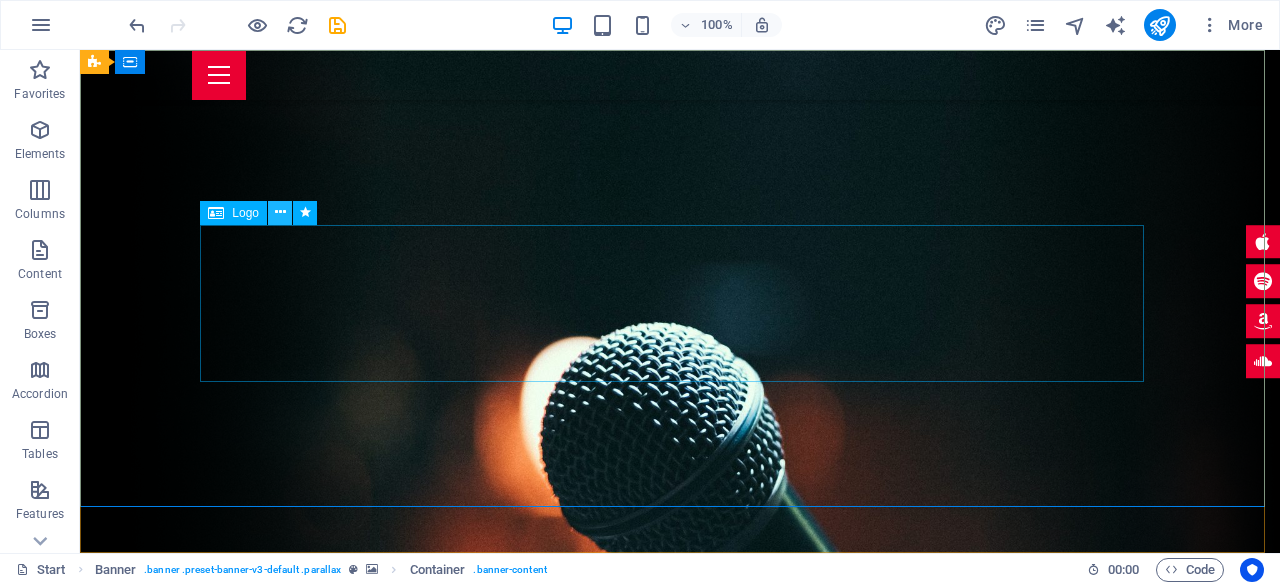click at bounding box center [280, 212] 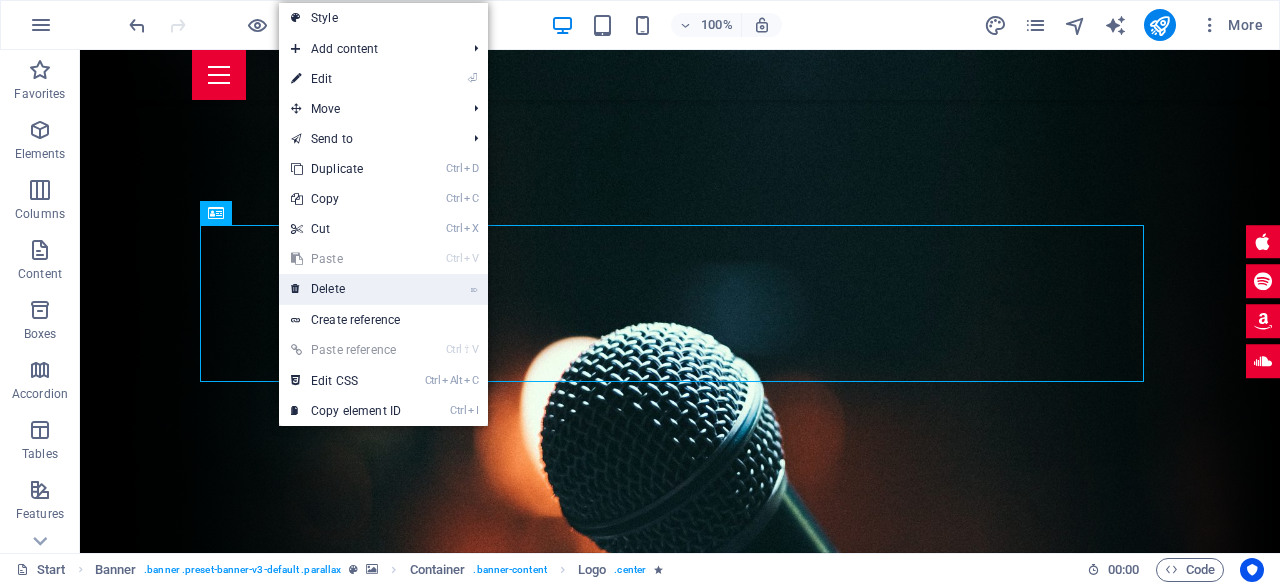 click on "⌦  Delete" at bounding box center (346, 289) 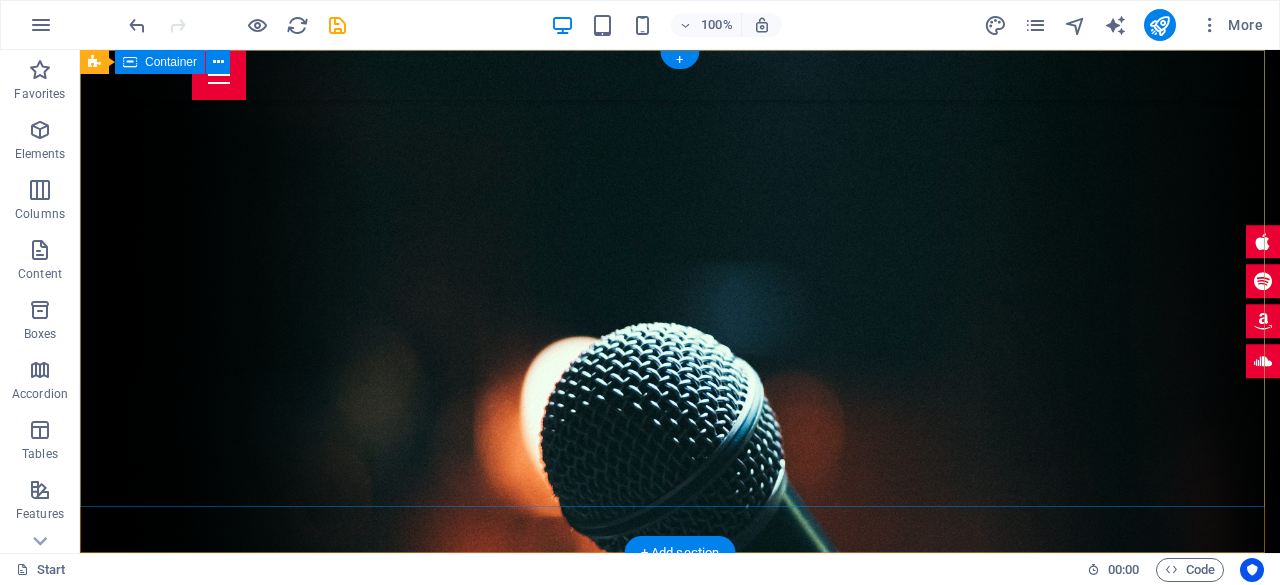 click at bounding box center [680, 690] 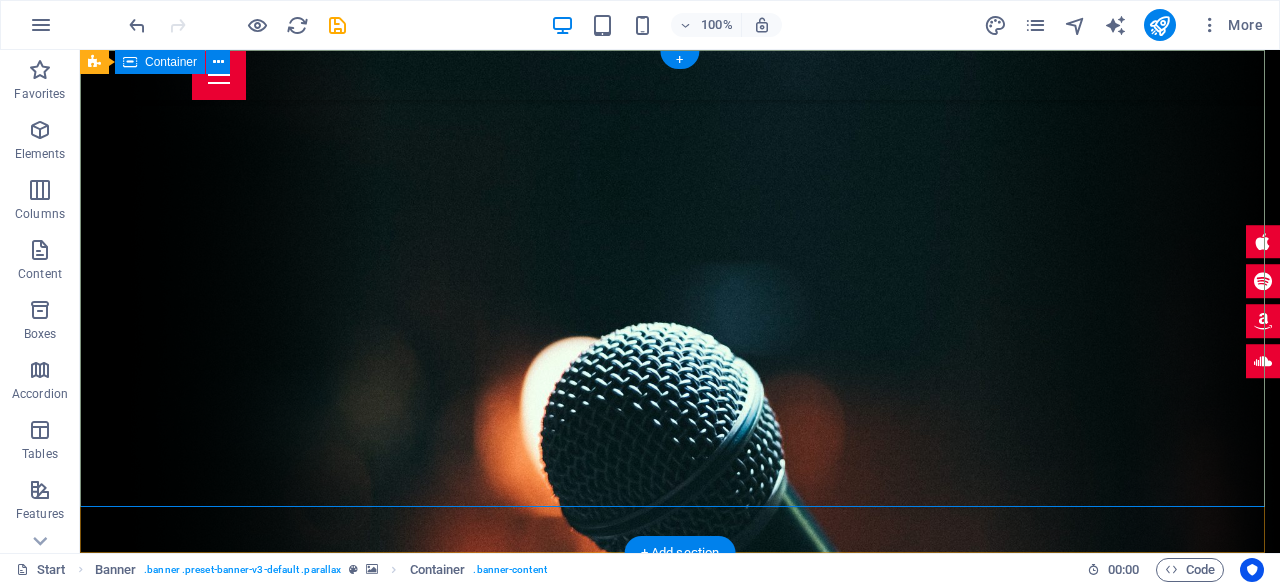 click at bounding box center (680, 690) 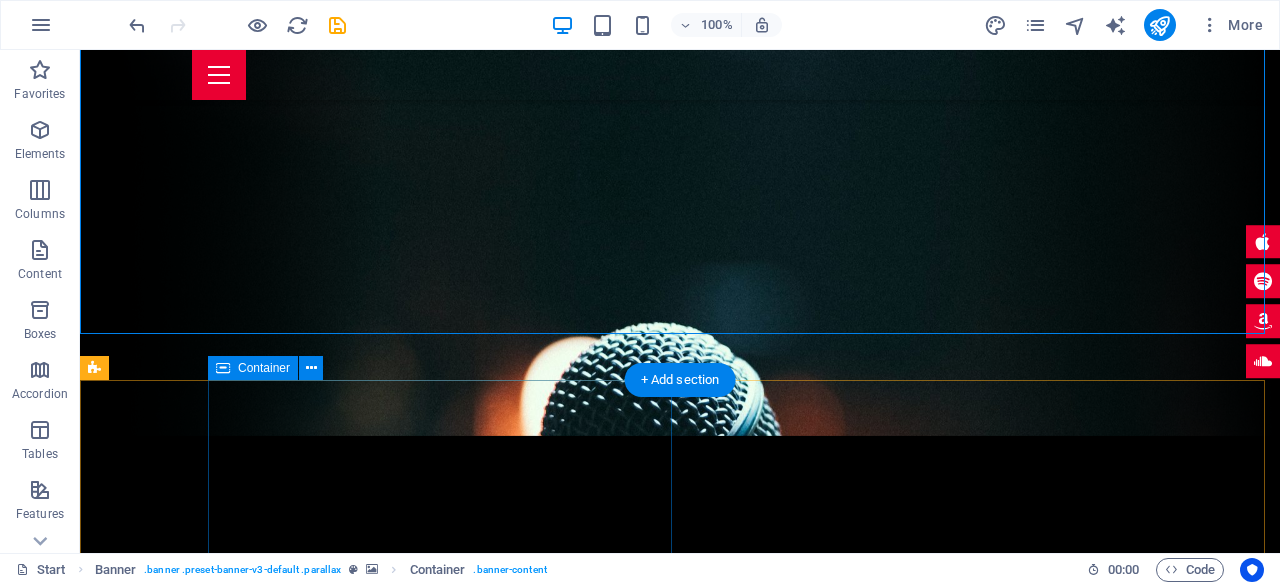 scroll, scrollTop: 200, scrollLeft: 0, axis: vertical 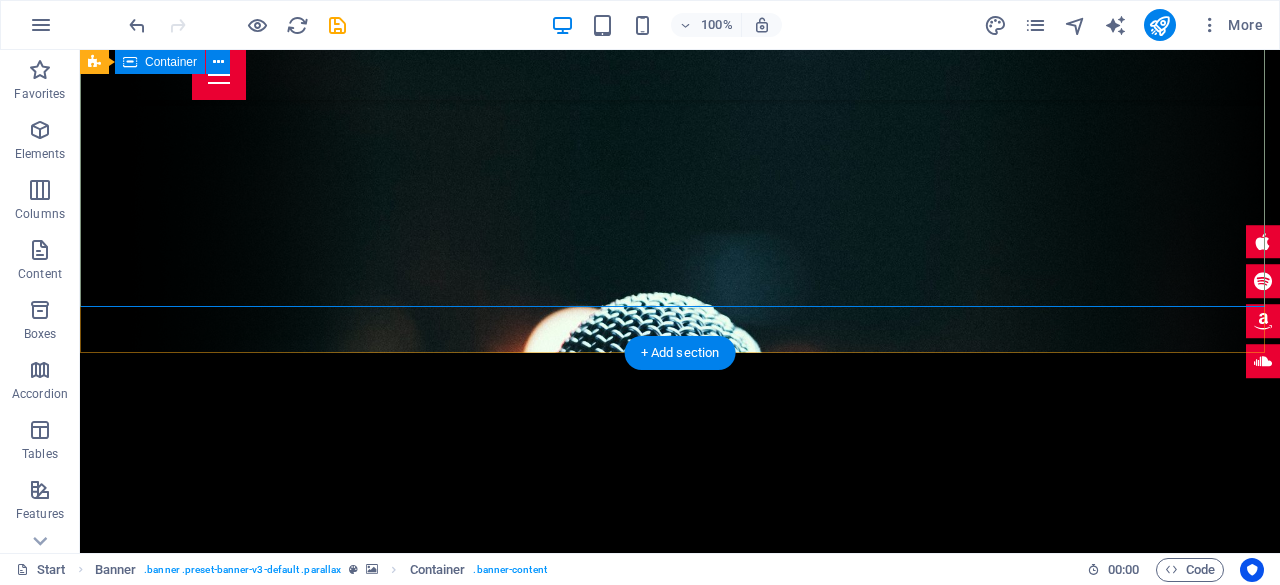 click at bounding box center [680, 490] 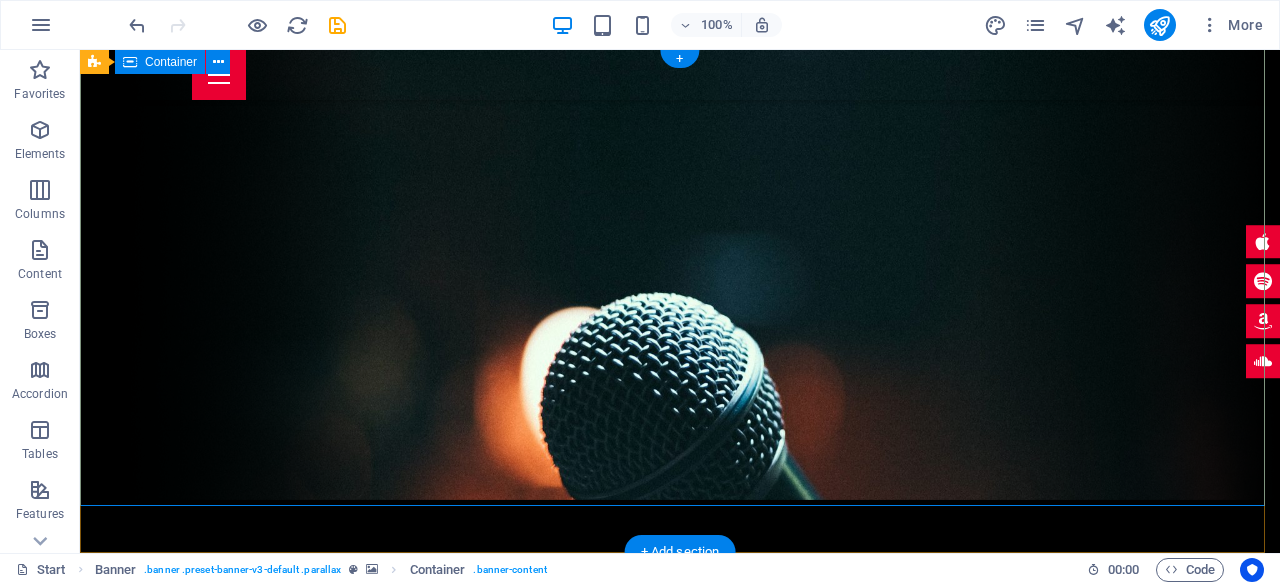 scroll, scrollTop: 0, scrollLeft: 0, axis: both 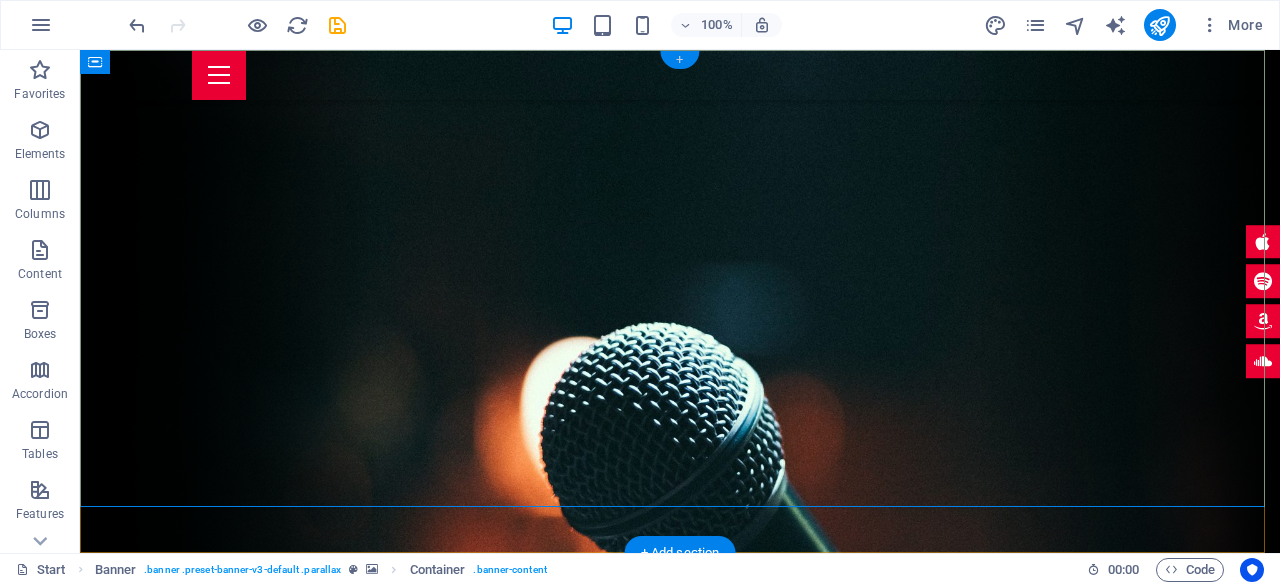 click on "+" at bounding box center (679, 60) 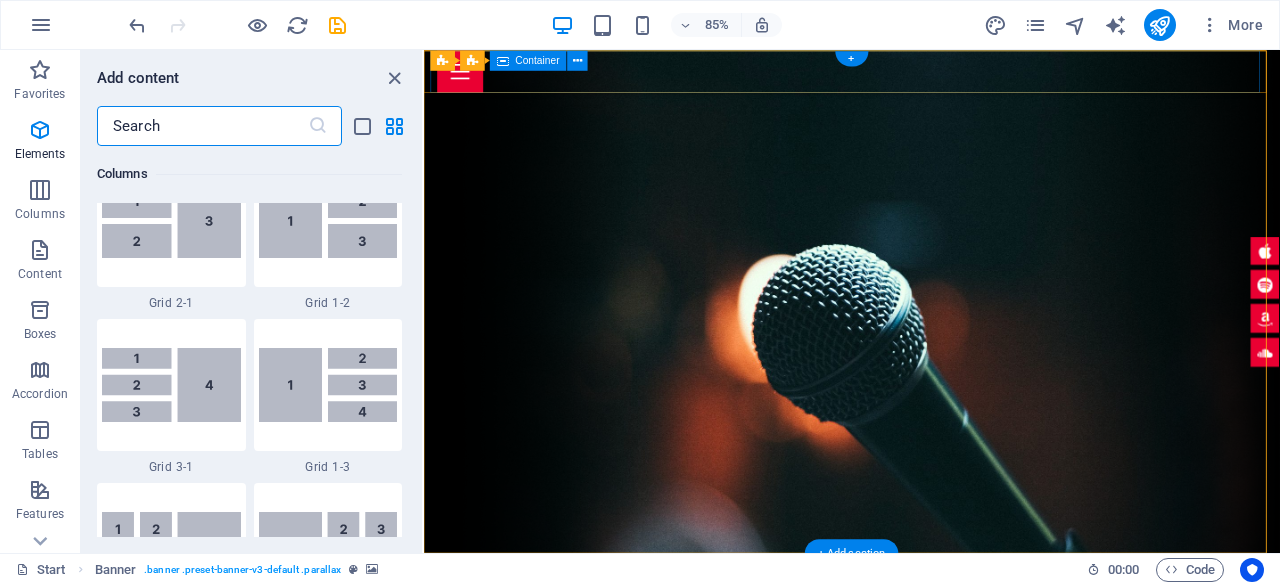 scroll, scrollTop: 3499, scrollLeft: 0, axis: vertical 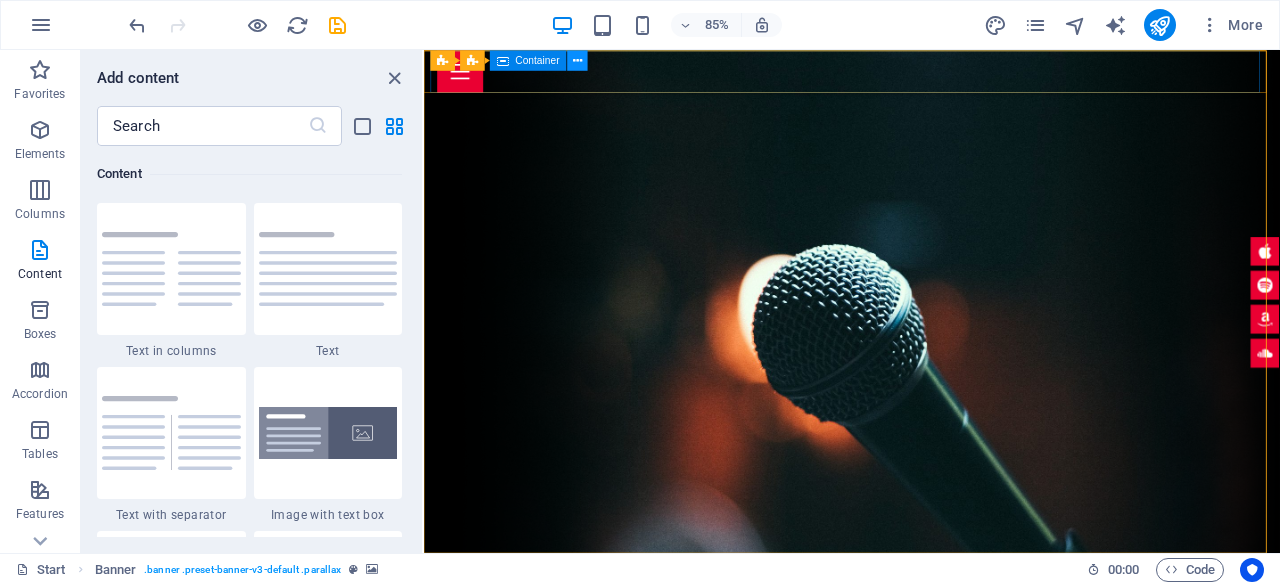 click at bounding box center [578, 60] 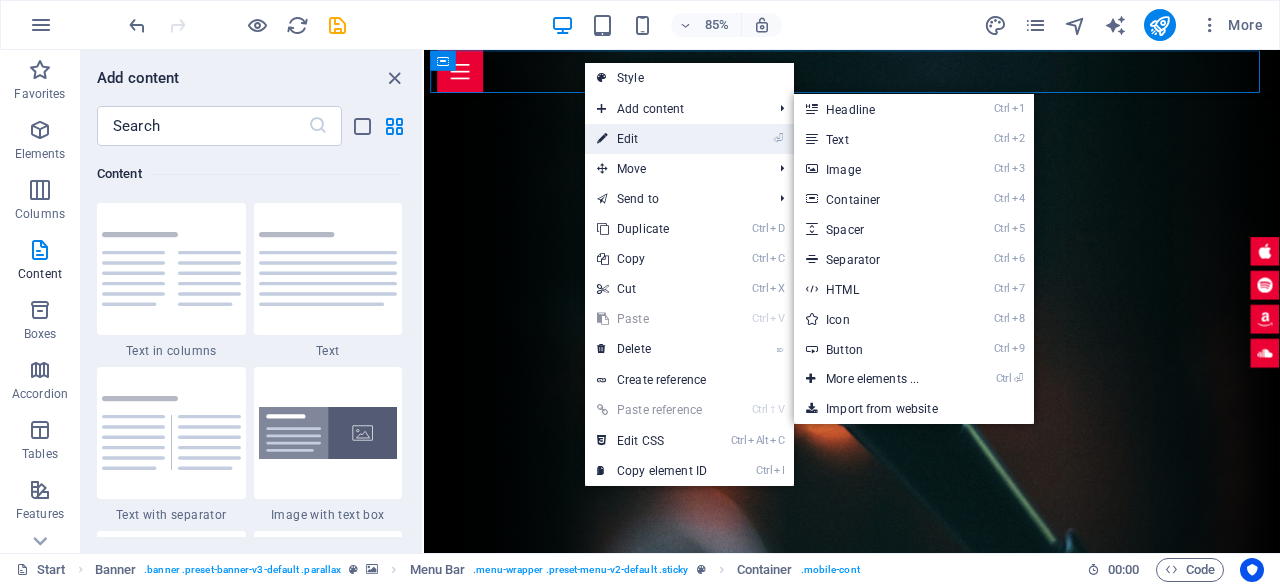 click on "⏎  Edit" at bounding box center (652, 139) 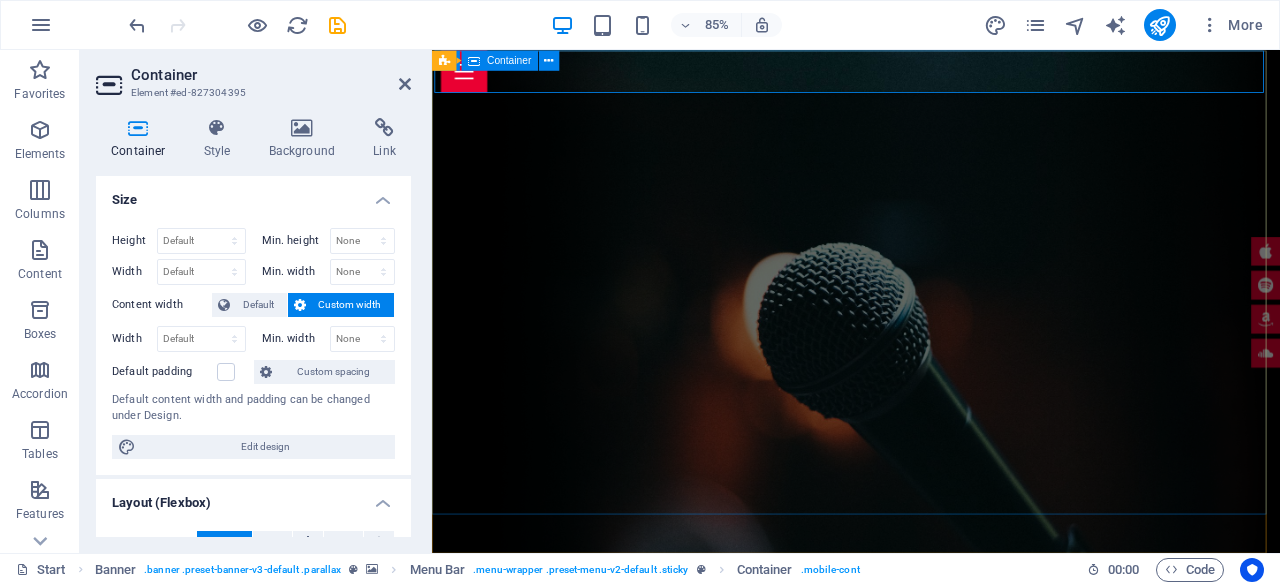 click at bounding box center (931, 690) 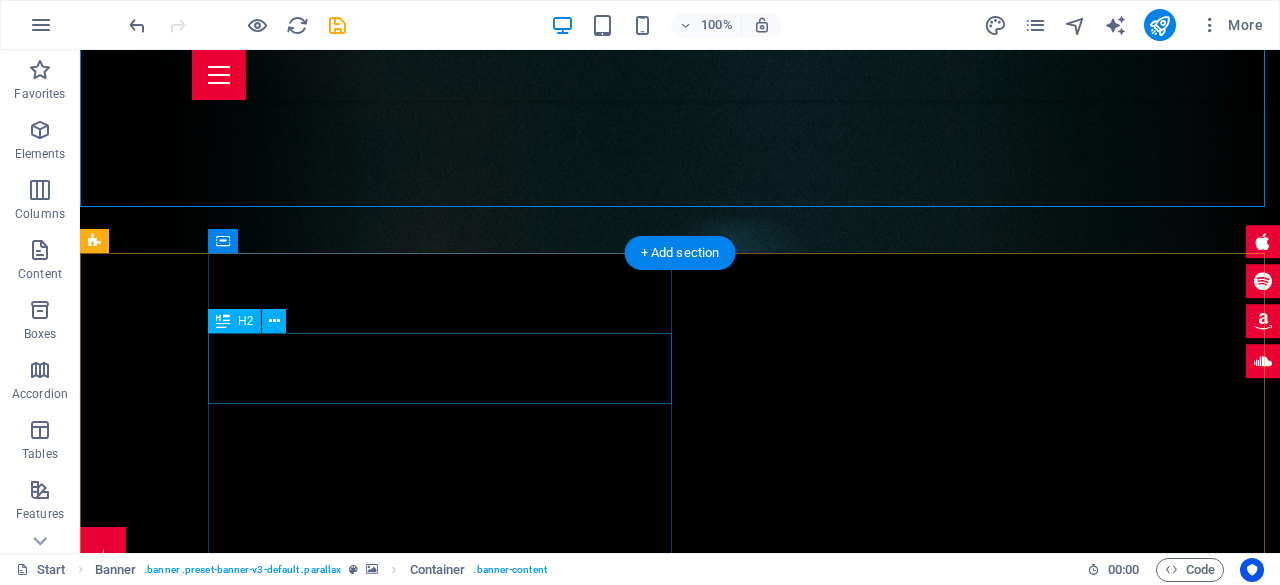 scroll, scrollTop: 0, scrollLeft: 0, axis: both 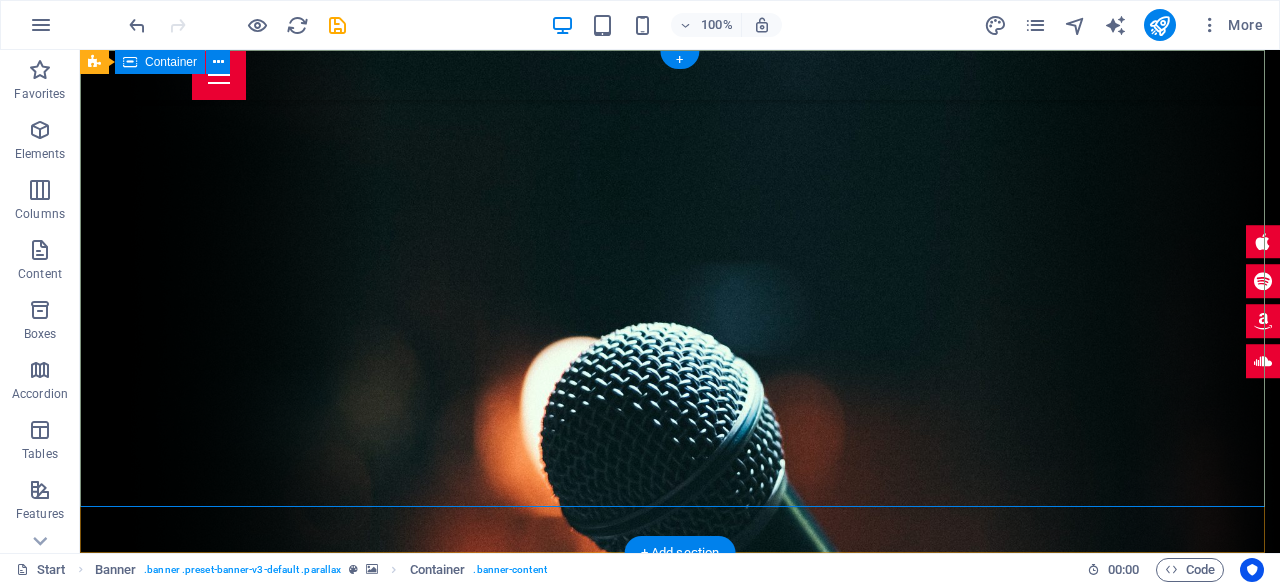 click at bounding box center [680, 690] 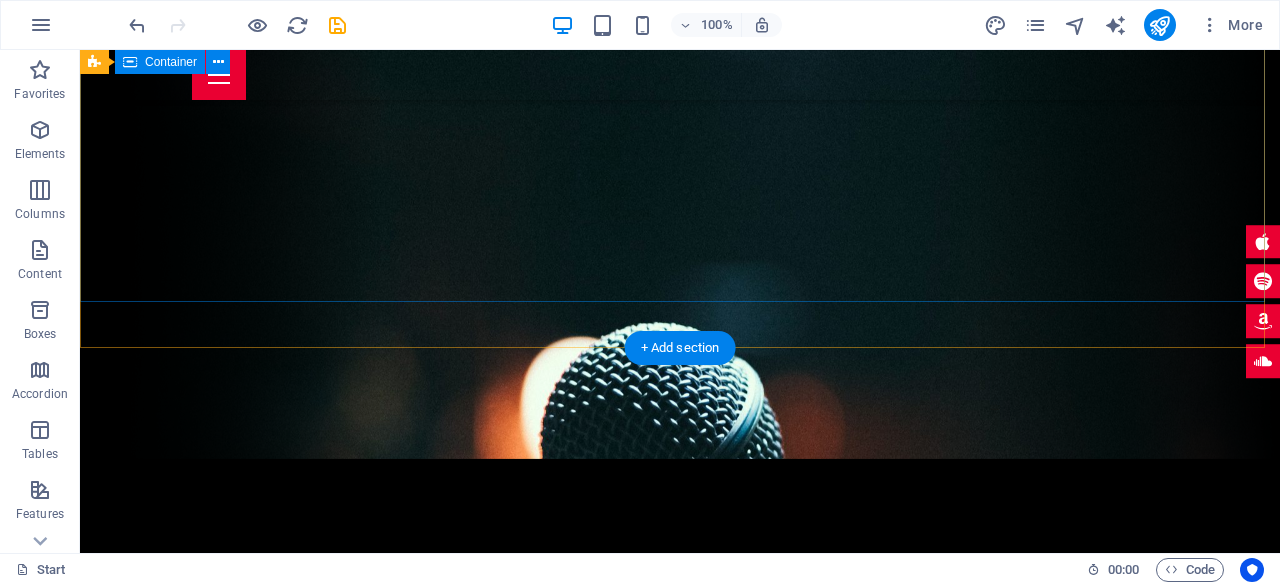 scroll, scrollTop: 0, scrollLeft: 0, axis: both 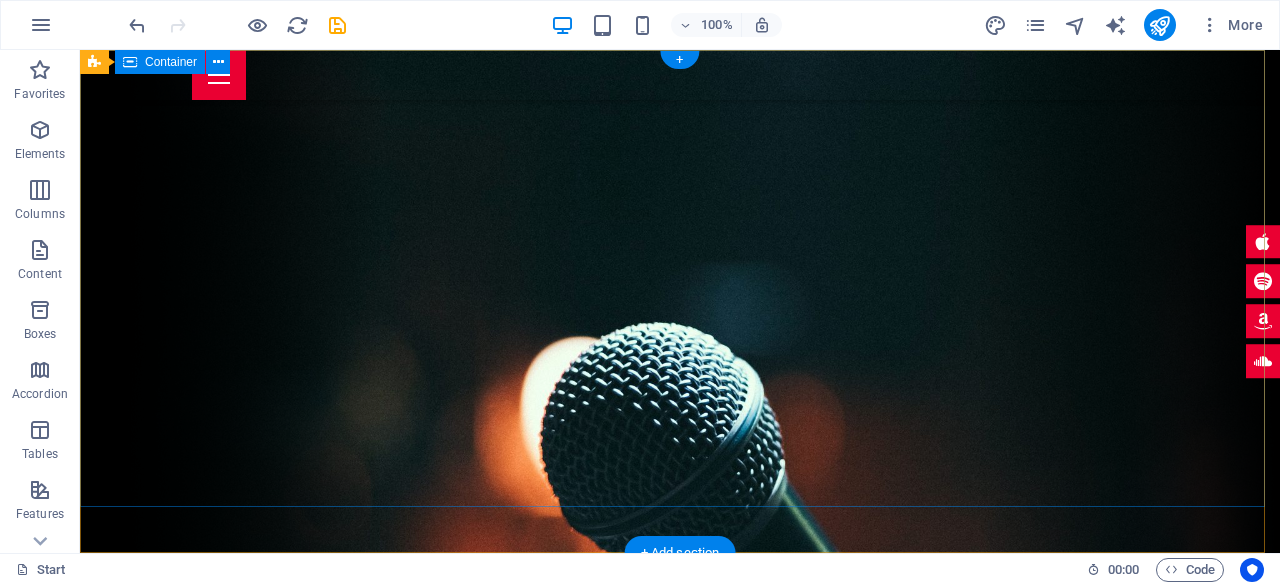 click at bounding box center [680, 690] 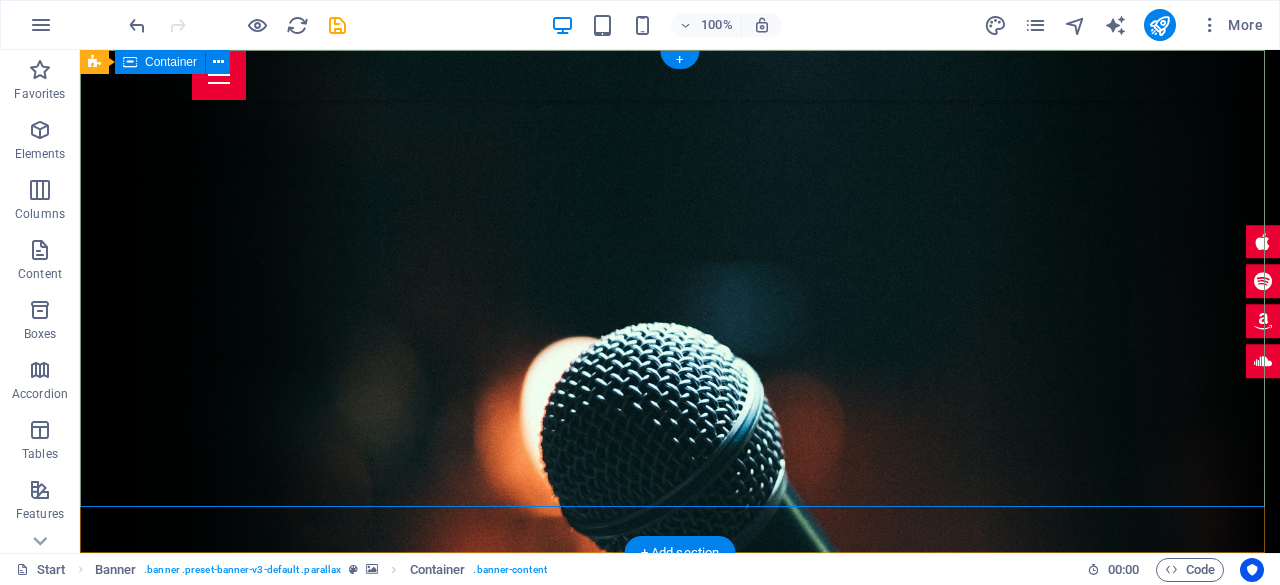 click at bounding box center [680, 690] 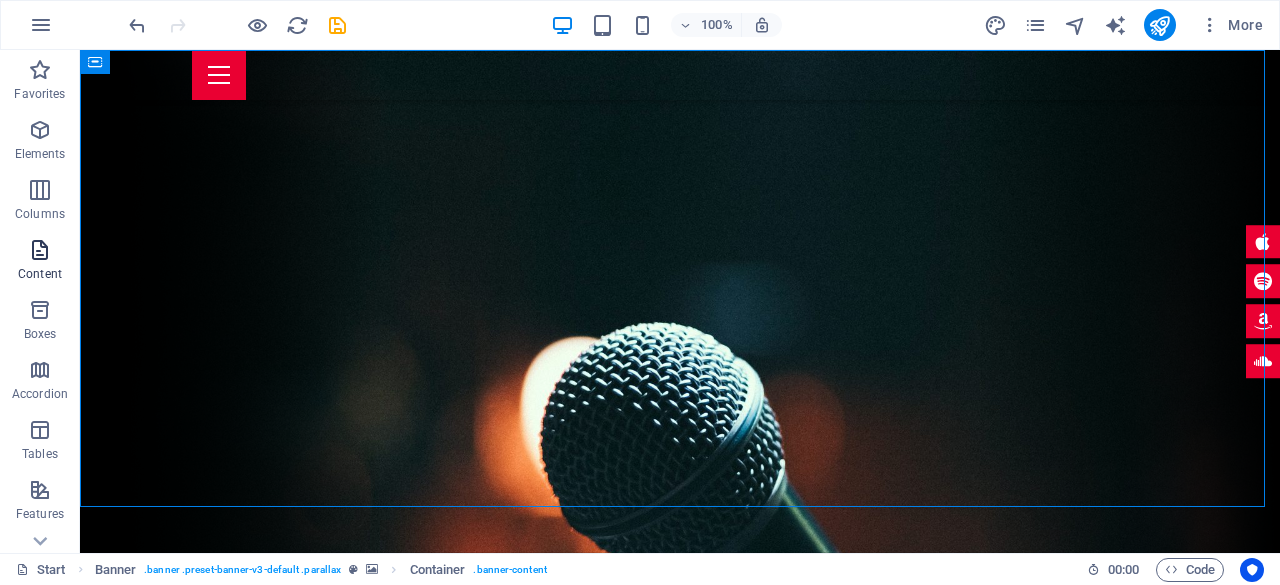 click at bounding box center [40, 250] 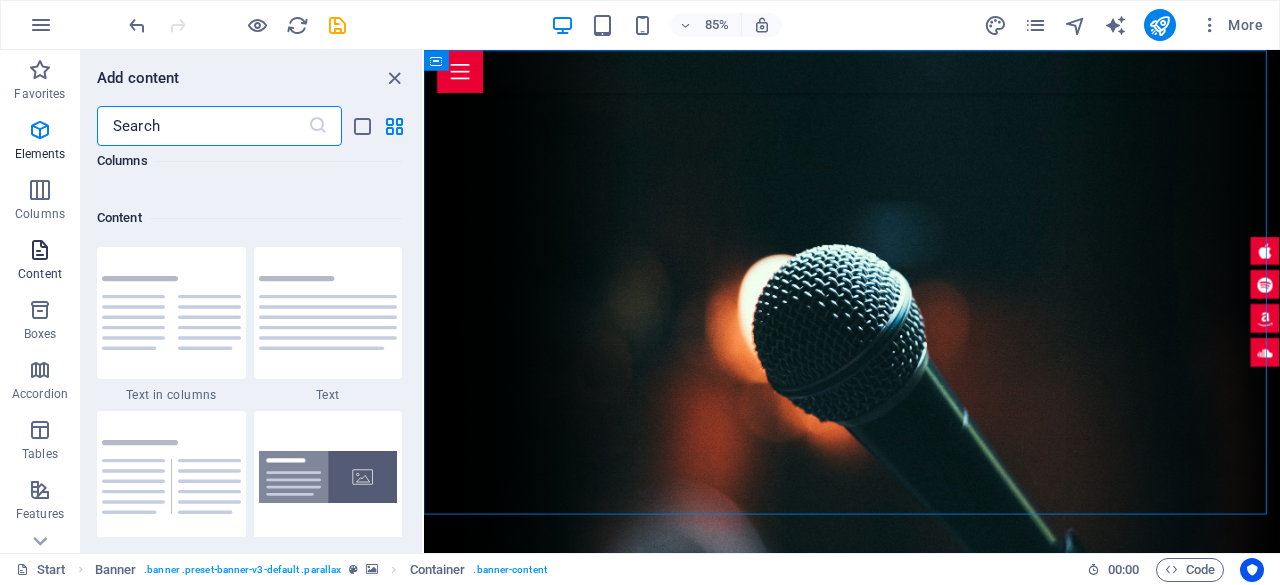 scroll, scrollTop: 3499, scrollLeft: 0, axis: vertical 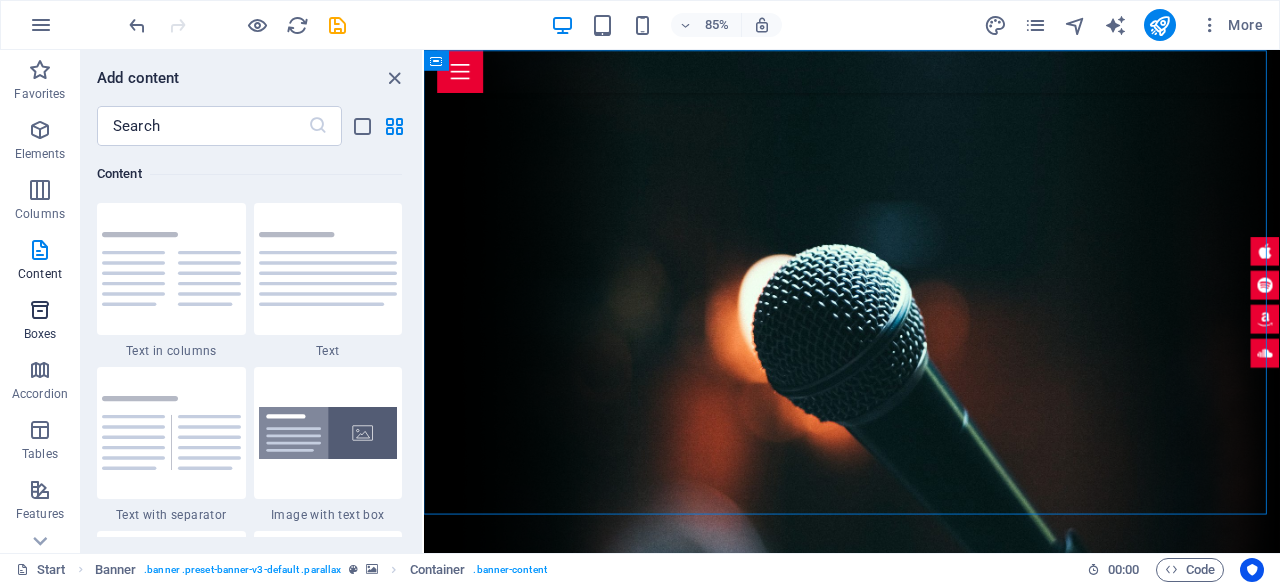 click at bounding box center [40, 310] 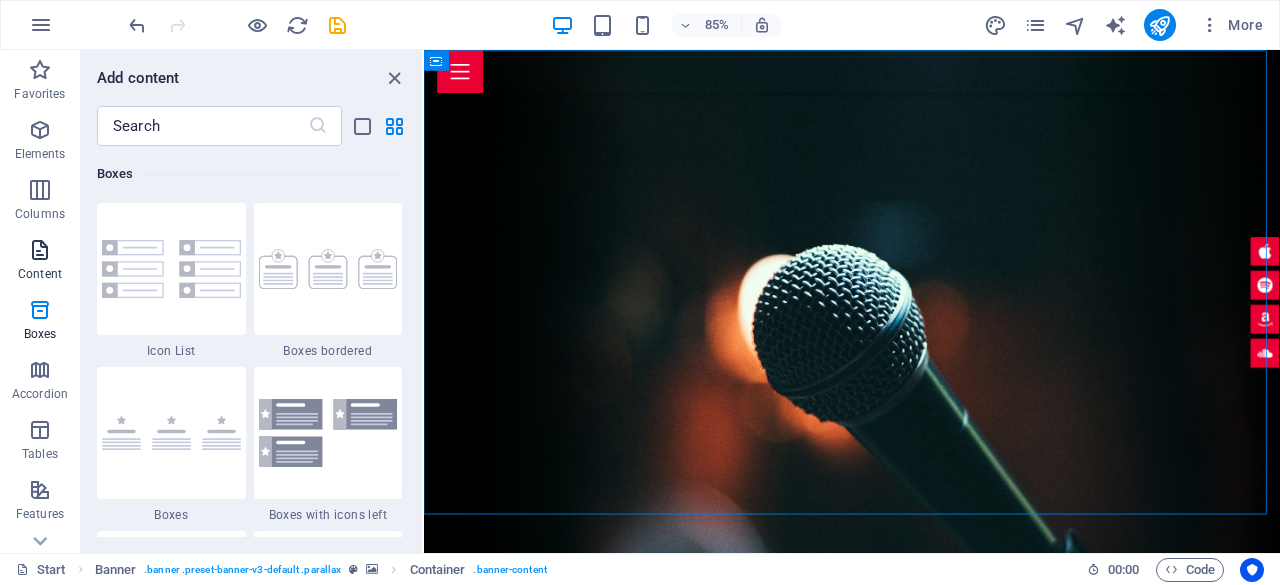 click at bounding box center (40, 250) 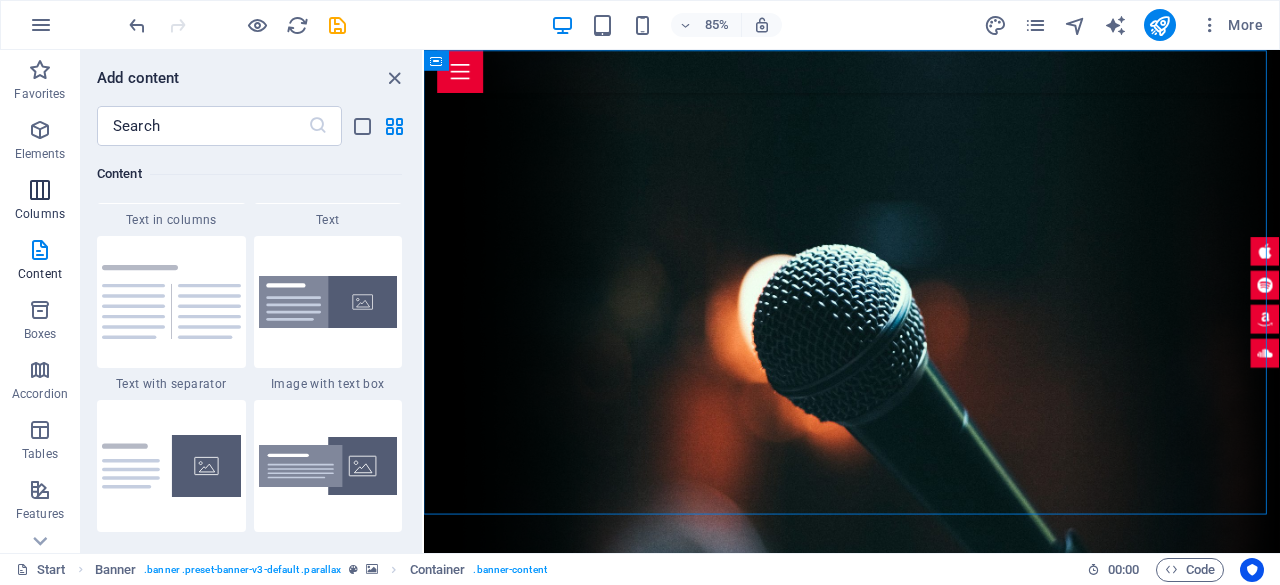 click at bounding box center [40, 190] 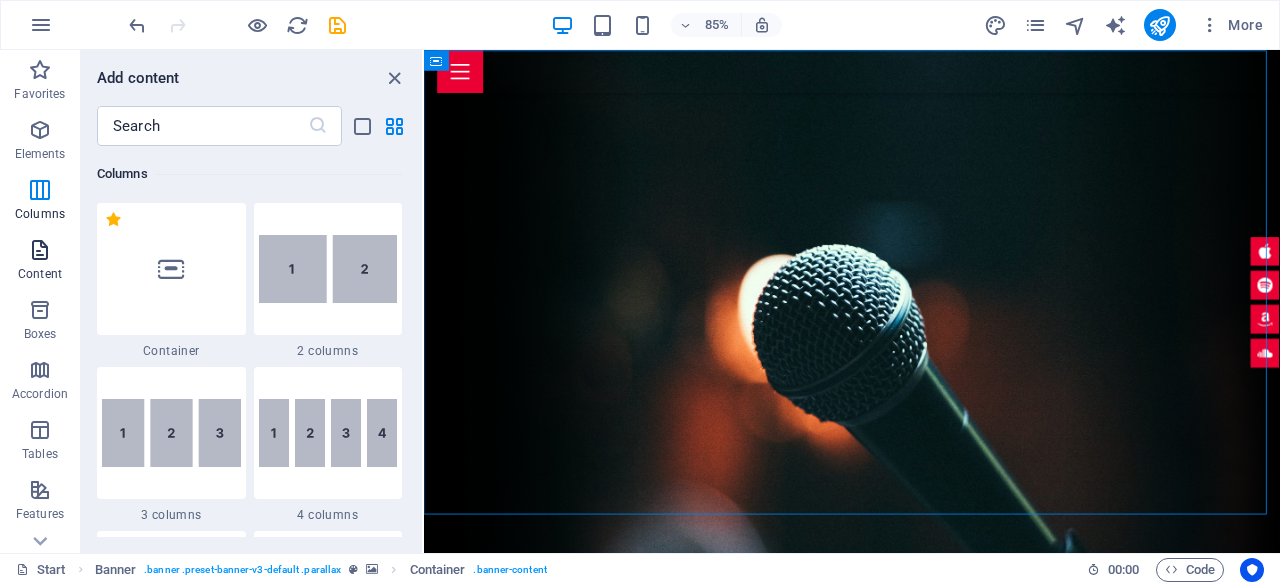 click at bounding box center [40, 250] 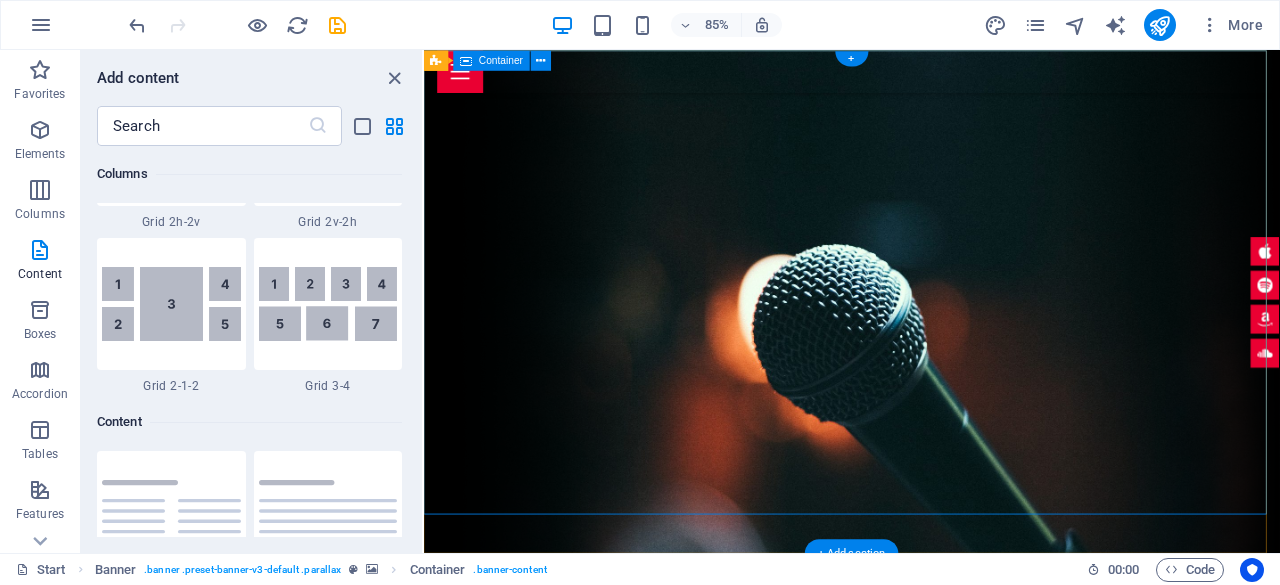scroll, scrollTop: 3499, scrollLeft: 0, axis: vertical 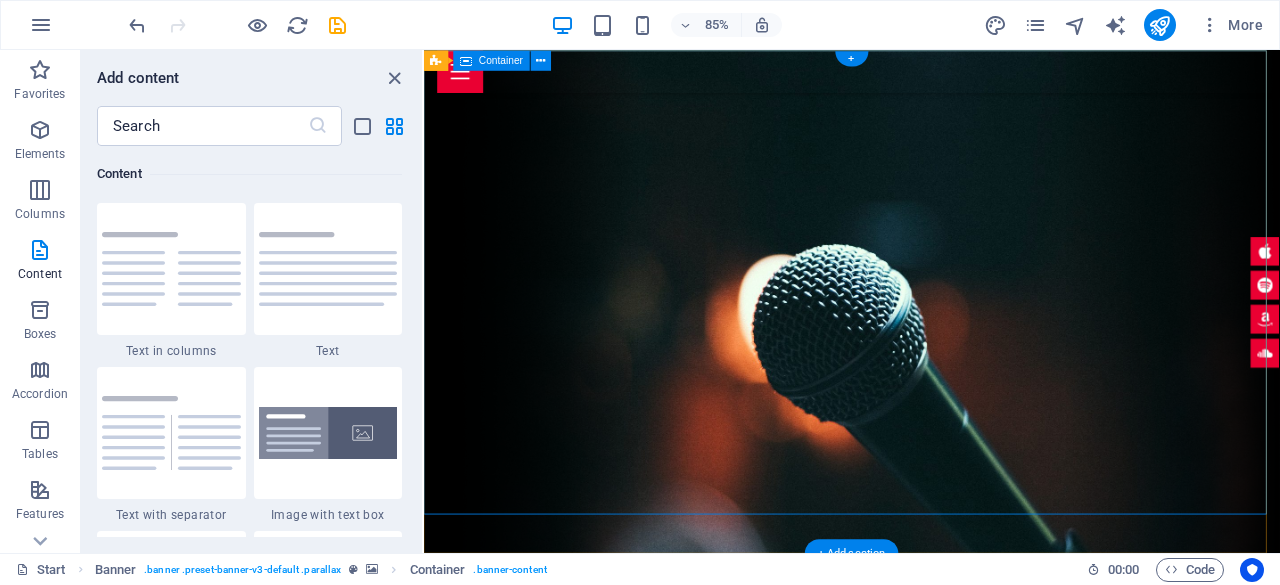 click at bounding box center (927, 690) 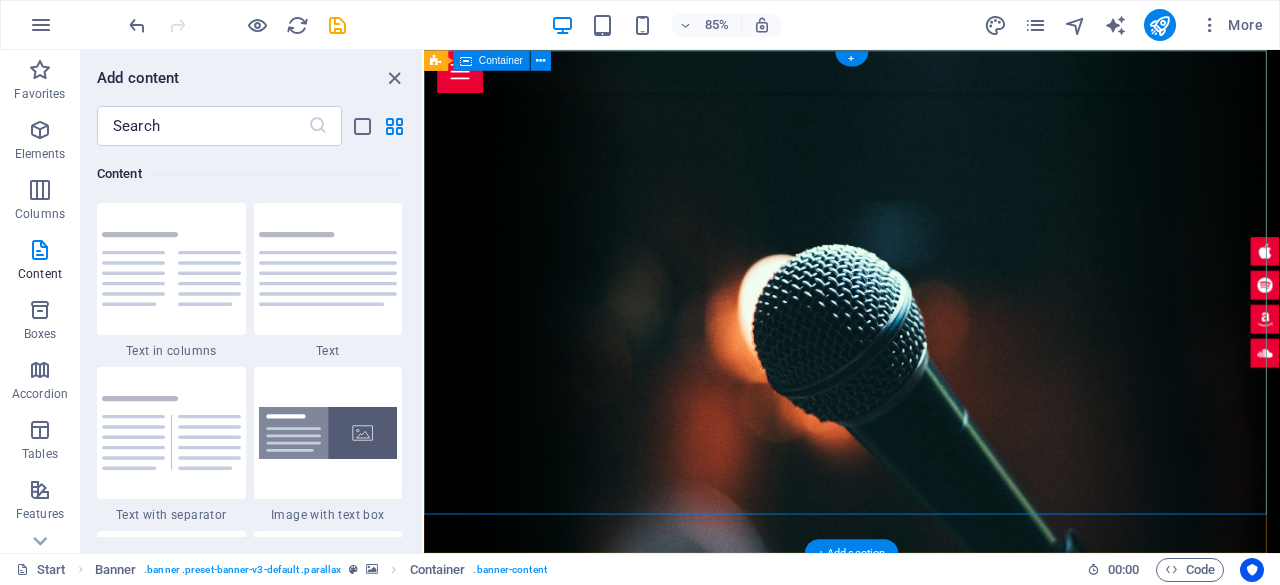 click at bounding box center (927, 690) 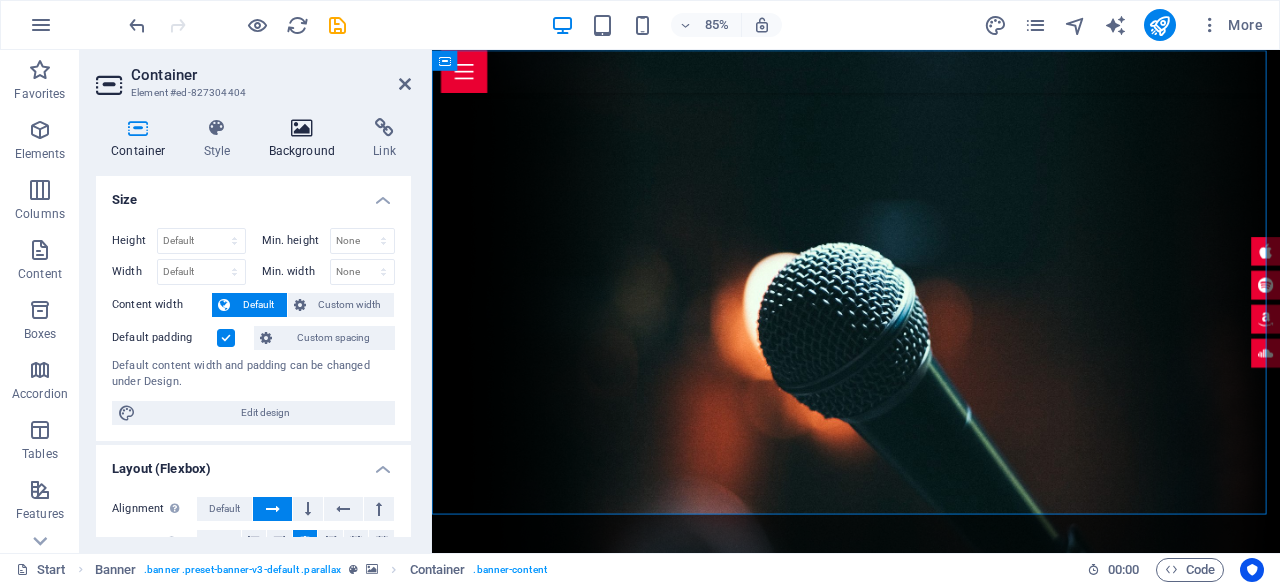 click at bounding box center (302, 128) 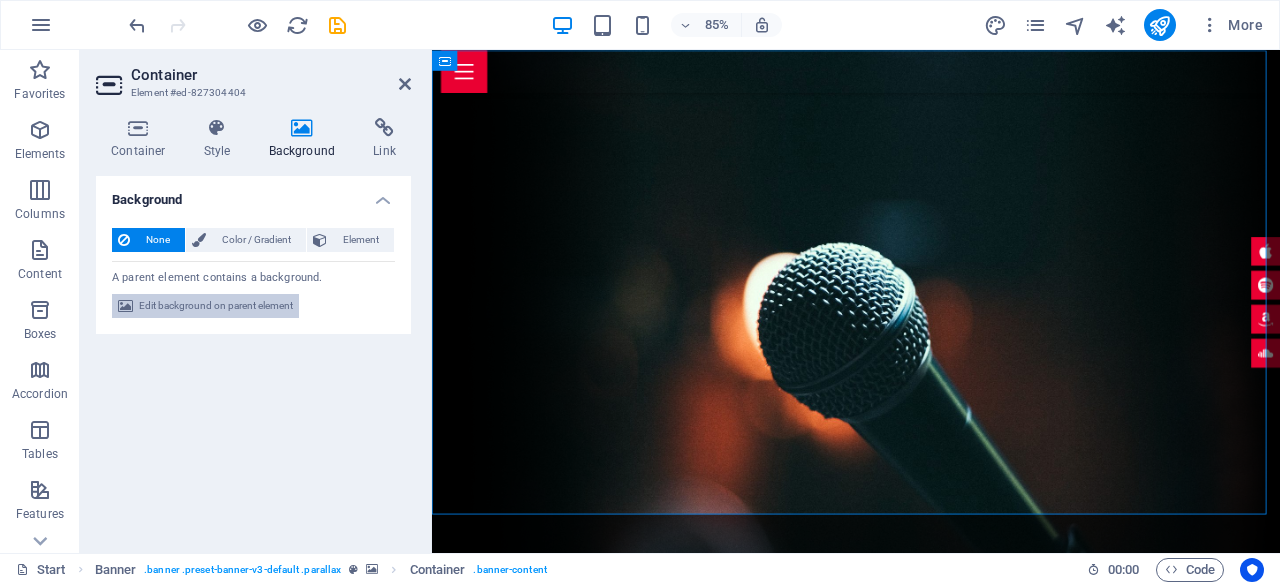 click on "Edit background on parent element" at bounding box center [216, 306] 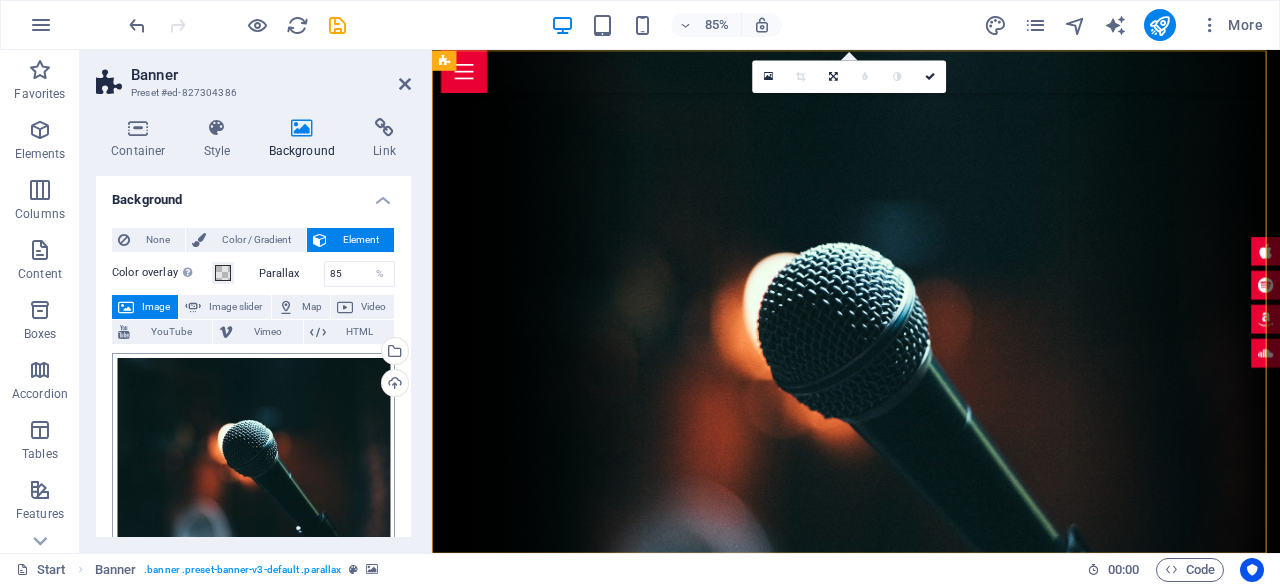 scroll, scrollTop: 100, scrollLeft: 0, axis: vertical 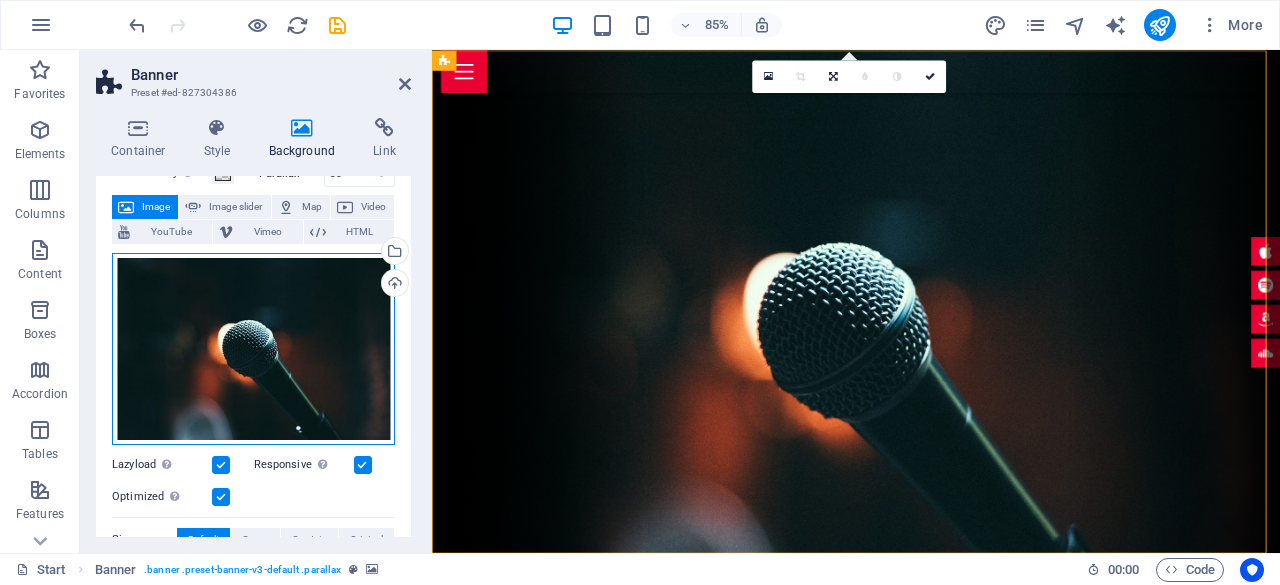 click on "Drag files here, click to choose files or select files from Files or our free stock photos & videos" at bounding box center (253, 349) 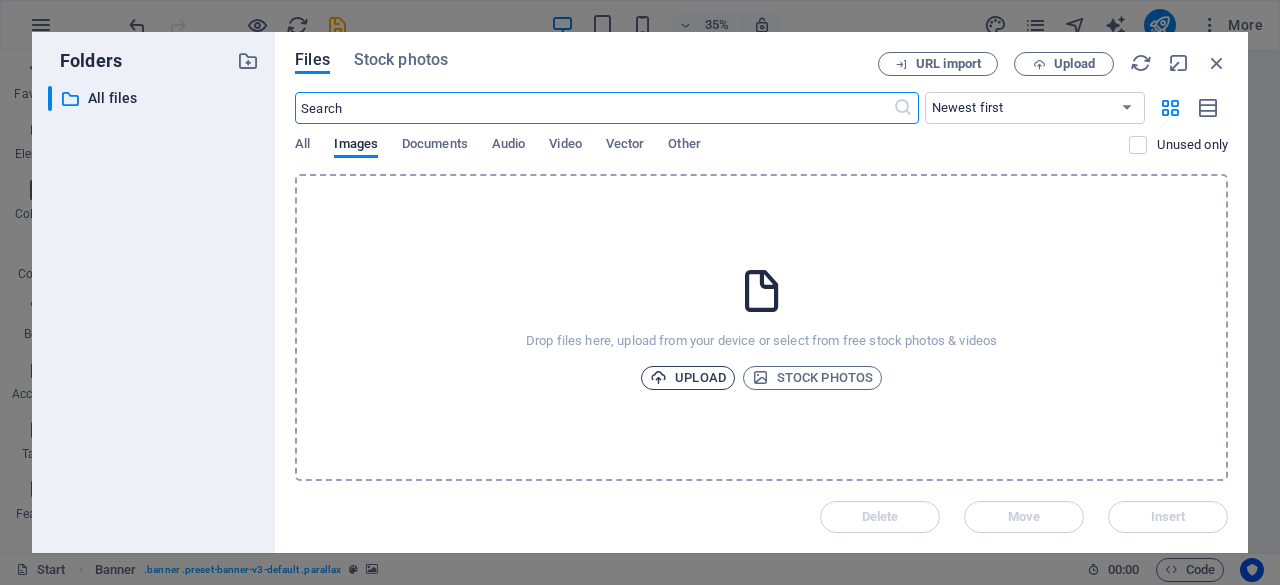 click on "Upload" at bounding box center [688, 378] 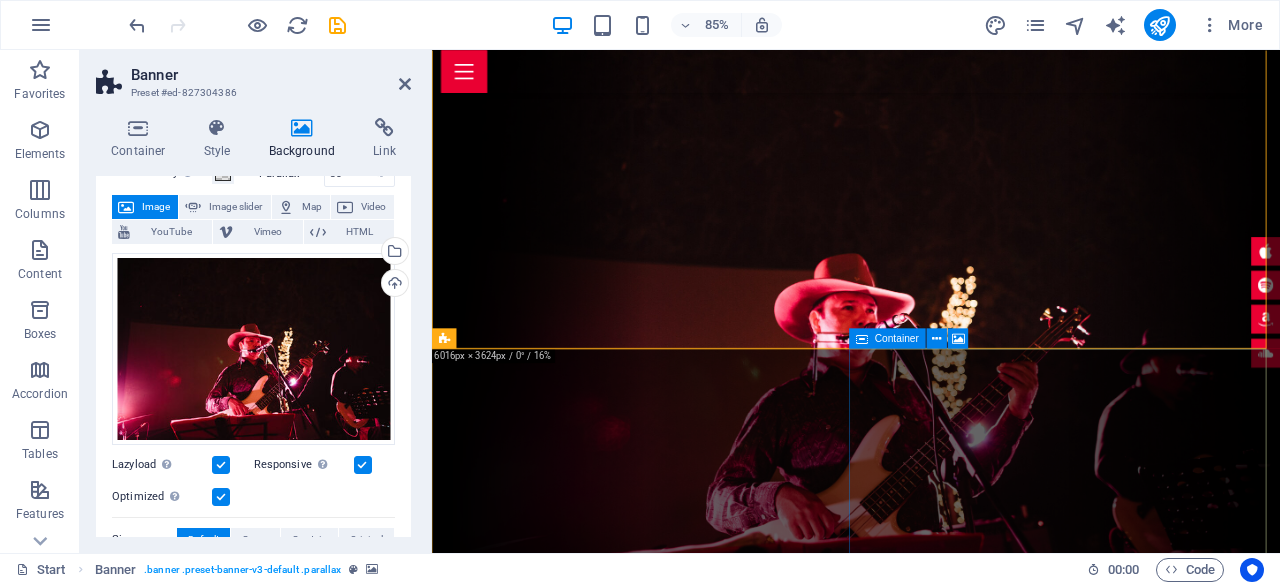 scroll, scrollTop: 0, scrollLeft: 0, axis: both 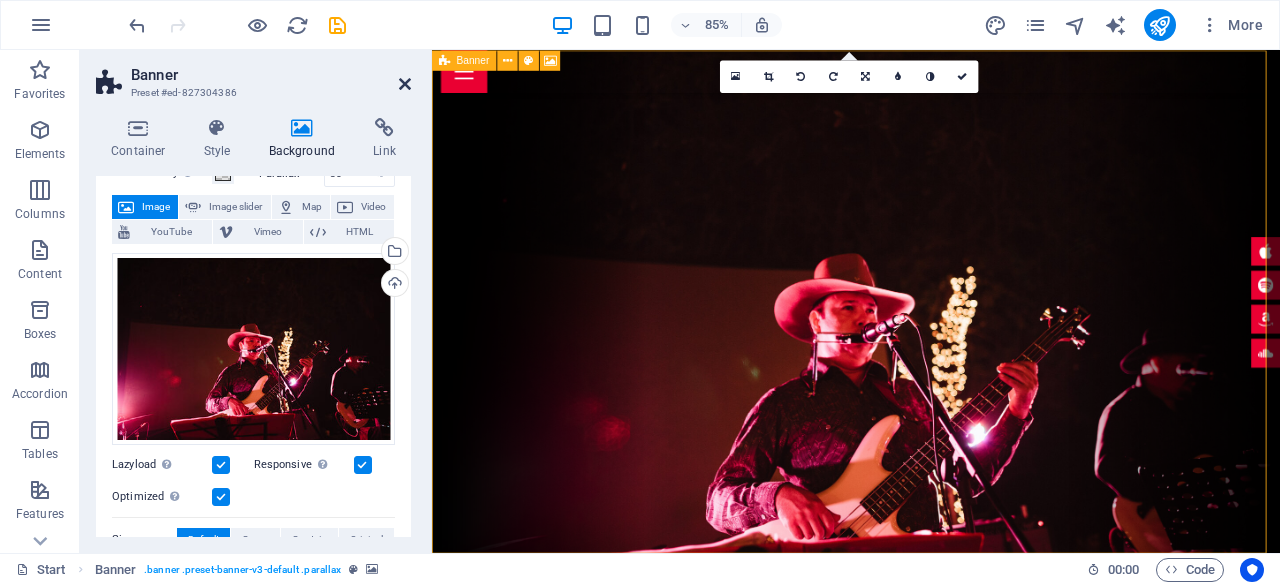 click at bounding box center (405, 84) 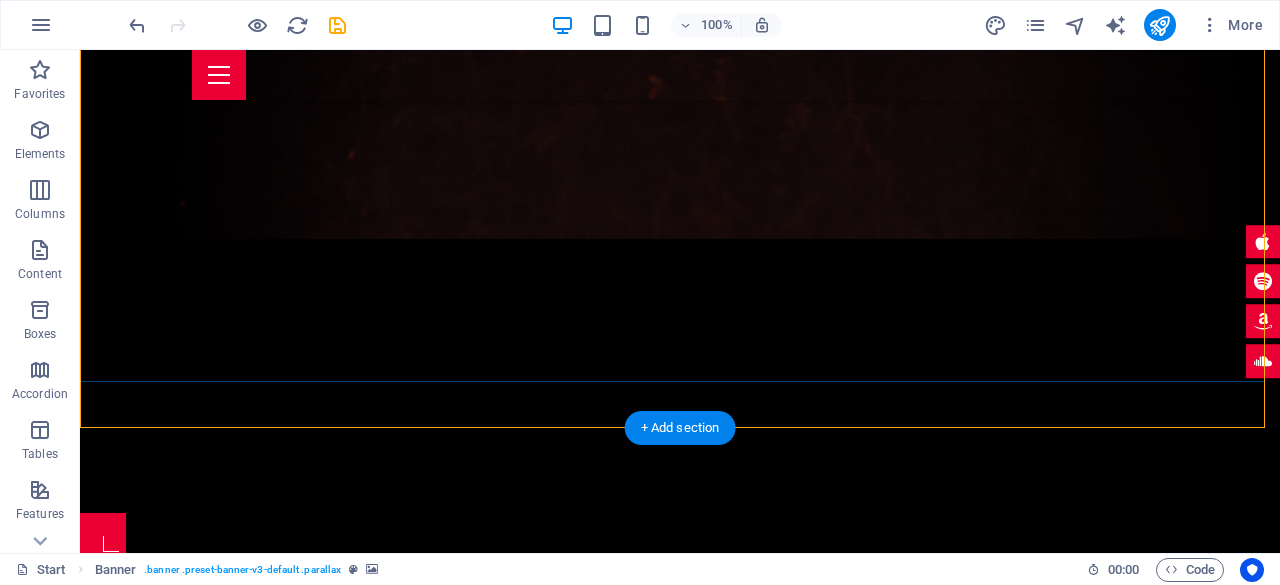 scroll, scrollTop: 400, scrollLeft: 0, axis: vertical 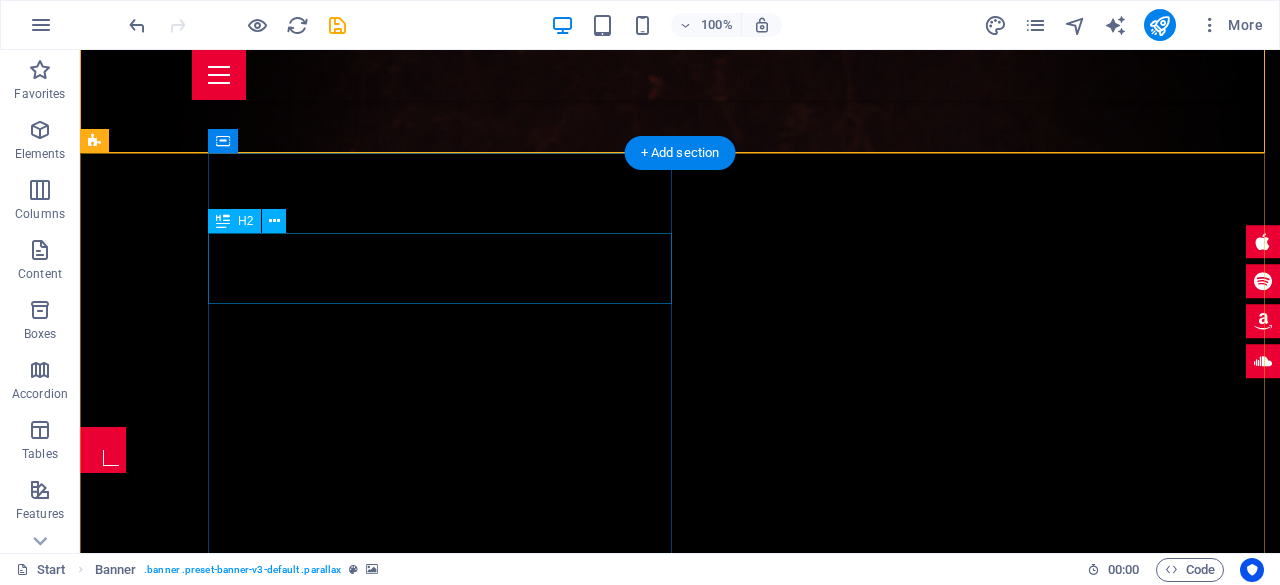 click on "About me ." at bounding box center [744, 588] 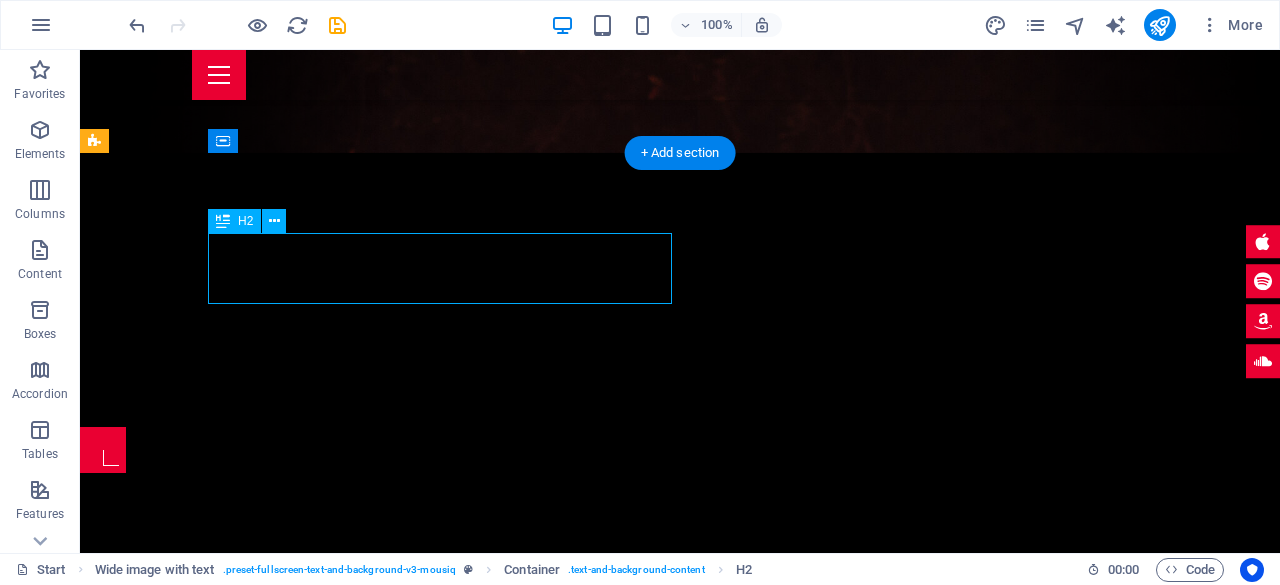 click on "About me ." at bounding box center [744, 588] 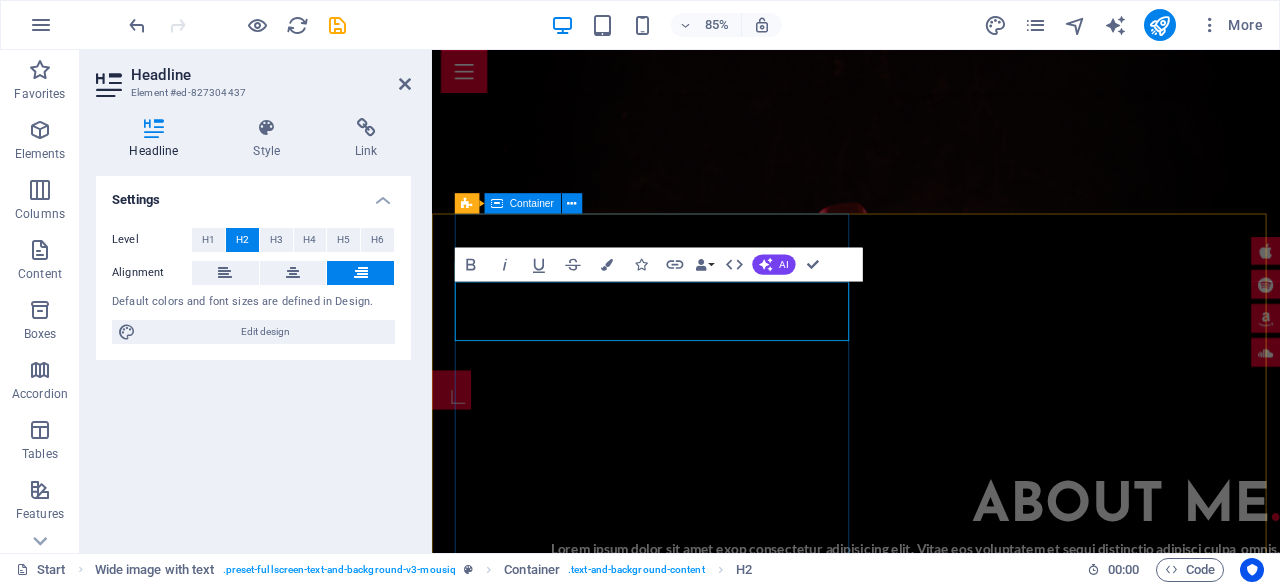 type 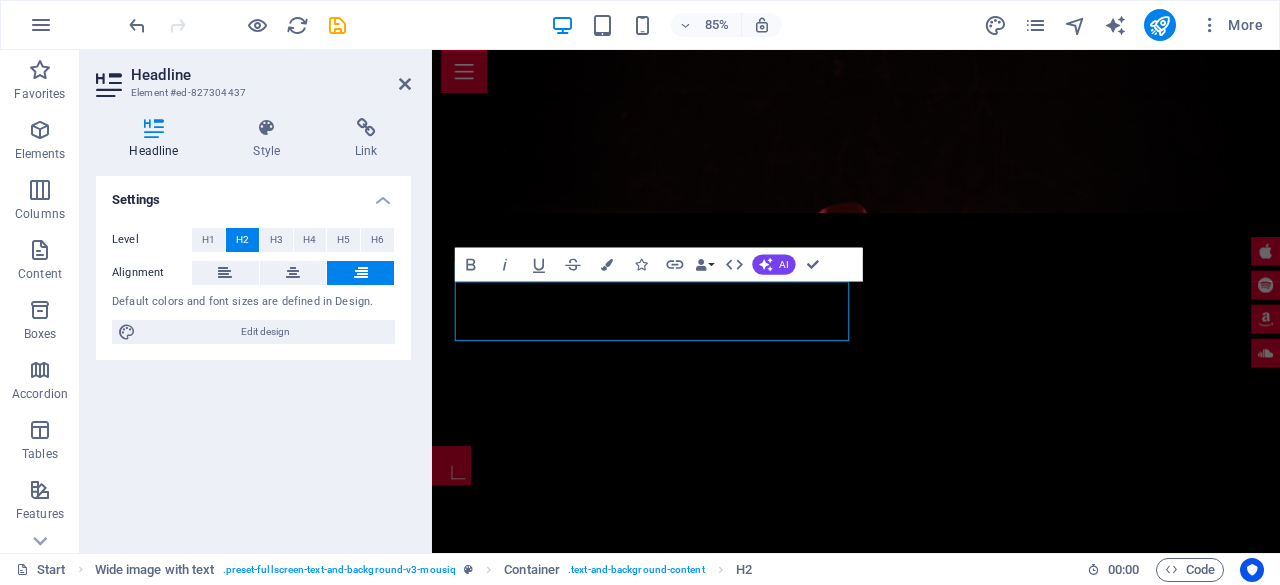 click at bounding box center [931, 1425] 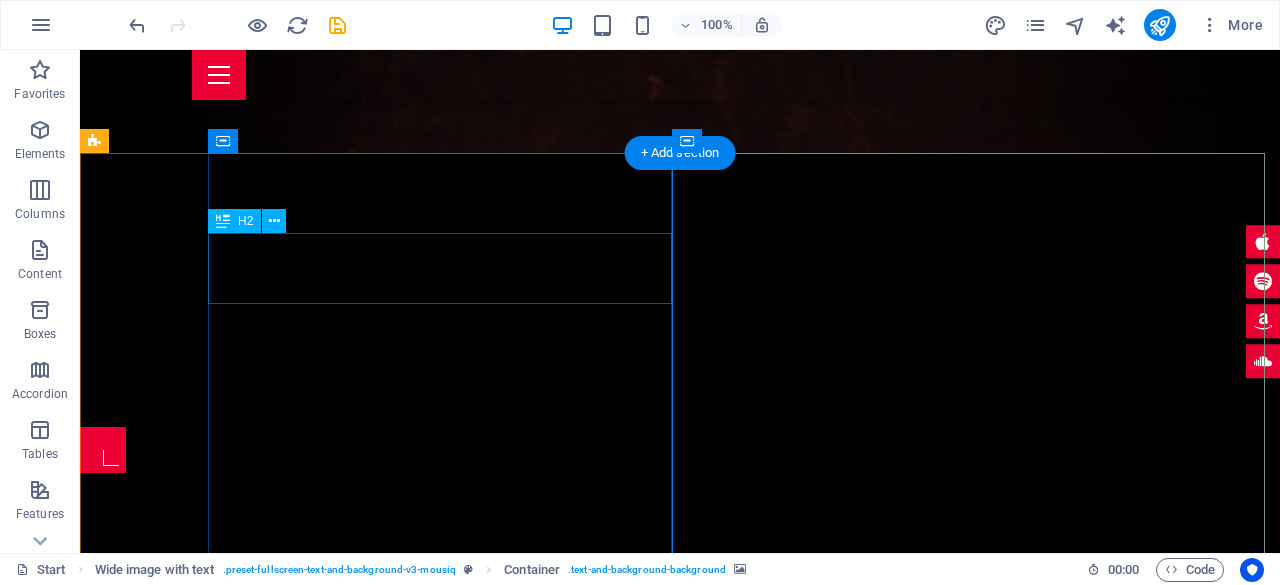 click on "encrucijada" at bounding box center (744, 588) 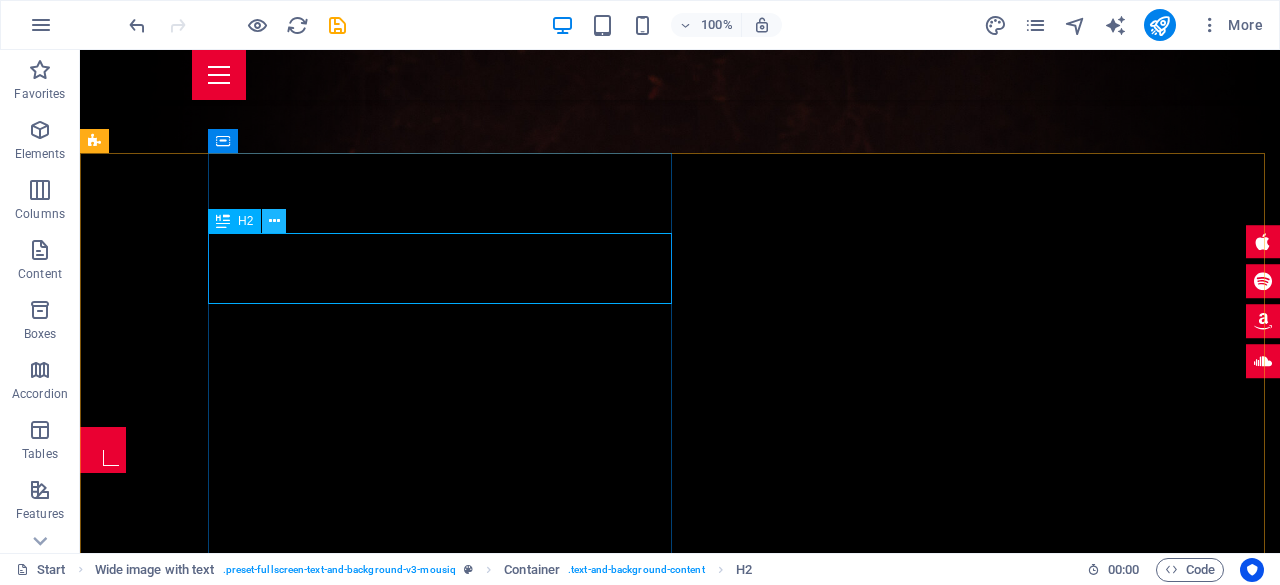 click at bounding box center (274, 221) 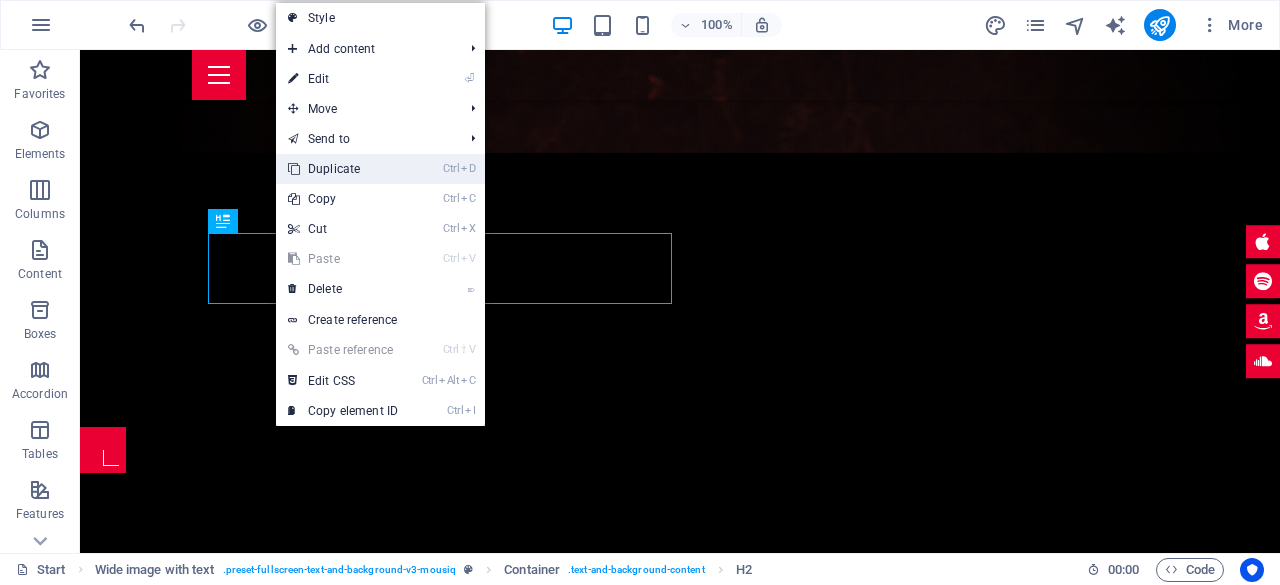 click on "Ctrl D  Duplicate" at bounding box center [343, 169] 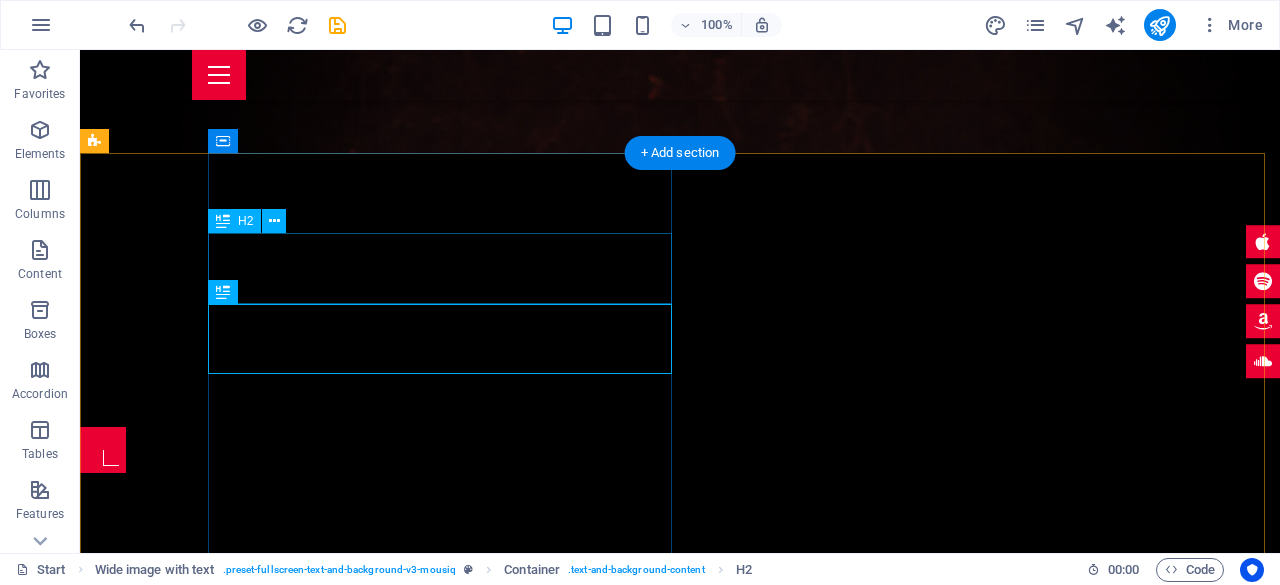 click on "encrucijada" at bounding box center [744, 588] 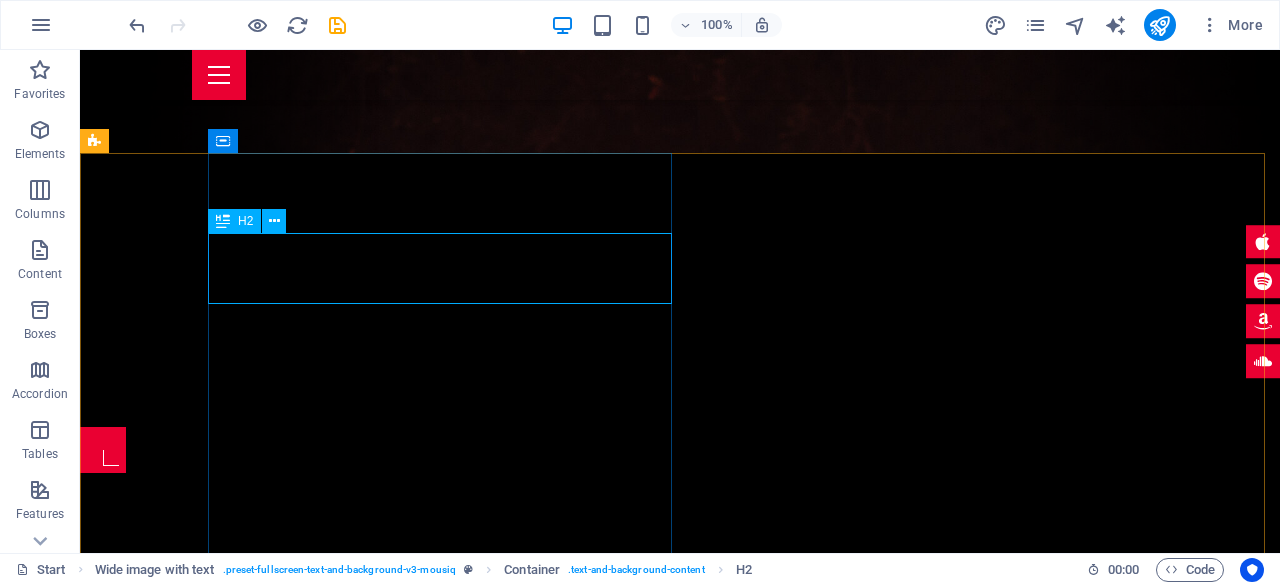 click on "H2" at bounding box center [245, 221] 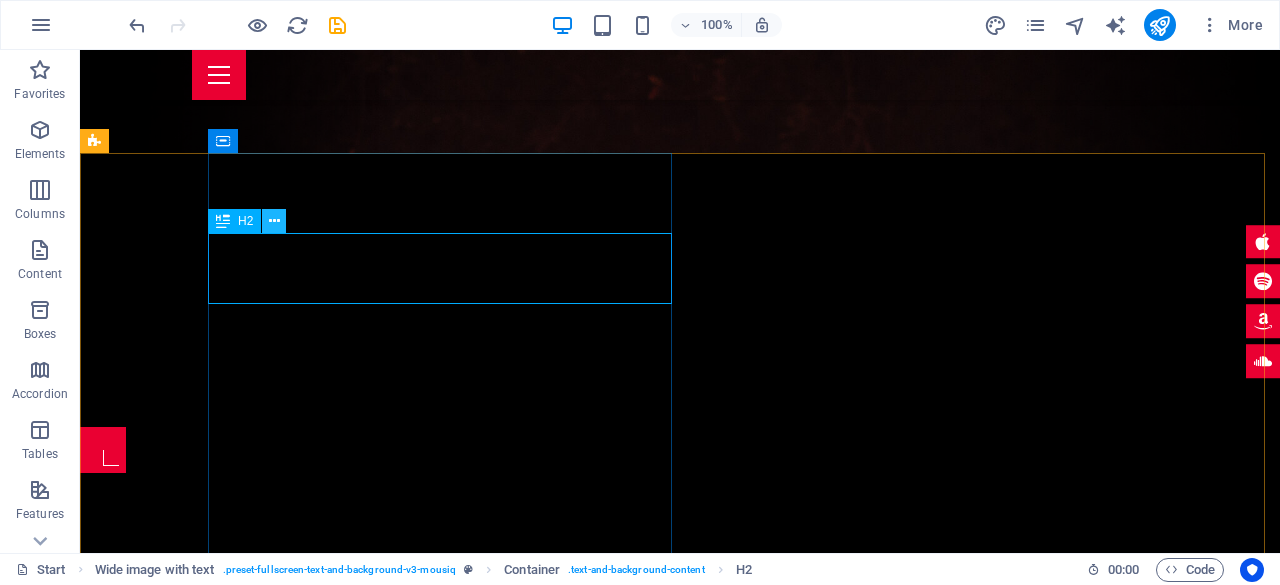 click at bounding box center [274, 221] 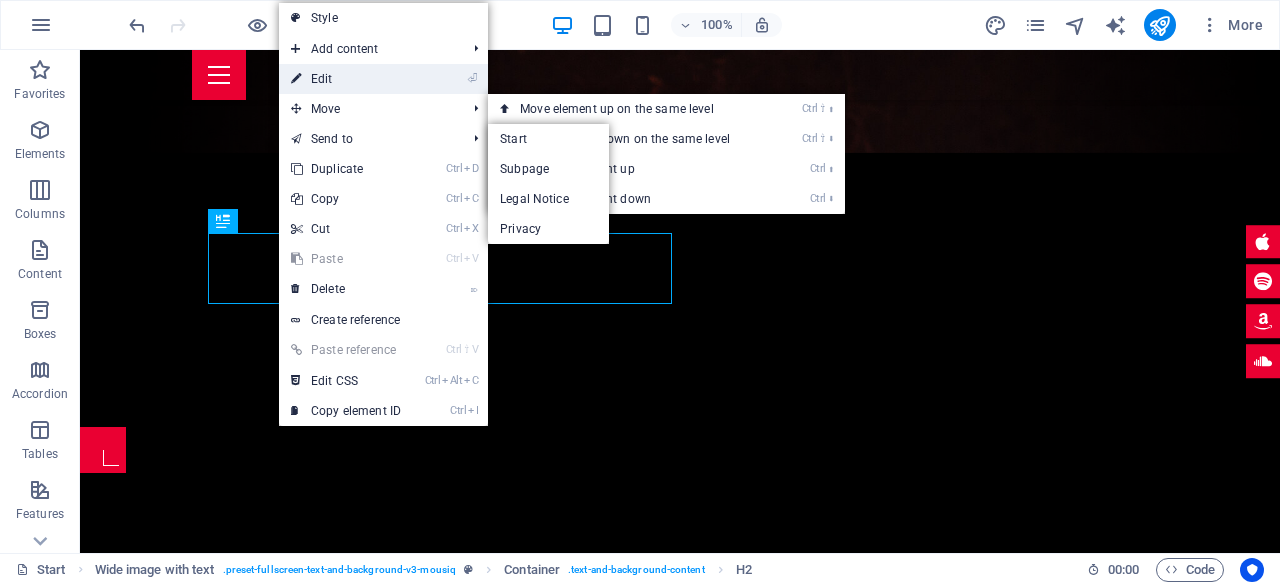 click on "⏎  Edit" at bounding box center (346, 79) 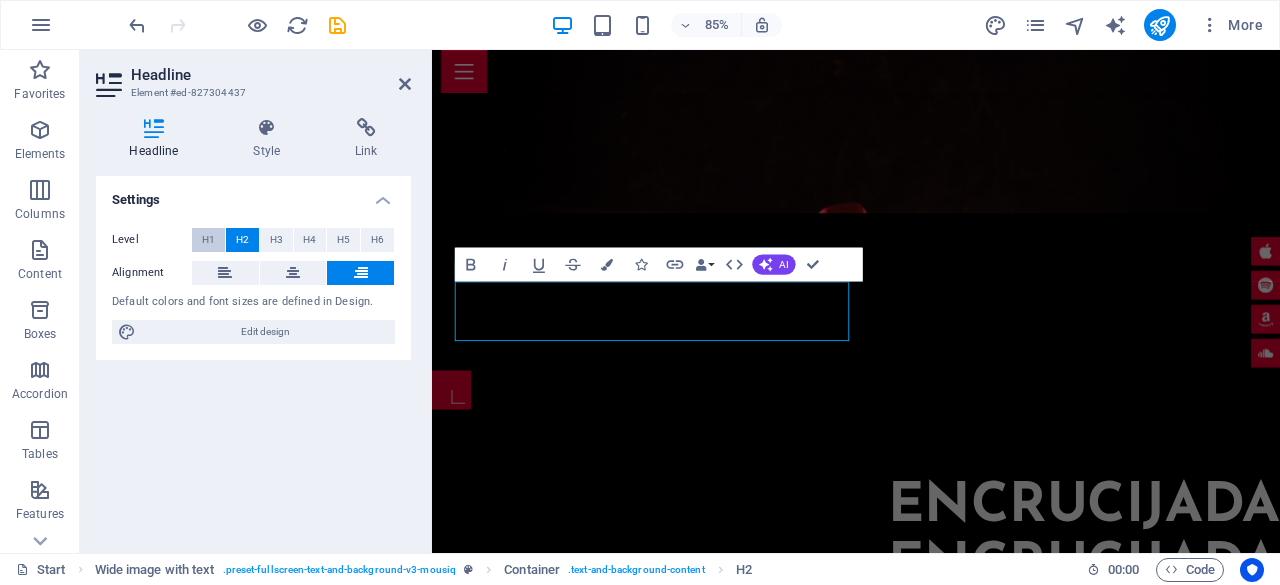 click on "H1" at bounding box center (208, 240) 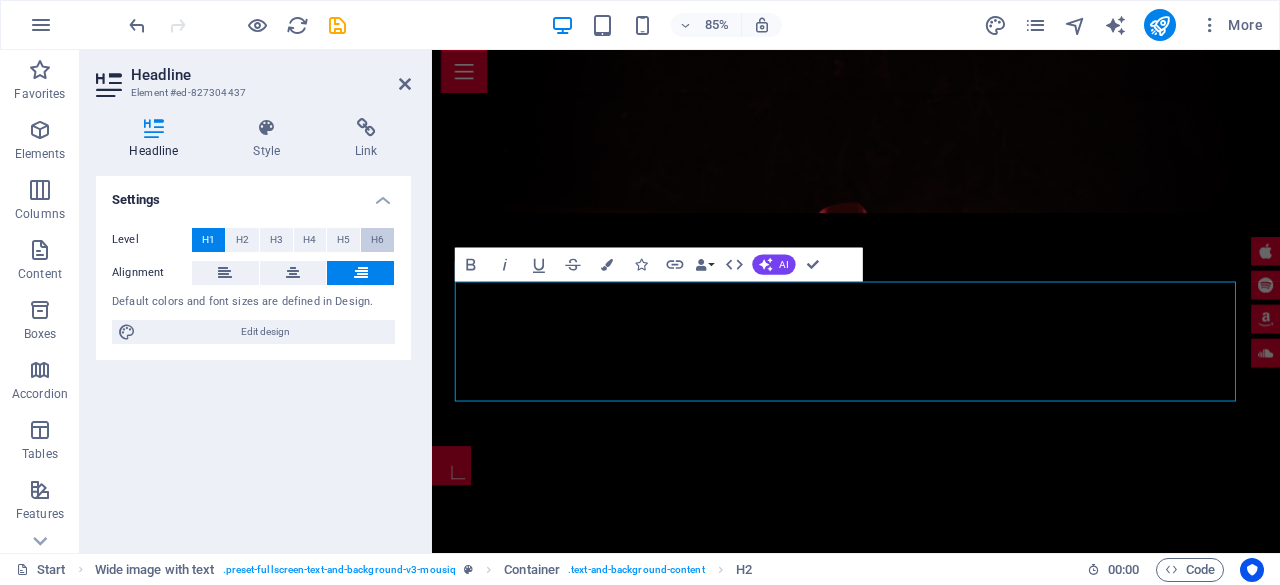 click on "H6" at bounding box center (377, 240) 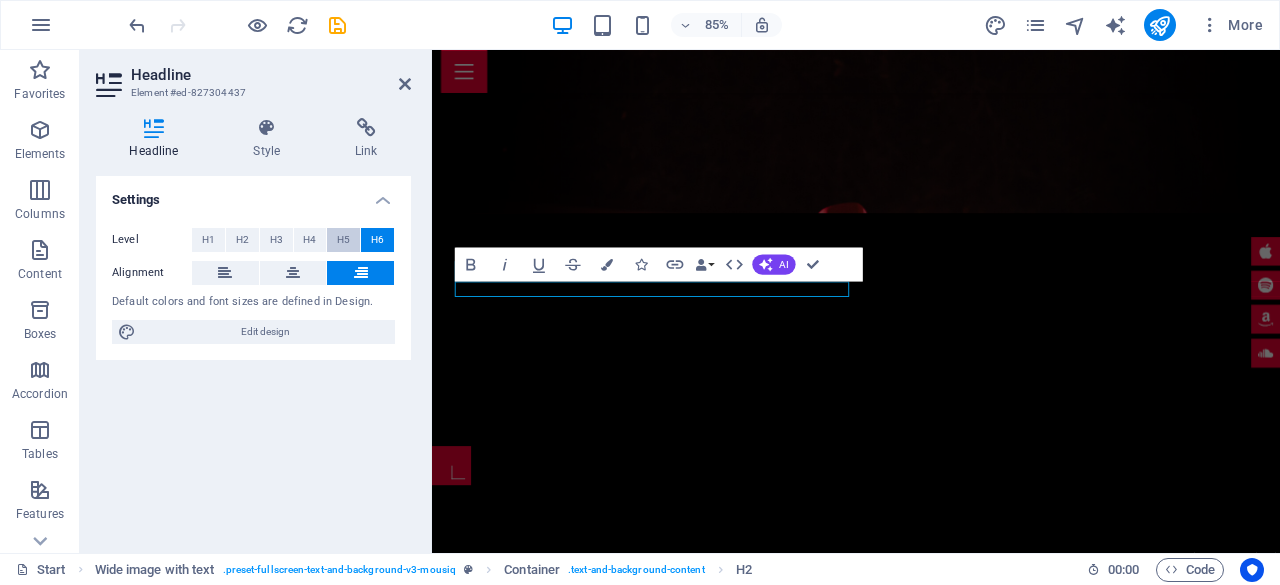 click on "H5" at bounding box center (343, 240) 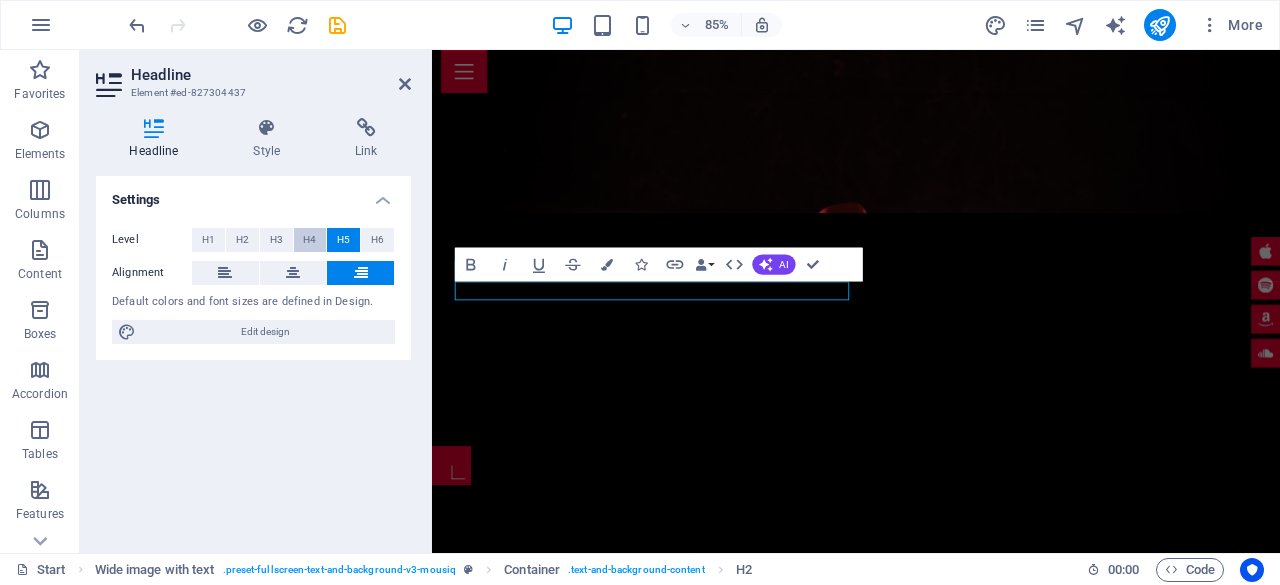 click on "H4" at bounding box center (309, 240) 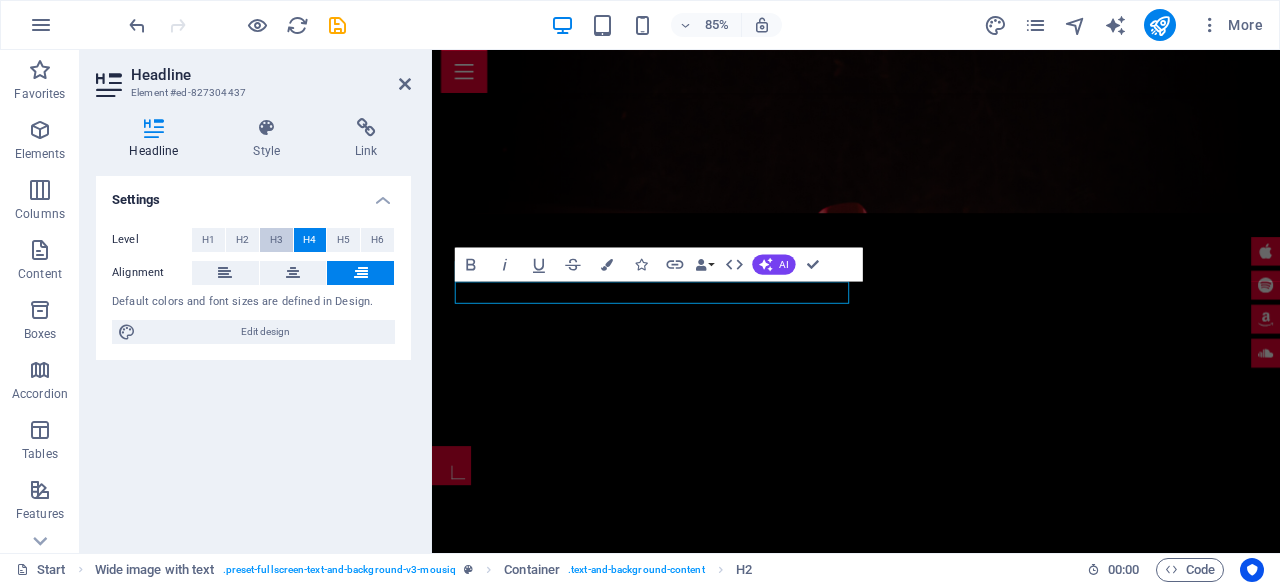 click on "H3" at bounding box center (276, 240) 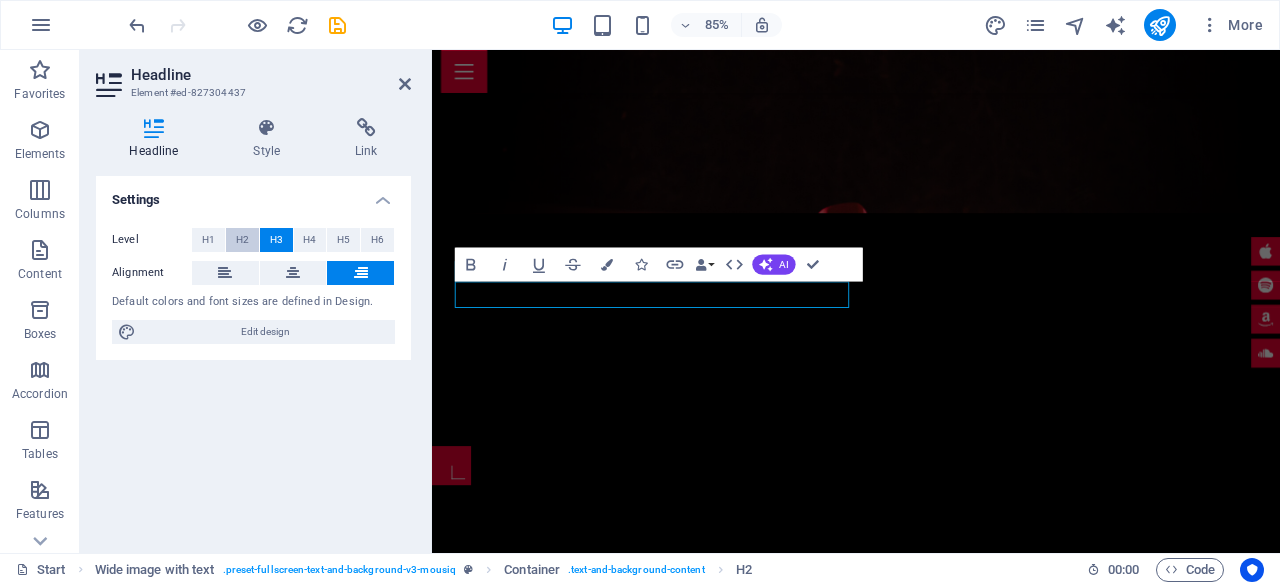 click on "H2" at bounding box center (242, 240) 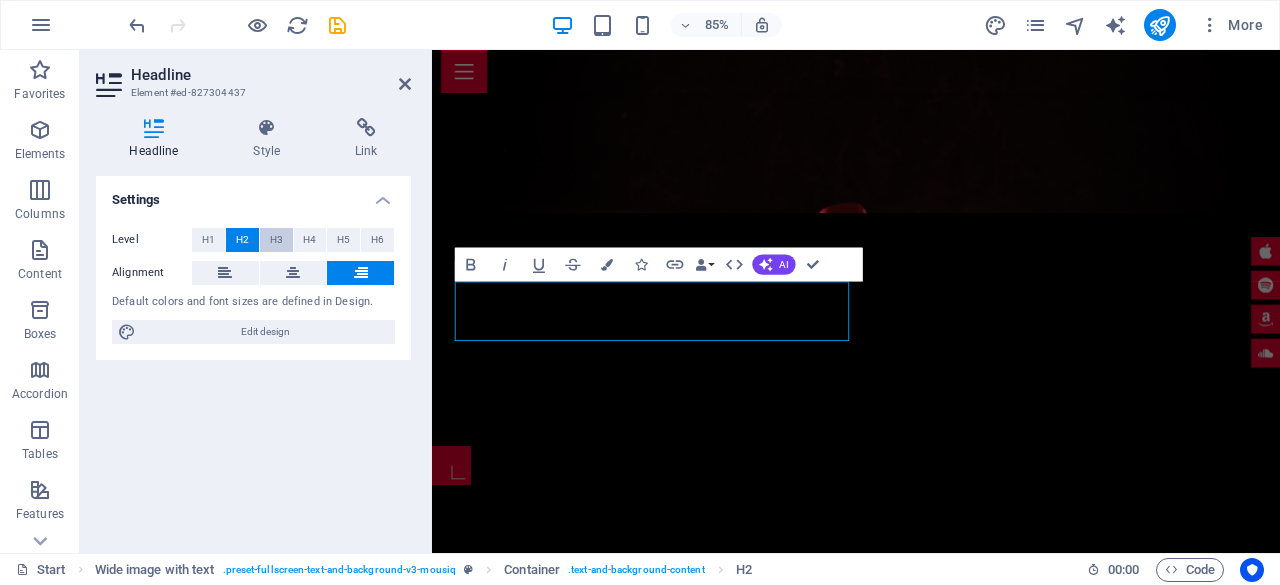 click on "H3" at bounding box center (276, 240) 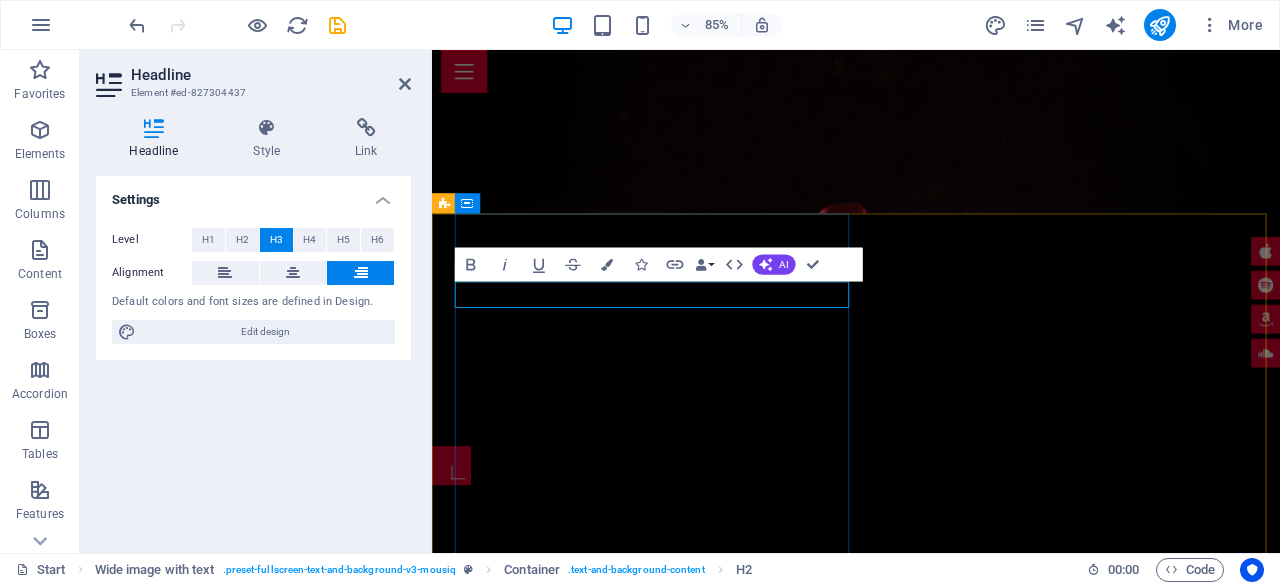 click on "encrucijada" at bounding box center (944, 657) 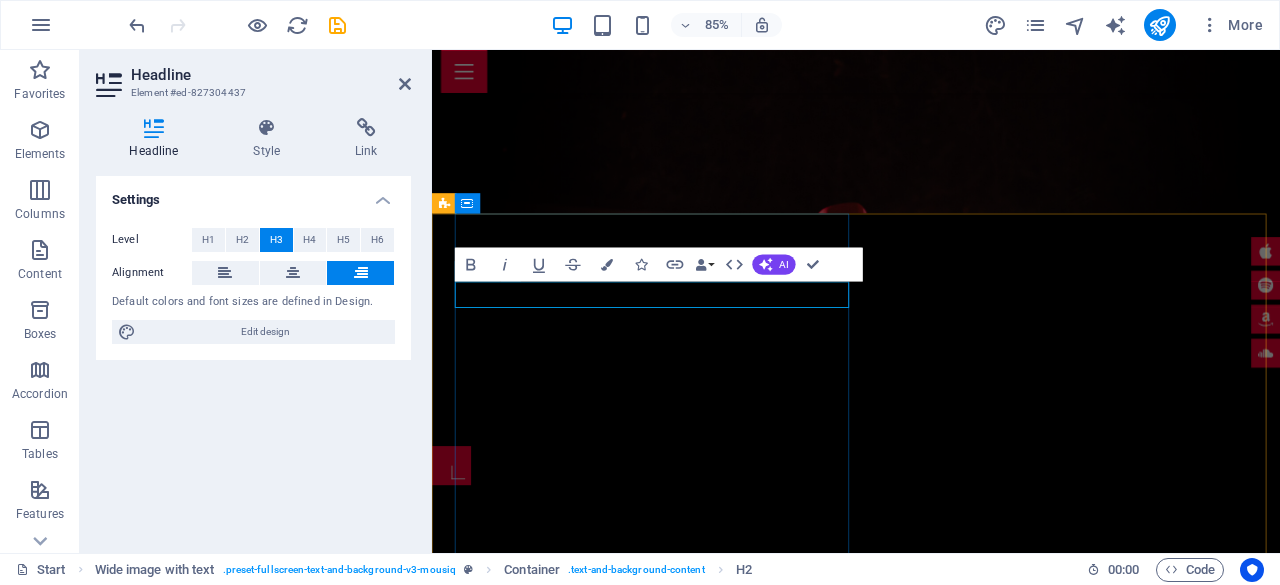 click on "encrucijada" at bounding box center (944, 657) 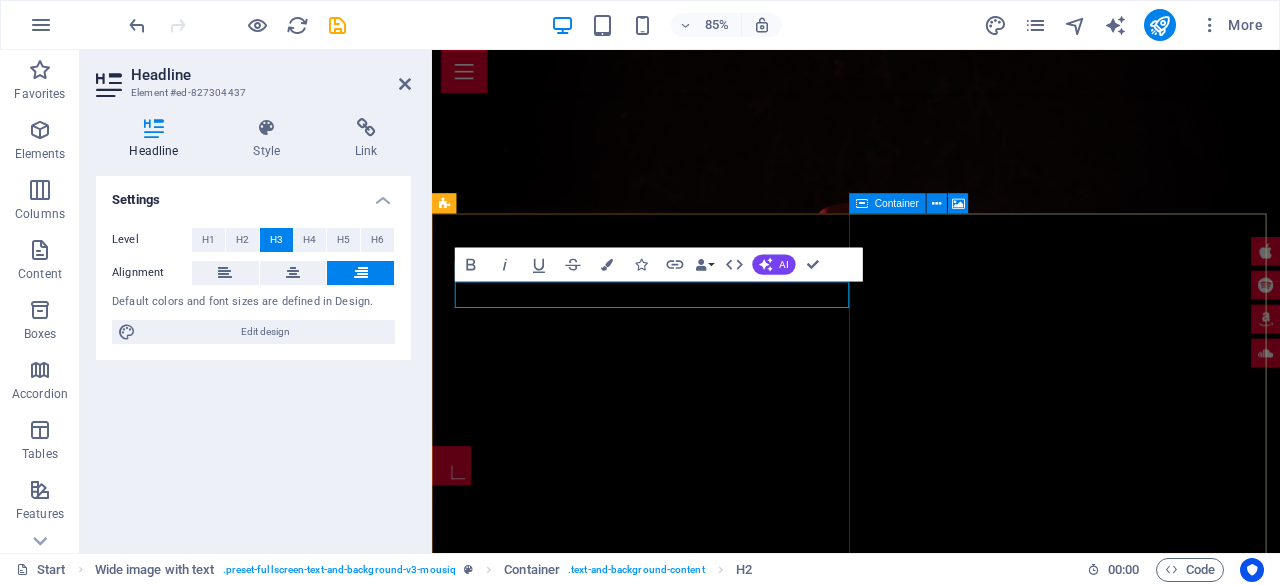 type 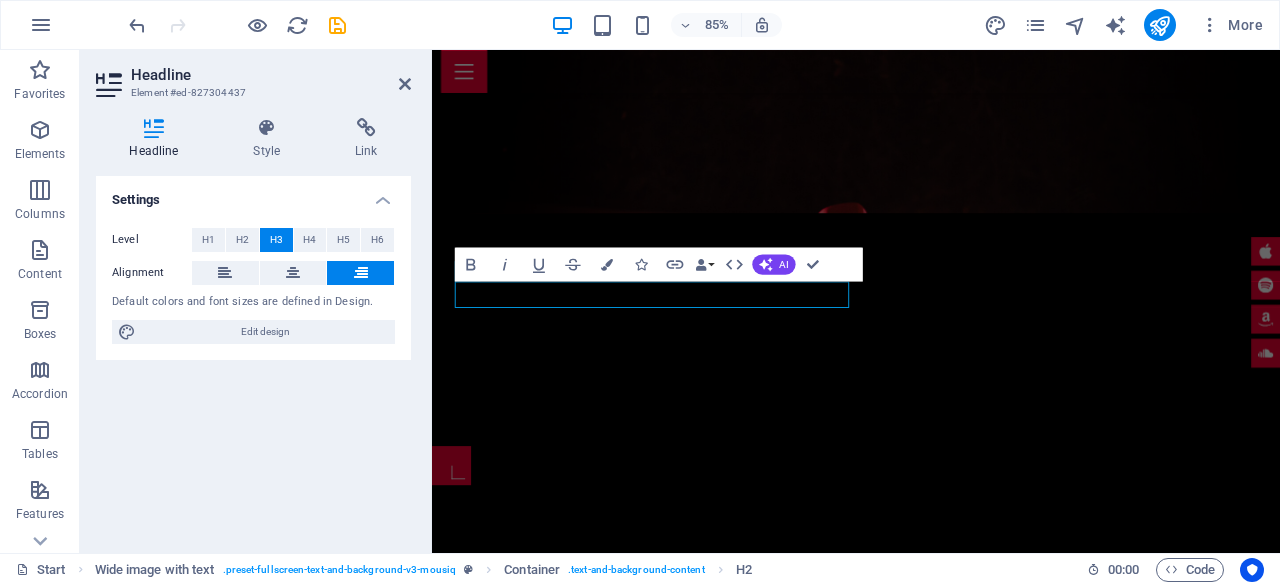 click at bounding box center (931, 1471) 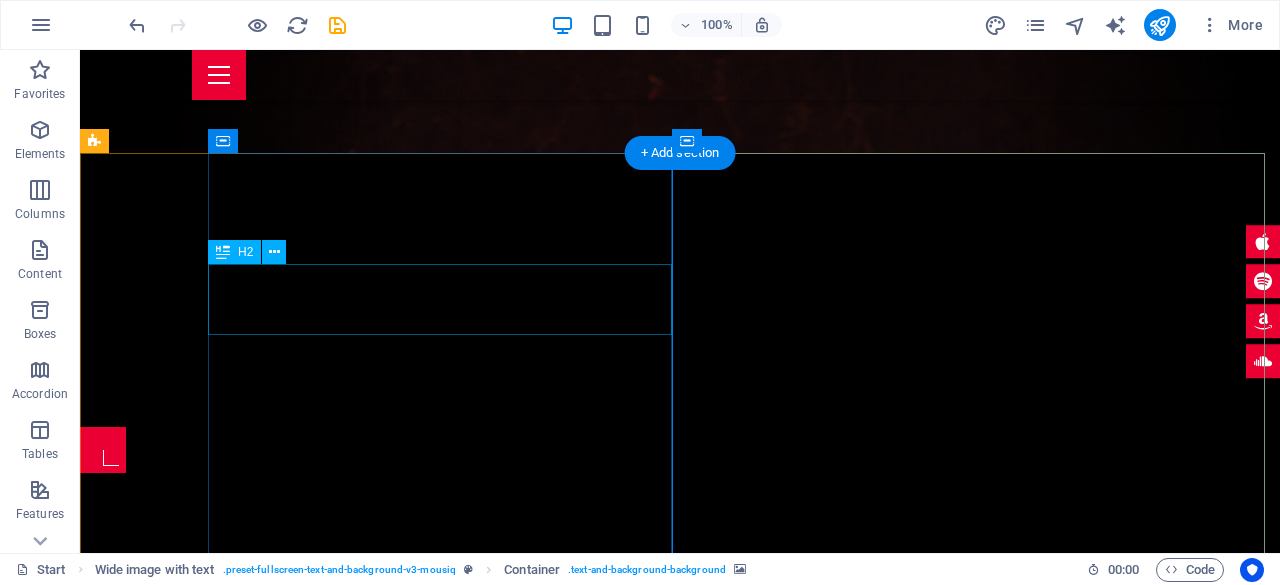 click on "encrucijada" at bounding box center [744, 619] 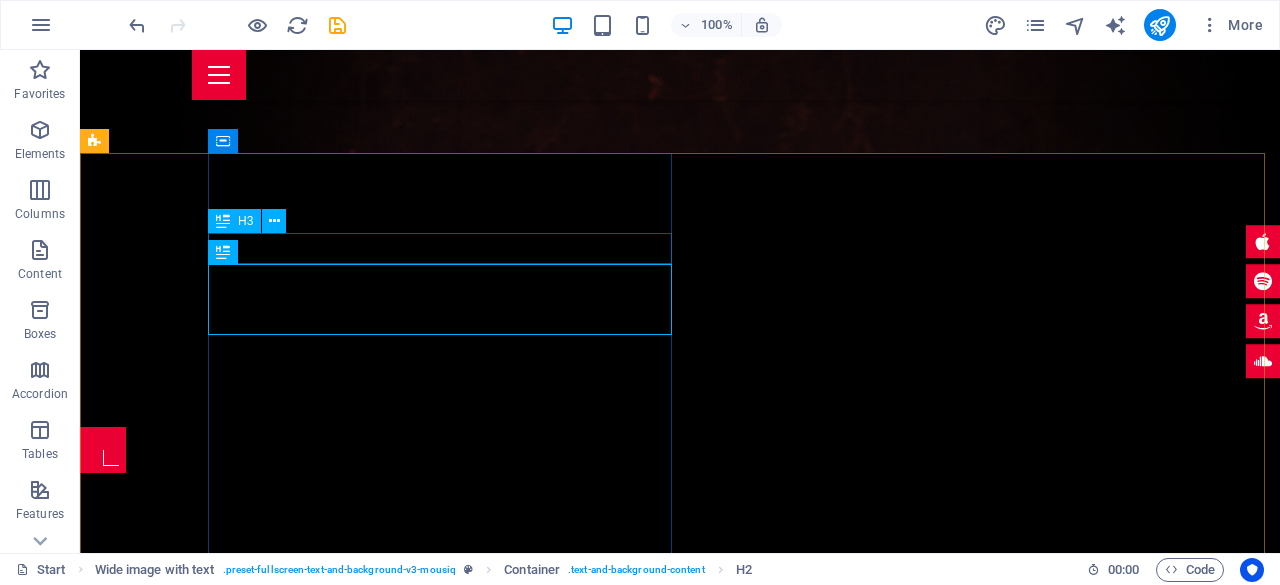 click on "H3" at bounding box center [234, 221] 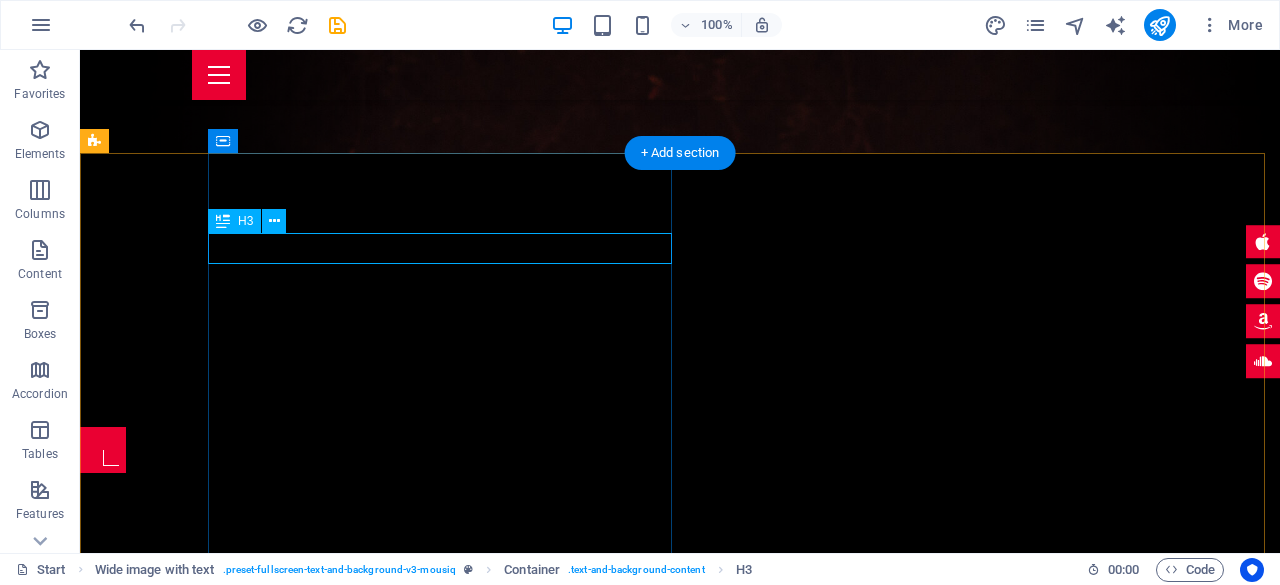 click on "grupo" at bounding box center [744, 568] 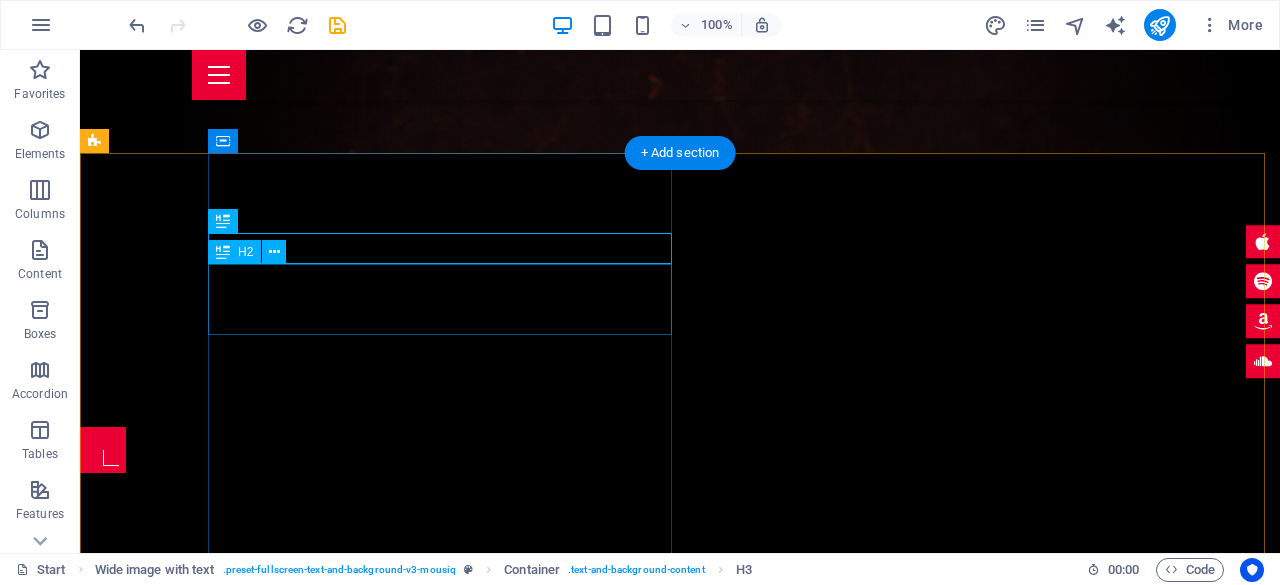 click on "encrucijada" at bounding box center (744, 619) 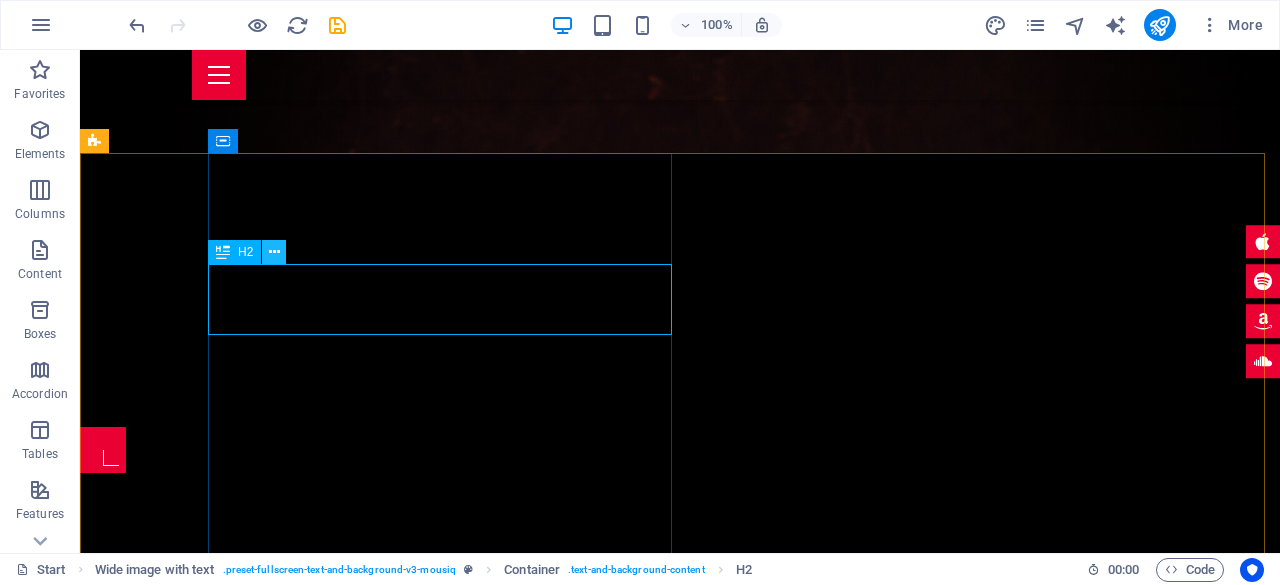 click at bounding box center [274, 252] 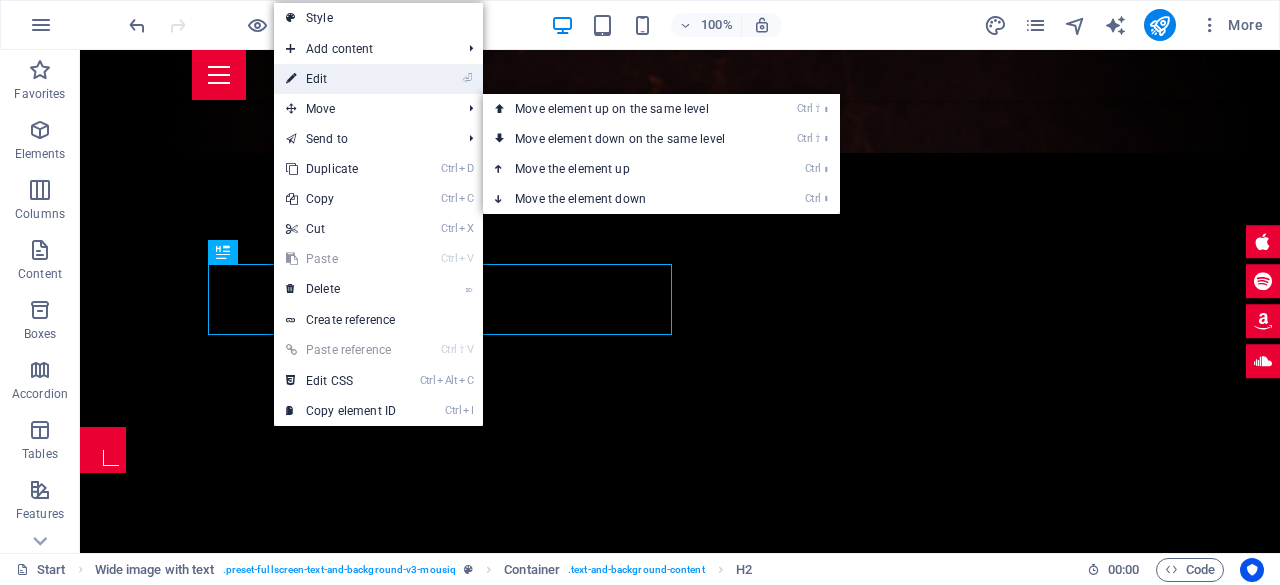 click on "⏎  Edit" at bounding box center (341, 79) 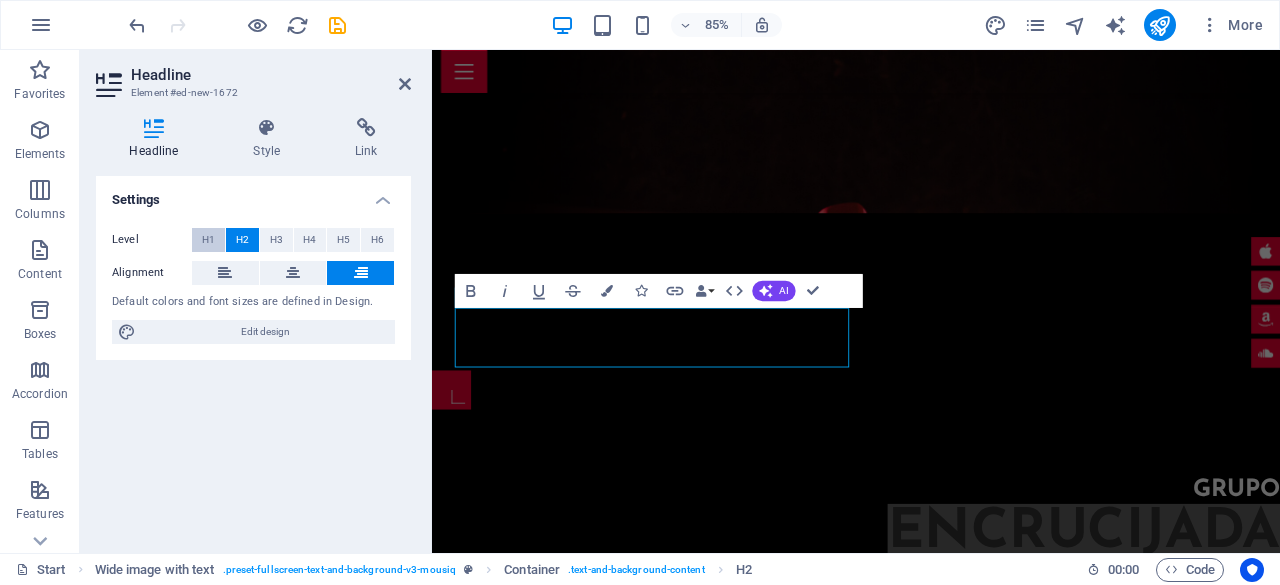 click on "H1" at bounding box center (208, 240) 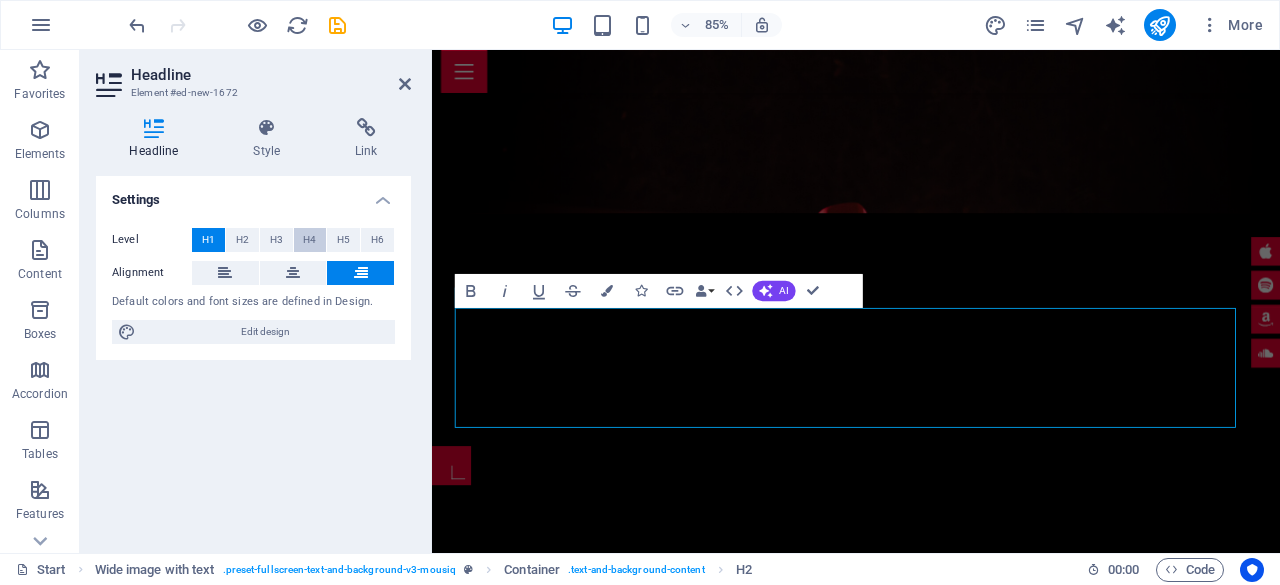 click on "H4" at bounding box center [310, 240] 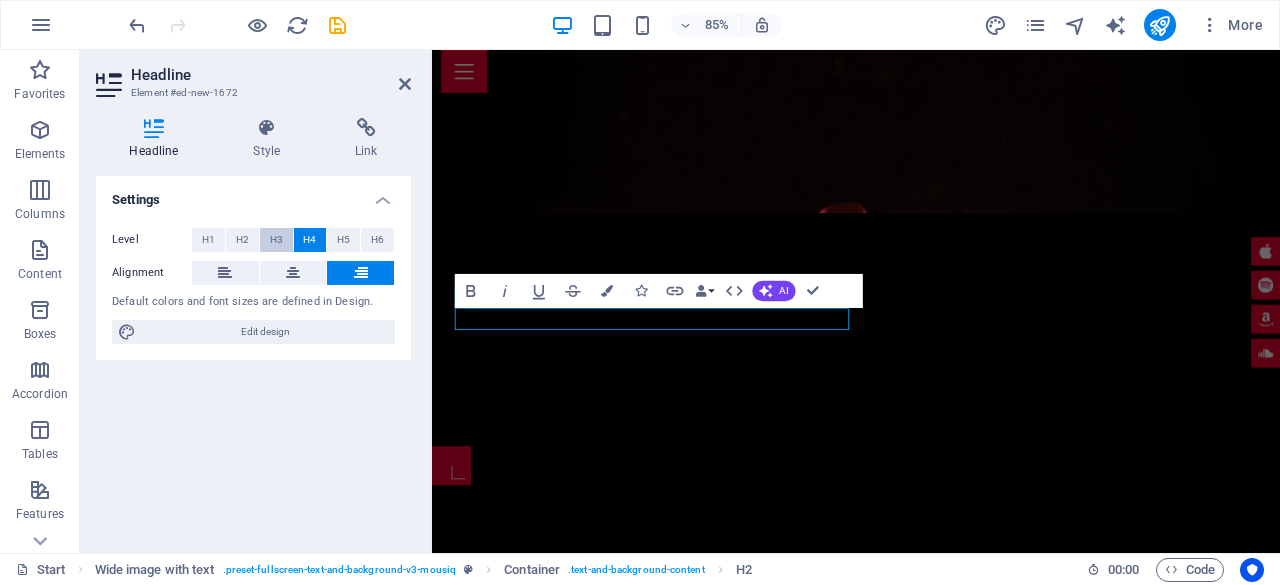 click on "H3" at bounding box center (276, 240) 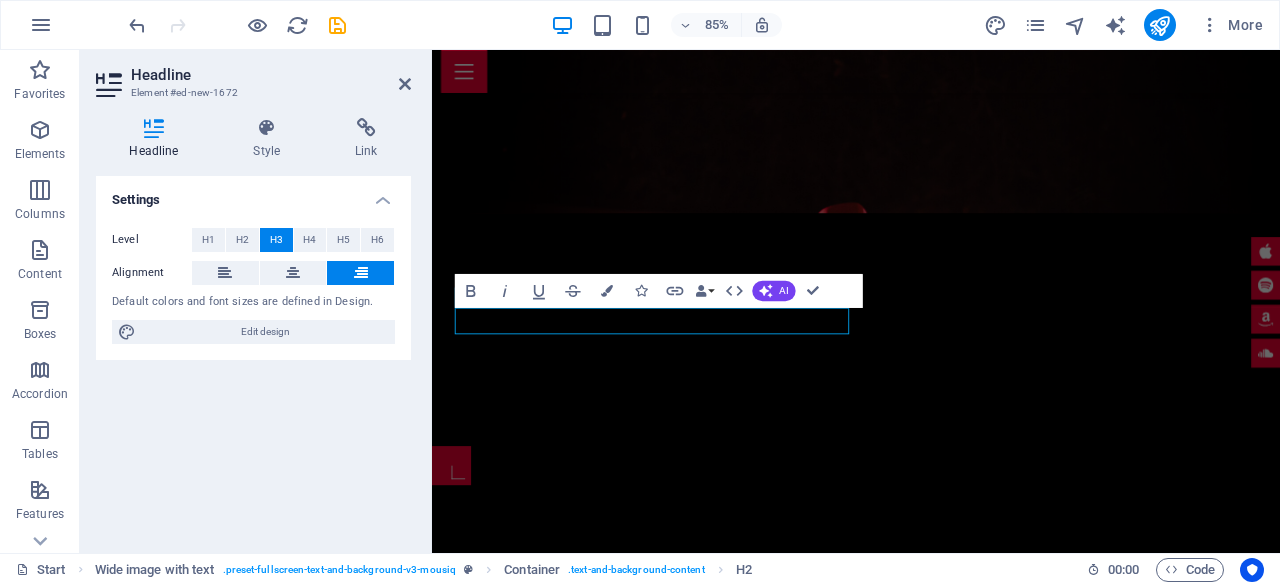 click on "H3" at bounding box center [276, 240] 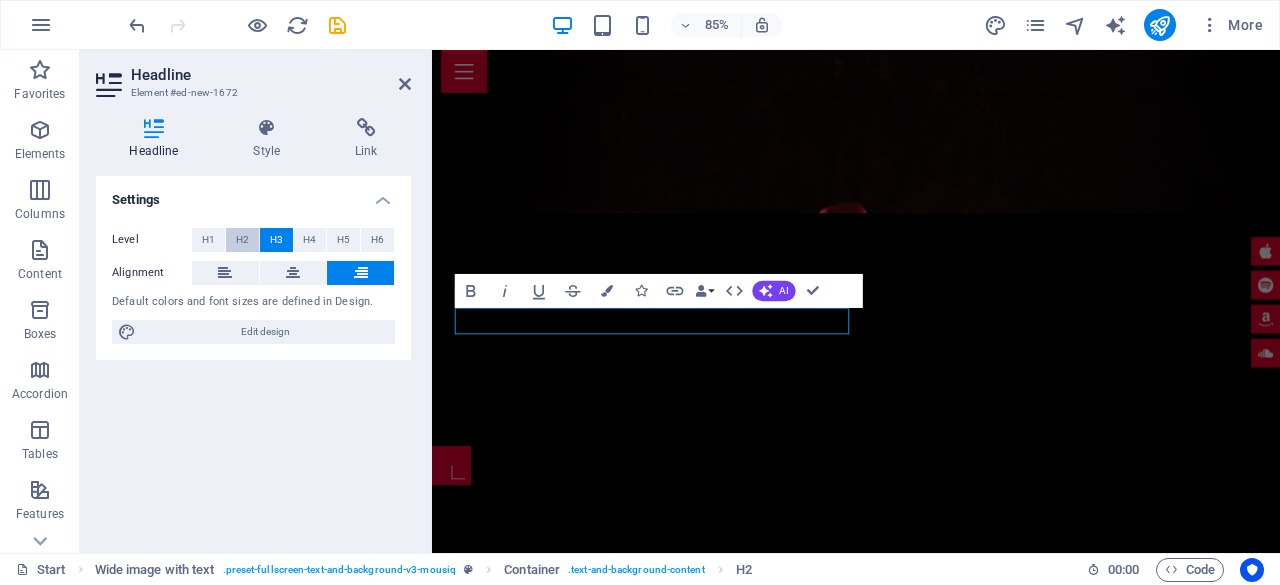 click on "H2" at bounding box center (242, 240) 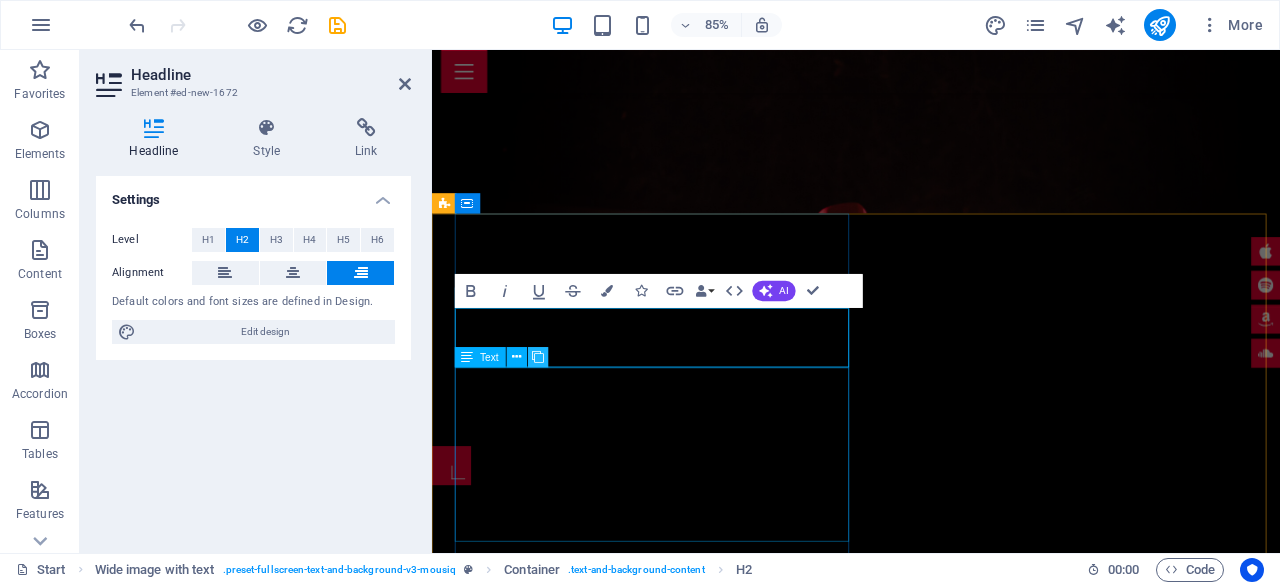 drag, startPoint x: 129, startPoint y: 372, endPoint x: 542, endPoint y: 367, distance: 413.03027 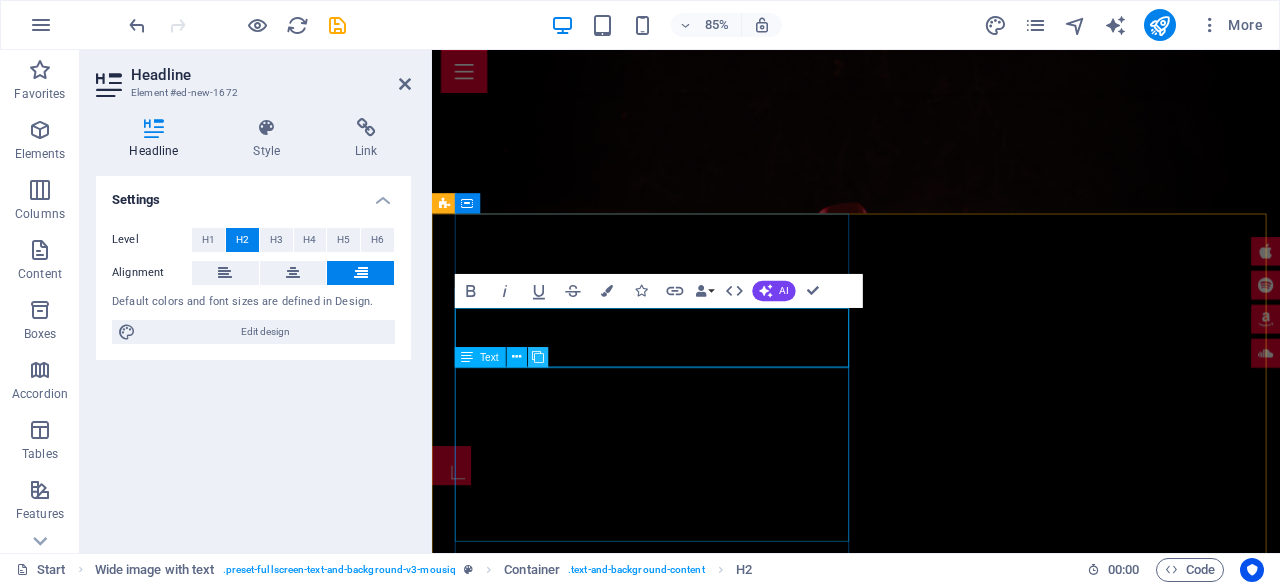 click at bounding box center (538, 357) 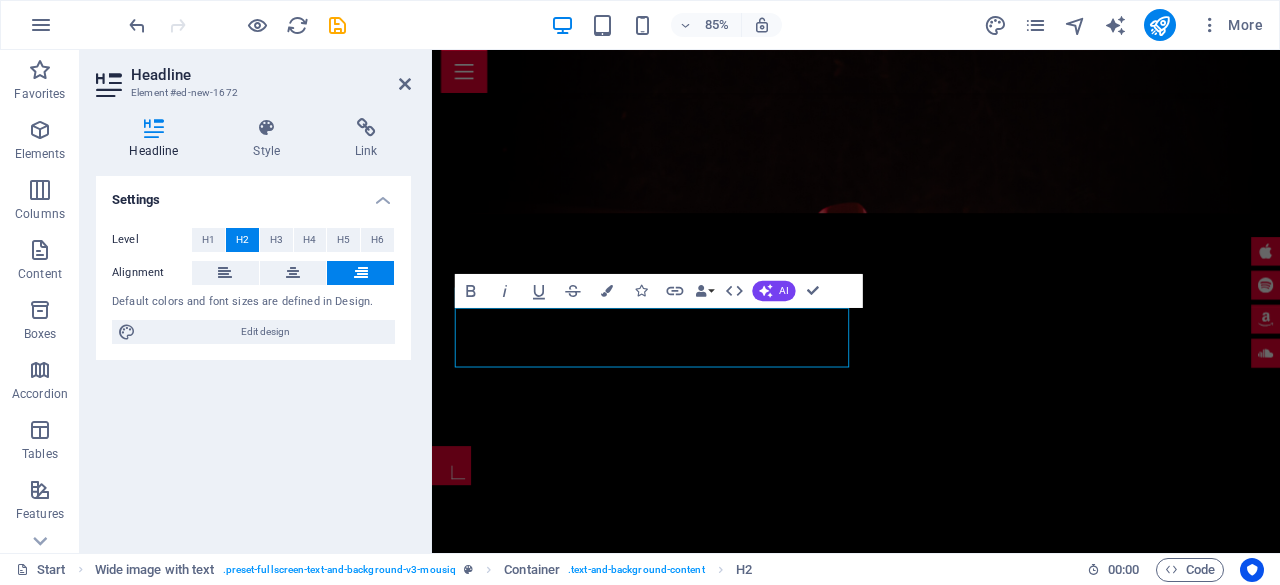 click at bounding box center [931, 1676] 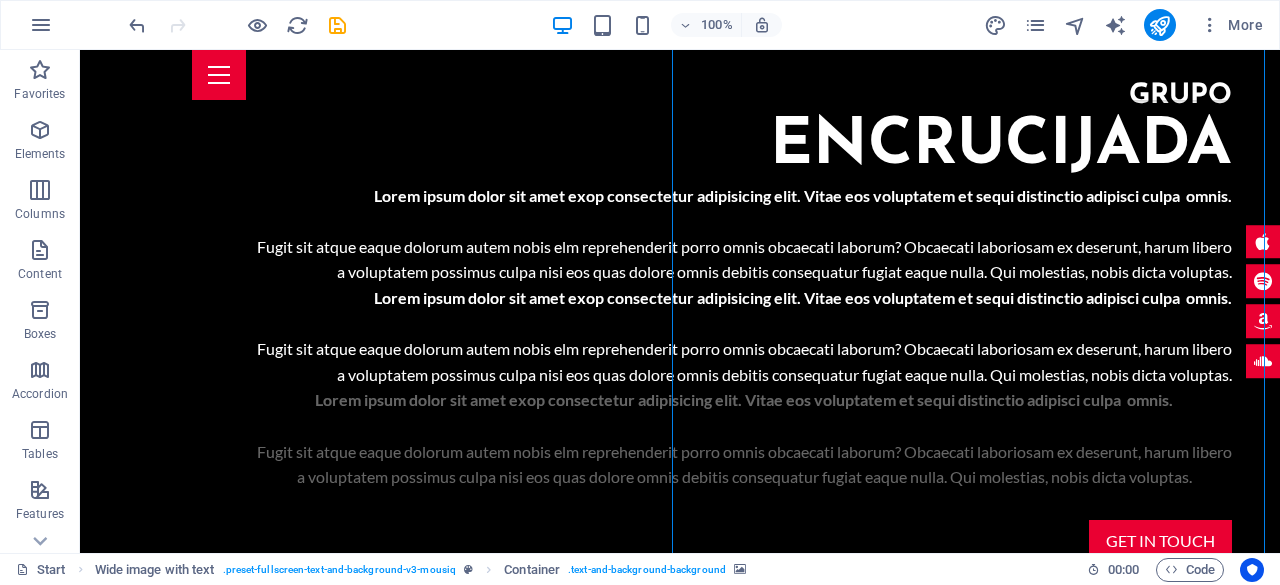 scroll, scrollTop: 800, scrollLeft: 0, axis: vertical 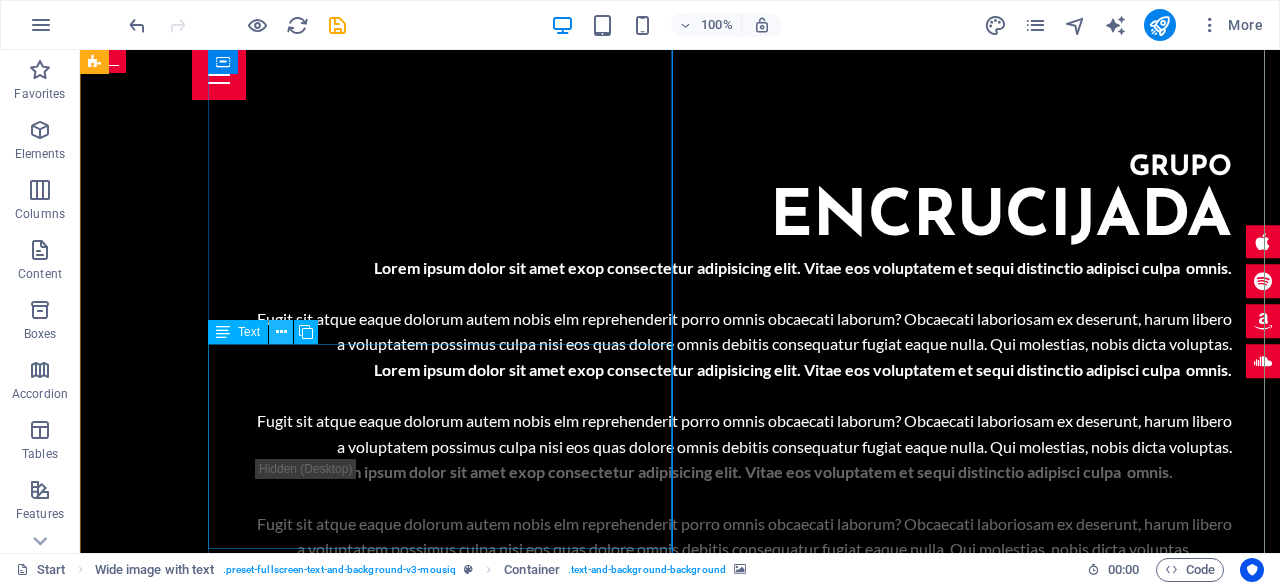 click at bounding box center [281, 332] 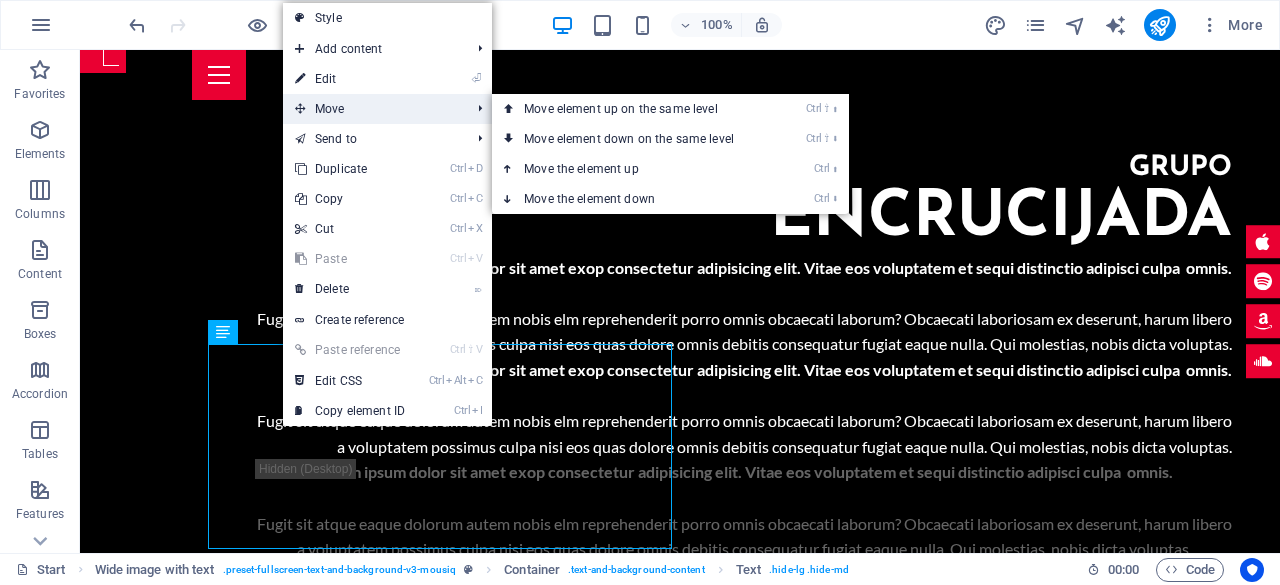 click on "Move" at bounding box center [372, 109] 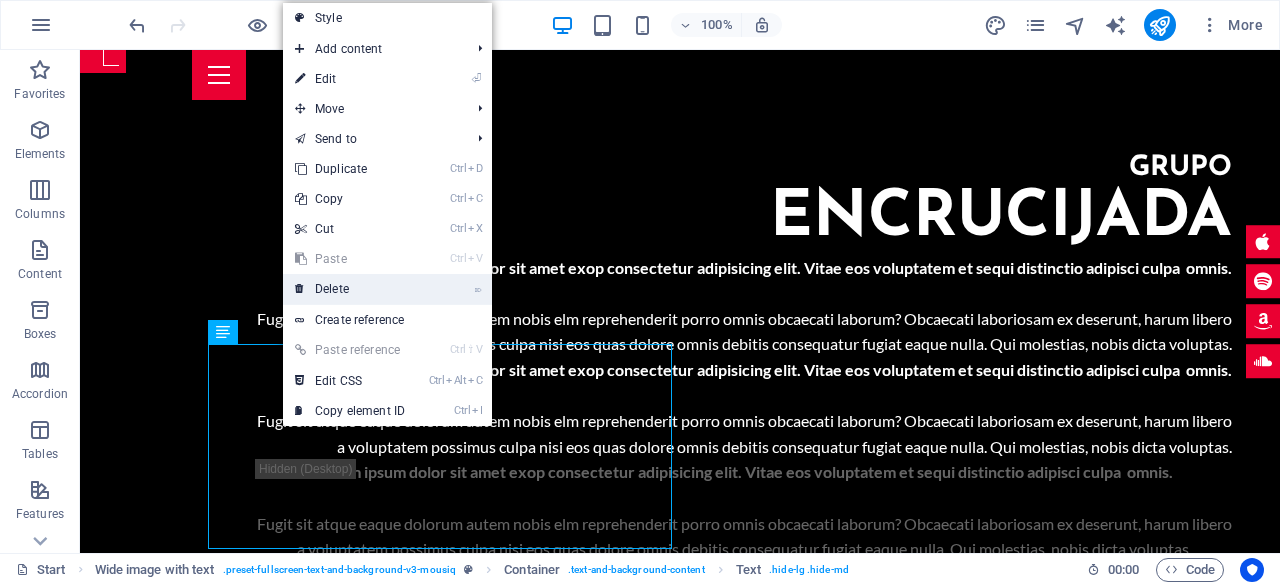 click on "⌦  Delete" at bounding box center (350, 289) 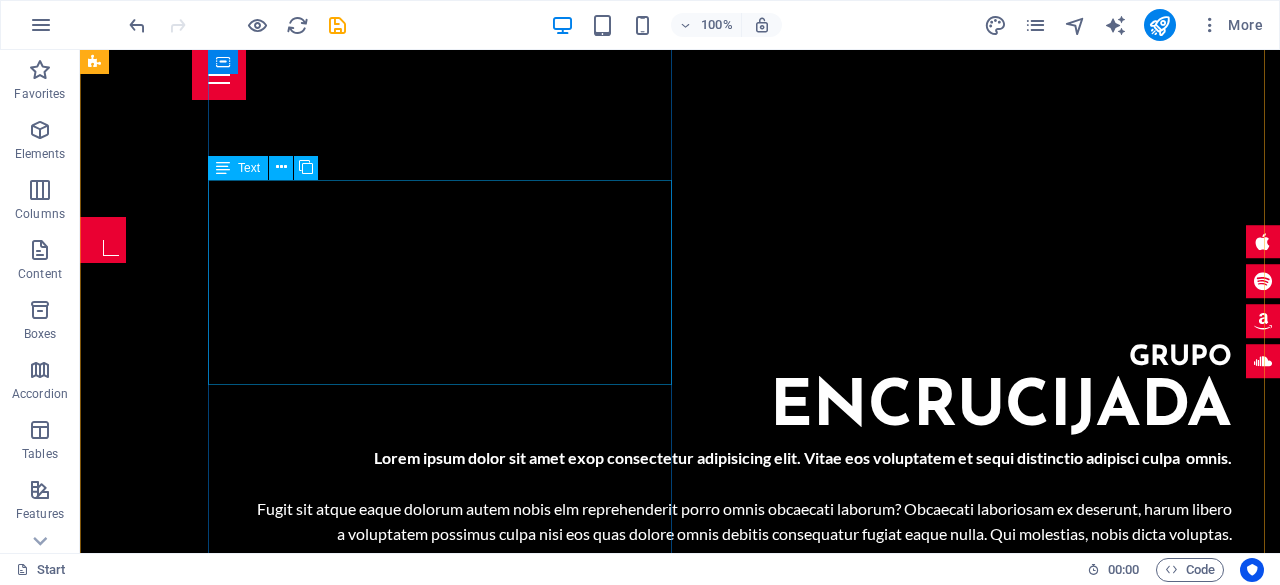 scroll, scrollTop: 500, scrollLeft: 0, axis: vertical 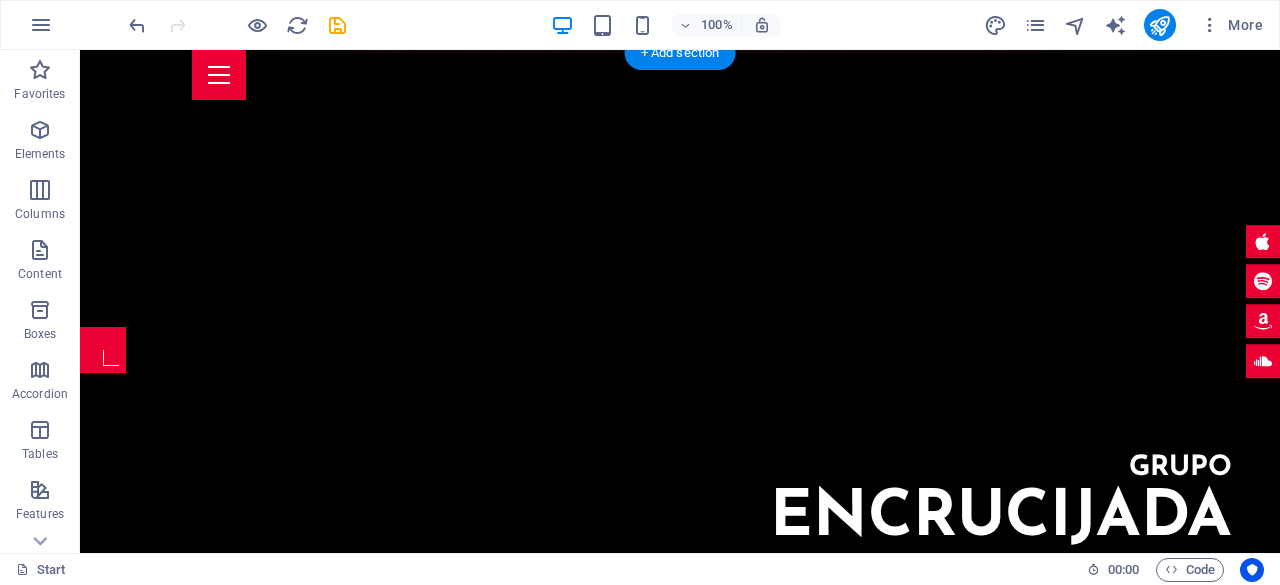 click at bounding box center [680, 1282] 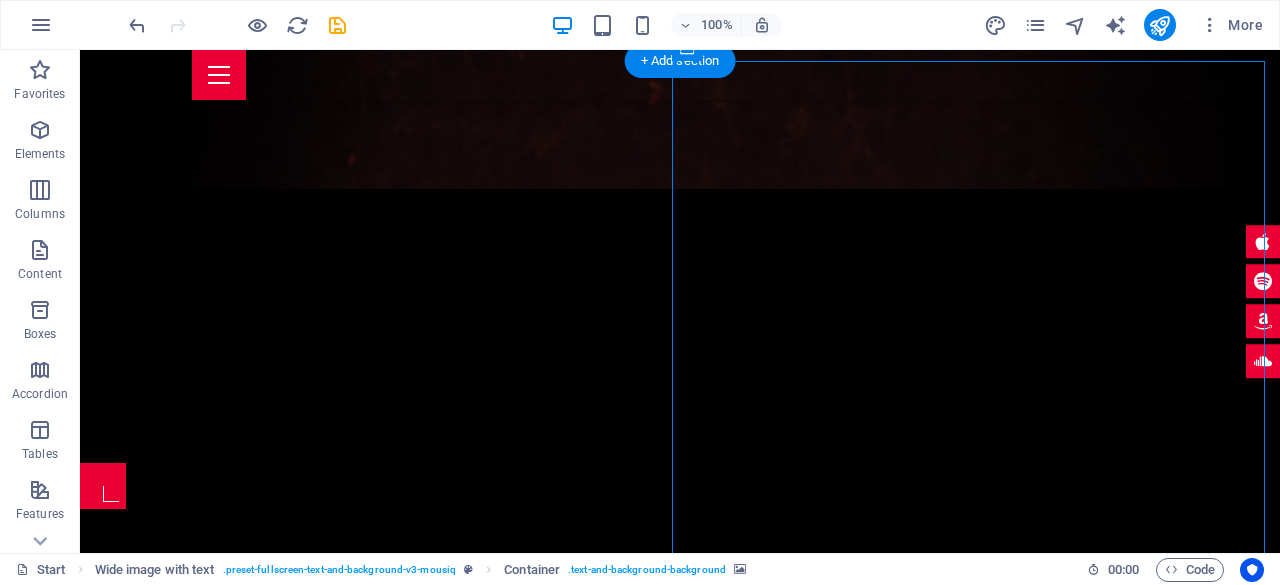 scroll, scrollTop: 300, scrollLeft: 0, axis: vertical 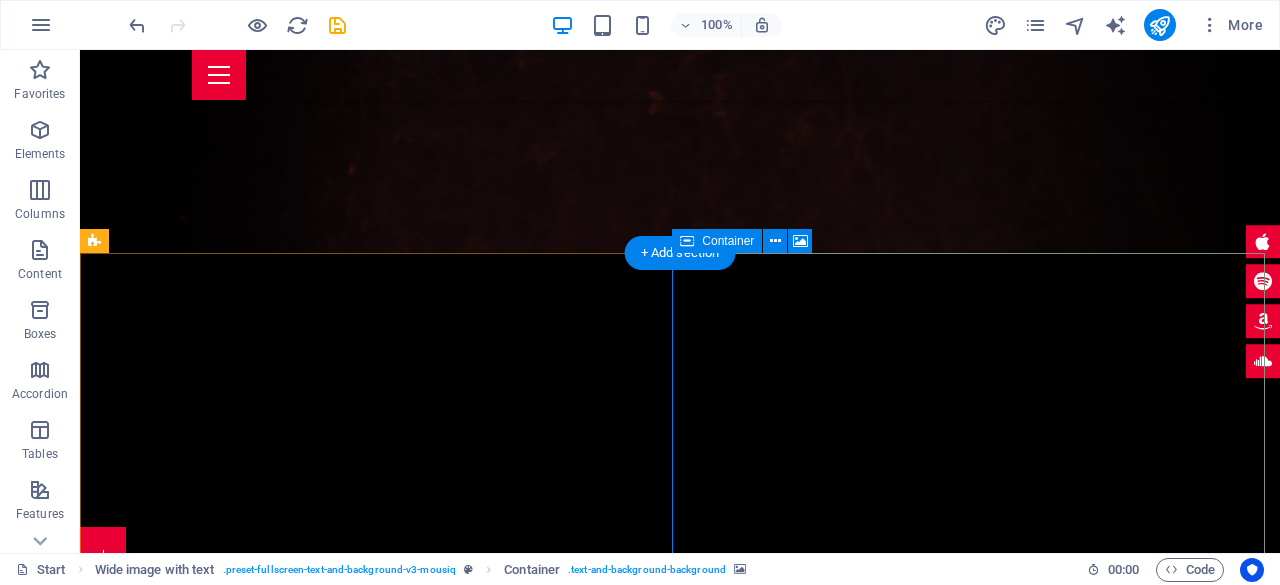 click on "Drop content here or  Add elements  Paste clipboard" at bounding box center [680, 1924] 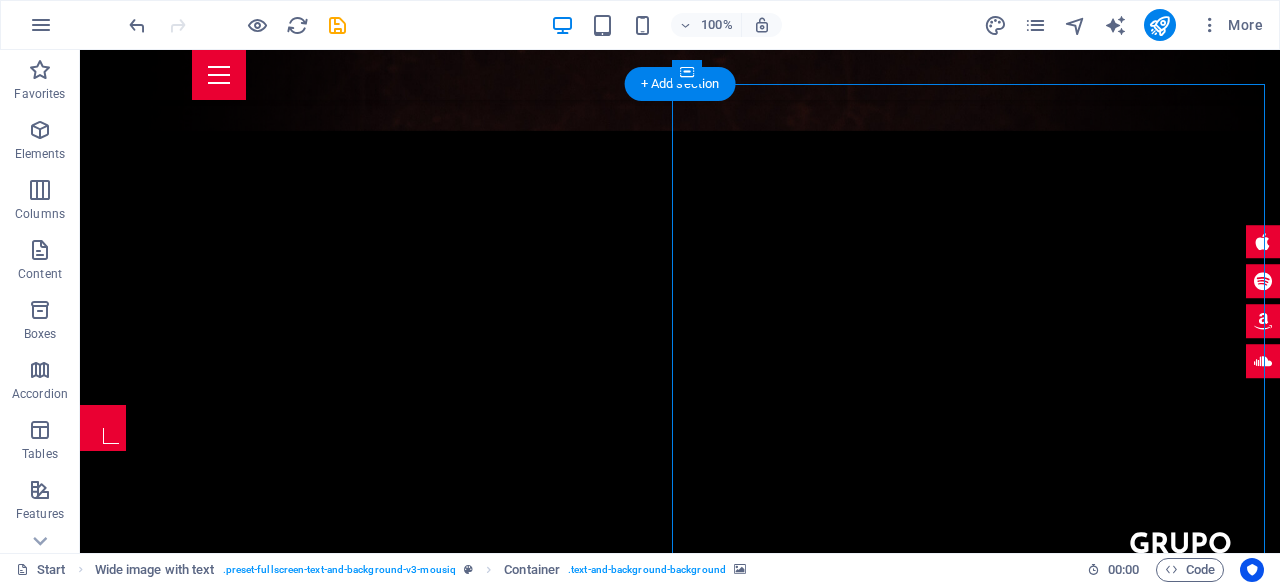 scroll, scrollTop: 400, scrollLeft: 0, axis: vertical 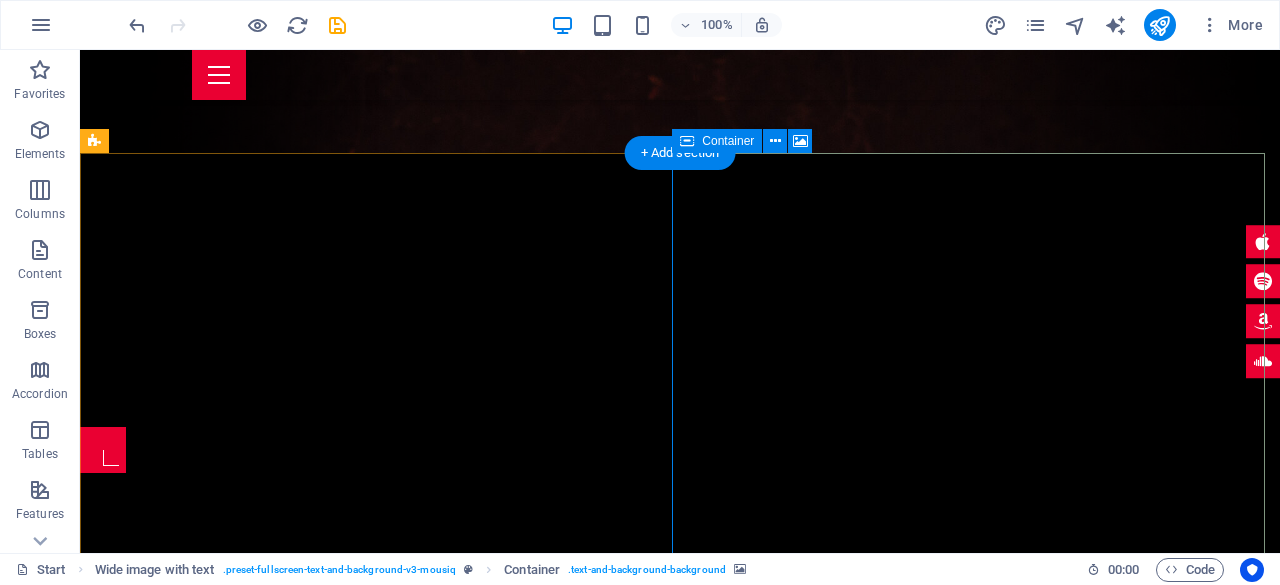 click on "Drop content here or  Add elements  Paste clipboard" at bounding box center (680, 1824) 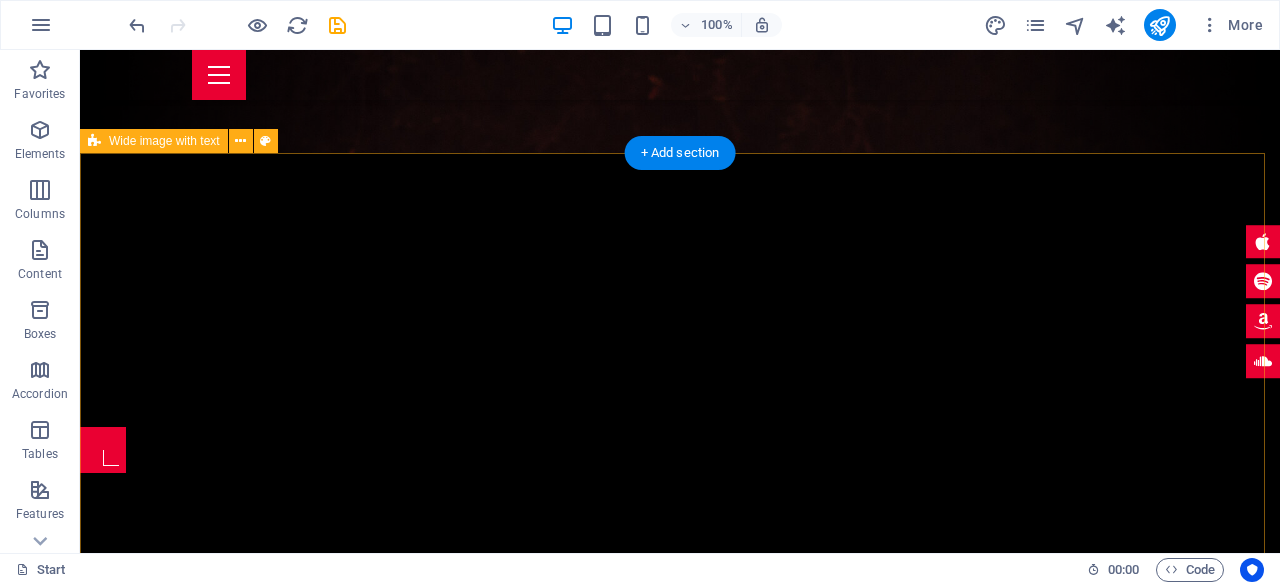 click on "grupo encrucijada Lorem ipsum dolor sit amet exop consectetur adipisicing elit. Vitae eos voluptatem et sequi distinctio adipisci culpa omnis. Fugit sit atque eaque dolorum autem nobis elm reprehenderit porro omnis obcaecati laborum? Obcaecati laboriosam ex deserunt, harum libero a voluptatem possimus culpa nisi eos quas dolore omnis debitis consequatur fugiat eaque nulla. Qui molestias, nobis dicta voluptas. Lorem ipsum dolor sit amet exop consectetur adipisicing elit. Vitae eos voluptatem et sequi distinctio adipisci culpa omnis. Fugit sit atque eaque dolorum autem nobis elm reprehenderit porro omnis obcaecati laborum? Obcaecati laboriosam ex deserunt, harum libero a voluptatem possimus culpa nisi eos quas dolore omnis debitis consequatur fugiat eaque nulla. Qui molestias, nobis dicta voluptas. Get in touch" at bounding box center [680, 742] 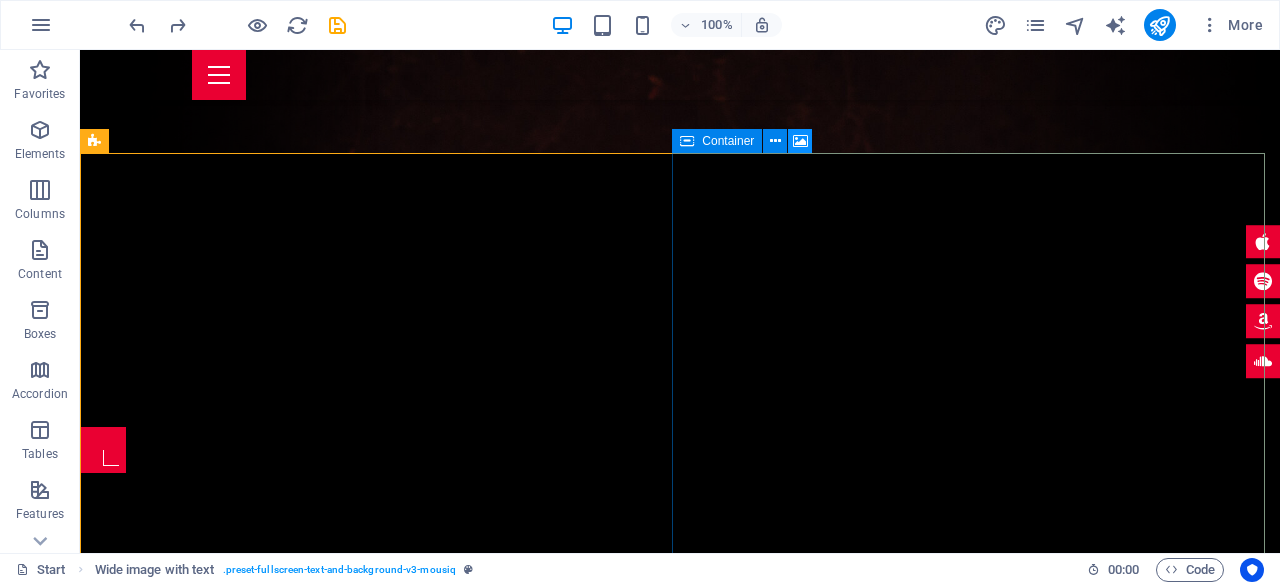 click at bounding box center (800, 141) 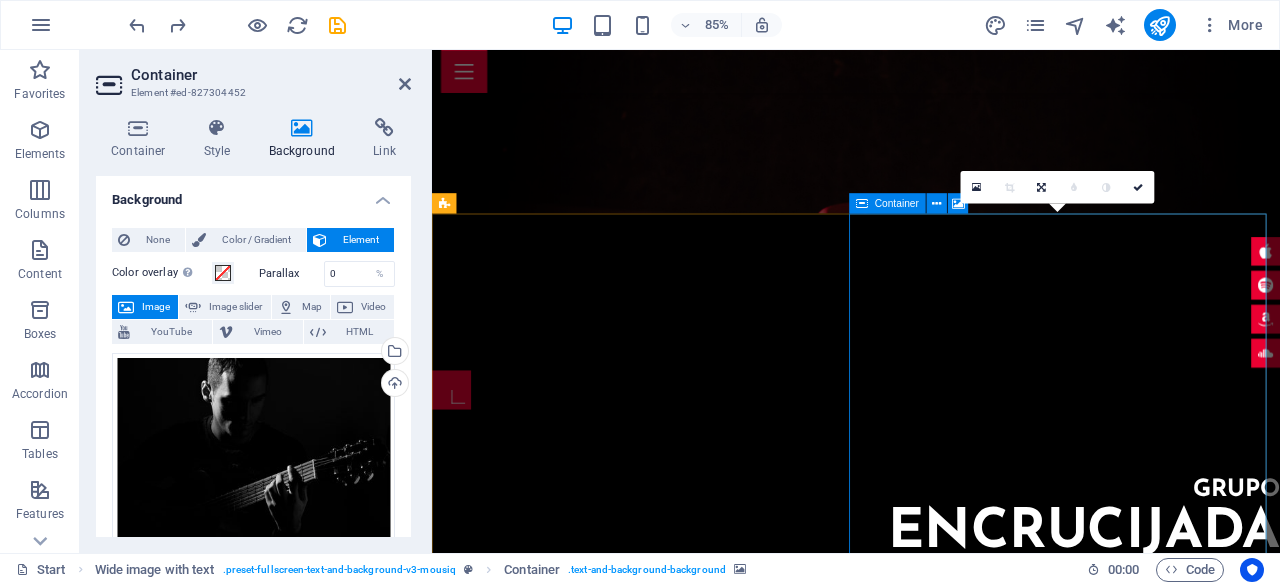 click on "Paste clipboard" at bounding box center [985, 1854] 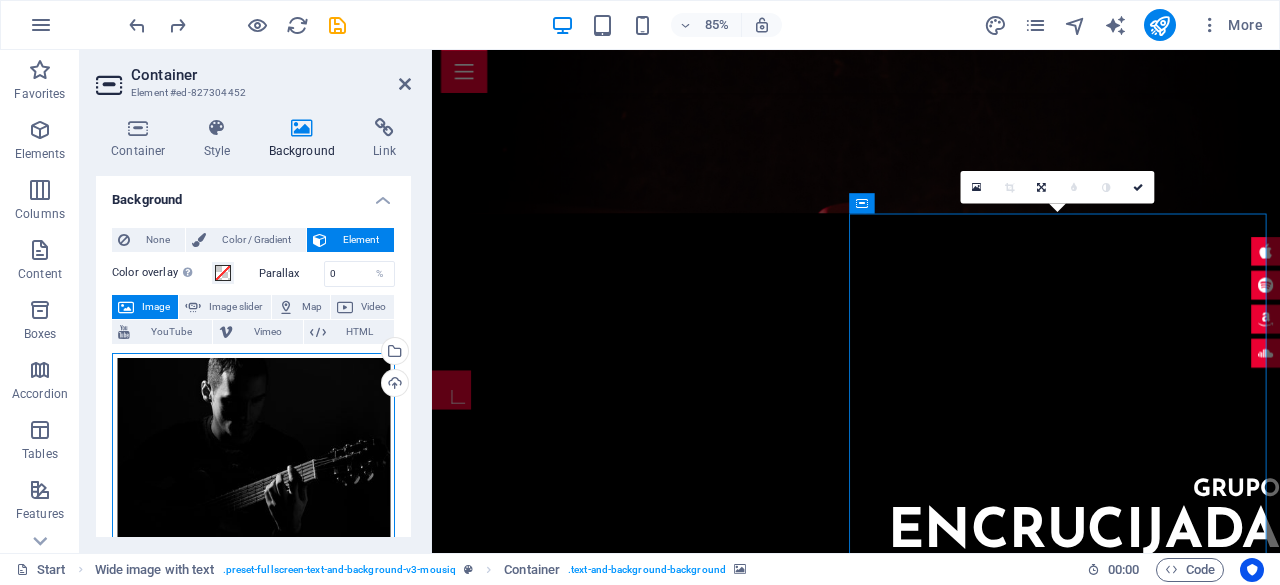 click on "Drag files here, click to choose files or select files from Files or our free stock photos & videos" at bounding box center (253, 449) 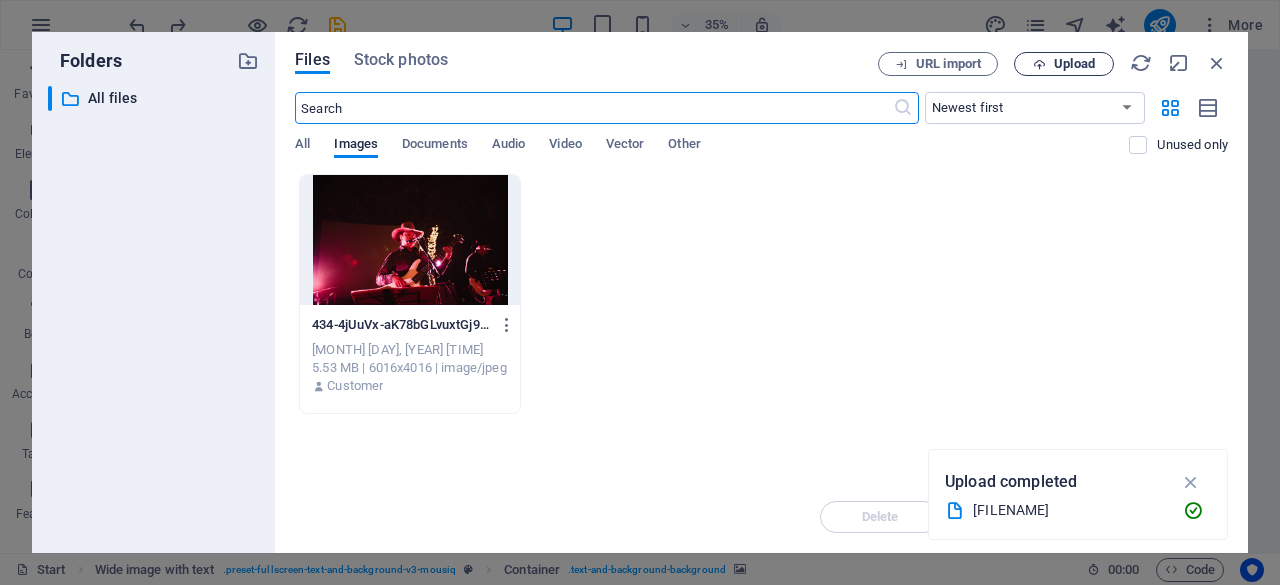 click on "Upload" at bounding box center [1074, 64] 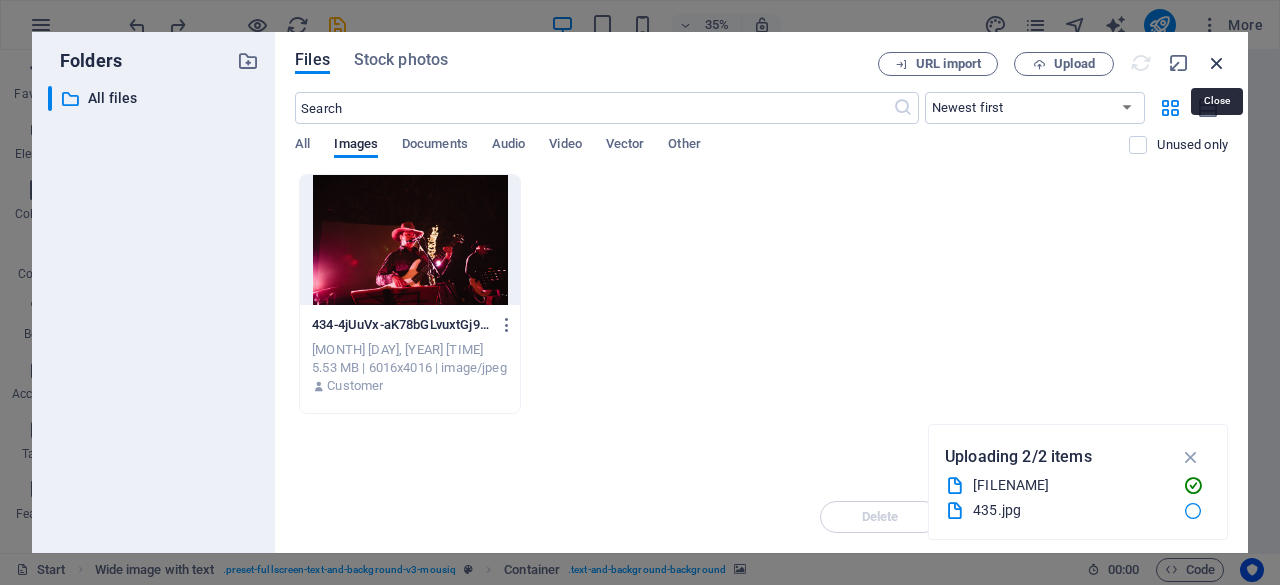 click at bounding box center (1217, 63) 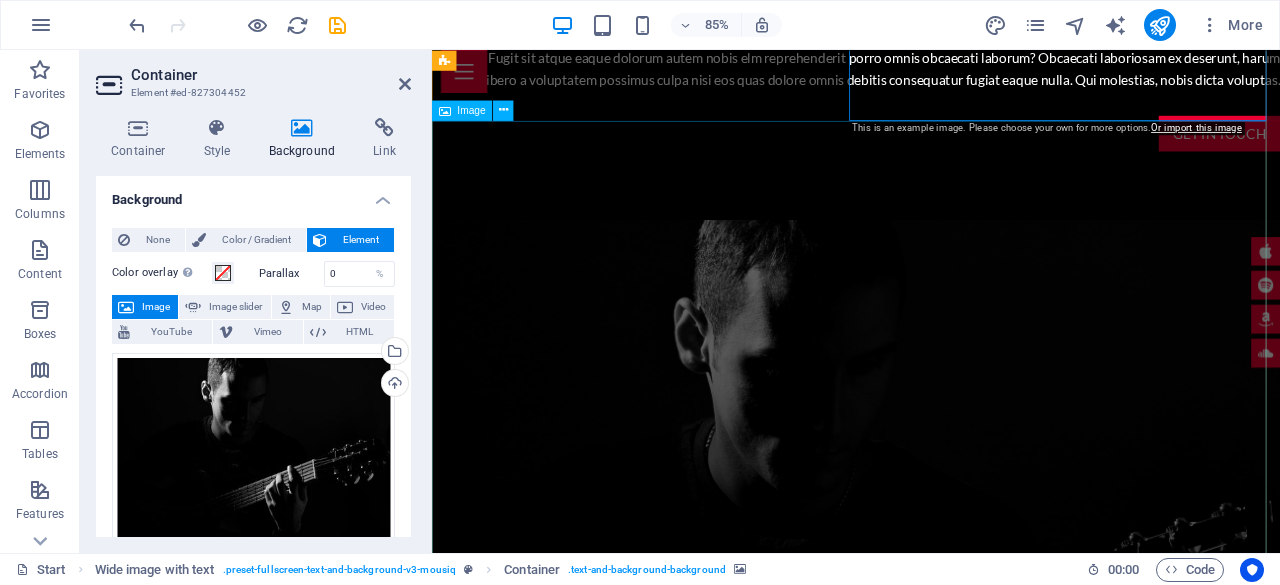 scroll, scrollTop: 951, scrollLeft: 0, axis: vertical 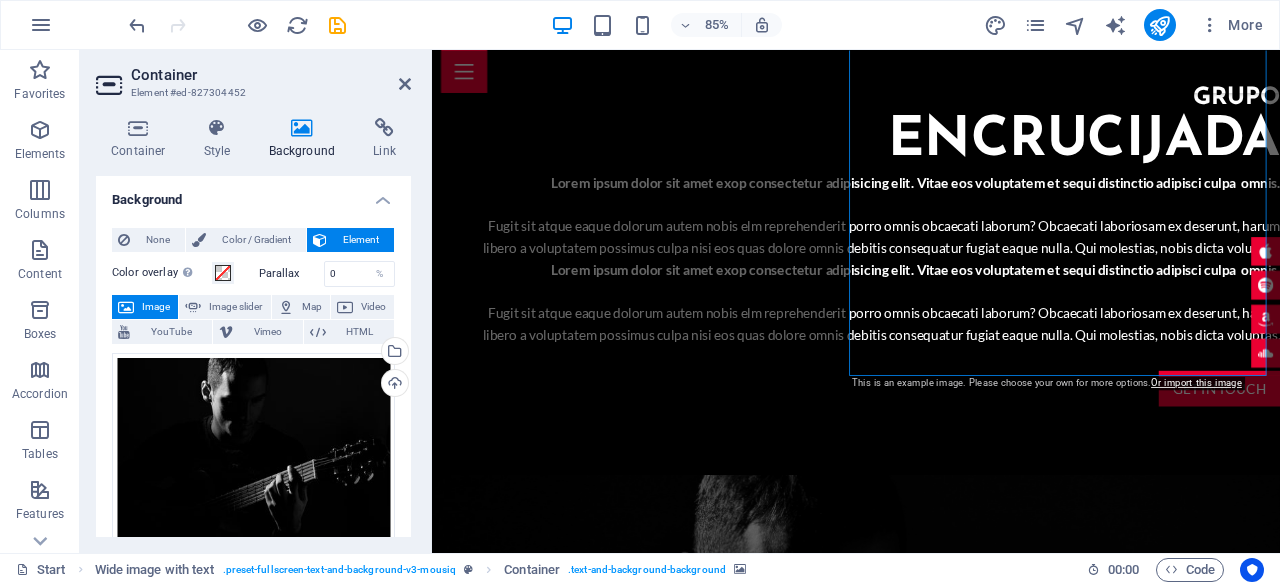 click at bounding box center (931, 920) 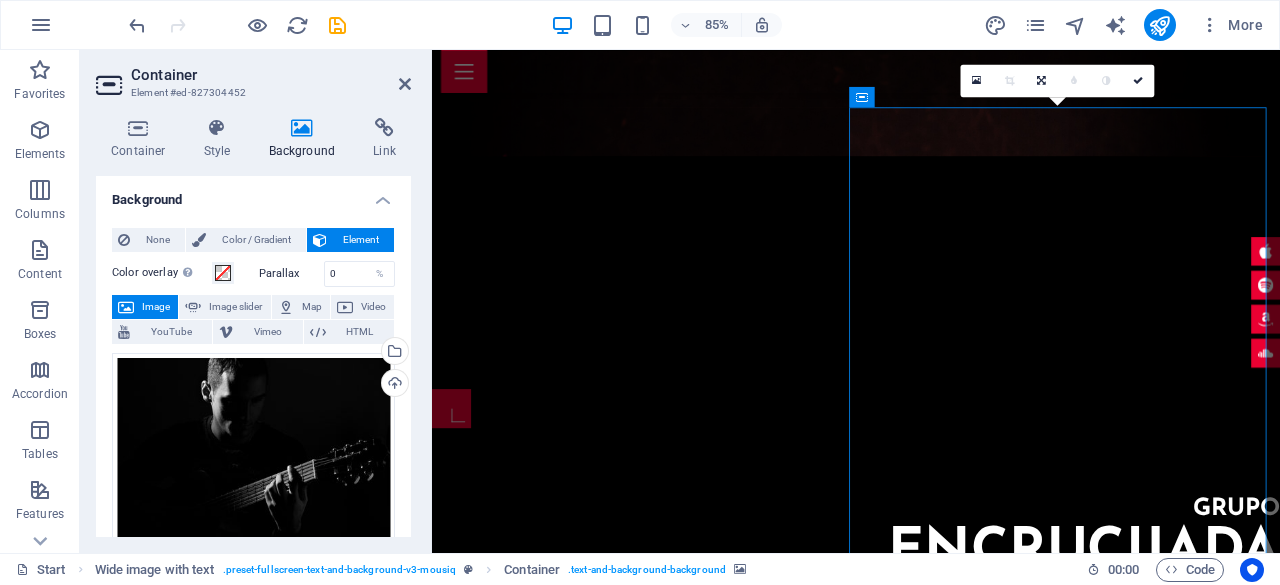 scroll, scrollTop: 351, scrollLeft: 0, axis: vertical 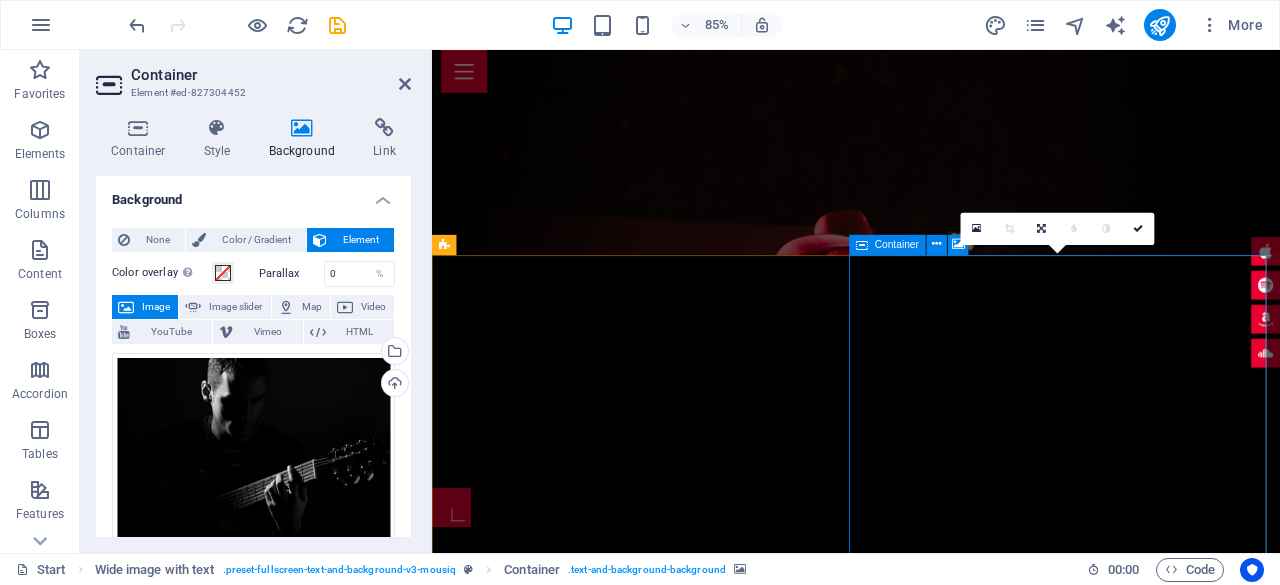 click on "Drop content here or  Add elements  Paste clipboard" at bounding box center [931, 1962] 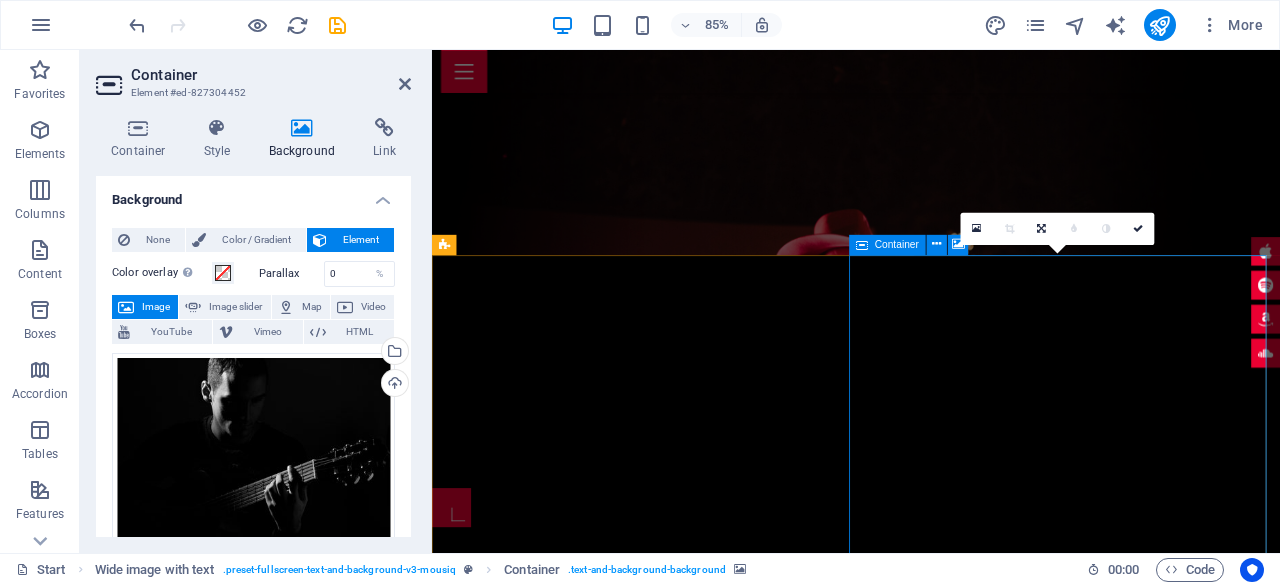 click on "Drop content here or  Add elements  Paste clipboard" at bounding box center (931, 1962) 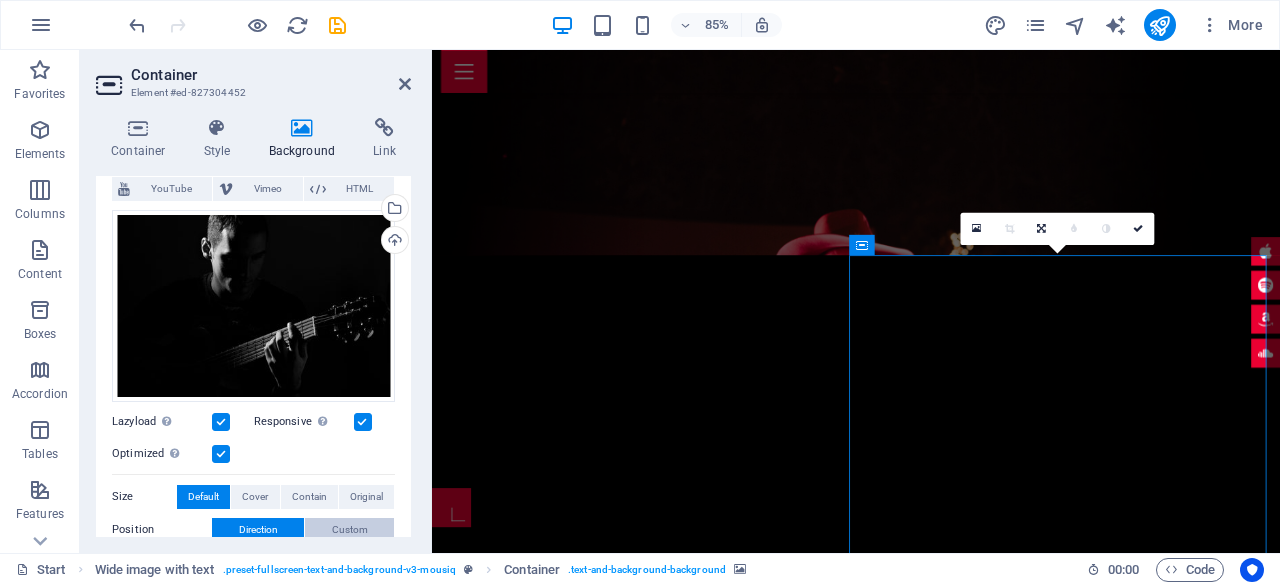 scroll, scrollTop: 100, scrollLeft: 0, axis: vertical 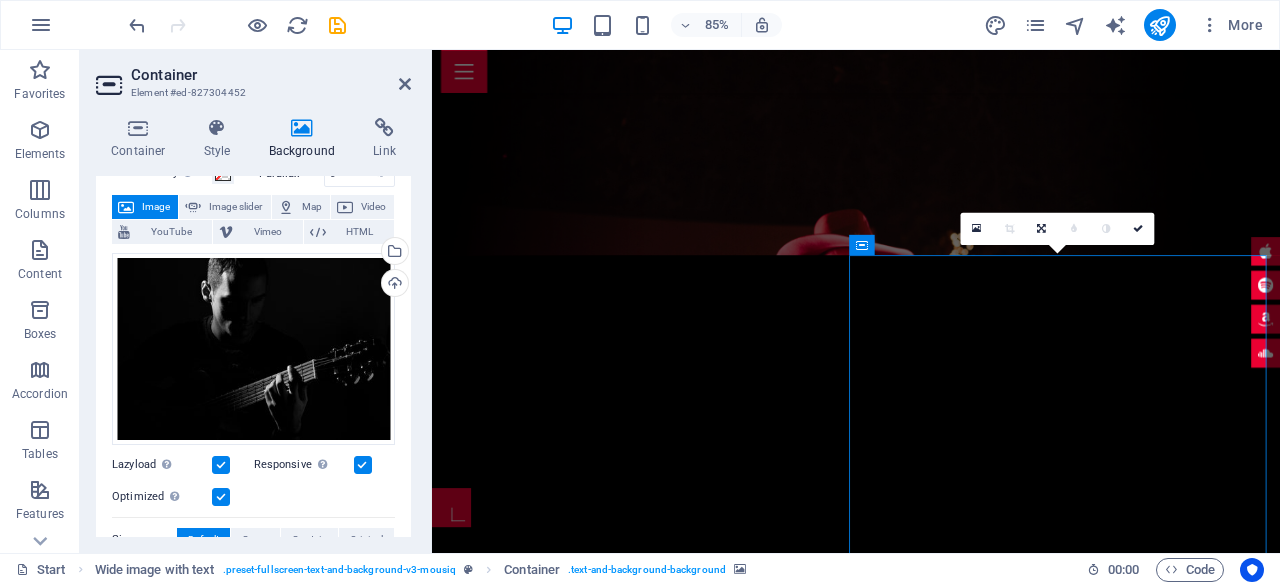 click on "Background" at bounding box center (306, 139) 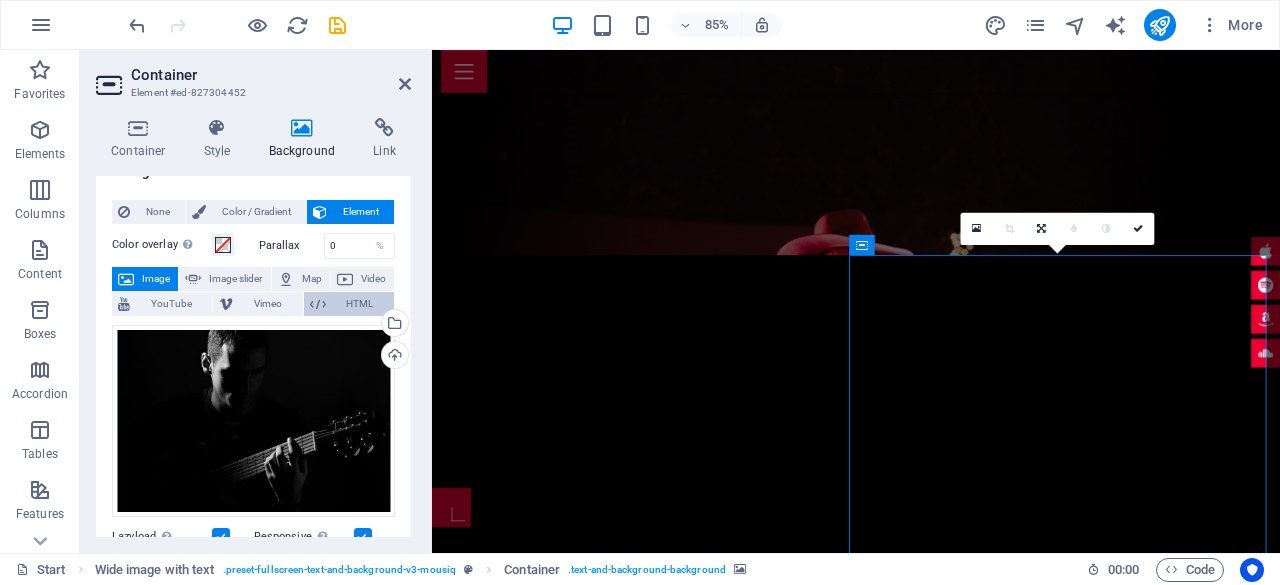 scroll, scrollTop: 0, scrollLeft: 0, axis: both 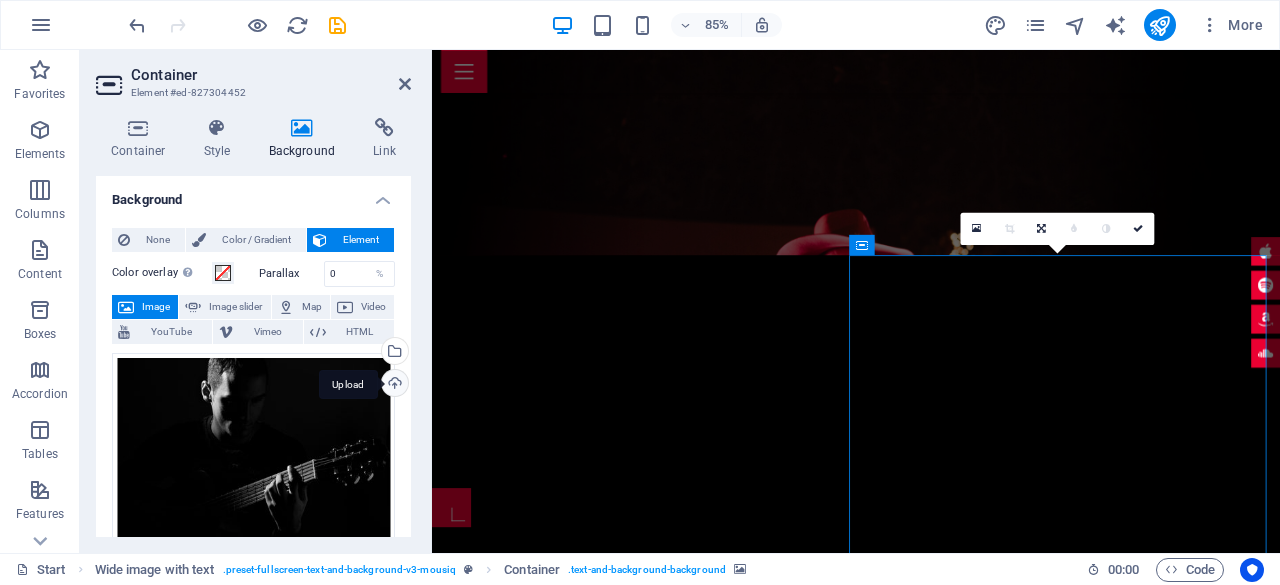 click on "Upload" at bounding box center (393, 385) 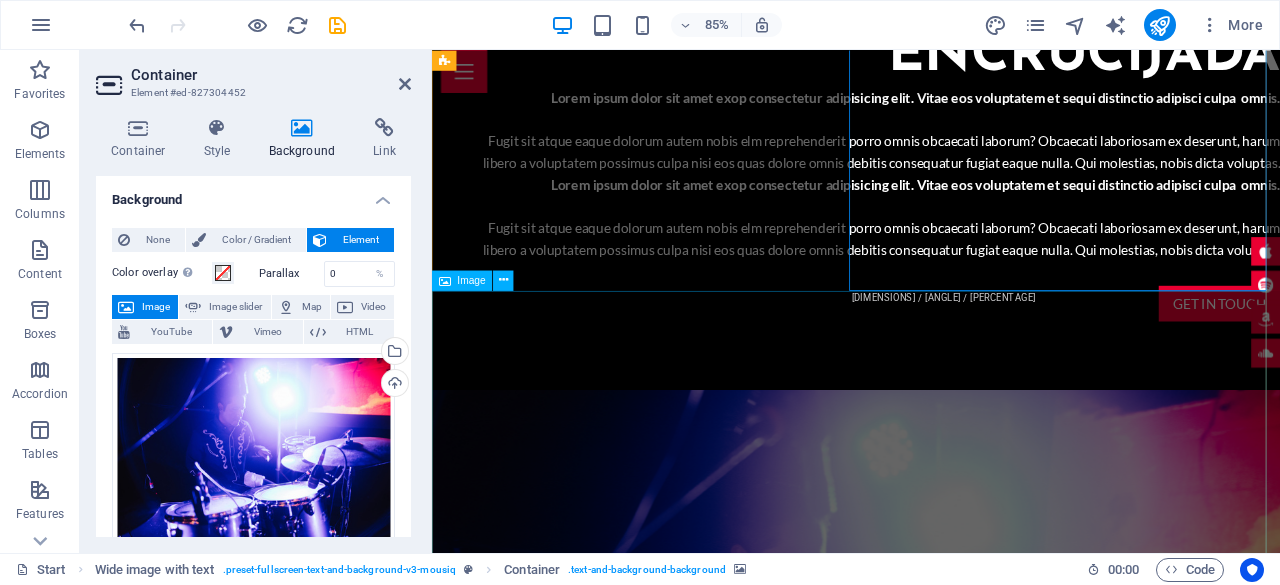 click at bounding box center [931, 1666] 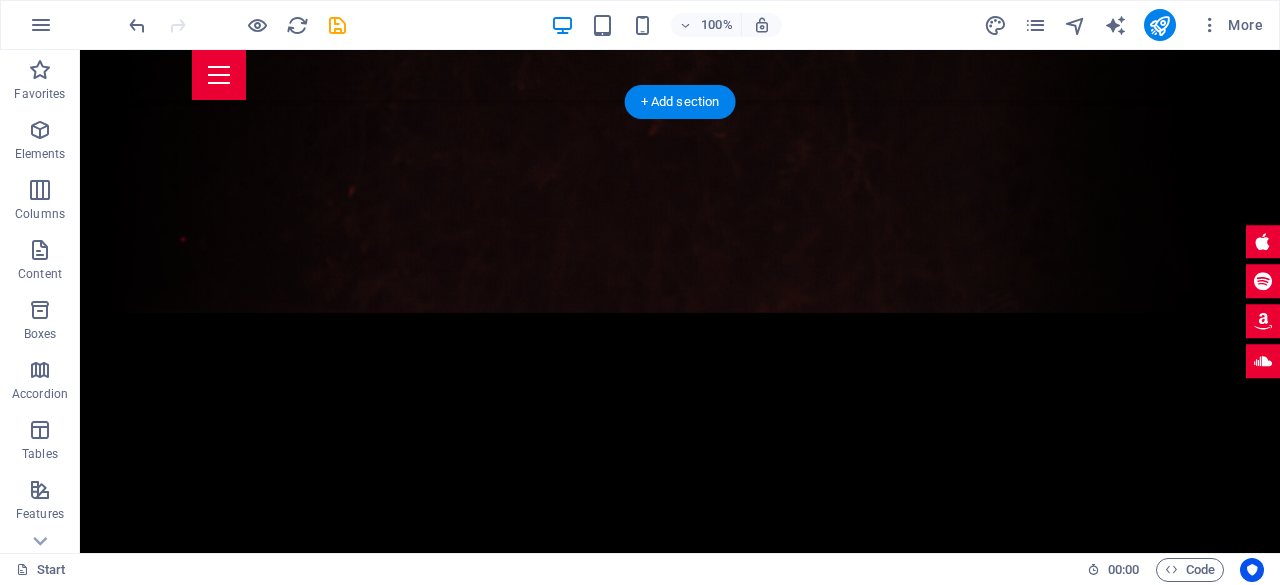 scroll, scrollTop: 451, scrollLeft: 0, axis: vertical 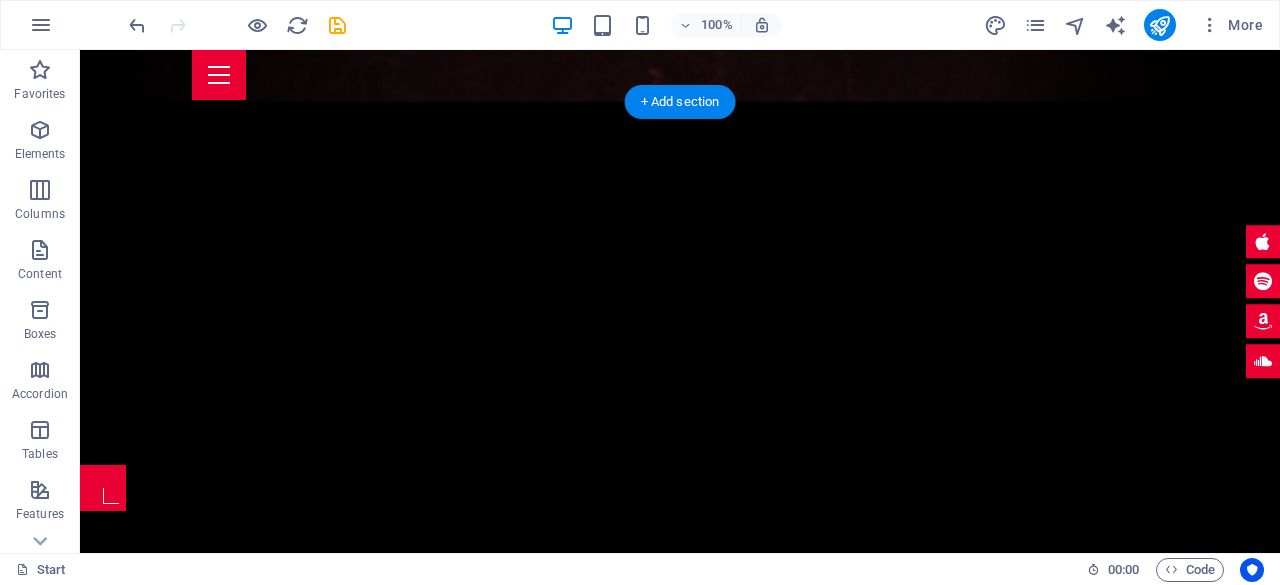 click at bounding box center (680, 1420) 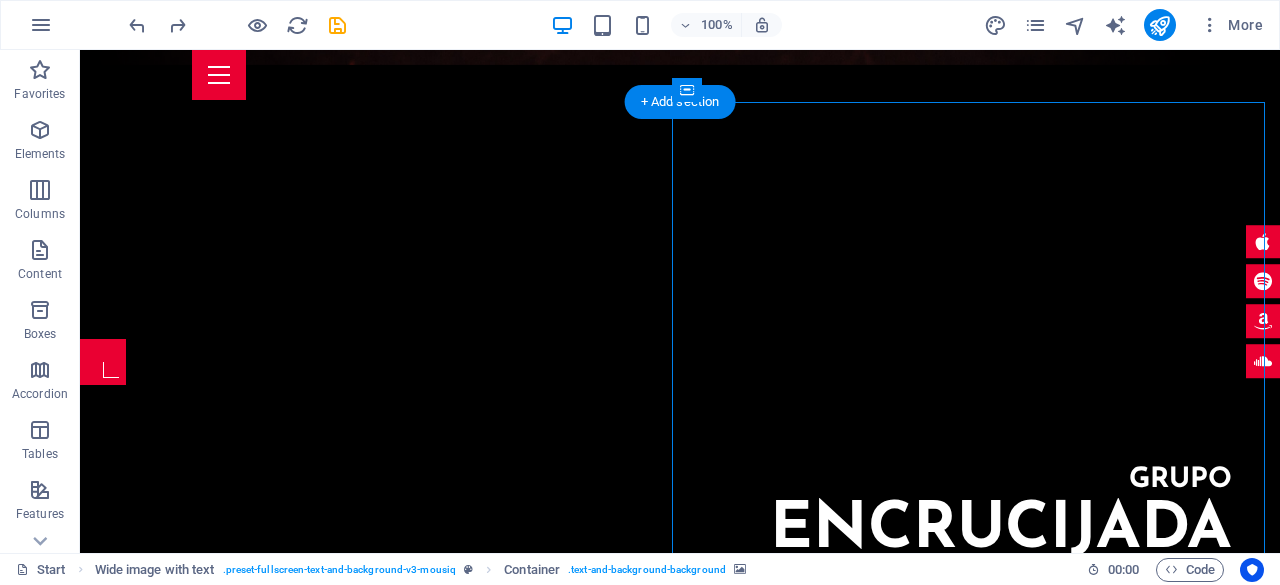 scroll, scrollTop: 451, scrollLeft: 0, axis: vertical 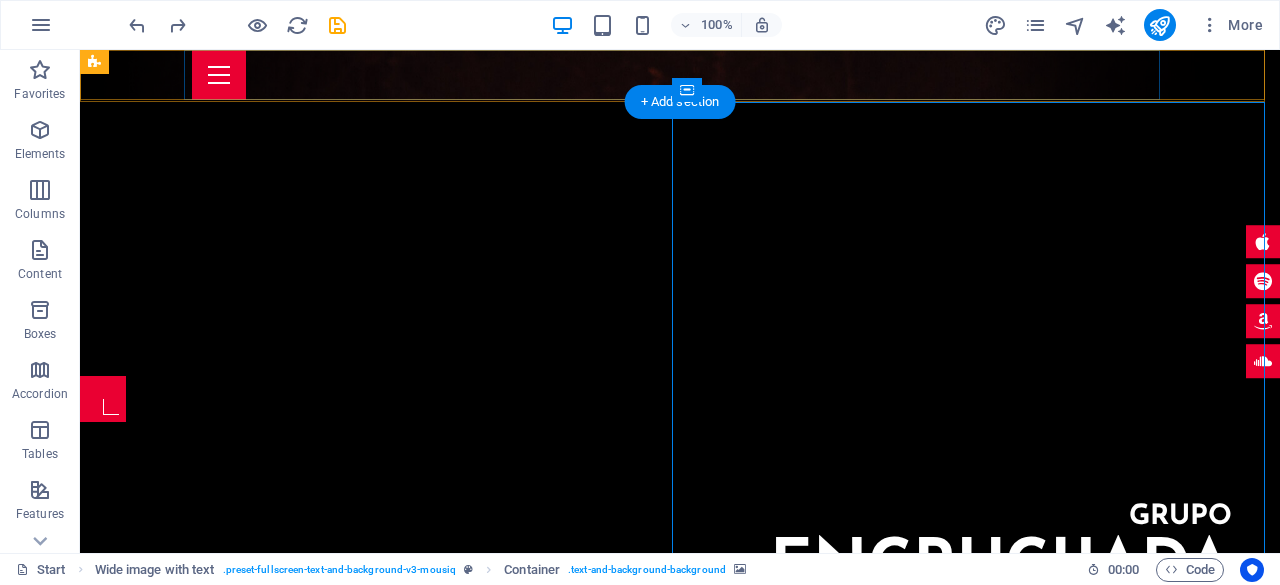 click at bounding box center (680, 75) 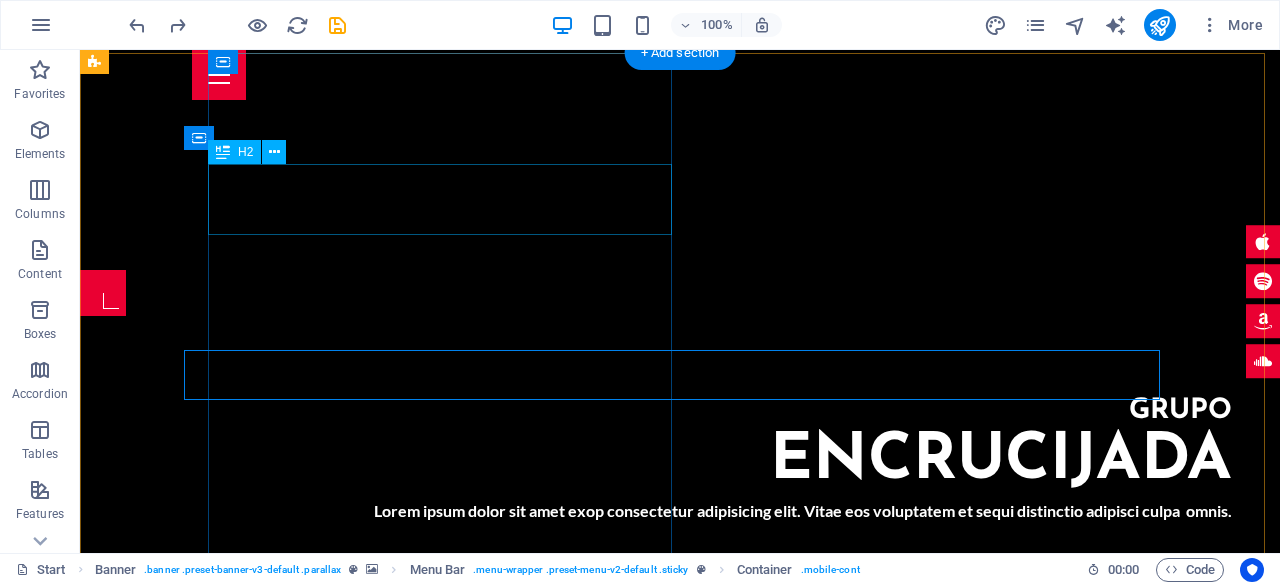 scroll, scrollTop: 500, scrollLeft: 0, axis: vertical 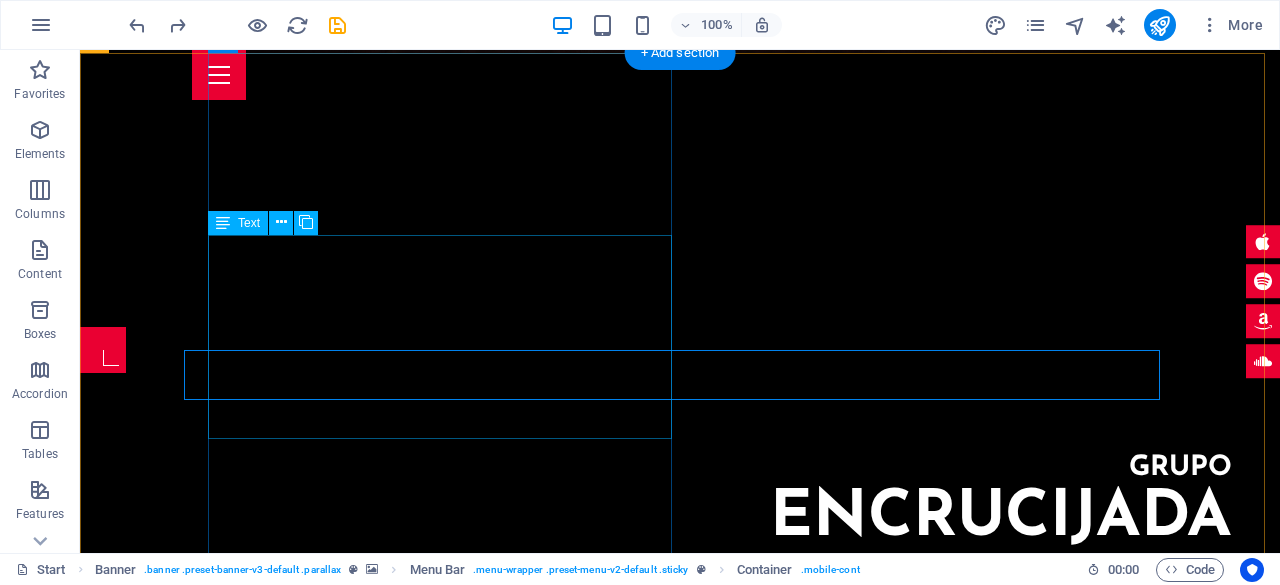 click on "Lorem ipsum dolor sit amet exop consectetur adipisicing elit. Vitae eos voluptatem et sequi distinctio adipisci culpa  omnis. Fugit sit atque eaque dolorum autem nobis elm reprehenderit porro omnis obcaecati laborum? Obcaecati laboriosam ex deserunt, harum libero a voluptatem possimus culpa nisi eos quas dolore omnis debitis consequatur fugiat eaque nulla. Qui molestias, nobis dicta voluptas." at bounding box center (744, 606) 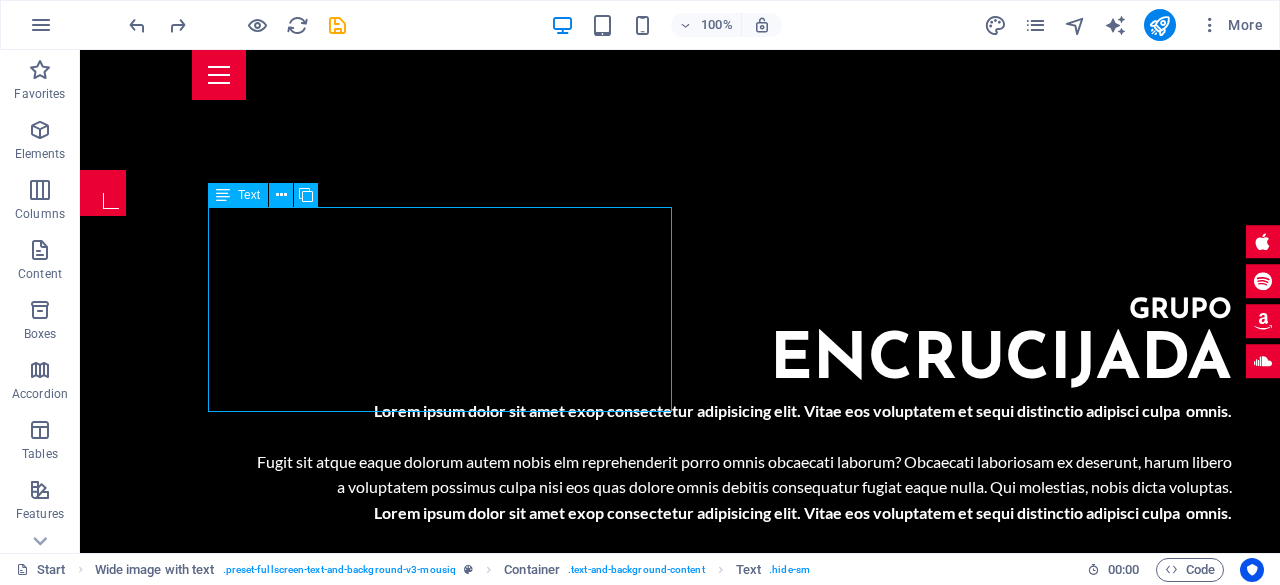 scroll, scrollTop: 700, scrollLeft: 0, axis: vertical 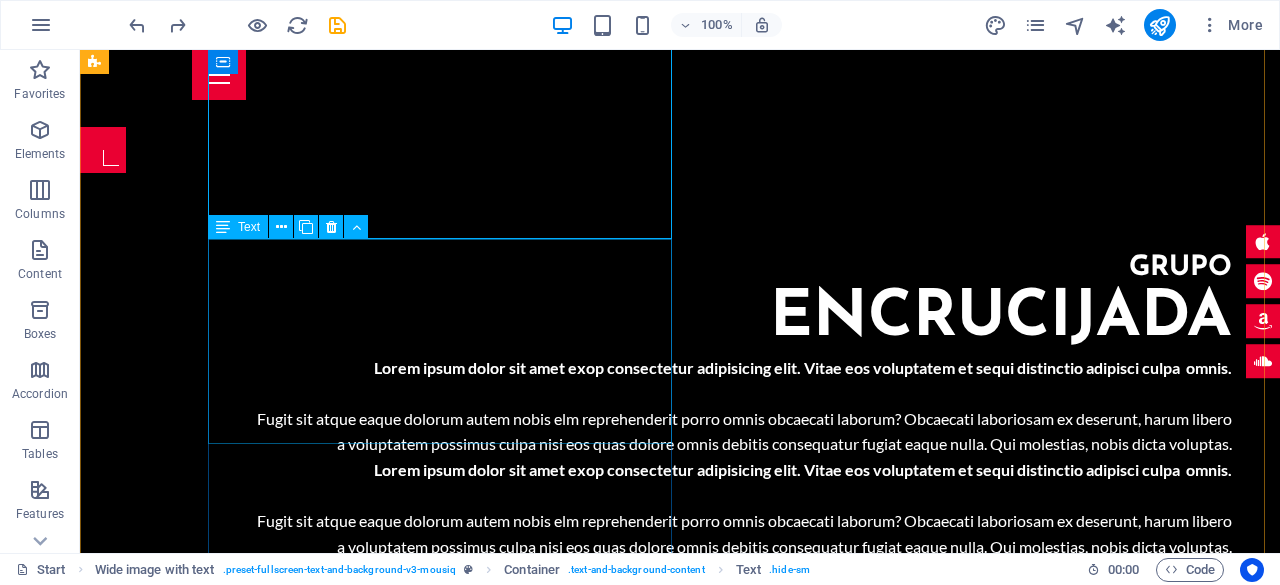 click on "Lorem ipsum dolor sit amet exop consectetur adipisicing elit. Vitae eos voluptatem et sequi distinctio adipisci culpa  omnis. Fugit sit atque eaque dolorum autem nobis elm reprehenderit porro omnis obcaecati laborum? Obcaecati laboriosam ex deserunt, harum libero a voluptatem possimus culpa nisi eos quas dolore omnis debitis consequatur fugiat eaque nulla. Qui molestias, nobis dicta voluptas." at bounding box center (744, 508) 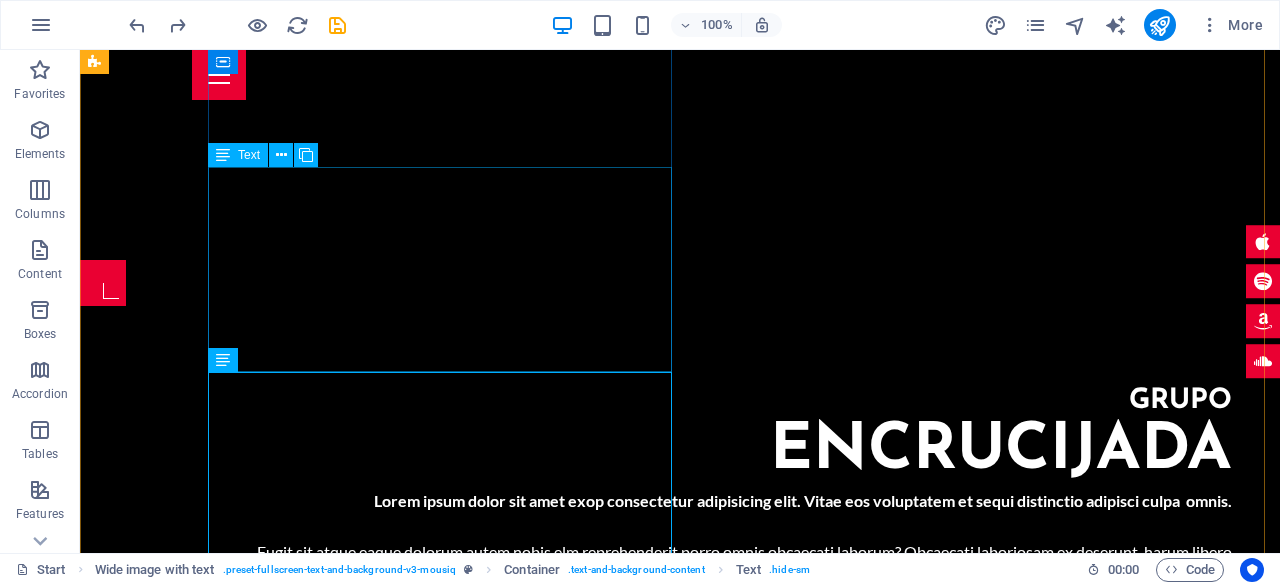 scroll, scrollTop: 500, scrollLeft: 0, axis: vertical 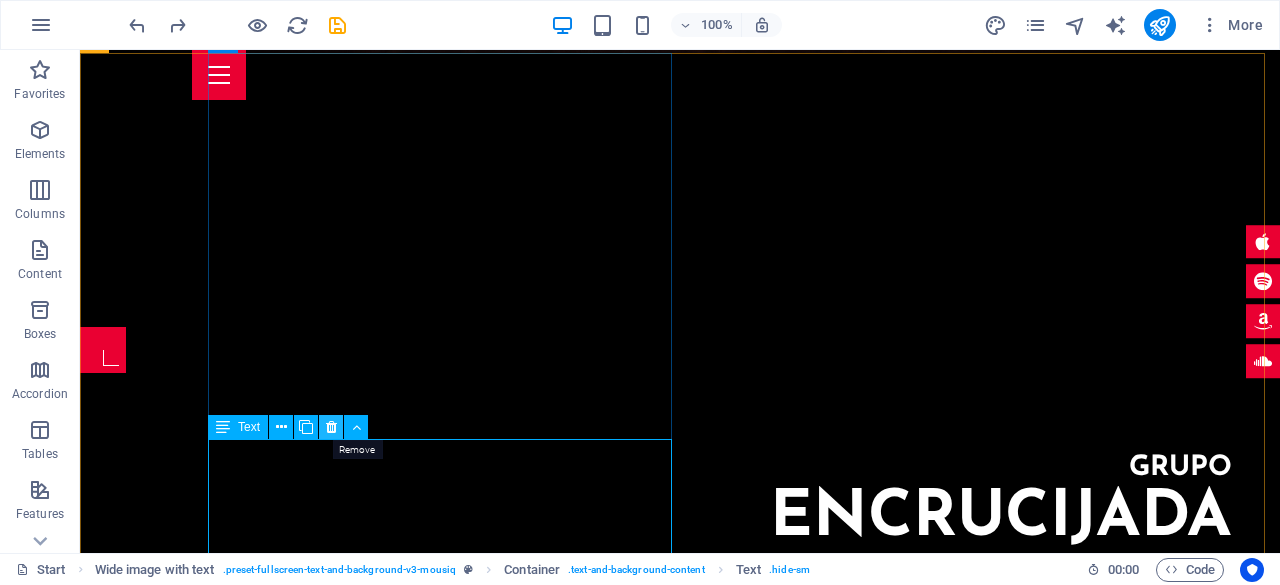 click at bounding box center (331, 427) 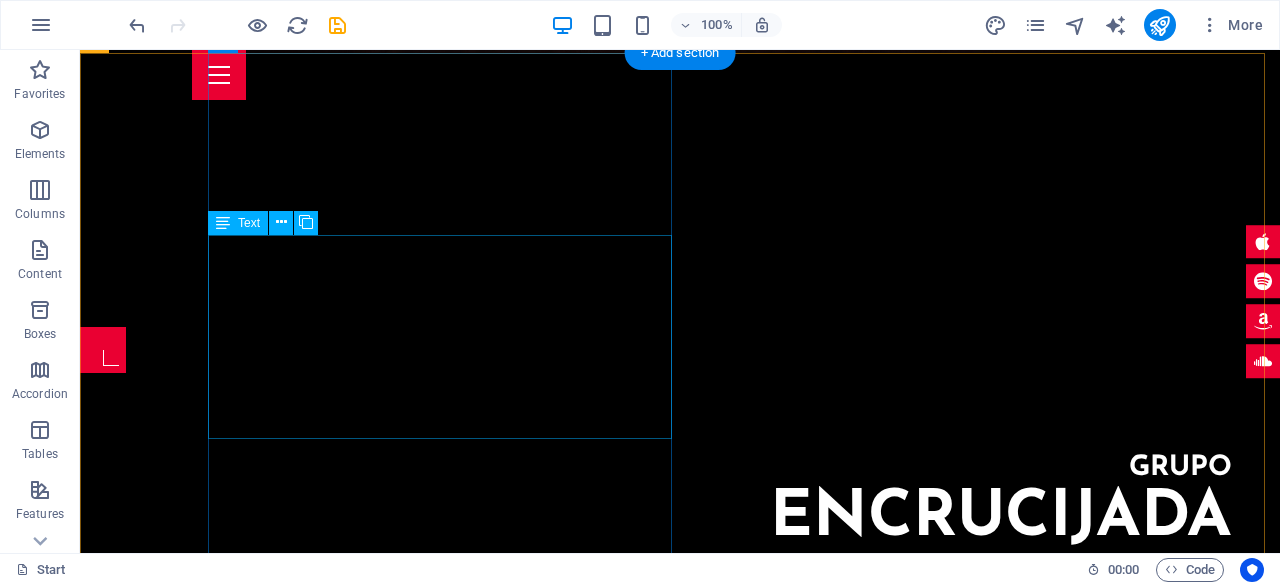 click on "Lorem ipsum dolor sit amet exop consectetur adipisicing elit. Vitae eos voluptatem et sequi distinctio adipisci culpa  omnis. Fugit sit atque eaque dolorum autem nobis elm reprehenderit porro omnis obcaecati laborum? Obcaecati laboriosam ex deserunt, harum libero a voluptatem possimus culpa nisi eos quas dolore omnis debitis consequatur fugiat eaque nulla. Qui molestias, nobis dicta voluptas." at bounding box center (744, 606) 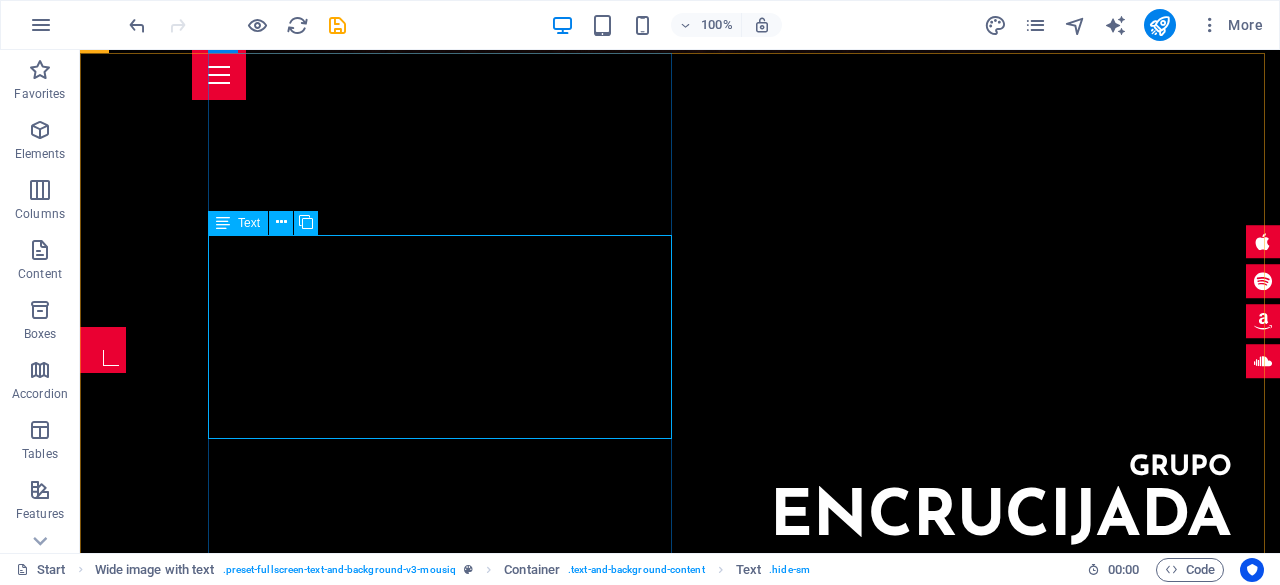 click on "Text" at bounding box center [238, 223] 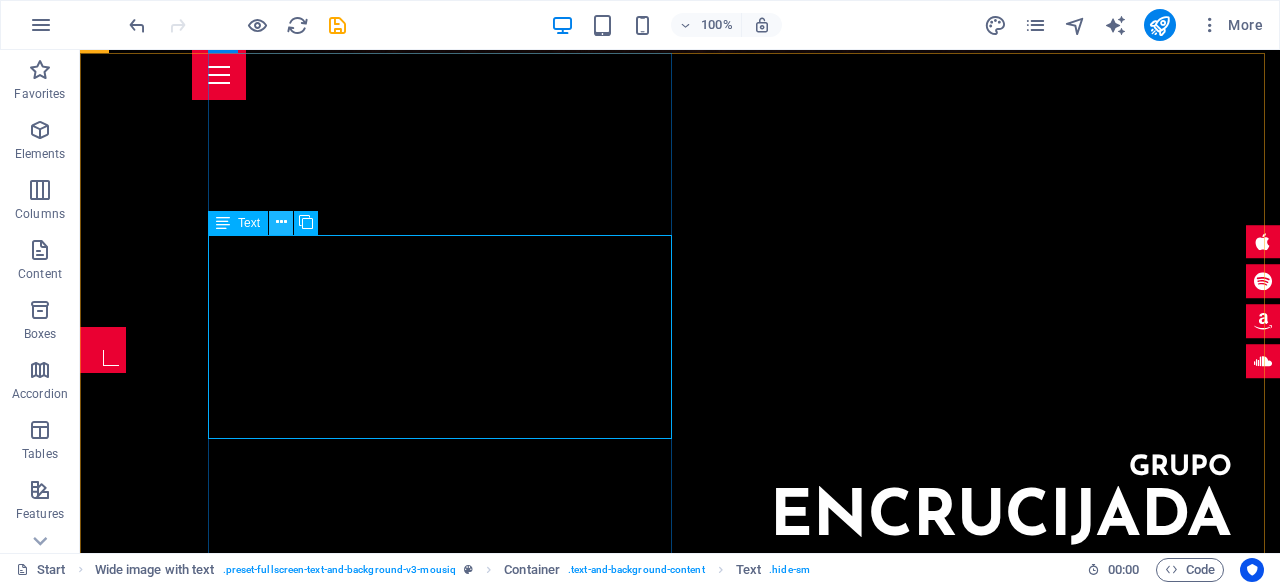 click at bounding box center [281, 222] 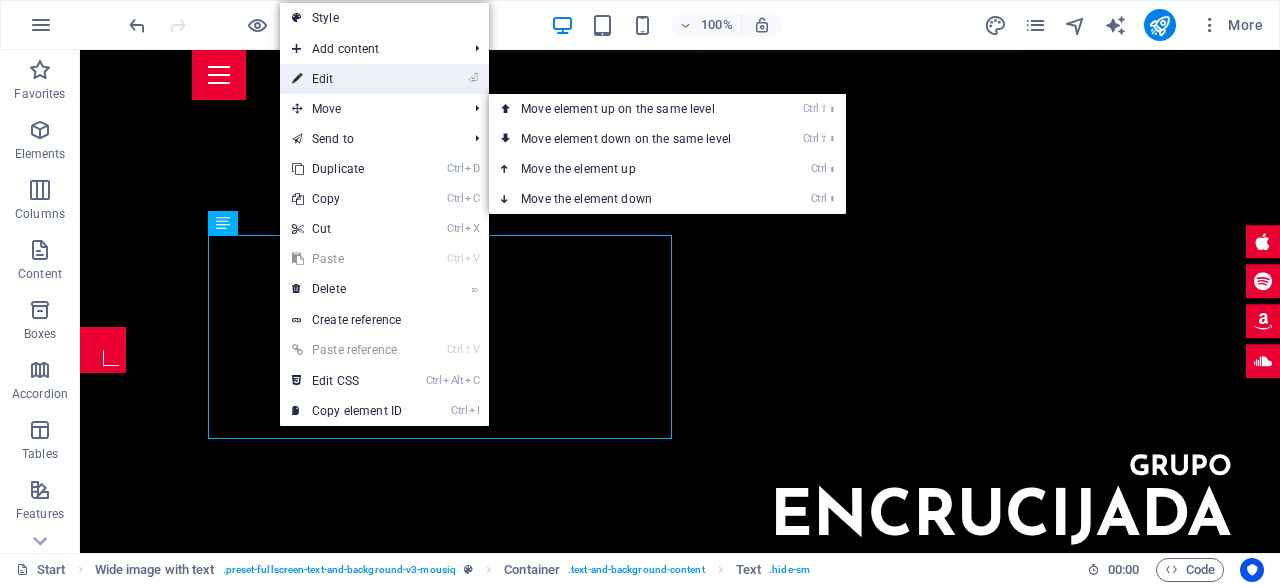 click on "⏎  Edit" at bounding box center [347, 79] 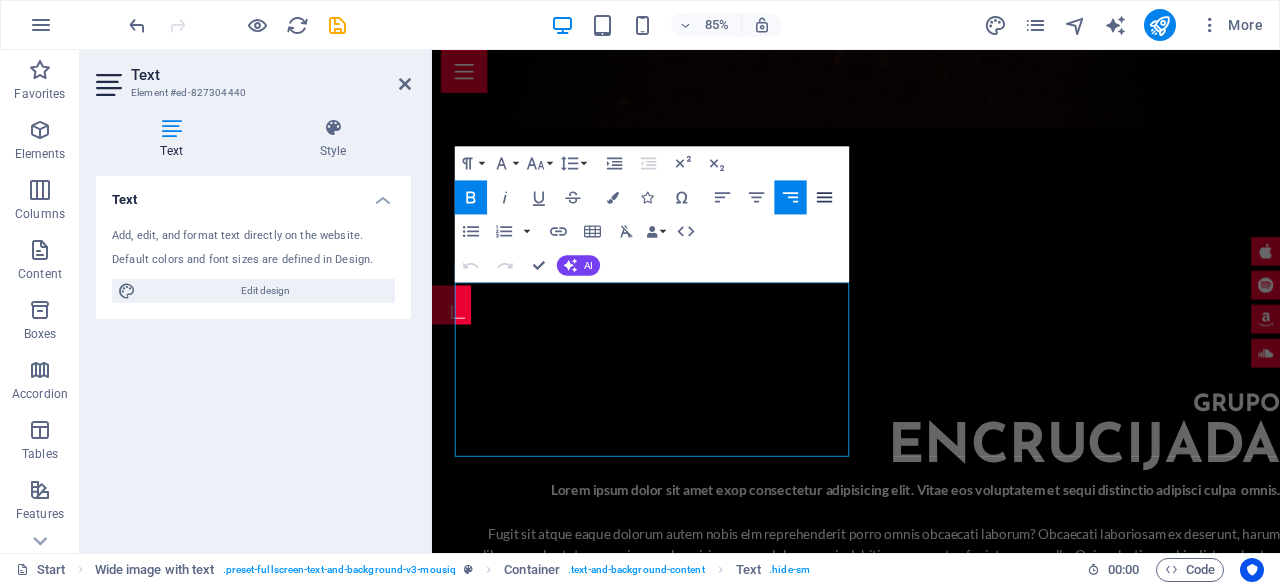 click 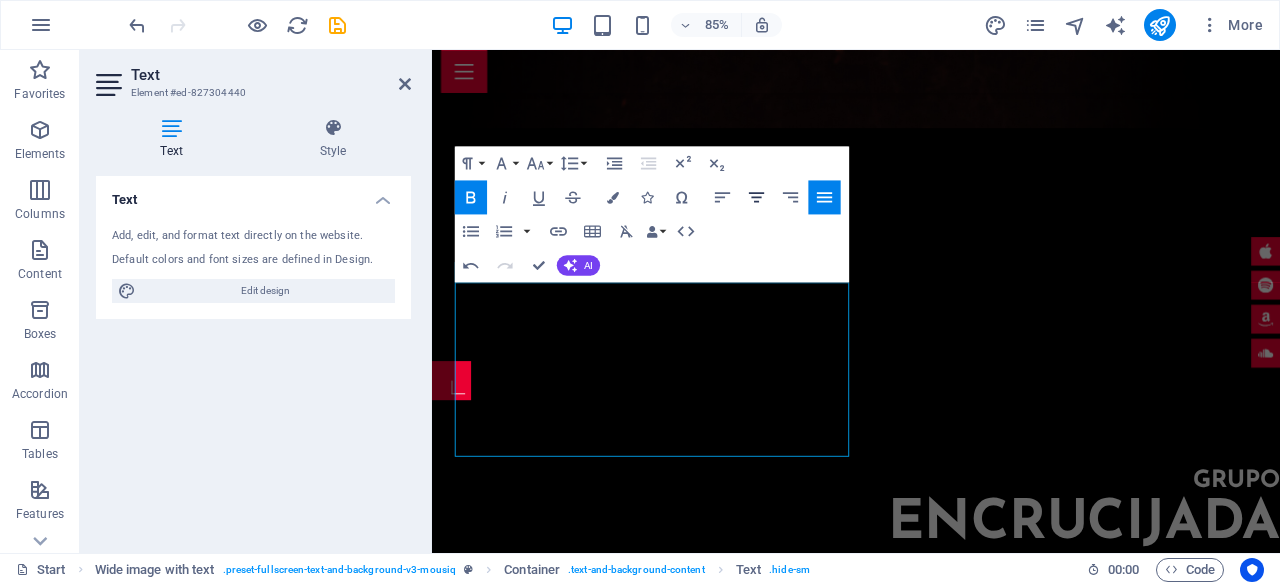 click on "Align Center" at bounding box center [756, 197] 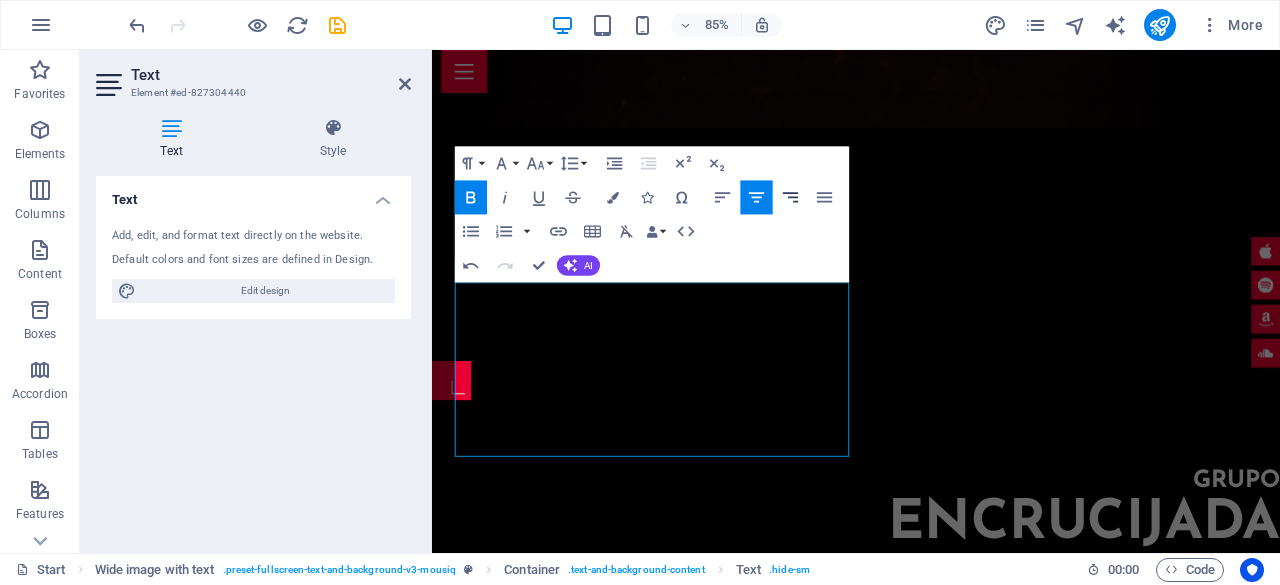 click 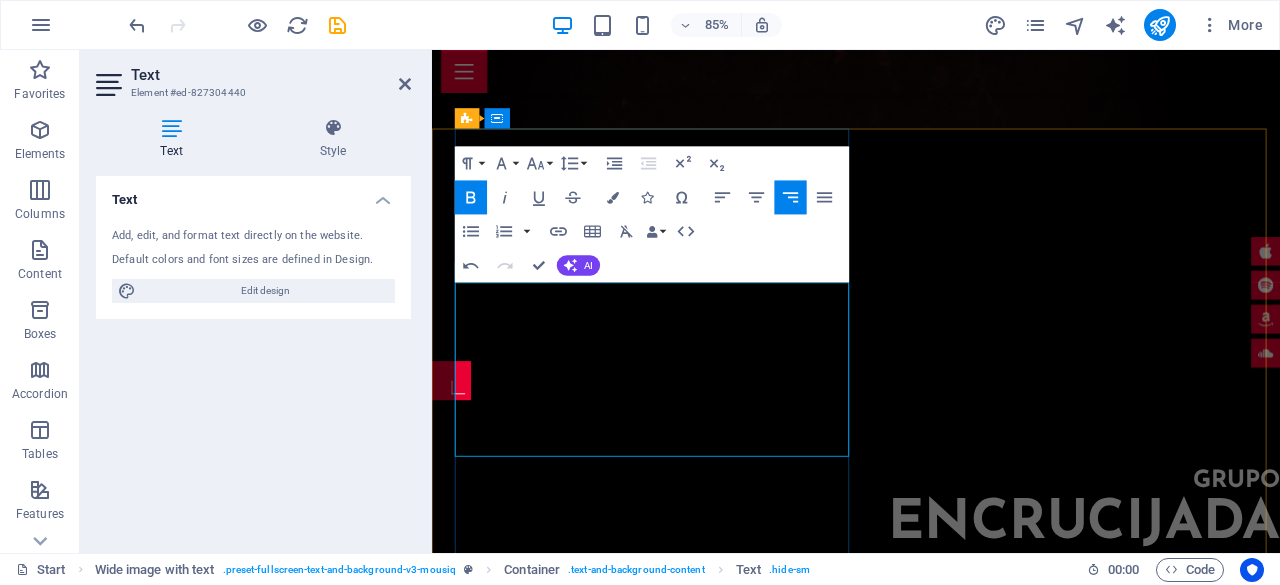 click on "Fugit sit atque eaque dolorum autem nobis elm reprehenderit porro omnis obcaecati laborum? Obcaecati laboriosam ex deserunt, harum libero a voluptatem possimus culpa nisi eos quas dolore omnis debitis consequatur fugiat eaque nulla. Qui molestias, nobis dicta voluptas." at bounding box center [944, 720] 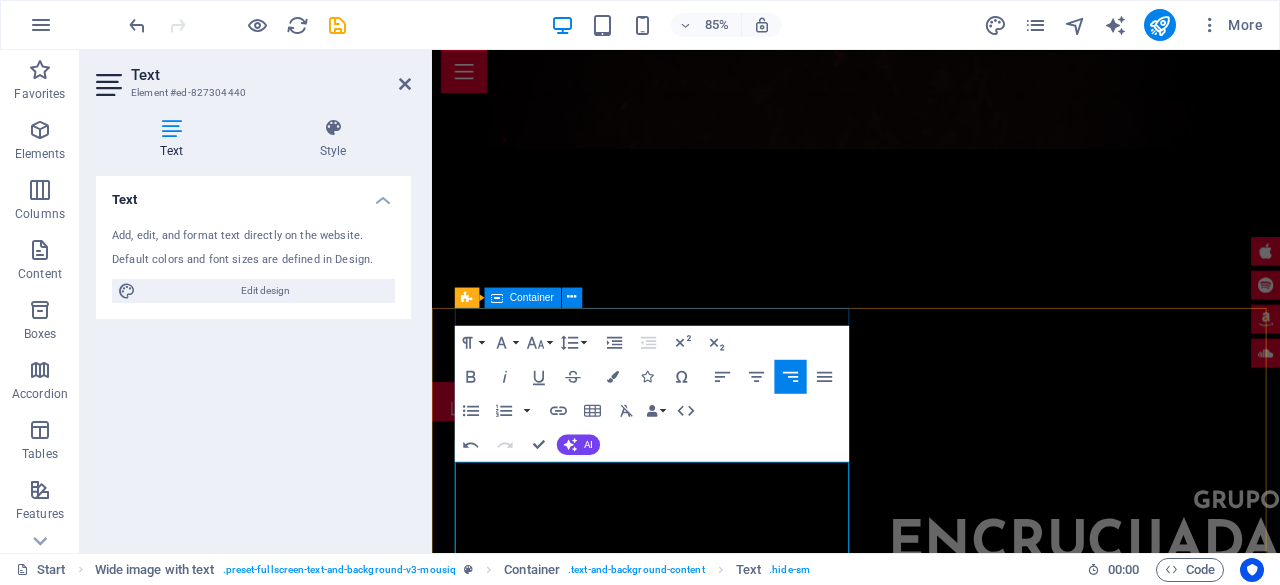 scroll, scrollTop: 500, scrollLeft: 0, axis: vertical 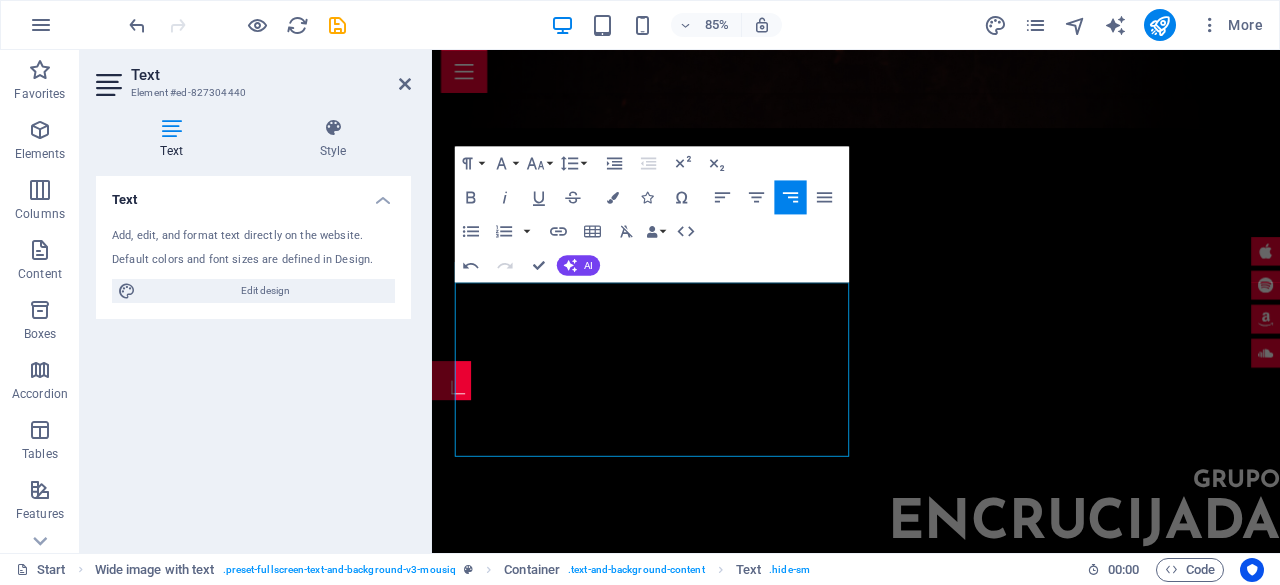 click at bounding box center (931, 1166) 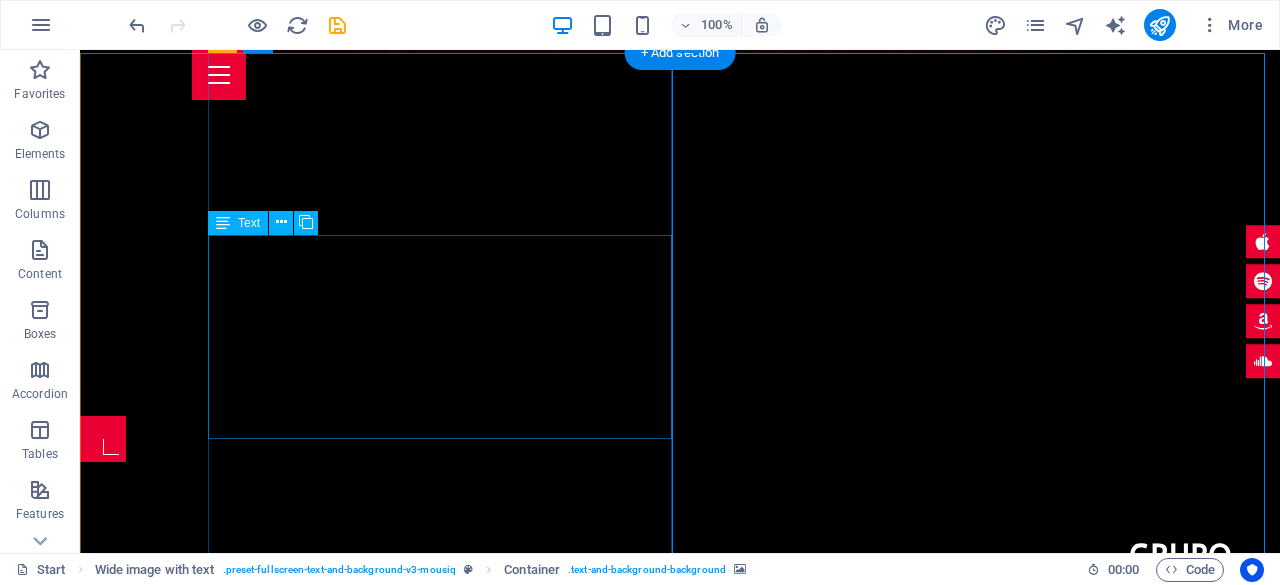 click on "Lorem ipsum dolor sit amet exop consectetur adipisicing elit. Vitae eos voluptatem et sequi distinctio adipisci culpa  omnis. Fugit sit atque eaque dolorum autem nobis elm reprehenderit porro omnis obcaecati laborum? Obcaecati laboriosam ex deserunt, harum libero a voluptatem possimus culpa nisi eos quas dolore omnis debitis consequatur fugiat eaque nulla. Qui molestias, nobis dicta voluptas." at bounding box center [744, 695] 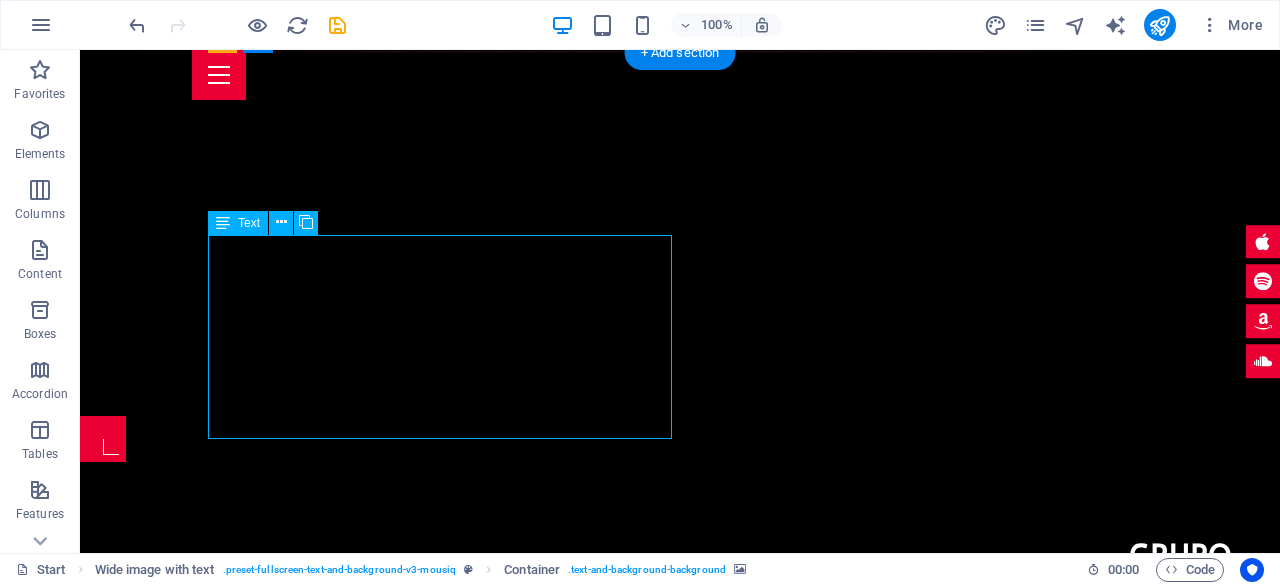 click on "Lorem ipsum dolor sit amet exop consectetur adipisicing elit. Vitae eos voluptatem et sequi distinctio adipisci culpa  omnis. Fugit sit atque eaque dolorum autem nobis elm reprehenderit porro omnis obcaecati laborum? Obcaecati laboriosam ex deserunt, harum libero a voluptatem possimus culpa nisi eos quas dolore omnis debitis consequatur fugiat eaque nulla. Qui molestias, nobis dicta voluptas." at bounding box center [744, 695] 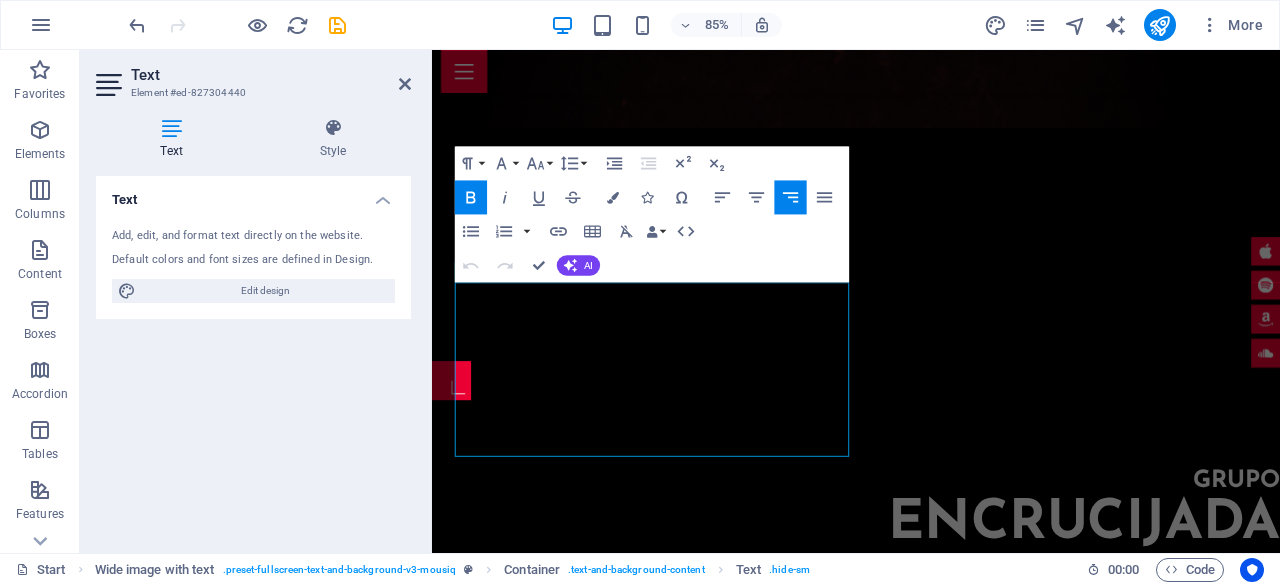 drag, startPoint x: 491, startPoint y: 337, endPoint x: 937, endPoint y: 376, distance: 447.7019 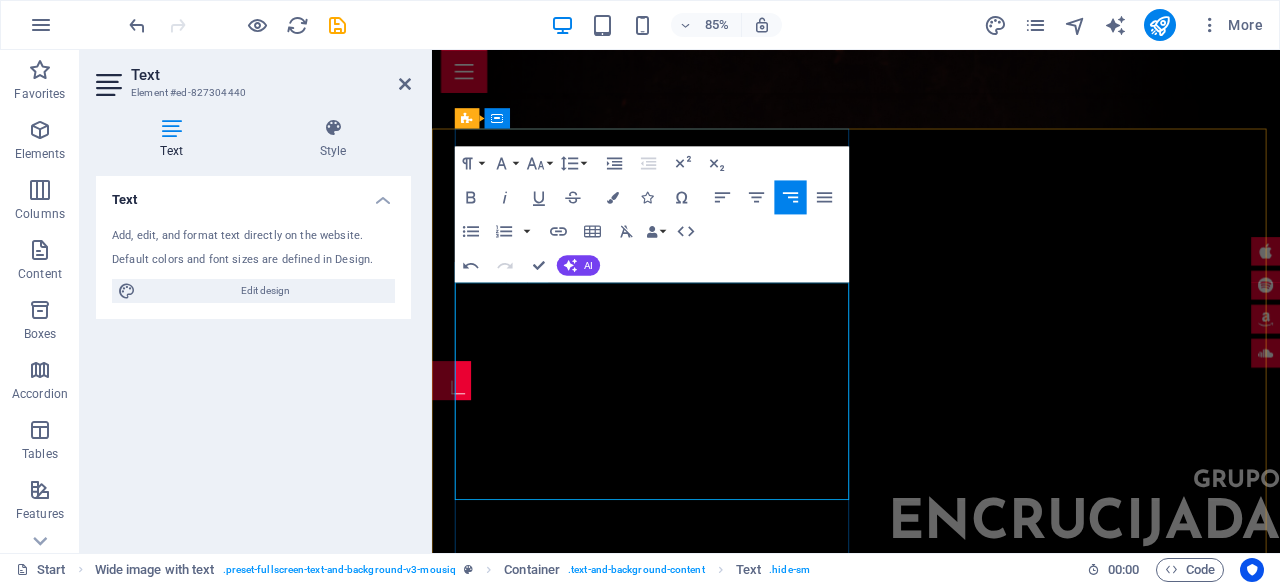 click on "Somos un grupo musical apasionado por el estilo country clásico y contemporáneo, somos más que una banda: somos una experiencia en vivo que conecta emociones, memorias y paisajes sonoros del viejo oeste con la calidez del alma regia." at bounding box center [951, 671] 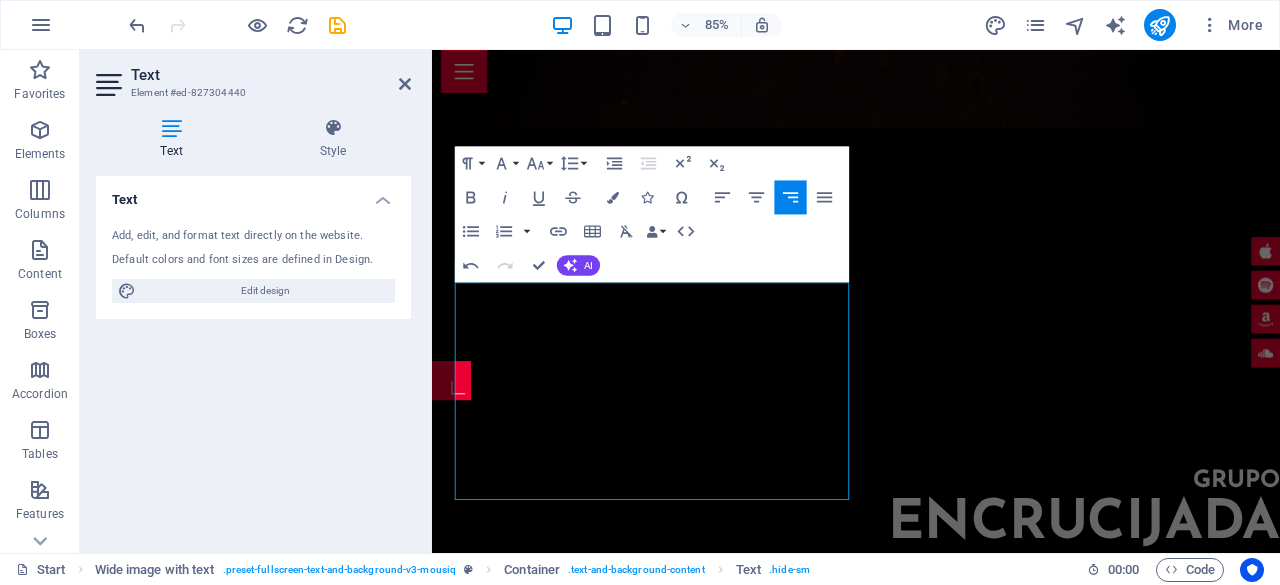 drag, startPoint x: 541, startPoint y: 375, endPoint x: 391, endPoint y: 327, distance: 157.49286 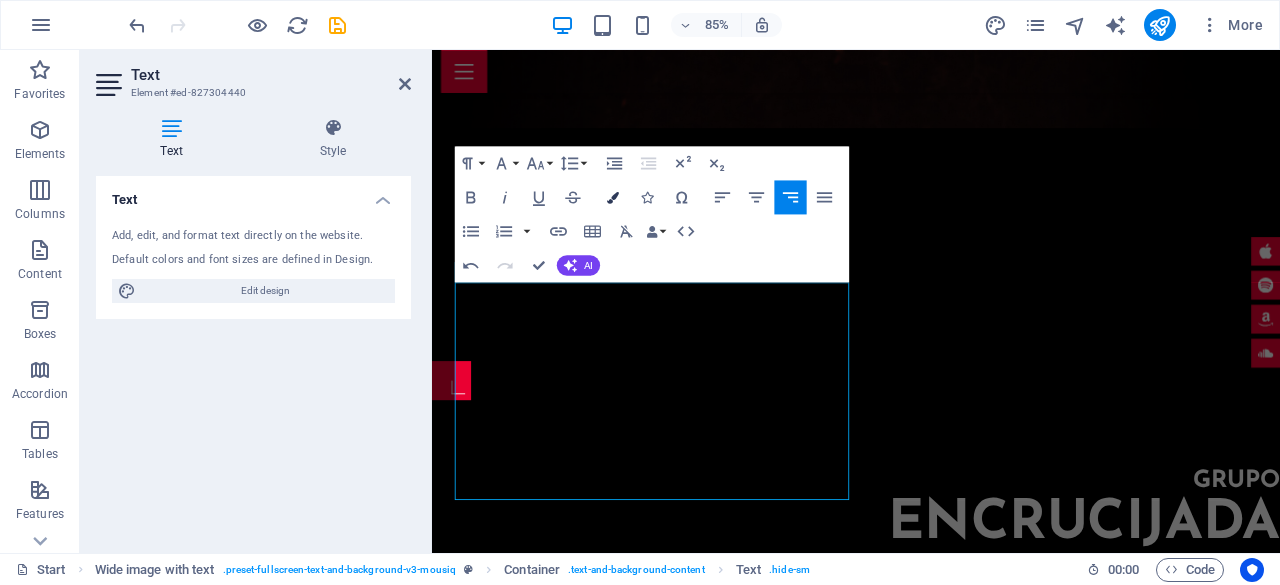 click at bounding box center [614, 197] 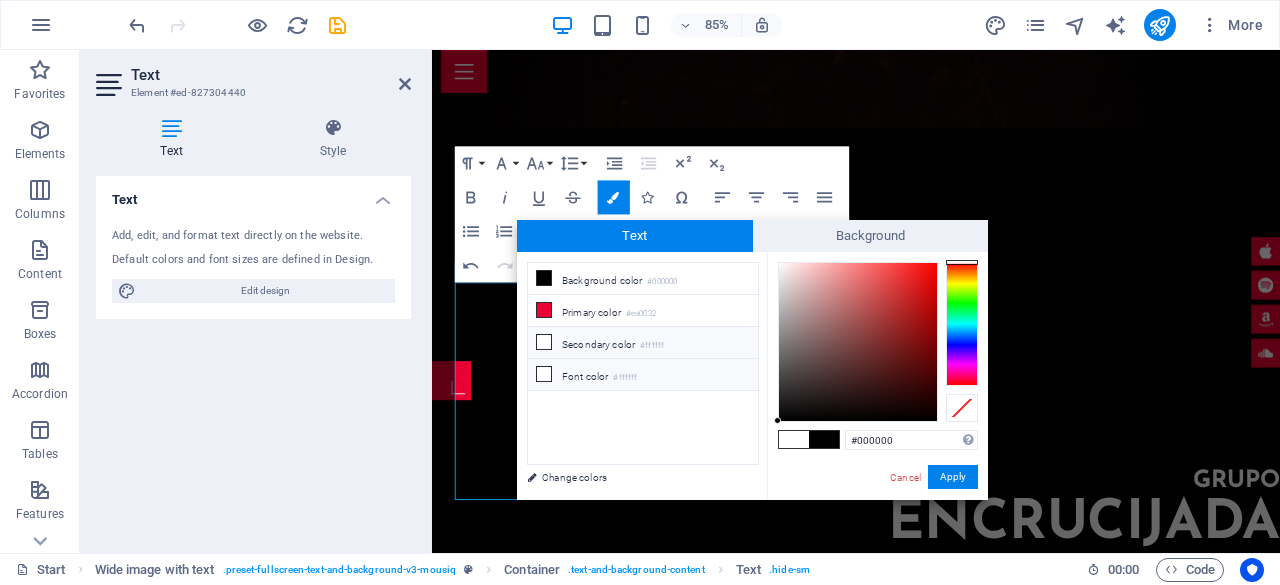 click at bounding box center (544, 374) 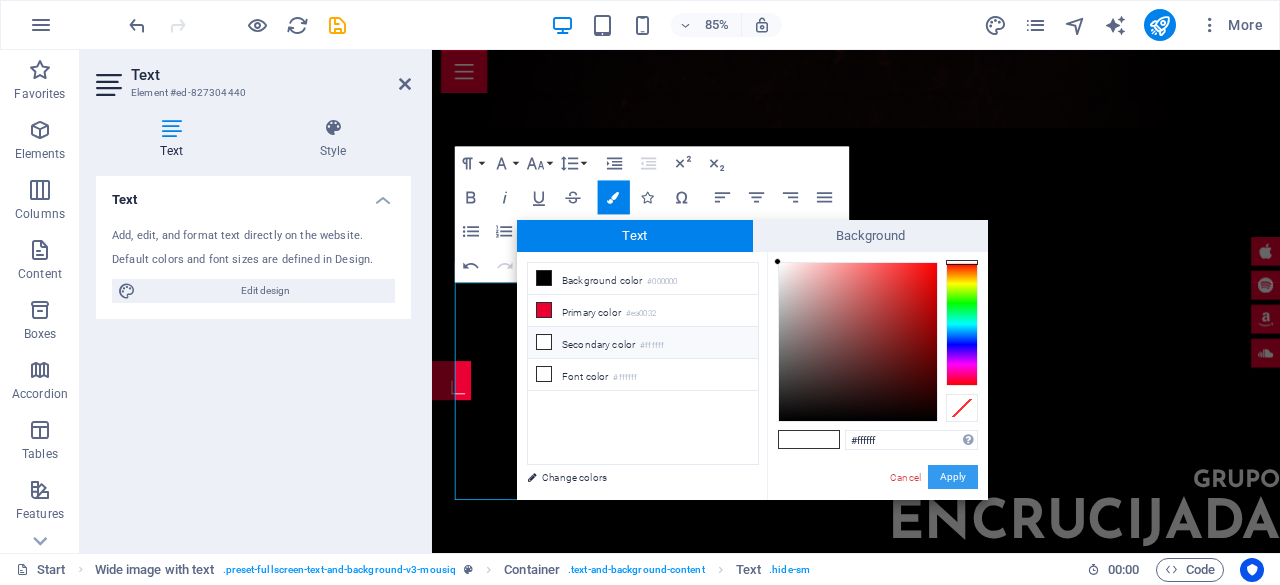 click on "Apply" at bounding box center [953, 477] 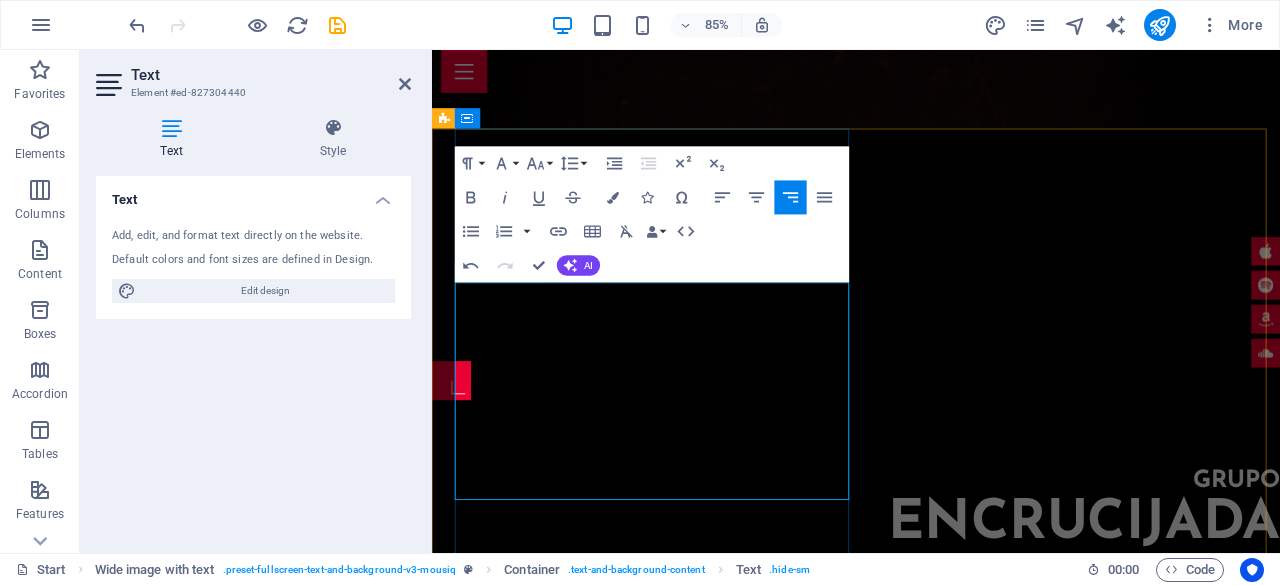 click on "somos un grupo musical apasionado por el estilo country clásico y contemporáneo, somos más que una banda: somos una experiencia en vivo que conecta emociones, memorias y paisajes sonoros del viejo oeste con la calidez del alma regia." at bounding box center [952, 671] 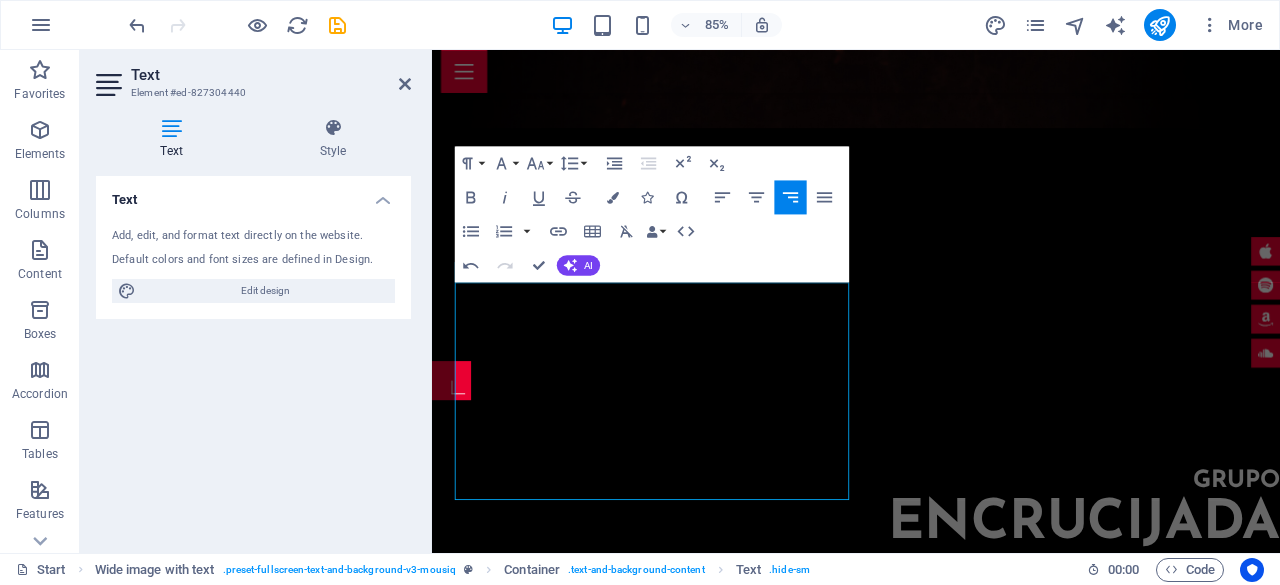 drag, startPoint x: 489, startPoint y: 469, endPoint x: 940, endPoint y: 566, distance: 461.31335 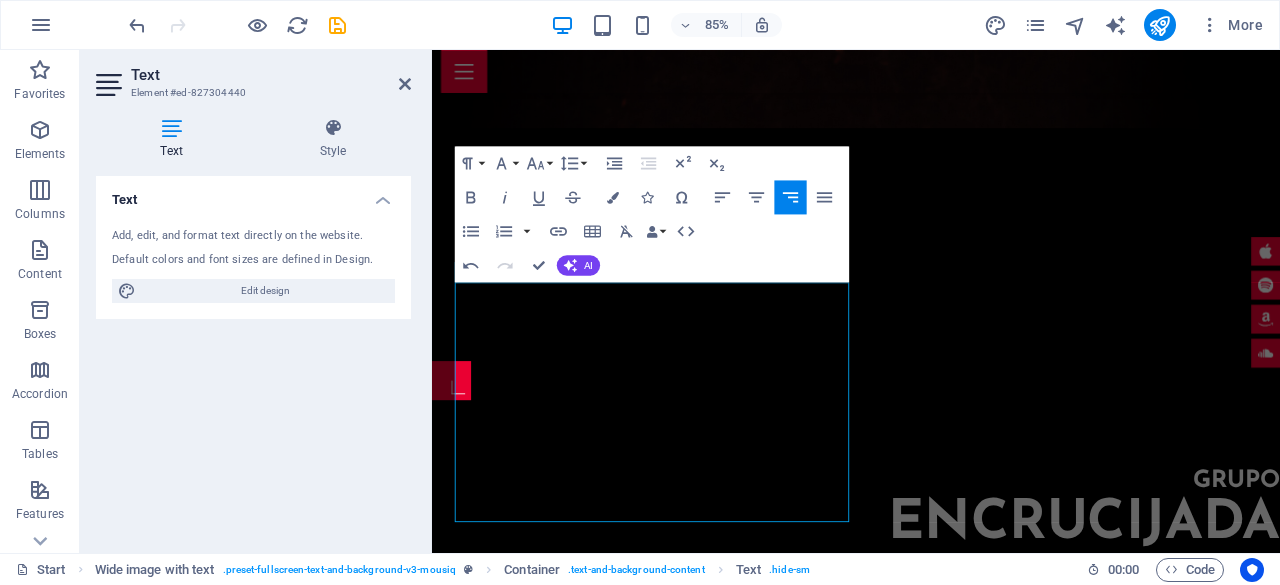 drag, startPoint x: 918, startPoint y: 579, endPoint x: 400, endPoint y: 452, distance: 533.3414 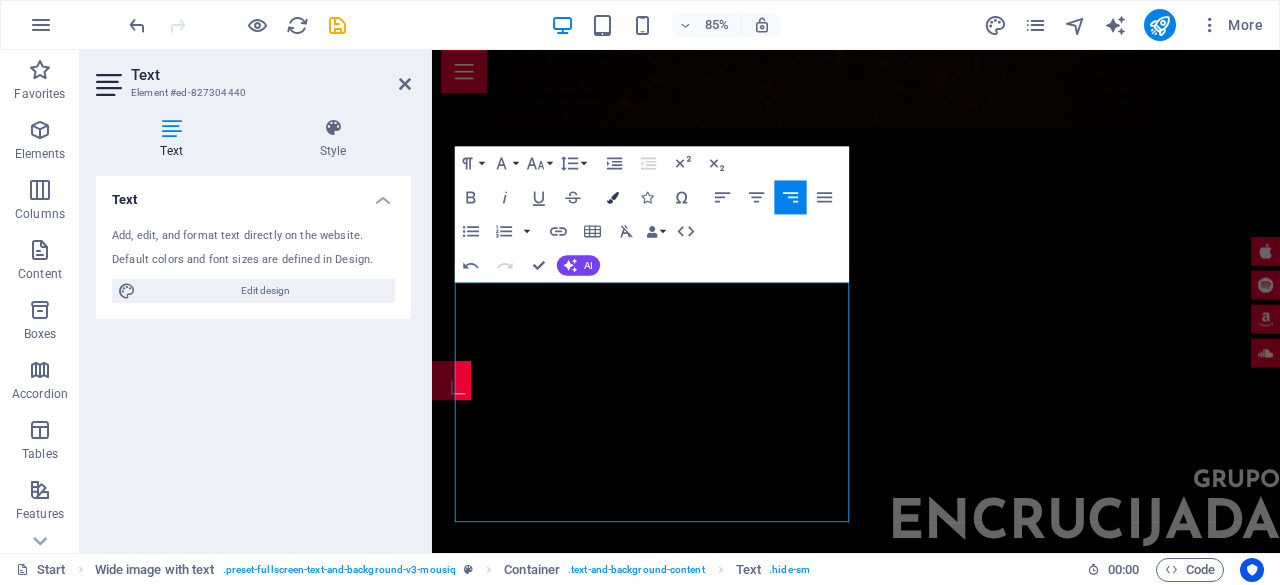 click at bounding box center [614, 197] 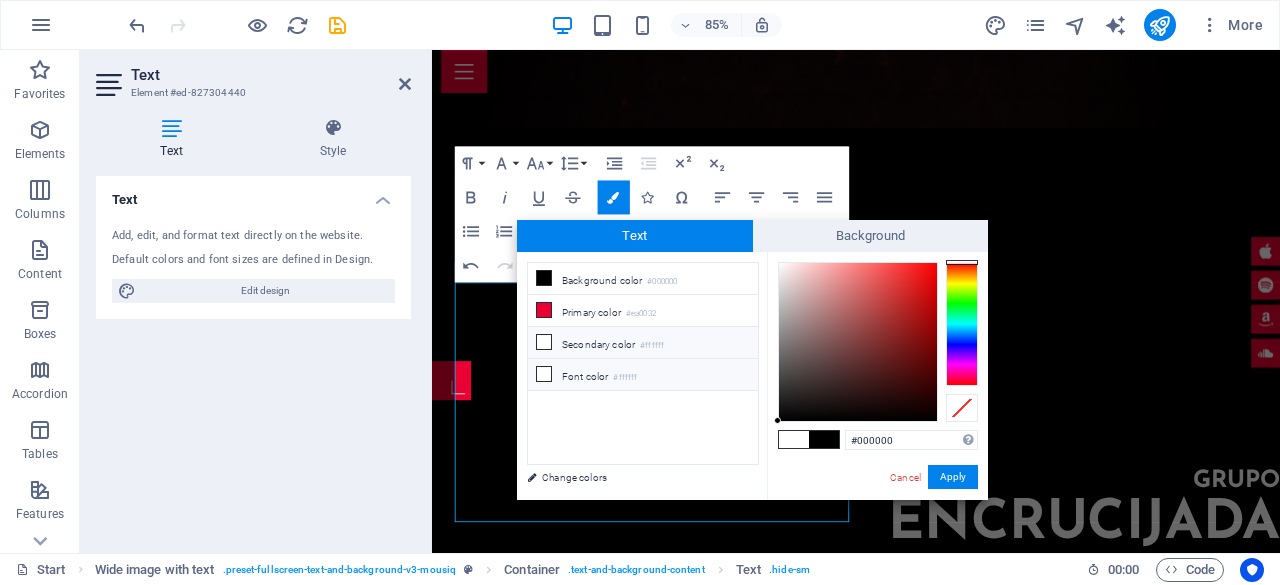 click at bounding box center [544, 374] 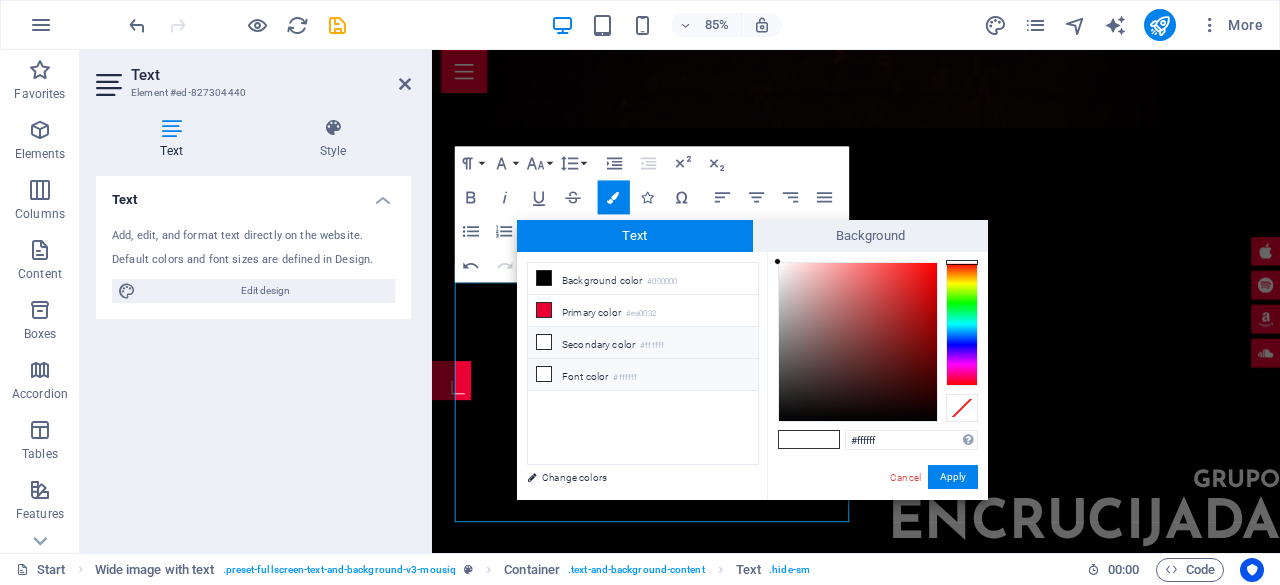 click at bounding box center (544, 374) 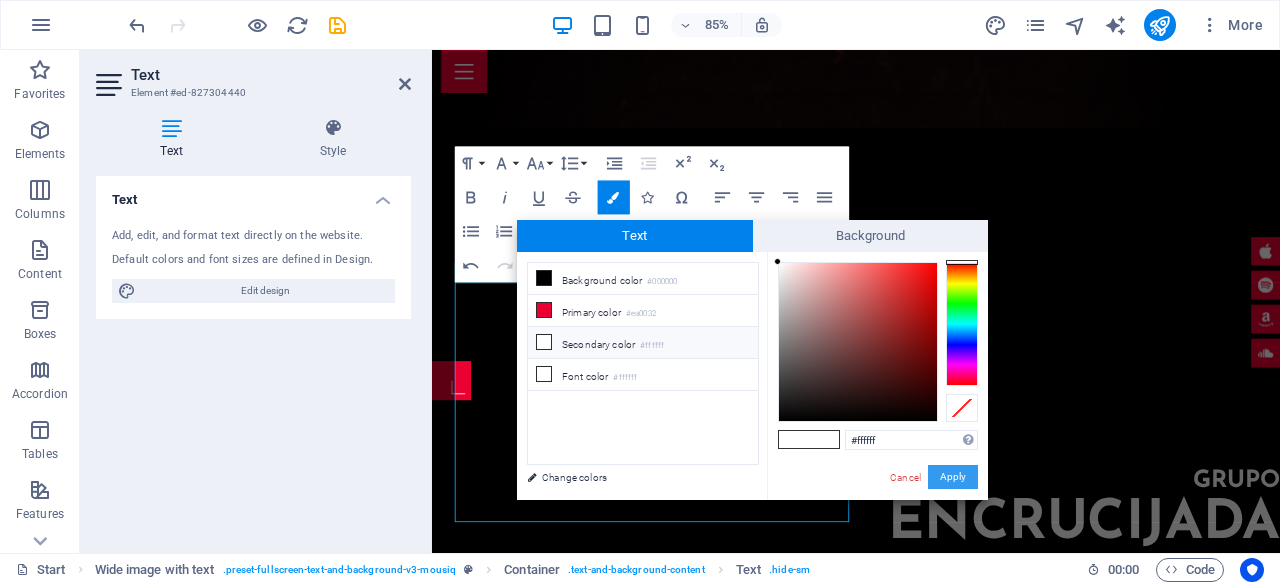 click on "Apply" at bounding box center [953, 477] 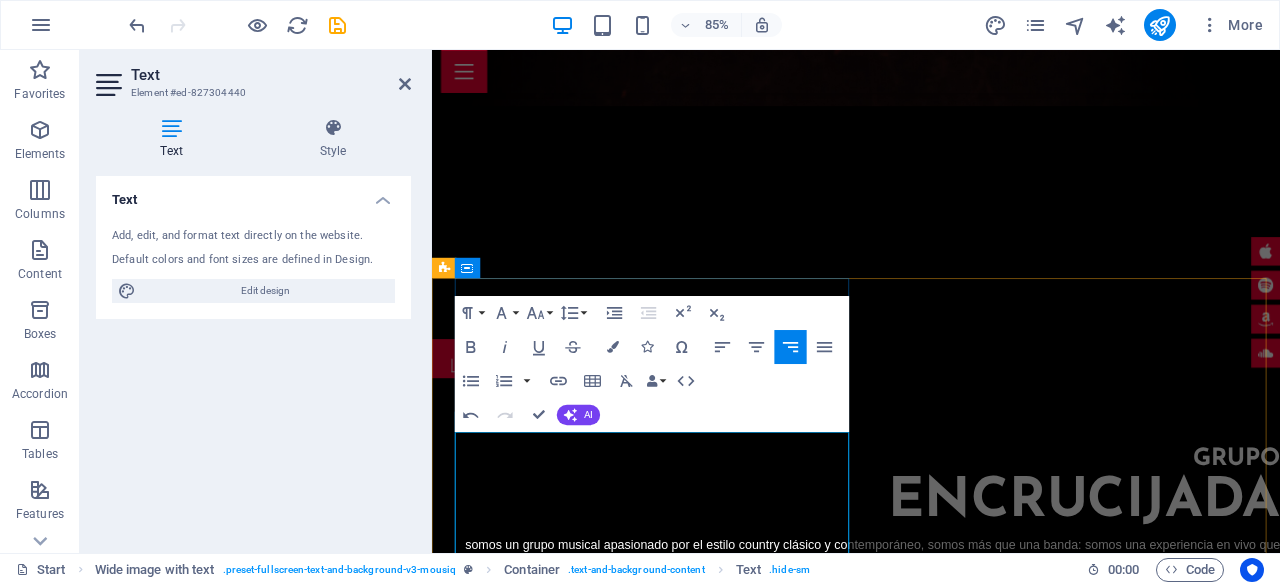 scroll, scrollTop: 600, scrollLeft: 0, axis: vertical 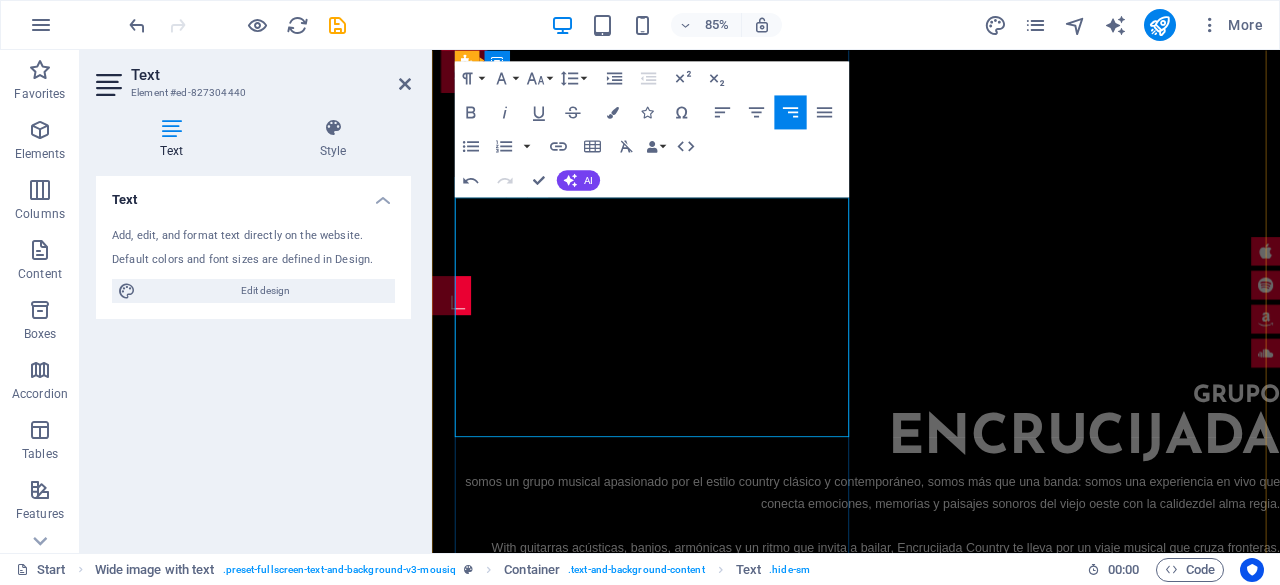 click on "somos un grupo musical apasionado por el estilo country clásico y contemporáneo, somos más que una banda: somos una experiencia en vivo que conecta emociones, memorias y paisajes sonoros del viejo oeste con la calidez del alma regia." at bounding box center (944, 570) 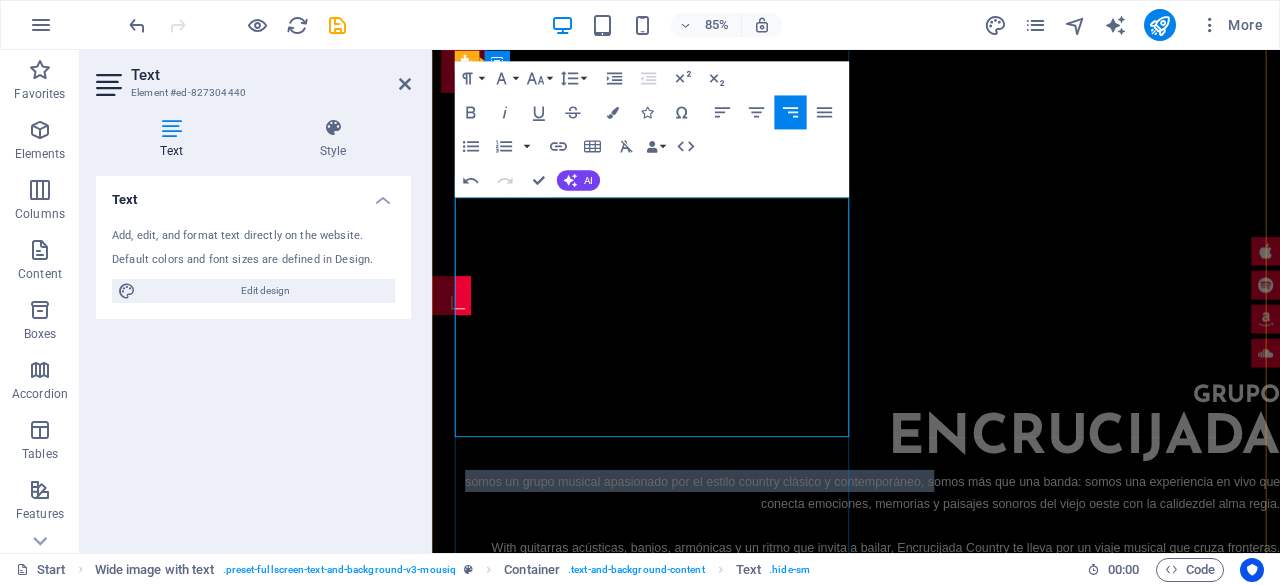 drag, startPoint x: 479, startPoint y: 240, endPoint x: 598, endPoint y: 252, distance: 119.60351 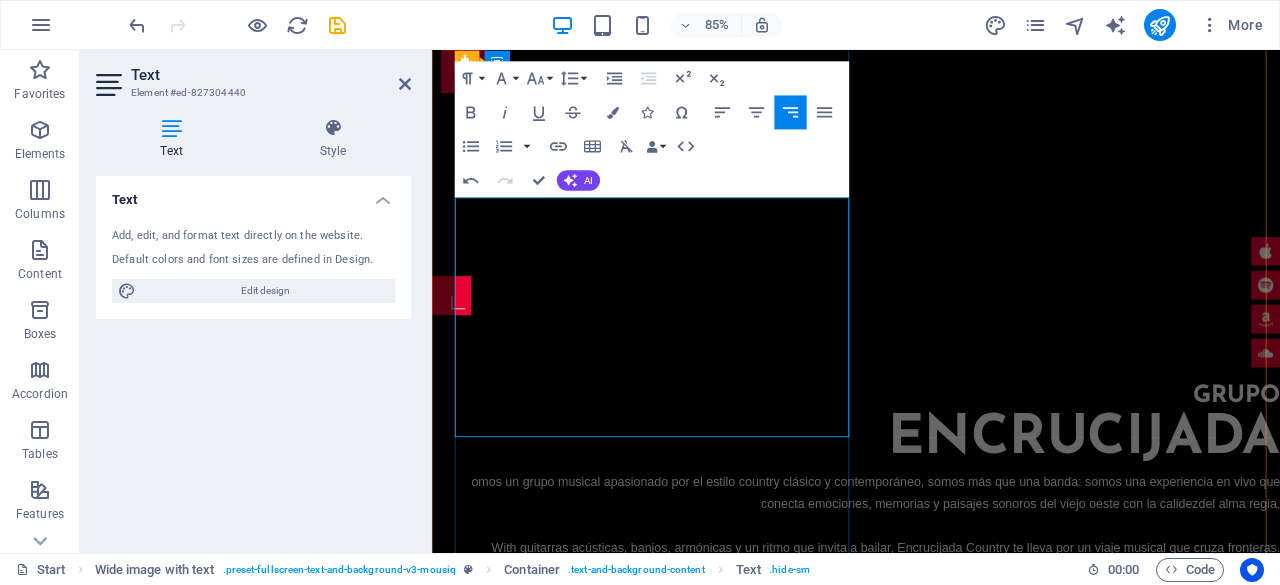 type 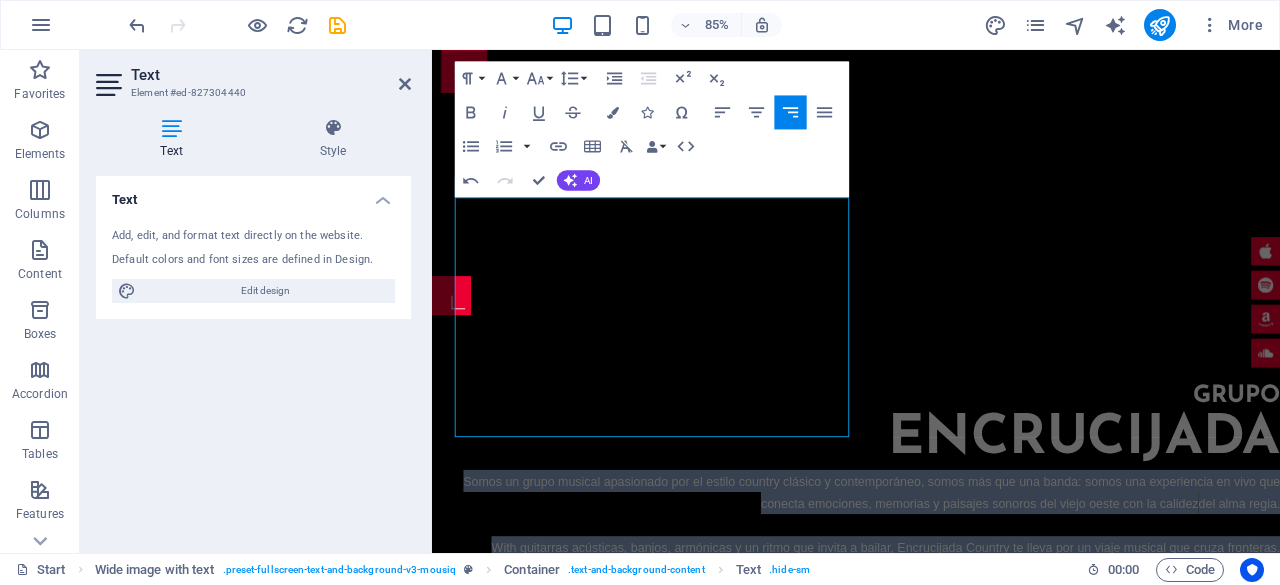drag, startPoint x: 477, startPoint y: 238, endPoint x: 931, endPoint y: 483, distance: 515.88855 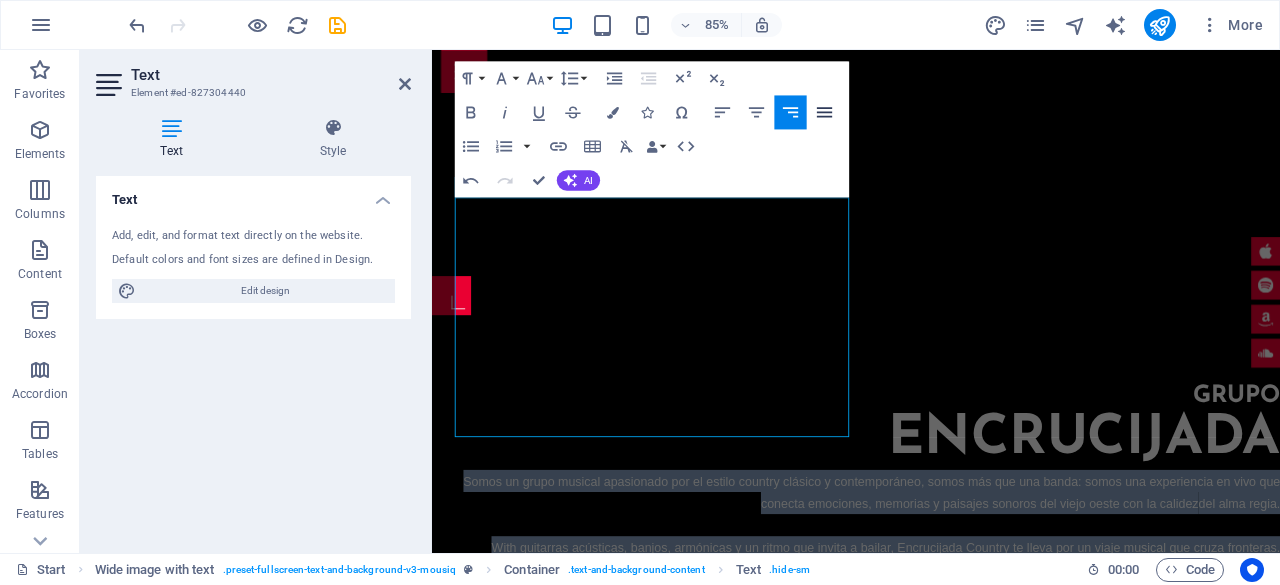 click 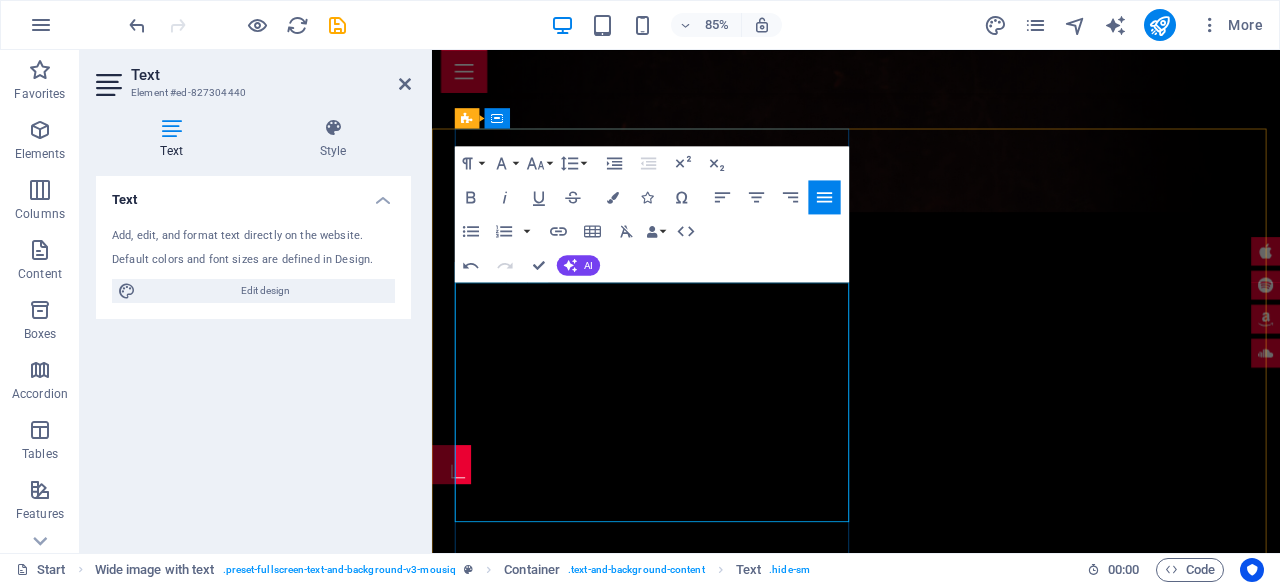 scroll, scrollTop: 500, scrollLeft: 0, axis: vertical 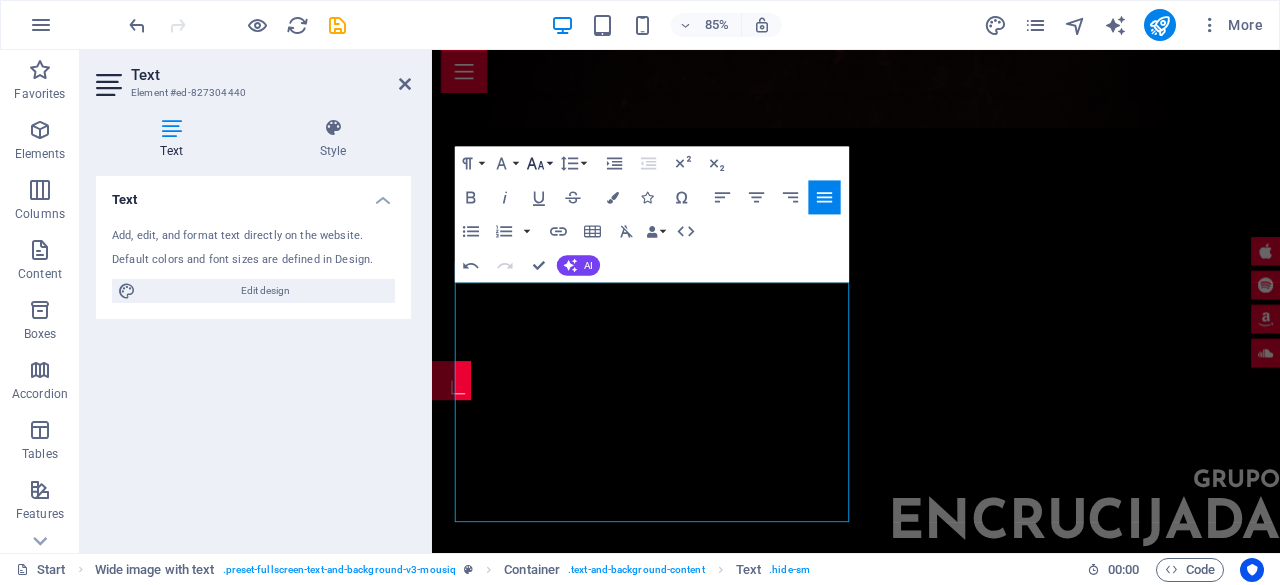 click 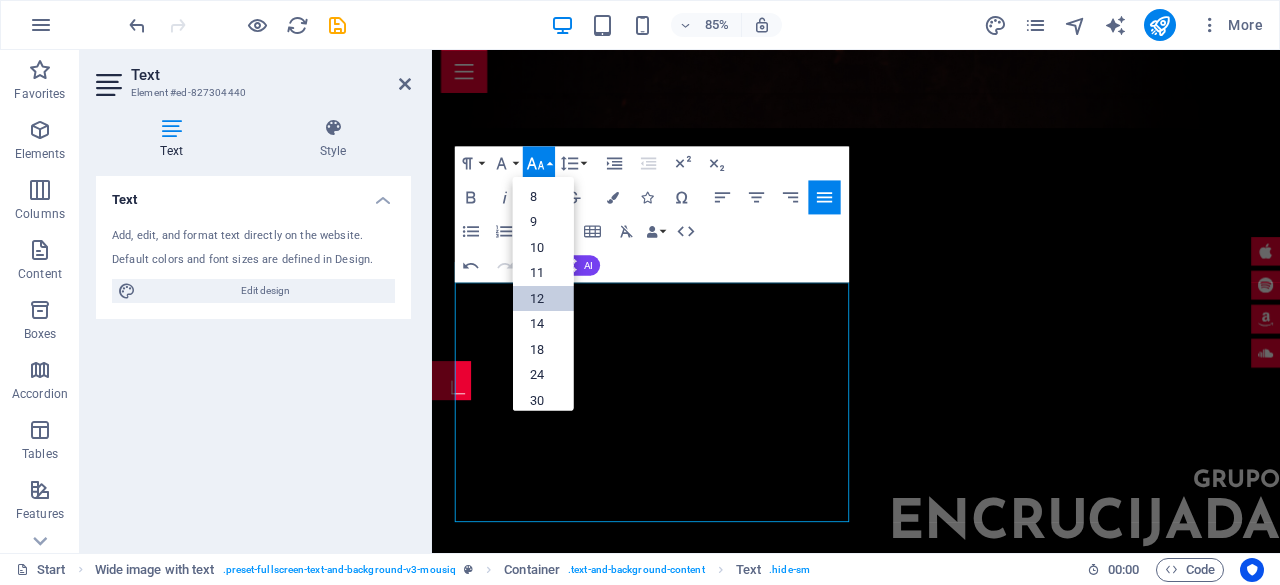 click on "12" at bounding box center (542, 299) 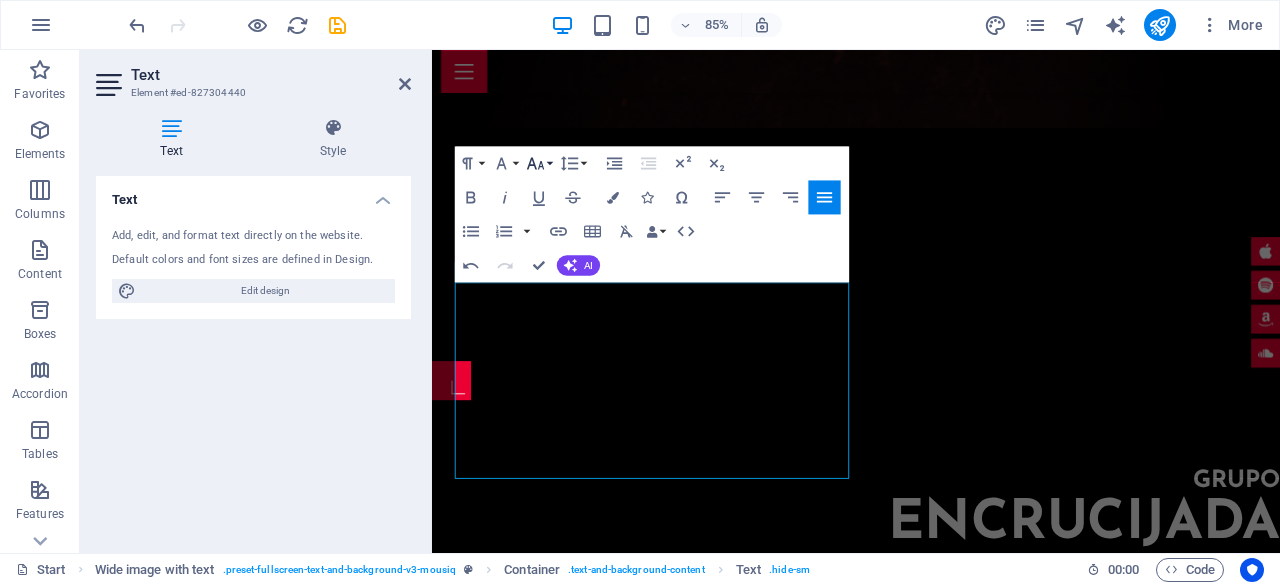 click 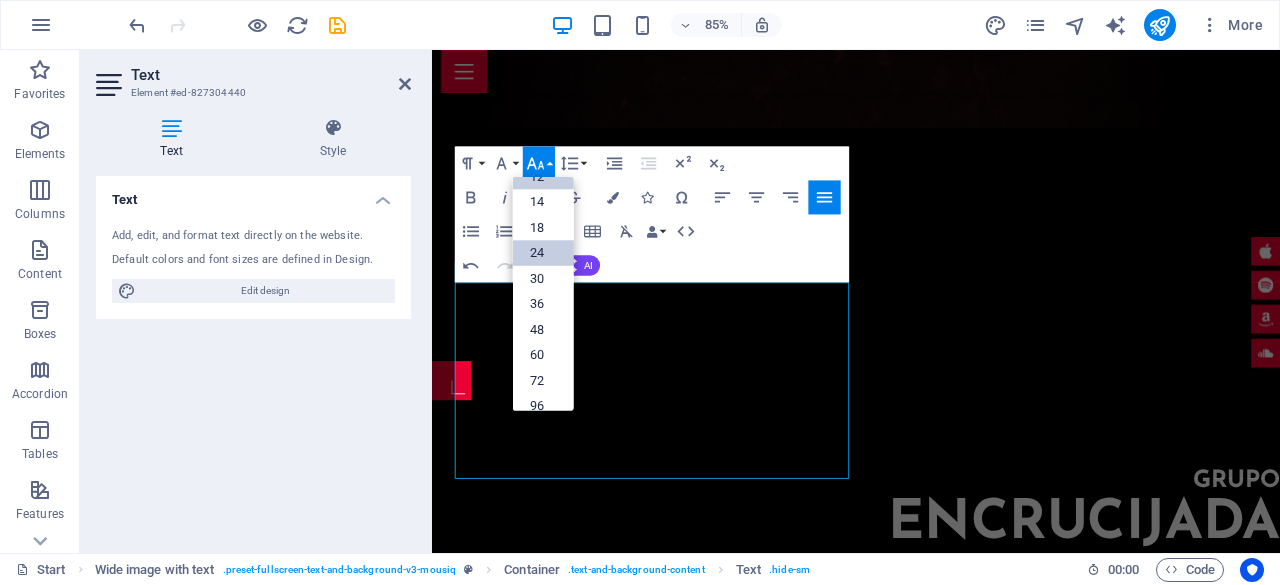 click on "24" at bounding box center (542, 253) 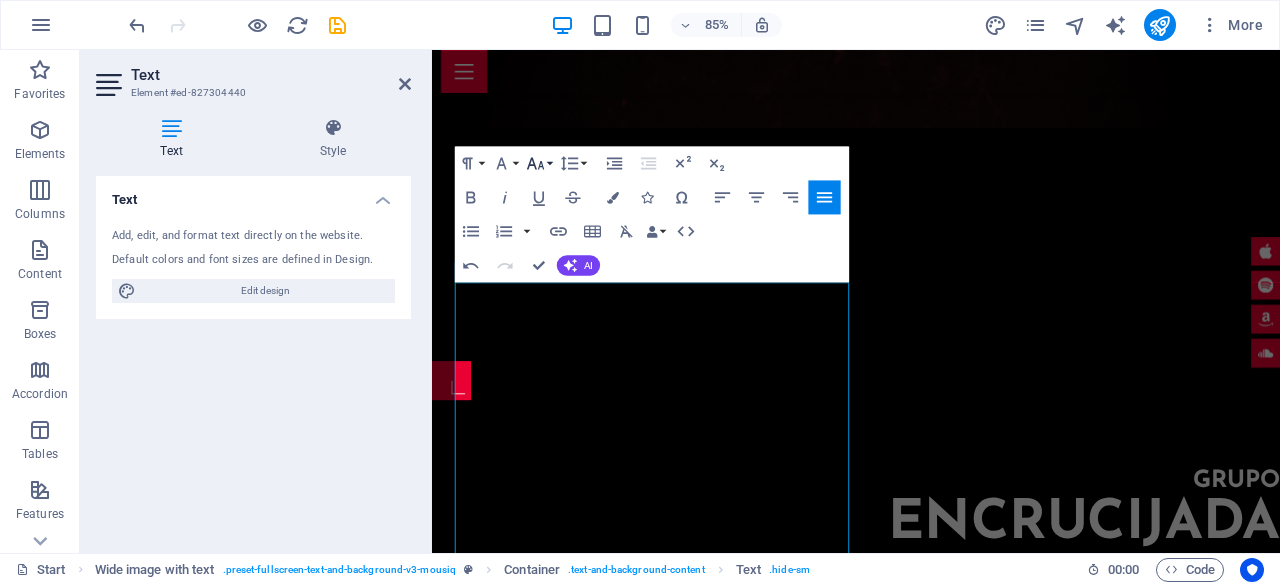 click 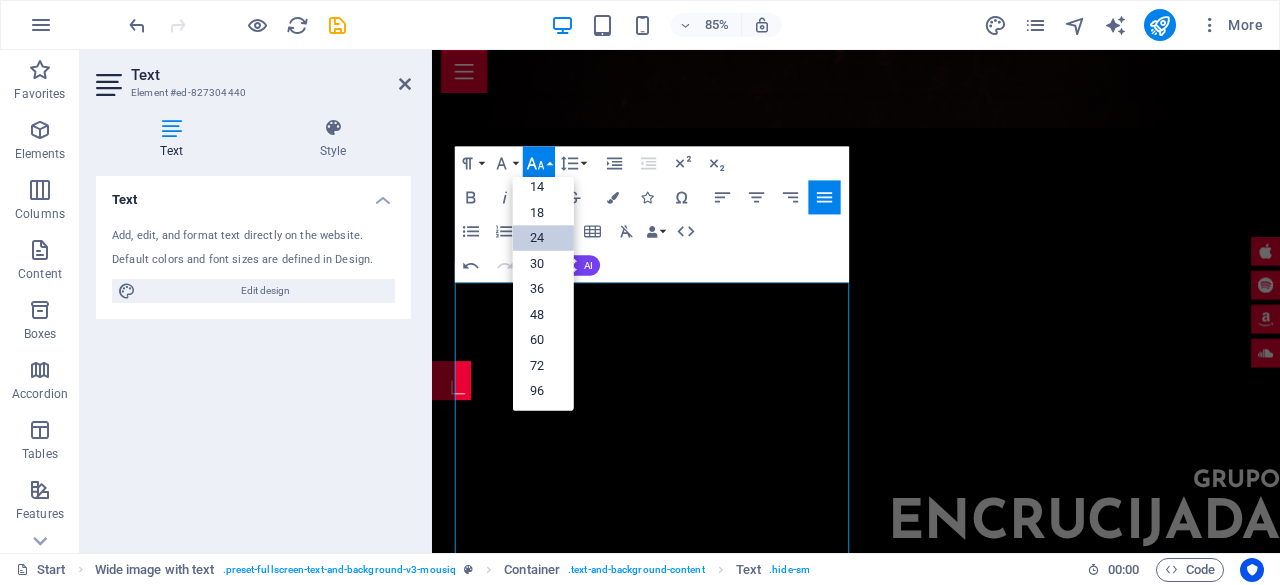 scroll, scrollTop: 160, scrollLeft: 0, axis: vertical 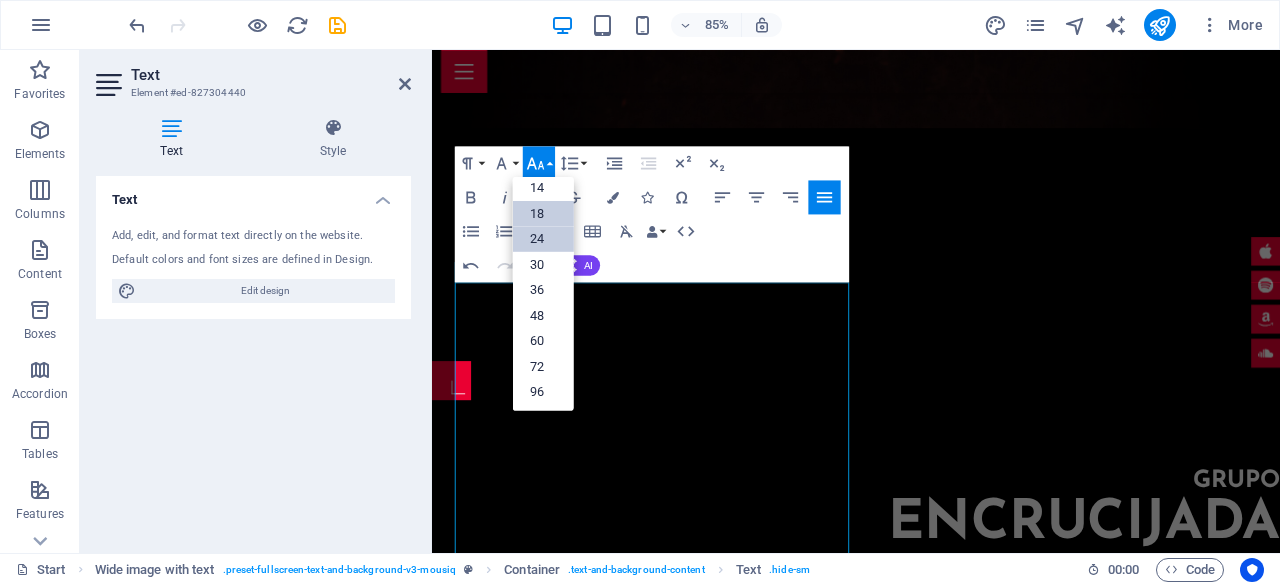 click on "18" at bounding box center (542, 214) 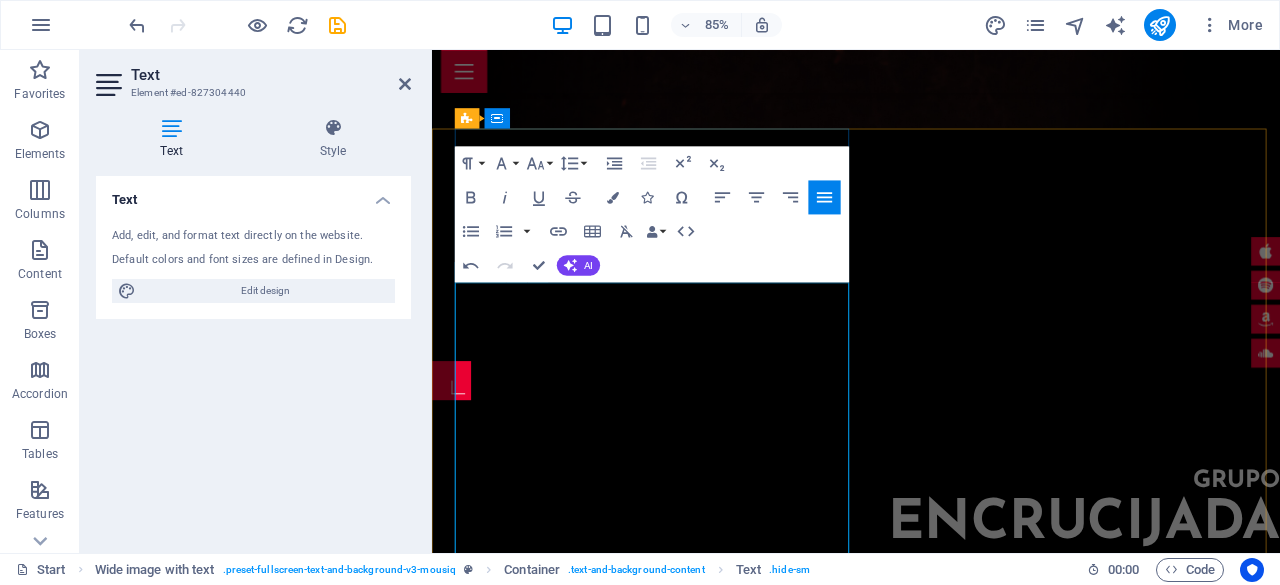 click on "Somos un grupo musical apasionado por el estilo country clásico y contemporáneo, somos más que una banda: somos una experiencia en vivo que conecta emociones, memorias y paisajes sonoros del viejo oeste con la calidez del alma regia." at bounding box center (944, 687) 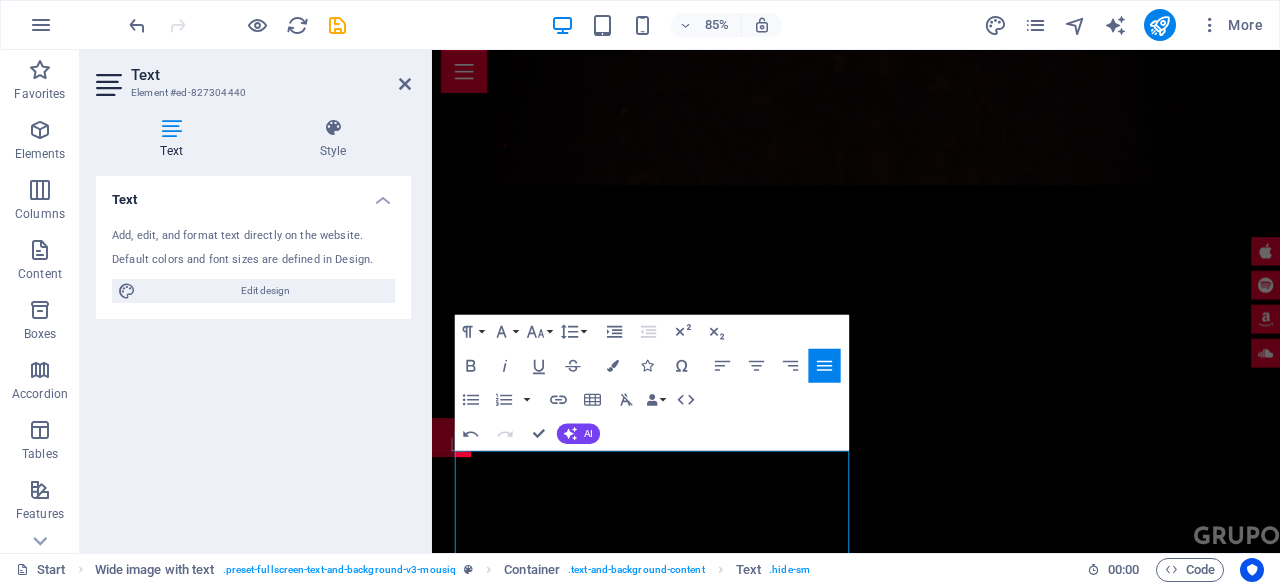scroll, scrollTop: 500, scrollLeft: 0, axis: vertical 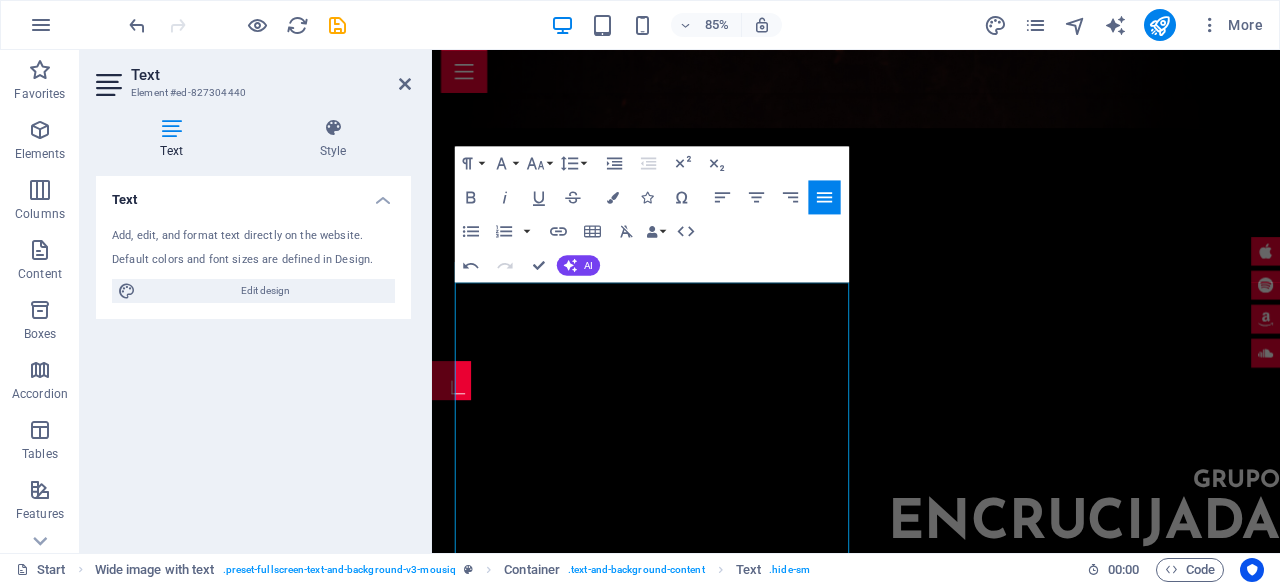 click at bounding box center [931, 1376] 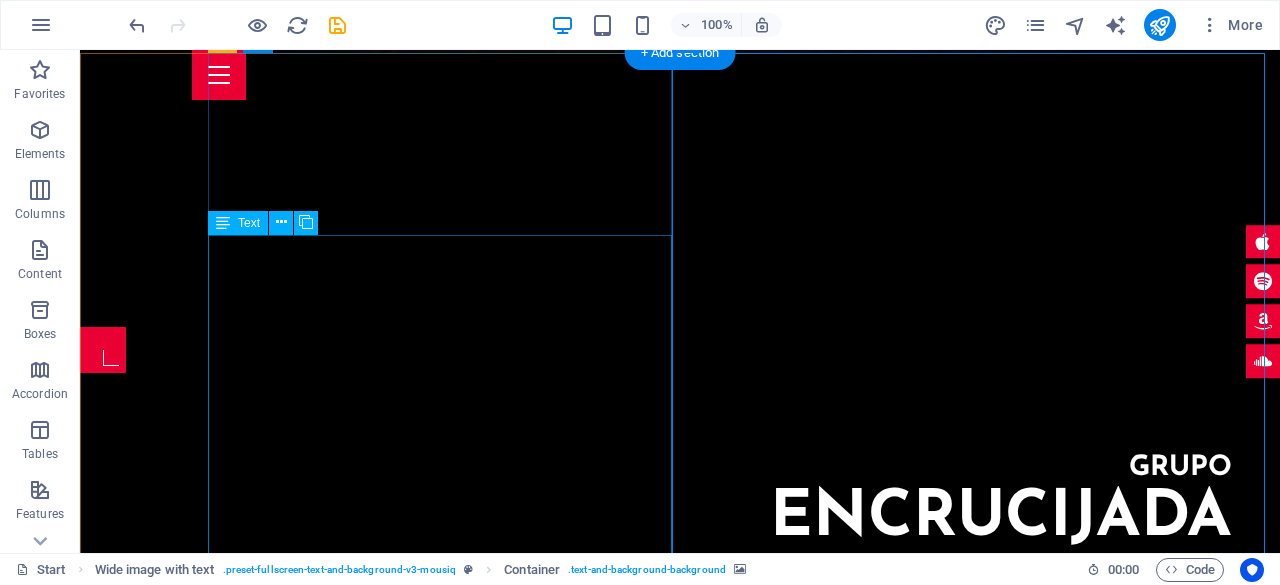 click on "Somos un grupo musical apasionado por el estilo country clásico y contemporáneo, somos más que una banda: somos una experiencia en vivo que conecta emociones, memorias y paisajes sonoros del viejo oeste con la calidez del alma regia. Con guitarras acústicas, banjos, armónicas y un ritmo que invita a bailar, Encrucijada Country te lleva por un viaje musical que cruza fronteras. Nuestro repertorio incluye desde clásicos de Johnny Cash y Alan Jackson hasta composiciones originales que cuentan historias de caminos, decisiones y libertad." at bounding box center (744, 669) 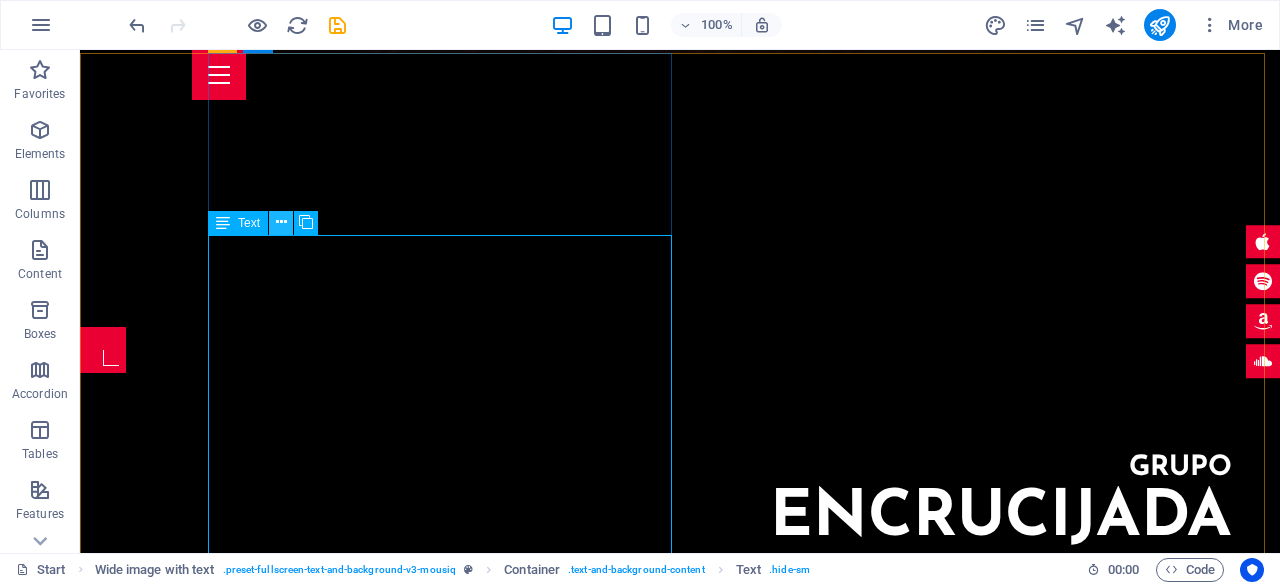 click at bounding box center (281, 222) 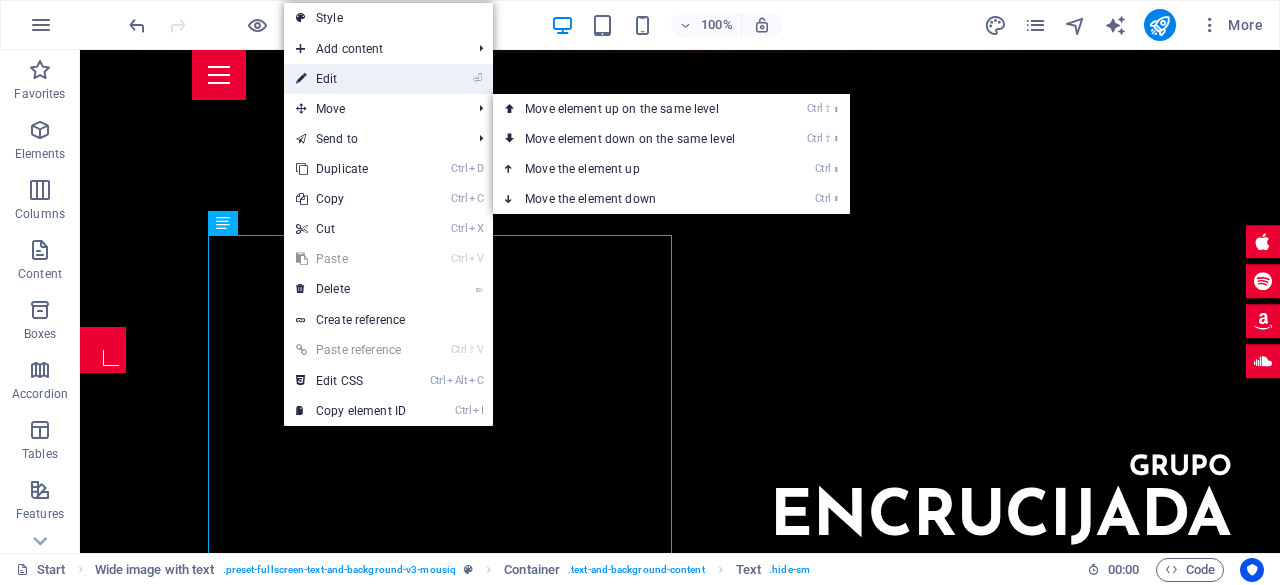 click on "⏎  Edit" at bounding box center (351, 79) 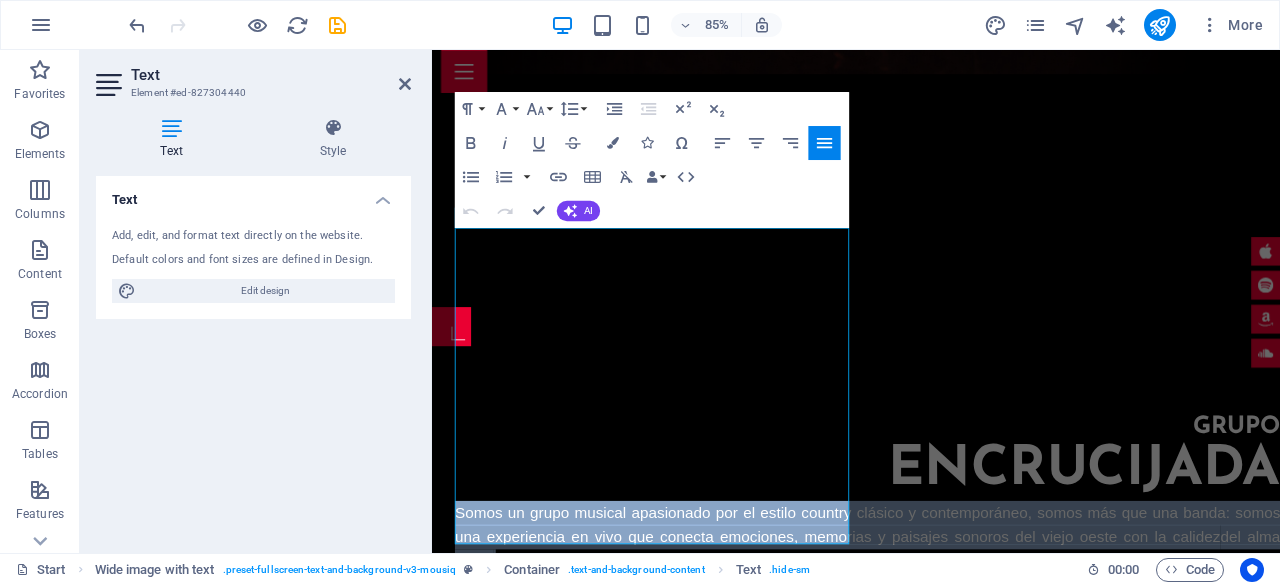 scroll, scrollTop: 460, scrollLeft: 0, axis: vertical 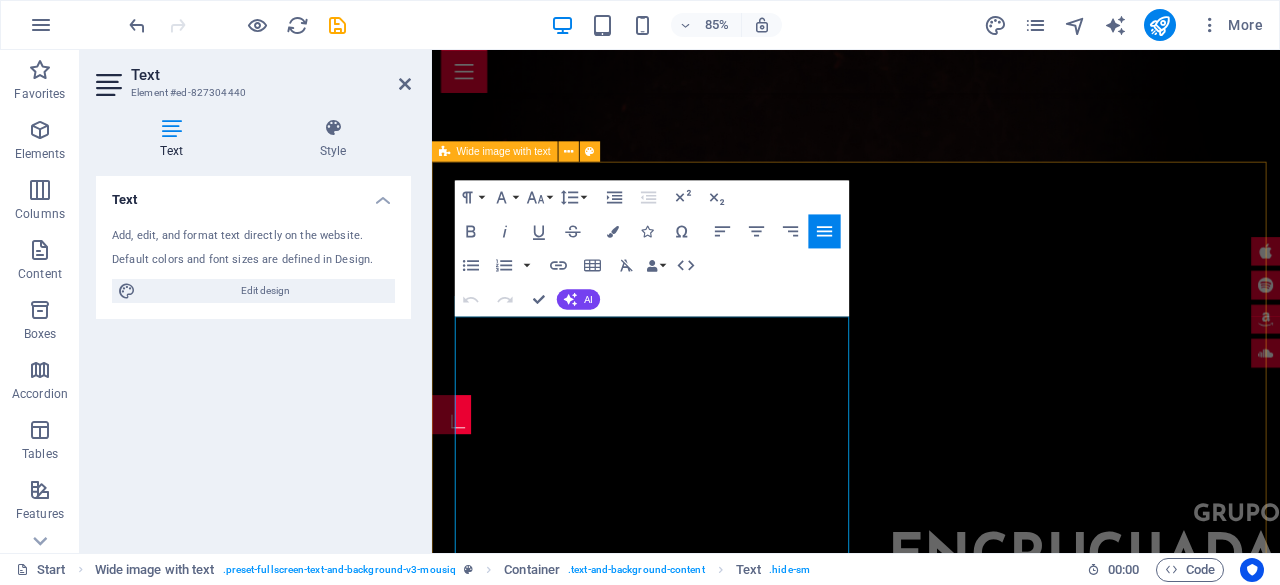 drag, startPoint x: 720, startPoint y: 360, endPoint x: 442, endPoint y: 358, distance: 278.0072 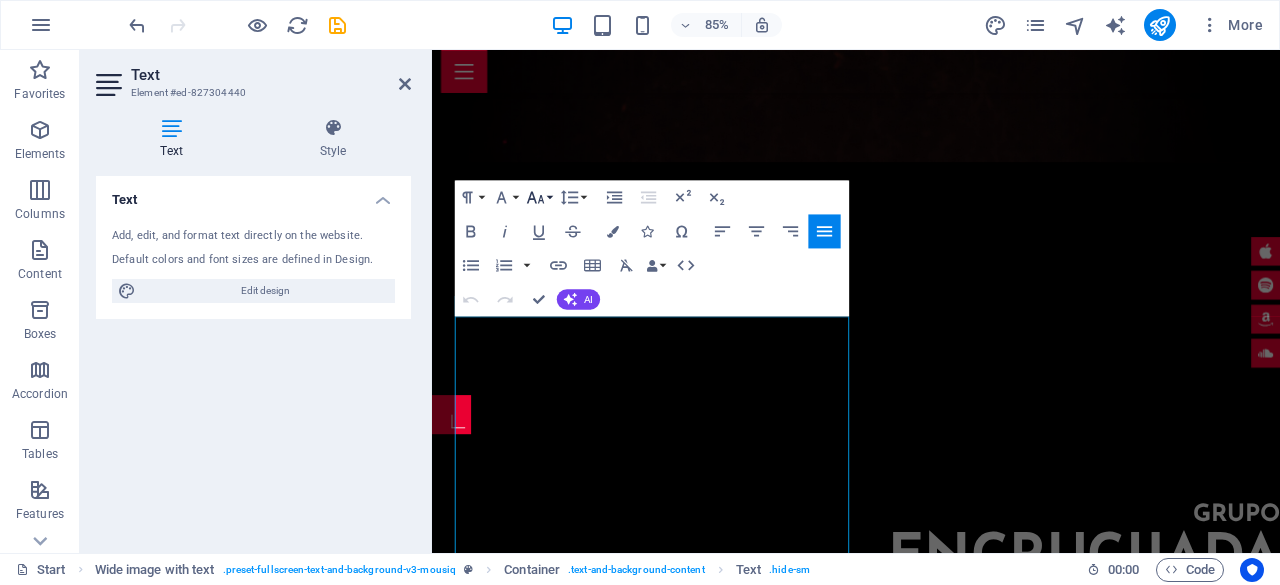 click 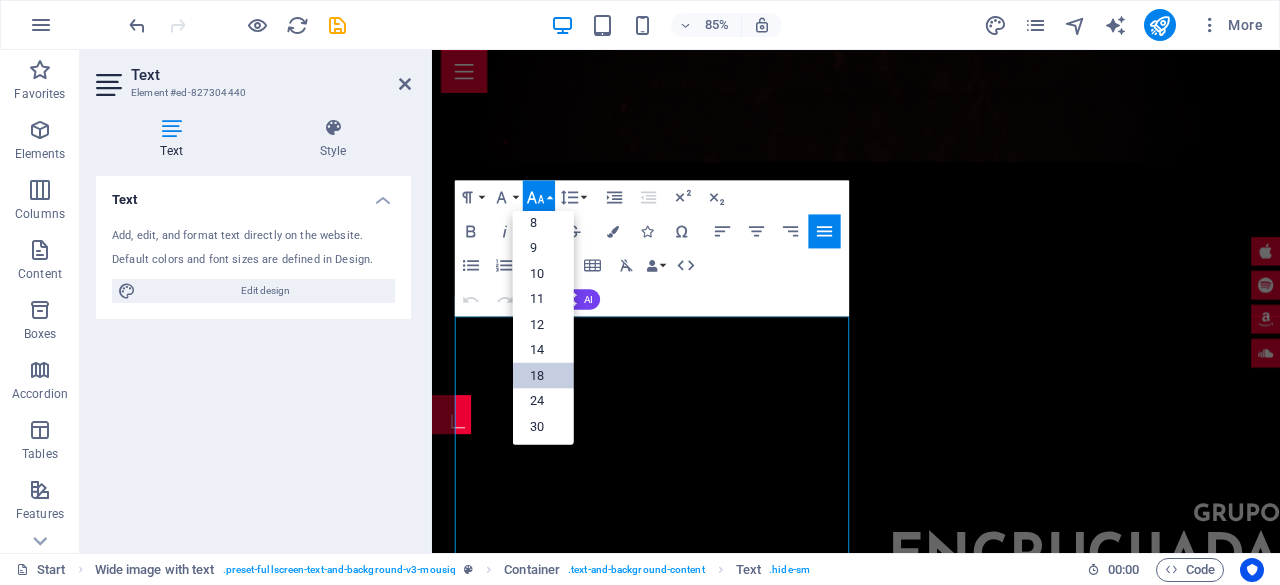 scroll, scrollTop: 0, scrollLeft: 0, axis: both 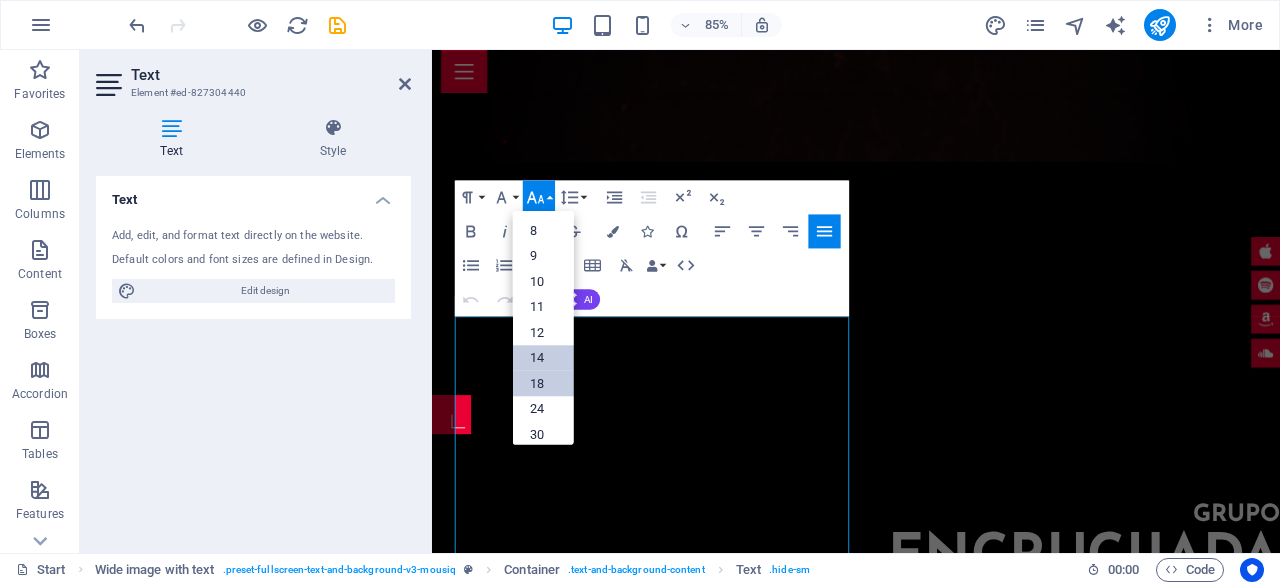 click on "14" at bounding box center [542, 358] 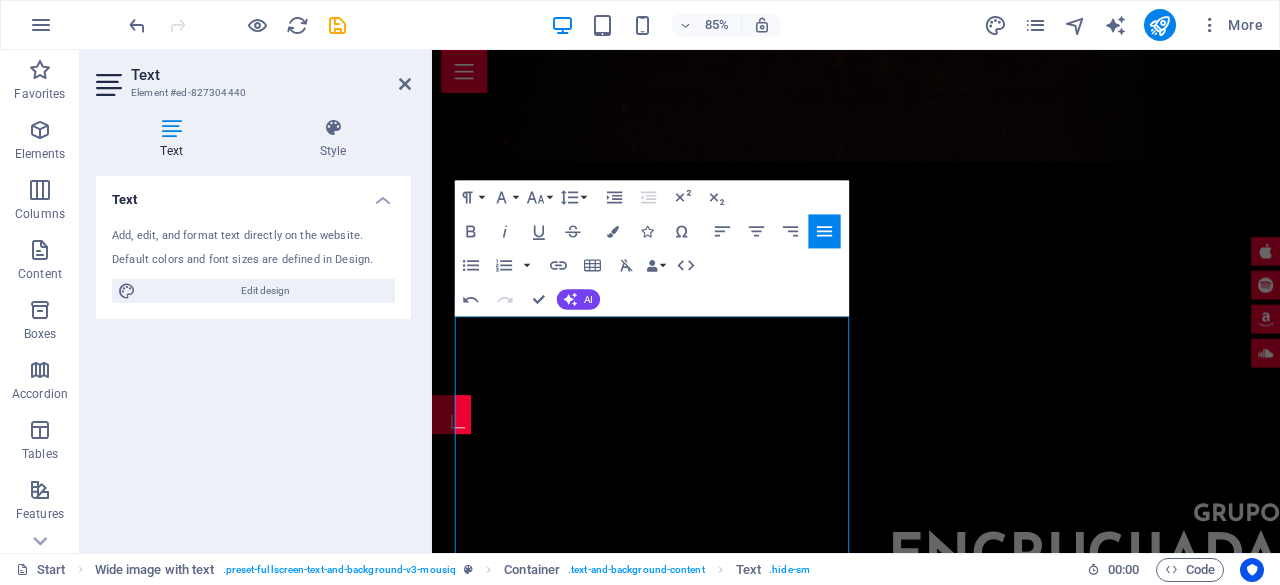 click on "Paragraph Format Normal Heading 1 Heading 2 Heading 3 Heading 4 Heading 5 Heading 6 Code Font Family Arial Georgia Impact Tahoma Times New Roman Verdana Josefin Sans Lato Font Size 8 9 10 11 12 14 18 24 30 36 48 60 72 96 Line Height Default Single 1.15 1.5 Double Increase Indent Decrease Indent Superscript Subscript Bold Italic Underline Strikethrough Colors Icons Special Characters Align Left Align Center Align Right Align Justify Unordered List   Default Circle Disc Square    Ordered List   Default Lower Alpha Lower Greek Lower Roman Upper Alpha Upper Roman    Insert Link Insert Table Clear Formatting Data Bindings Company [NAME] [NAME] [STREET] [ZIP] [CITY] [EMAIL] [PHONE] [PHONE] Custom field 1 Custom field 2 Custom field 3 Custom field 4 Custom field 5 Custom field 6 HTML Undo Redo Confirm (Ctrl+⏎) AI Improve Make shorter Make longer Fix spelling & grammar Translate to English Generate text" at bounding box center [652, 248] 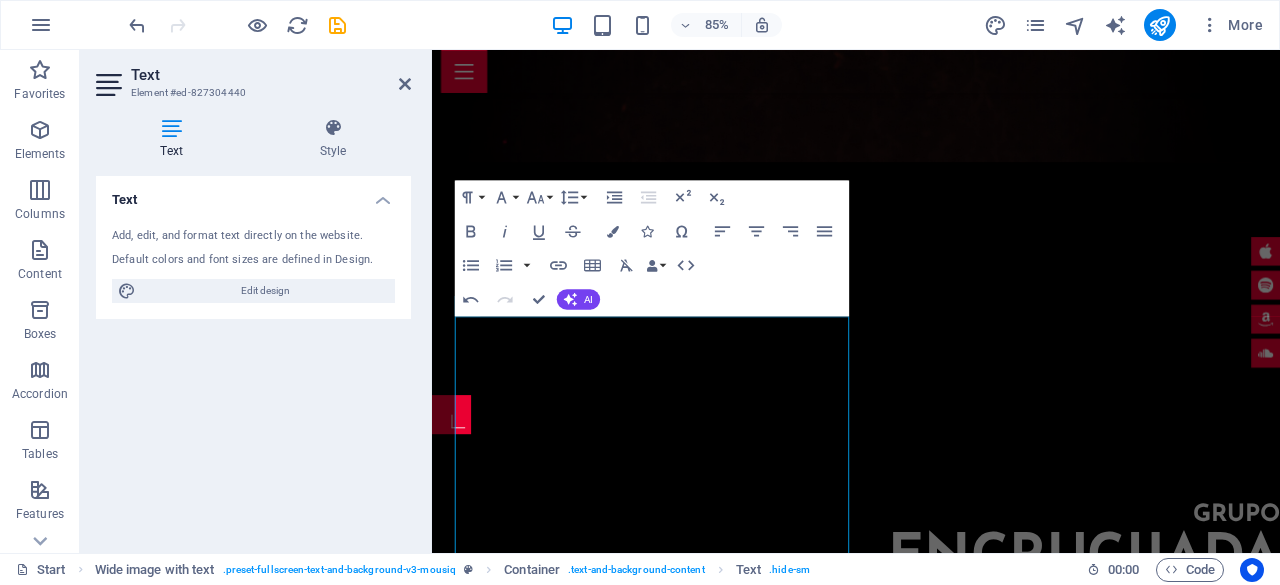 click at bounding box center [931, 1300] 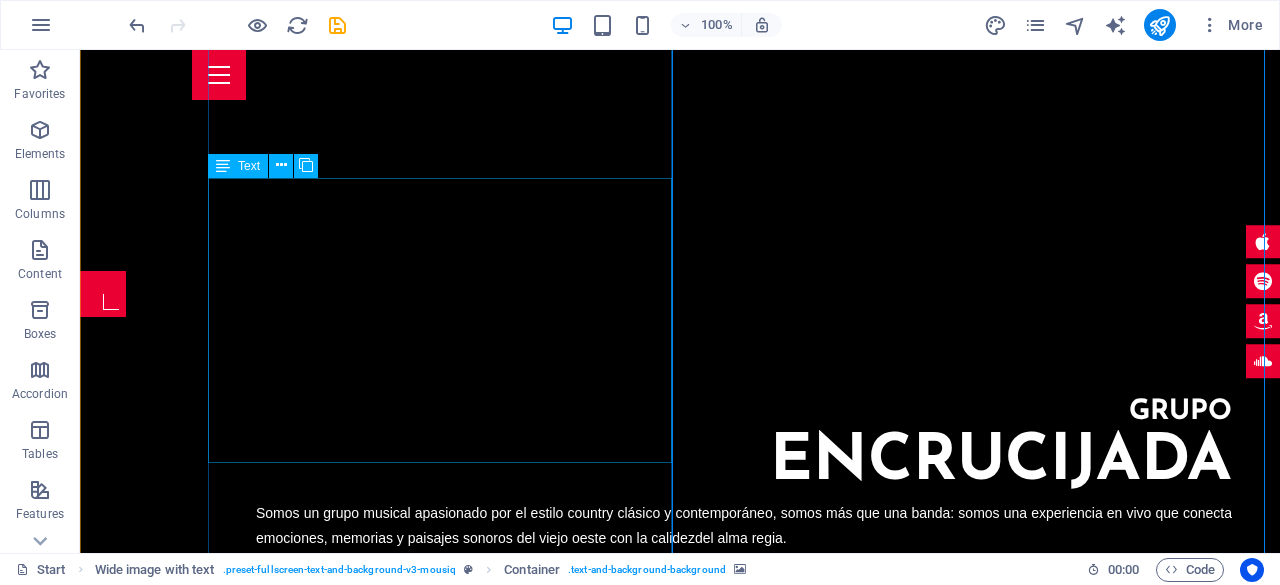 scroll, scrollTop: 660, scrollLeft: 0, axis: vertical 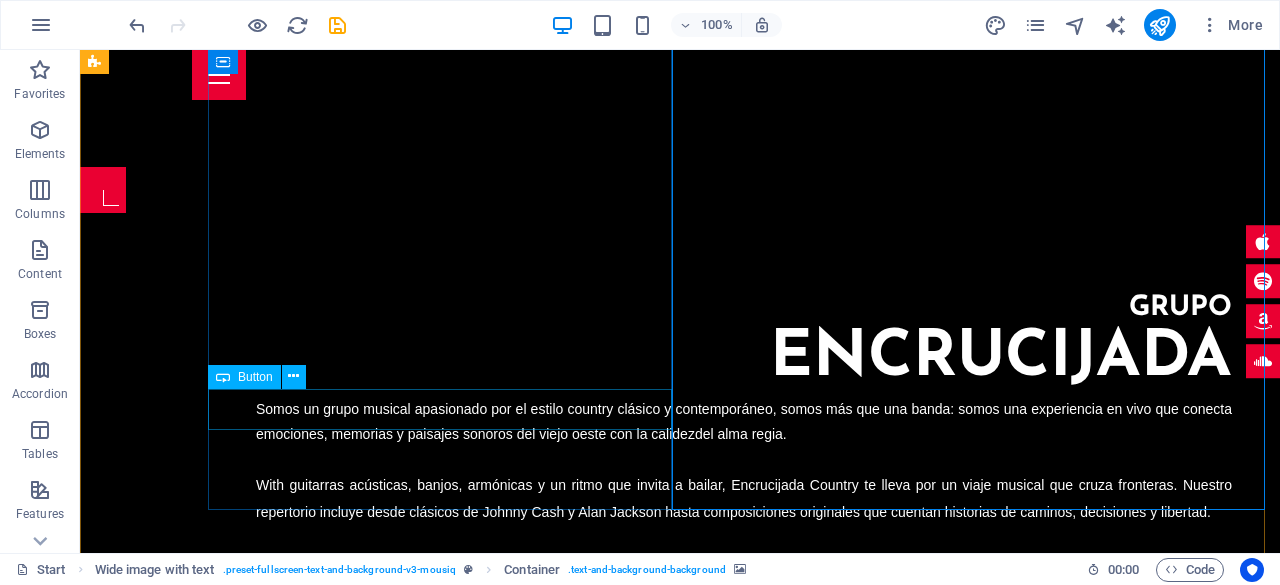 click on "Get in touch" at bounding box center [744, 602] 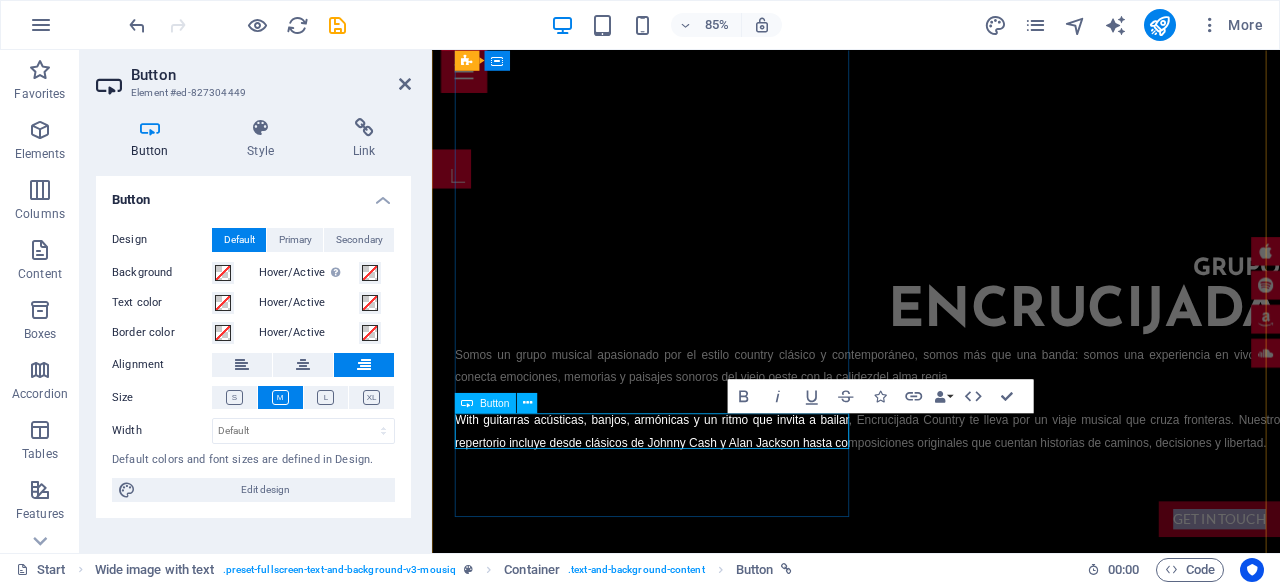 type 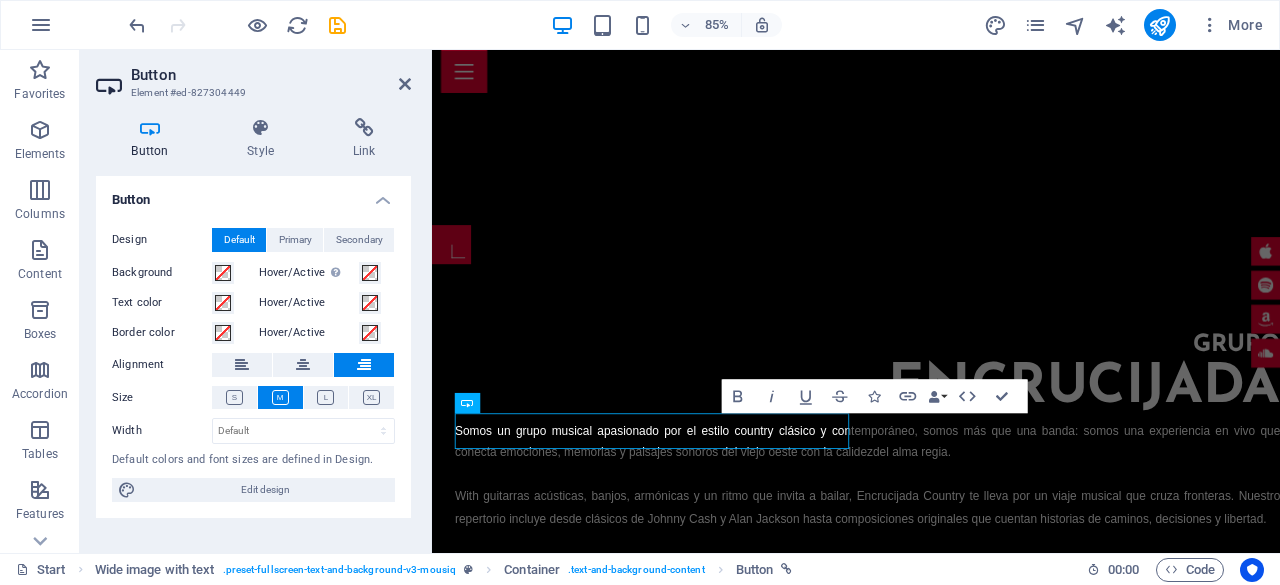 click at bounding box center [931, 1100] 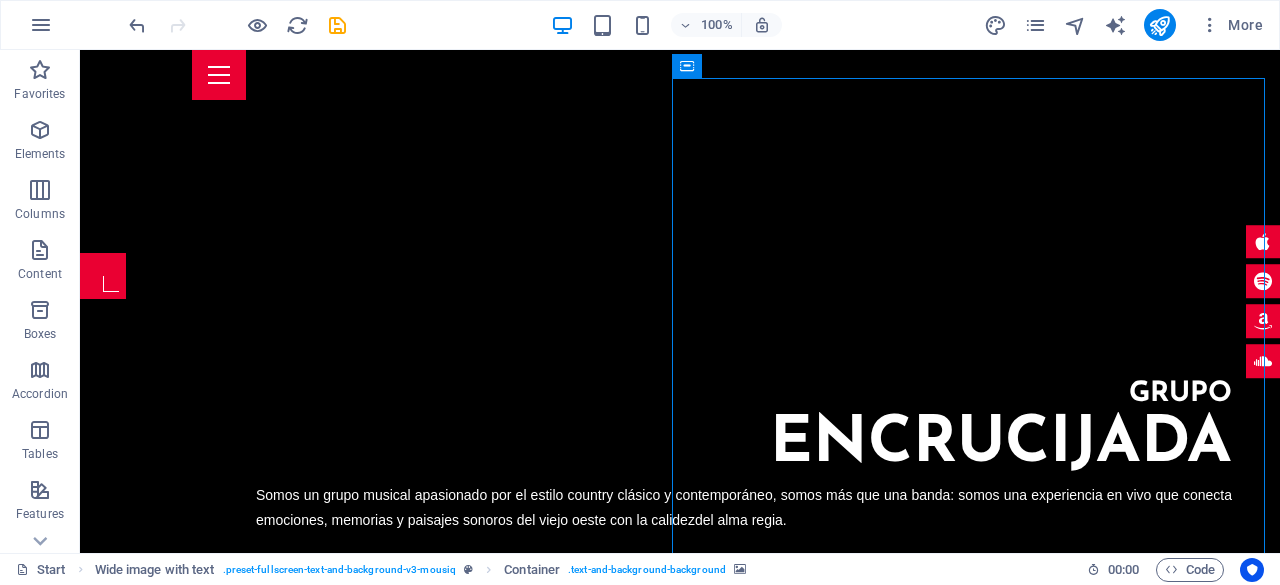 scroll, scrollTop: 660, scrollLeft: 0, axis: vertical 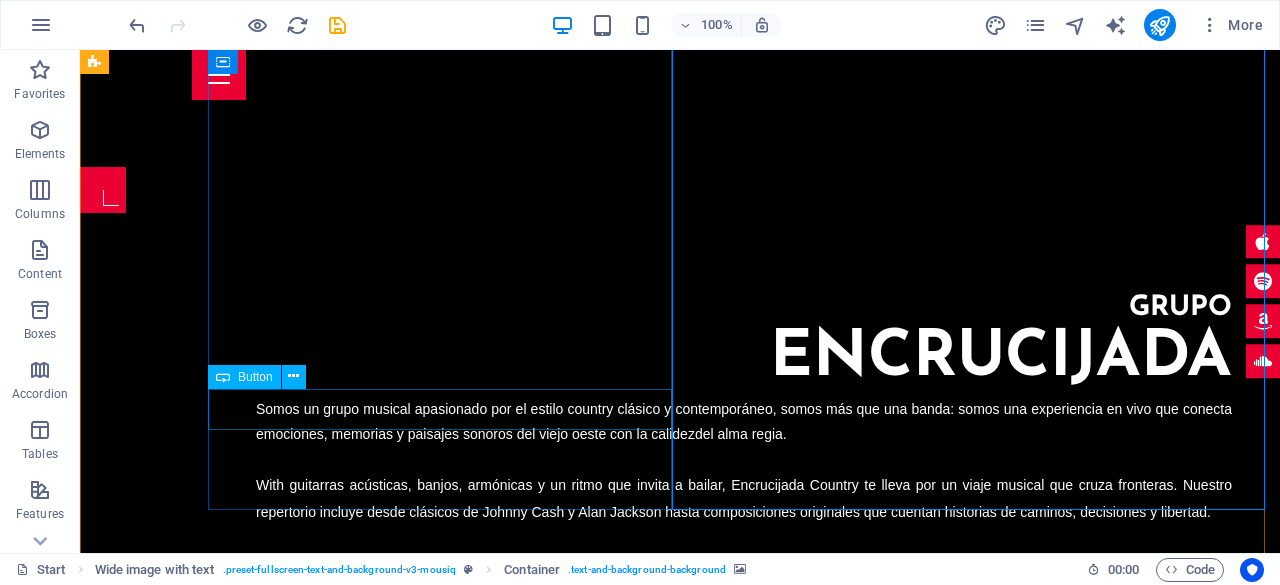 click on "conocer más" at bounding box center [744, 602] 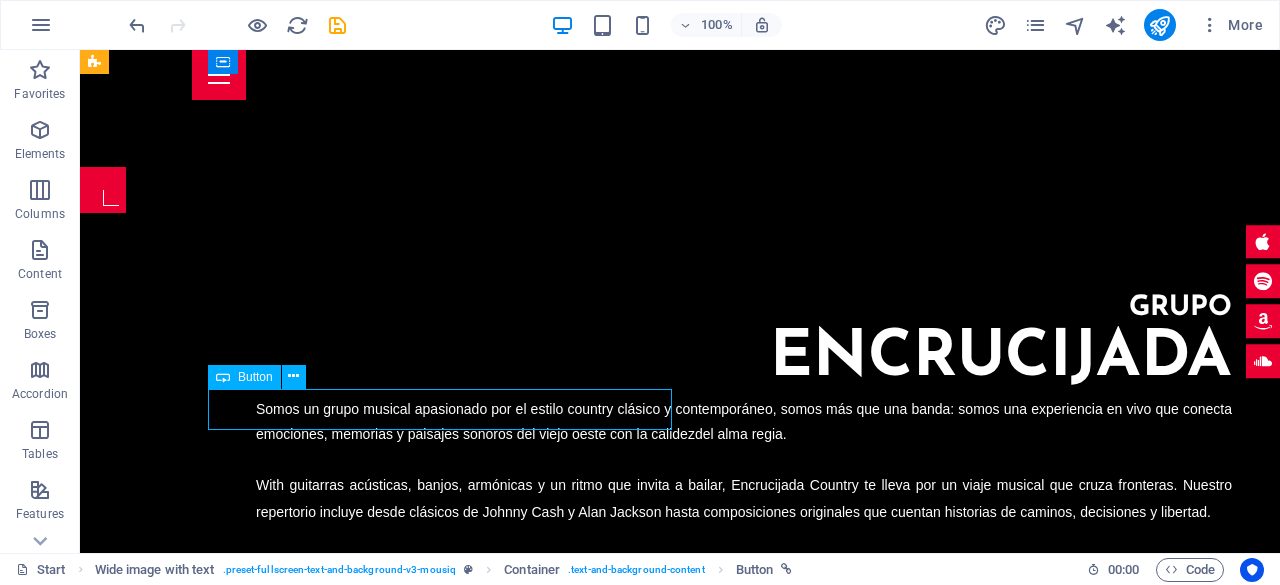 click on "conocer más" at bounding box center [744, 602] 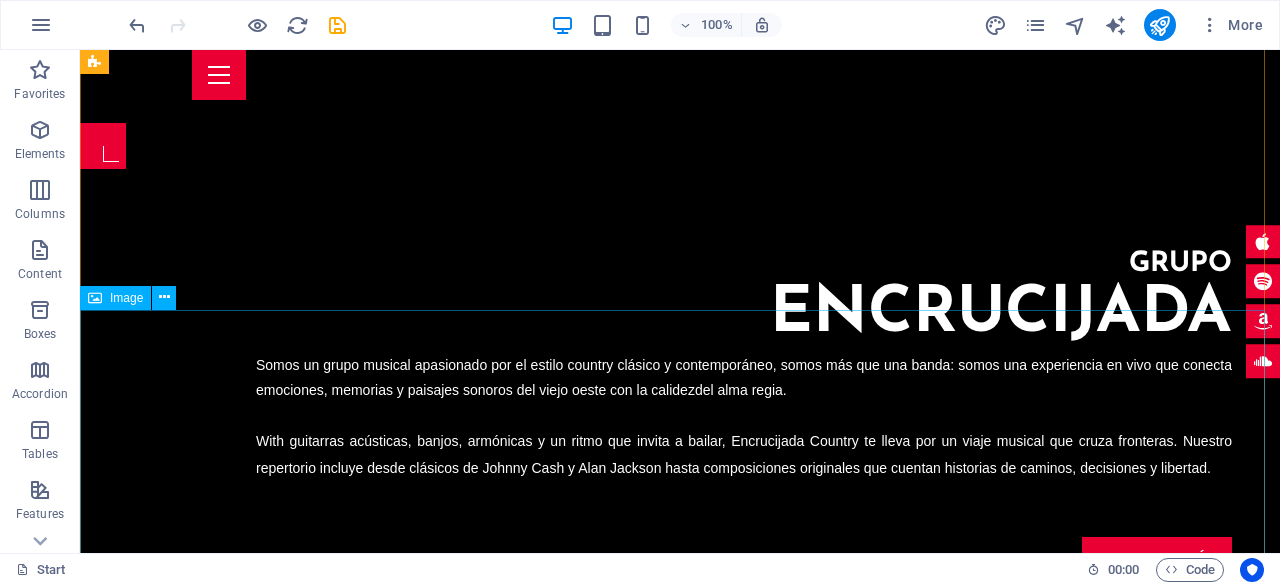 scroll, scrollTop: 660, scrollLeft: 0, axis: vertical 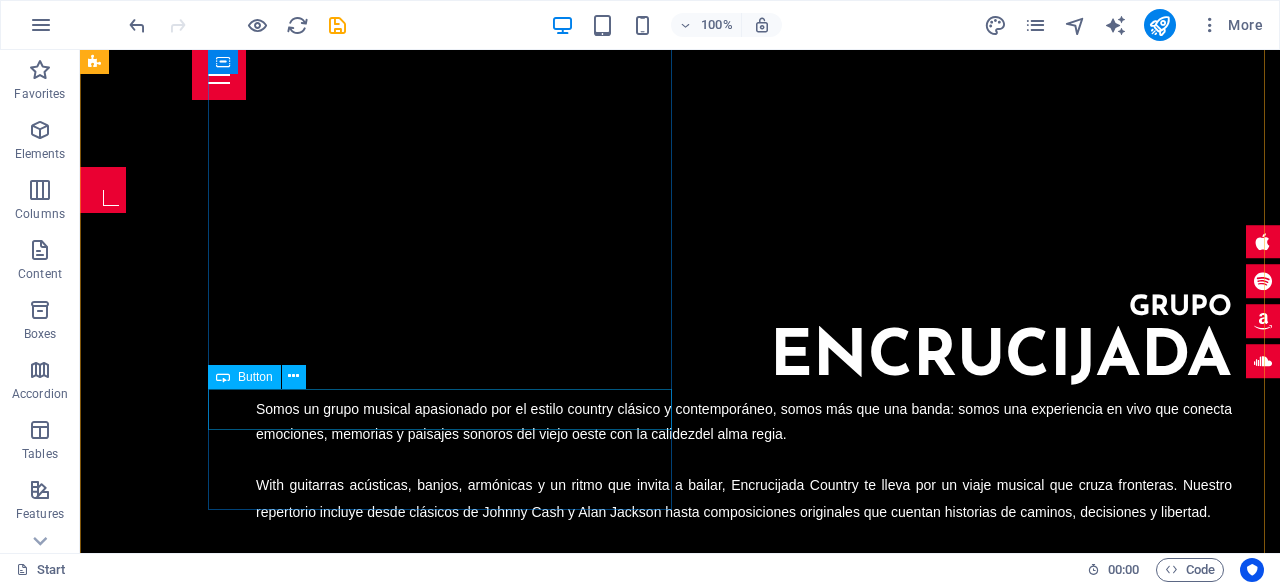 click on "conocer más" at bounding box center [744, 602] 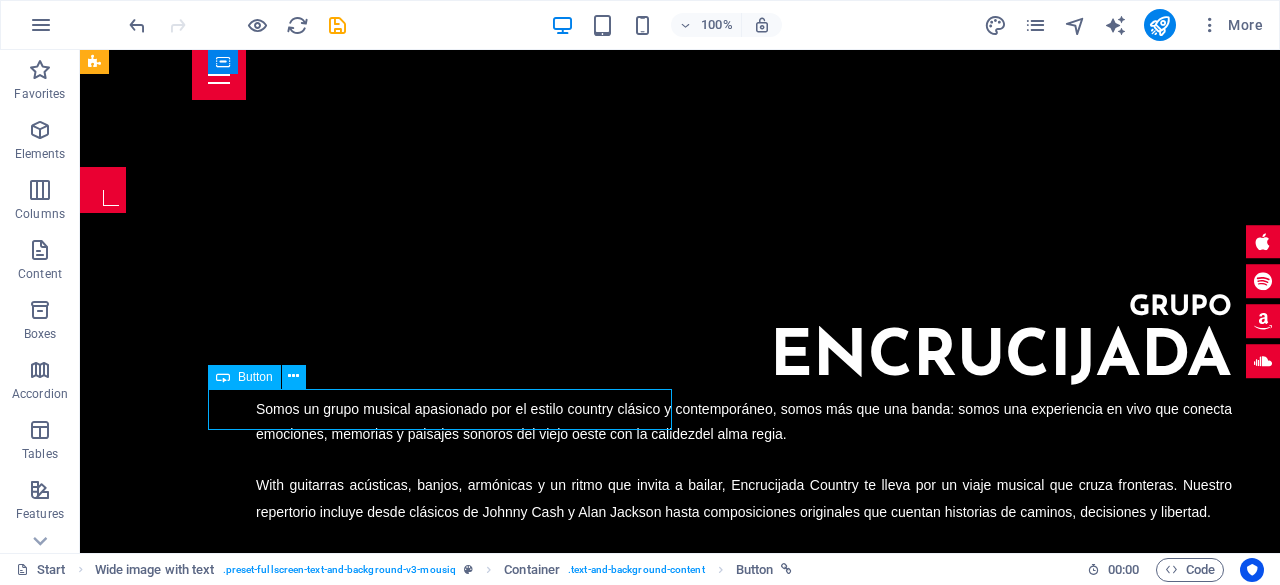 click on "conocer más" at bounding box center (744, 602) 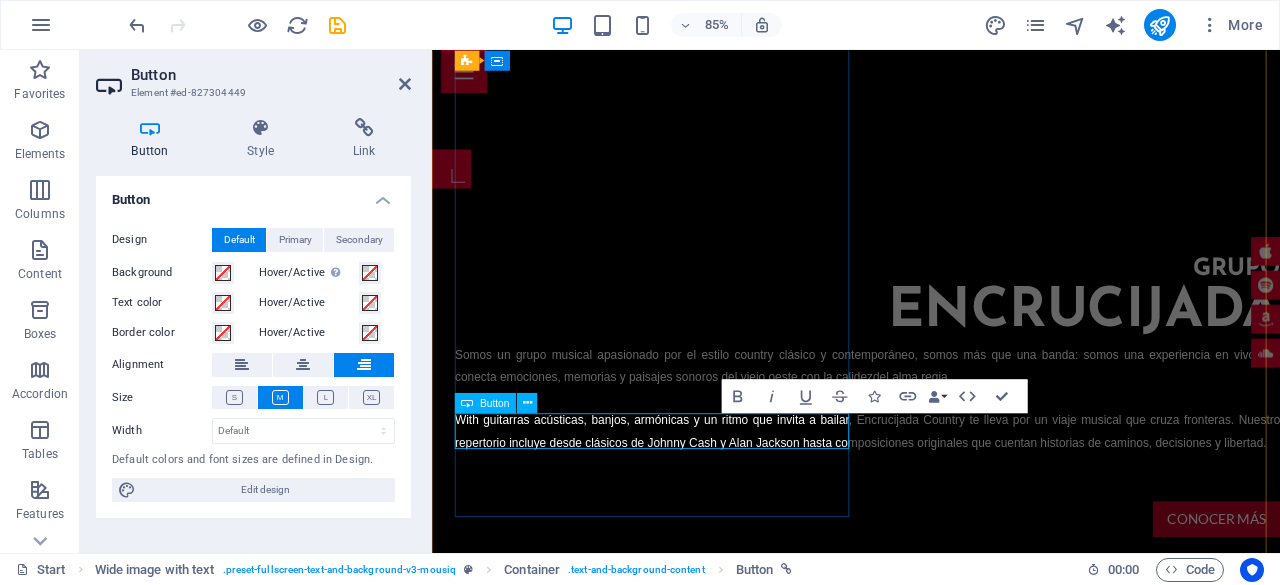 type 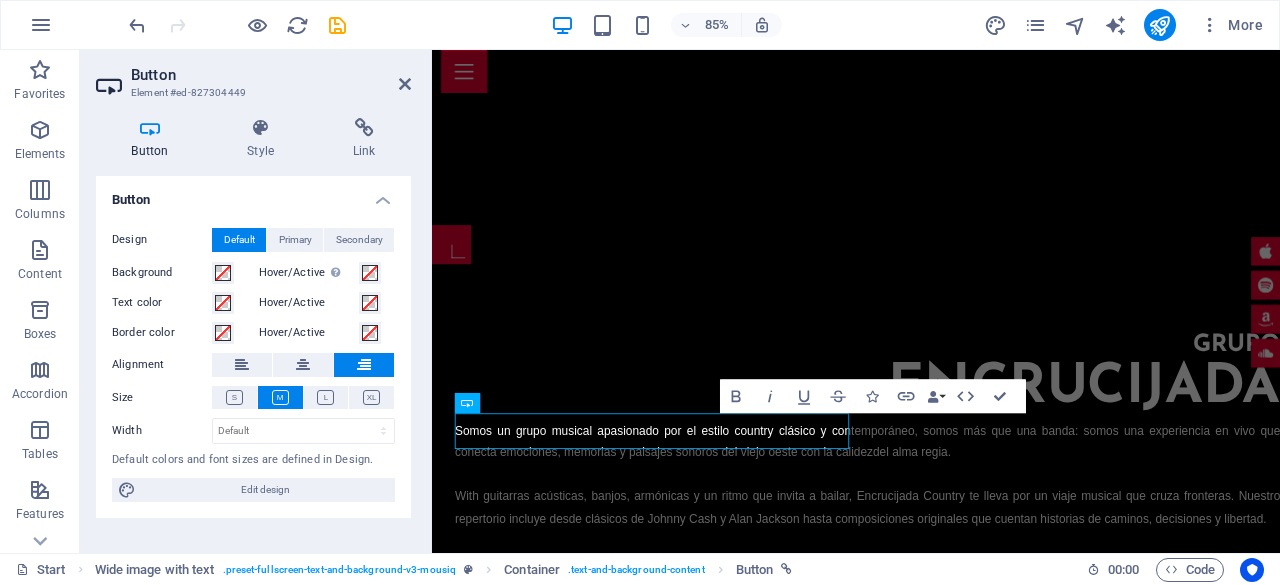 click at bounding box center [931, 1100] 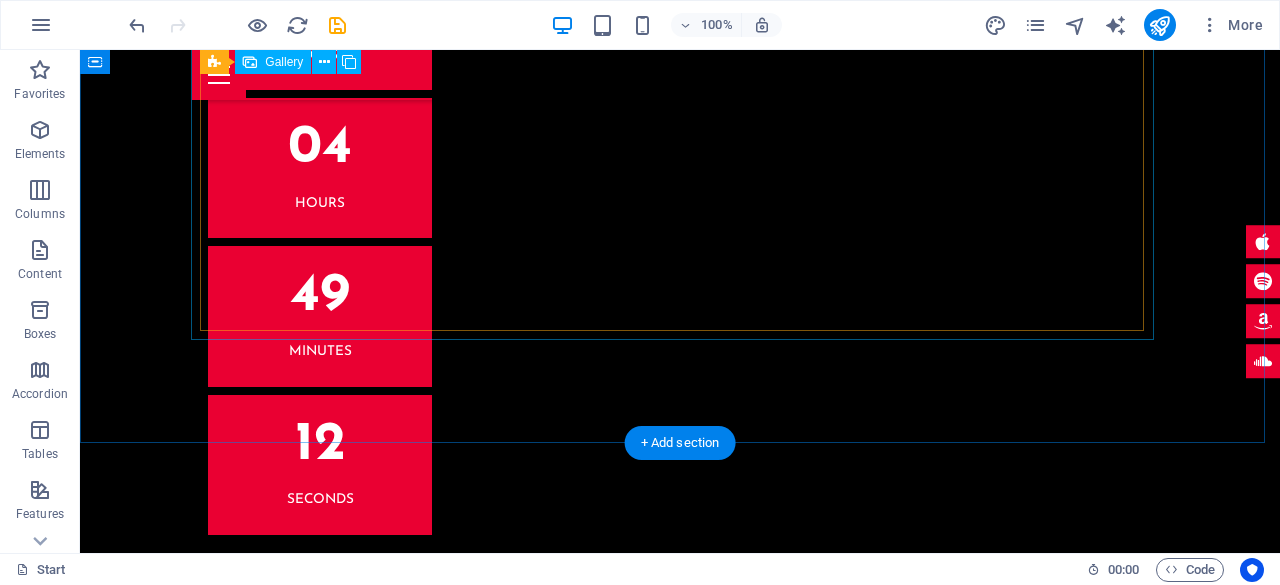 scroll, scrollTop: 4900, scrollLeft: 0, axis: vertical 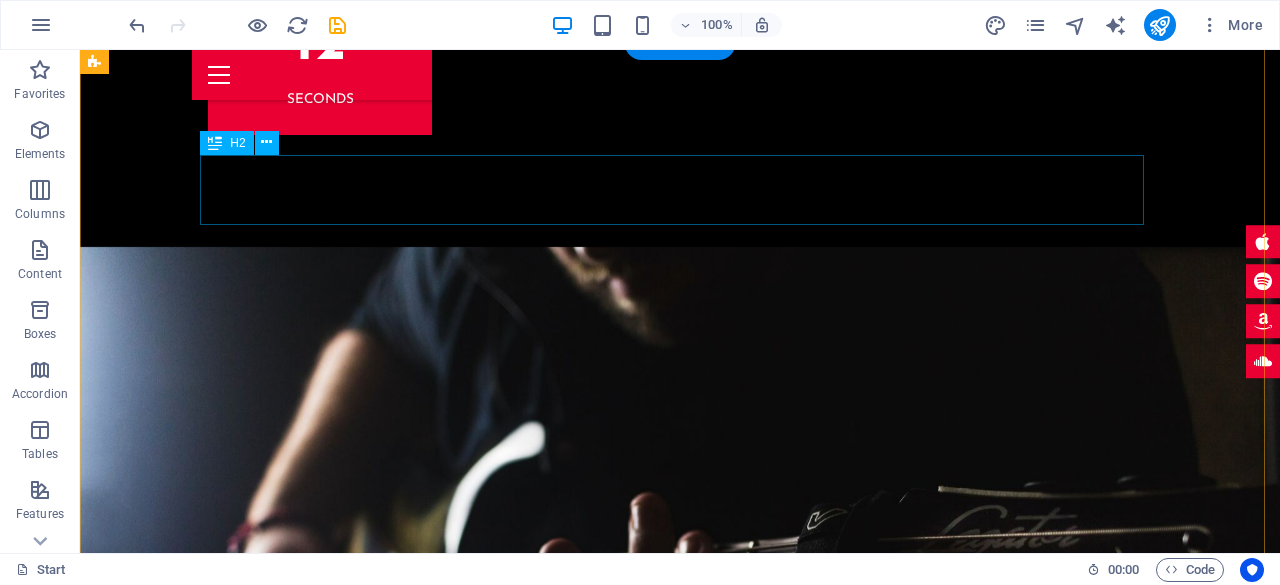 click on "Press ." at bounding box center (680, 3406) 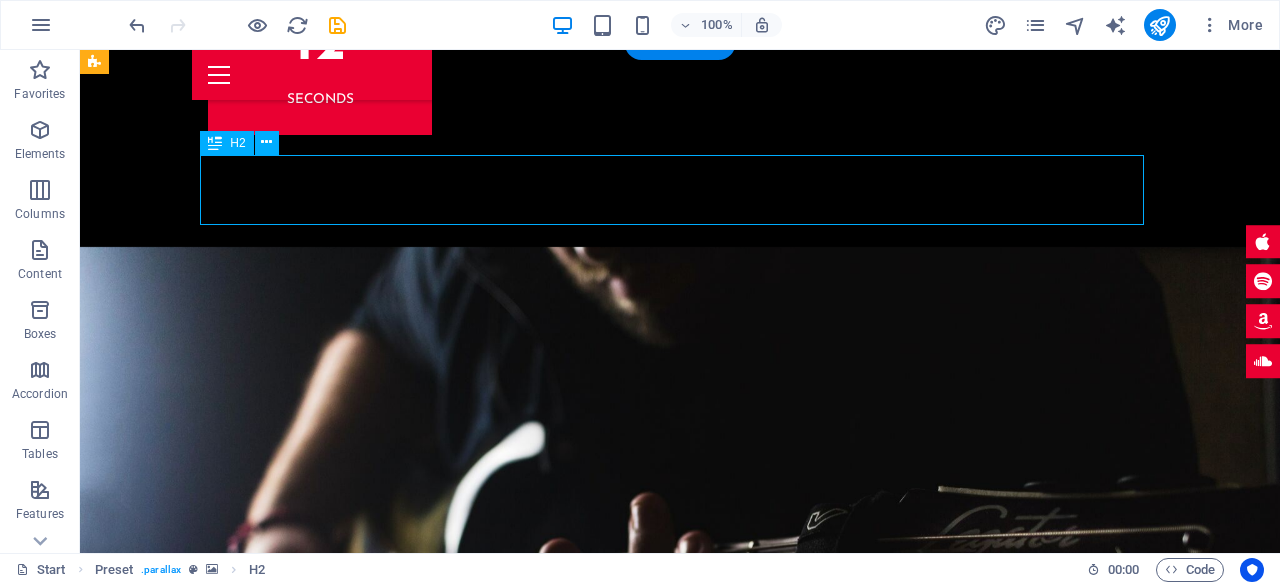 click on "Press ." at bounding box center [680, 3406] 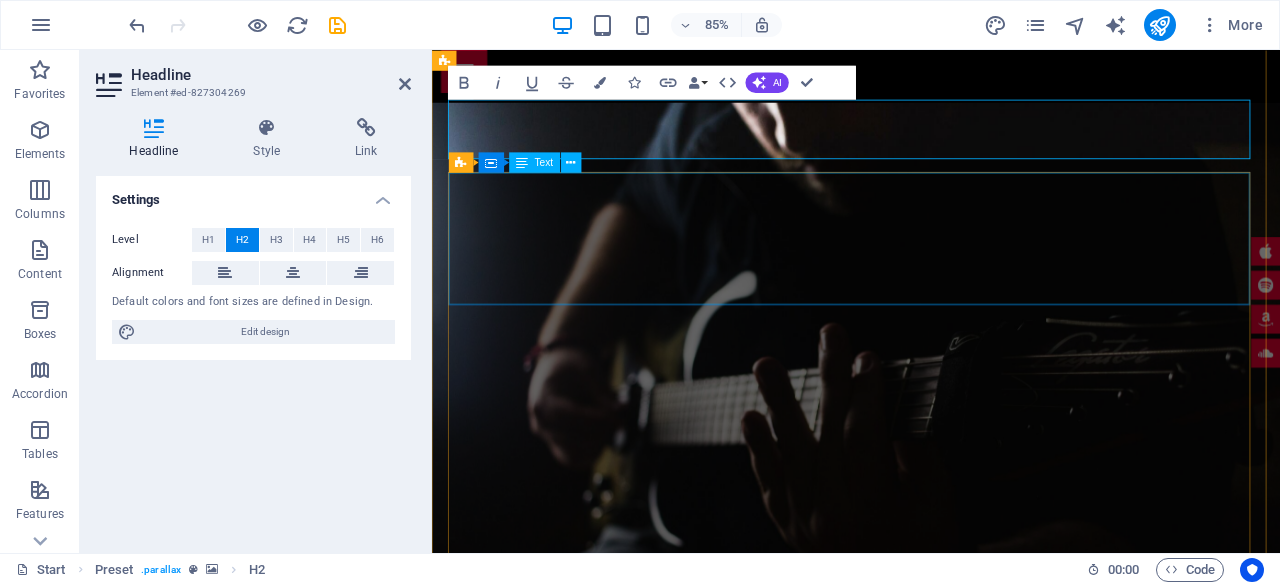 type 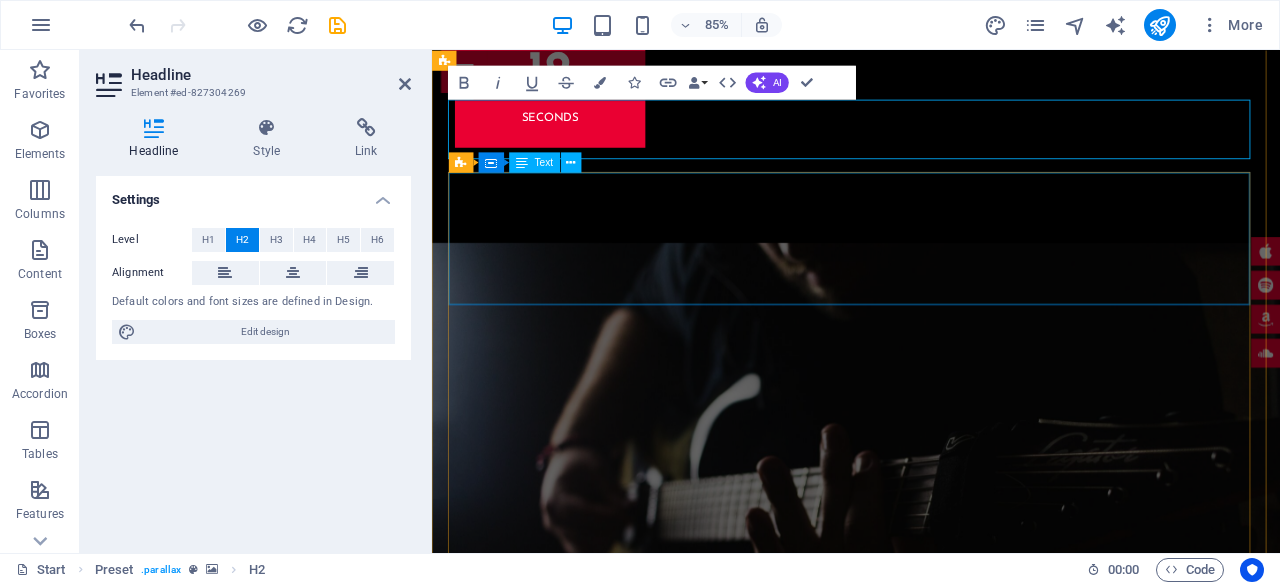 click on "Lorem Ipsum   is simply dummy text of the printing and typesetting industry. Lorem Ipsum has been the industry's standard dummy text ever since the 1500s, when an unknown printer took a galley of type and scrambled it to make a type specimen book. It has survived not only five centuries, but also the leap into electronic typesetting, remaining essentially unchanged. It was popularised in the 1960s with the release of Letraset sheets containing Lorem Ipsum passage. Juice Magazine" at bounding box center [931, 3639] 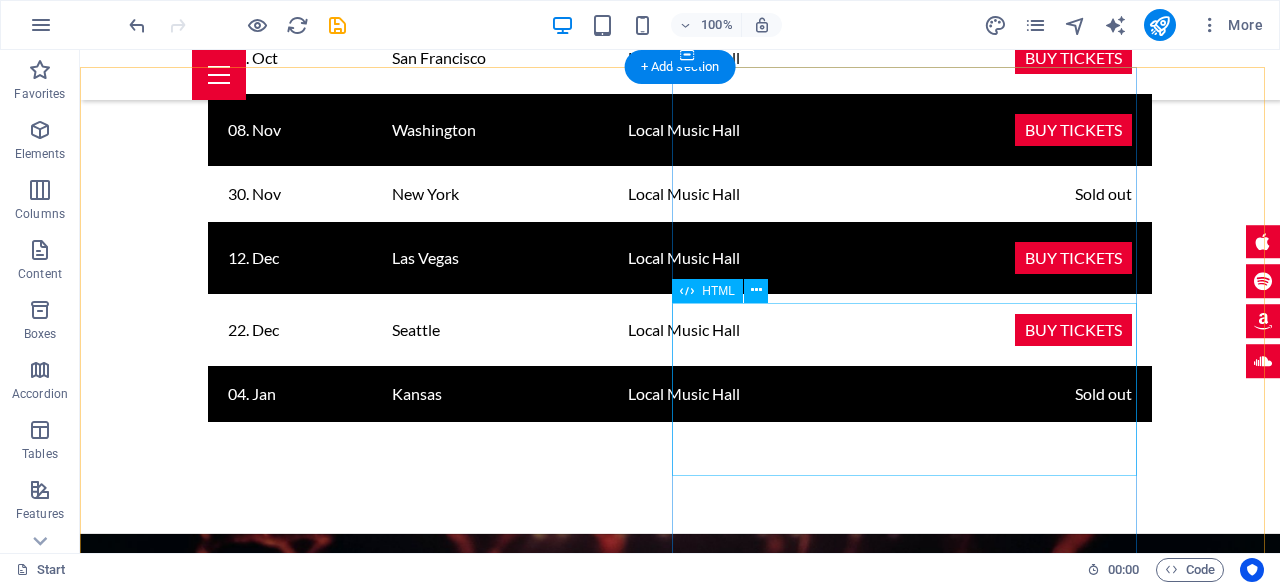 scroll, scrollTop: 3200, scrollLeft: 0, axis: vertical 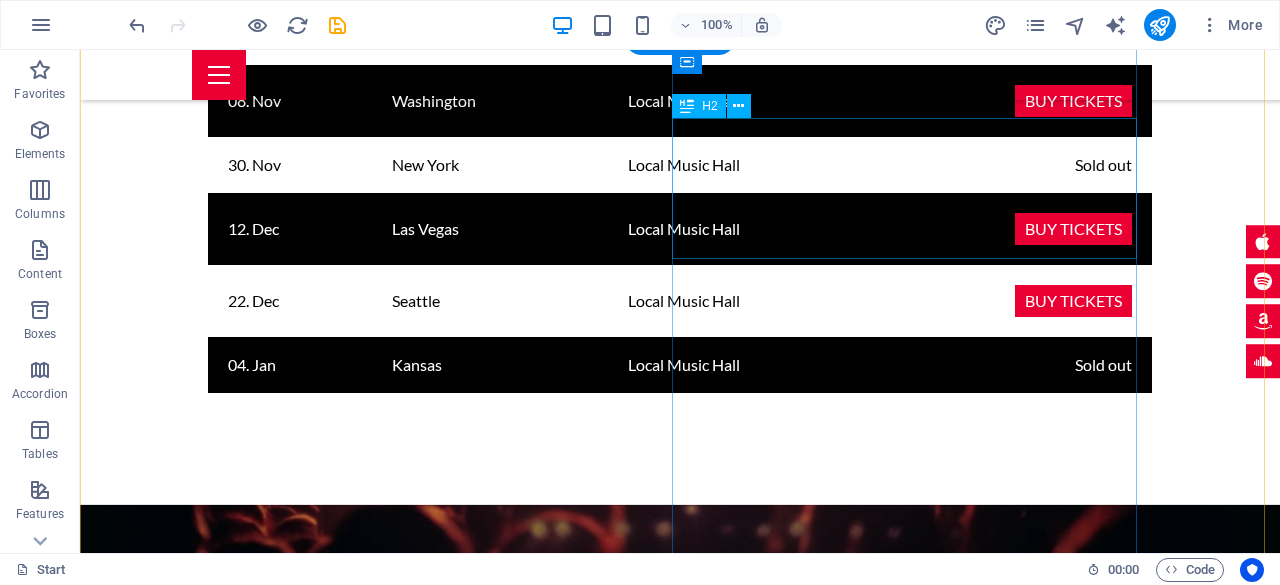 click on "lo más nuevo" at bounding box center (616, 2896) 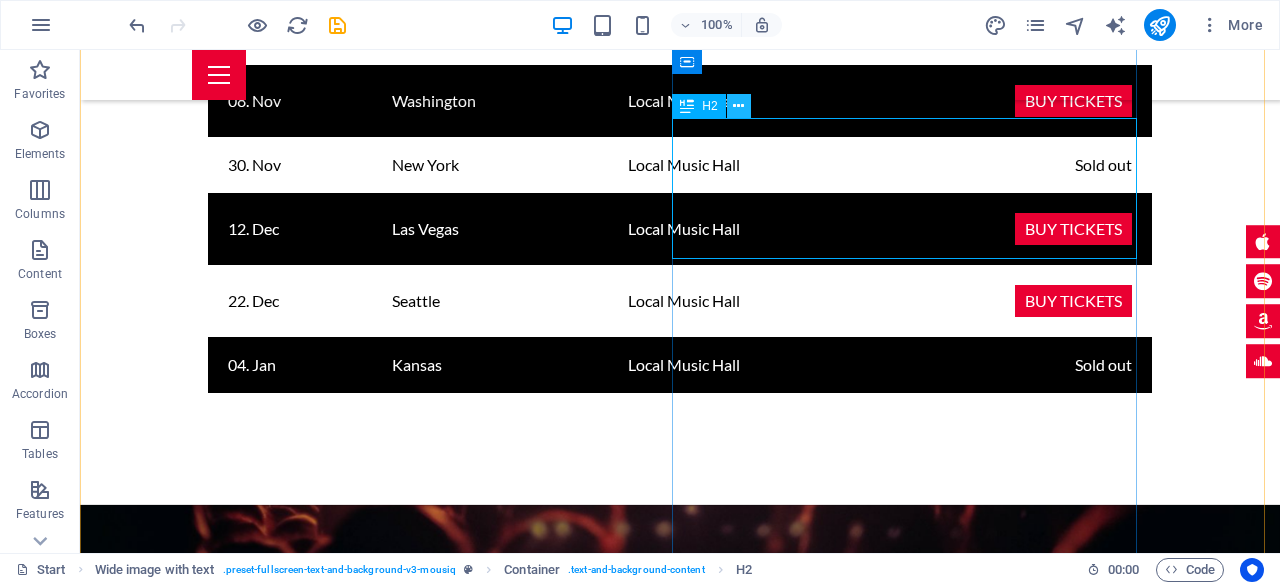 click at bounding box center [738, 106] 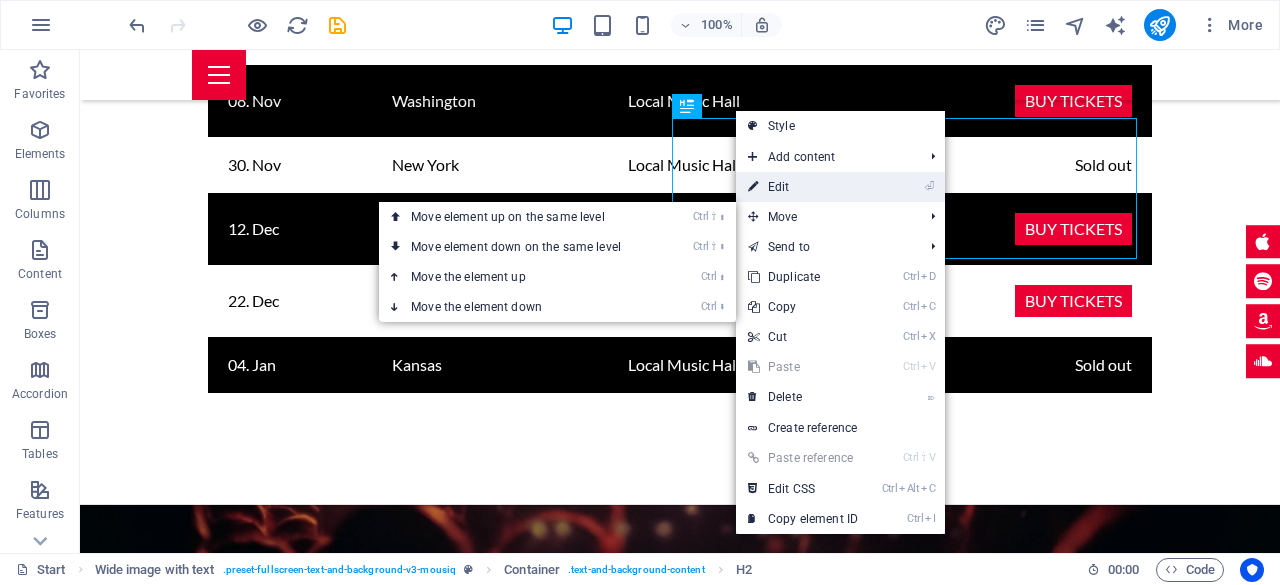 click on "⏎  Edit" at bounding box center [803, 187] 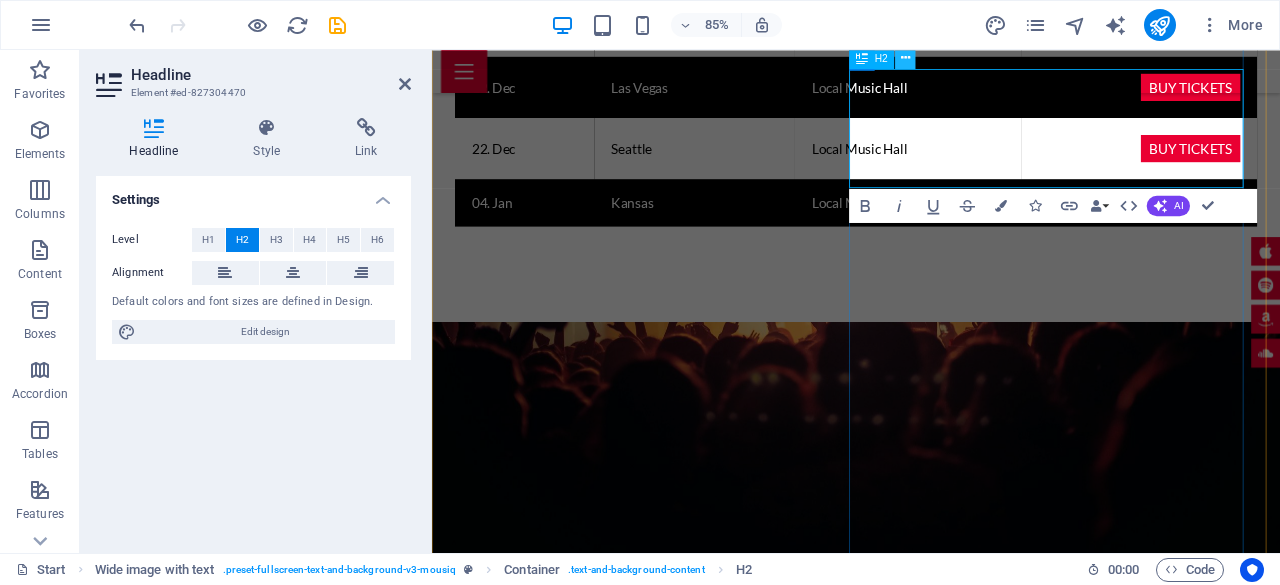 click at bounding box center (905, 58) 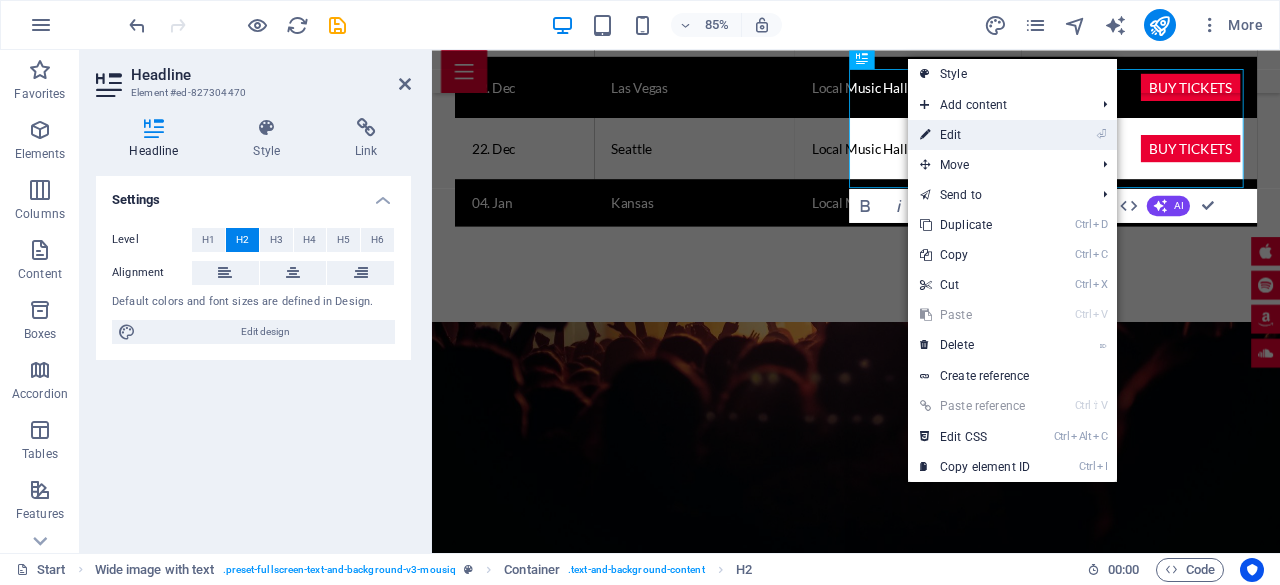 click on "⏎  Edit" at bounding box center (975, 135) 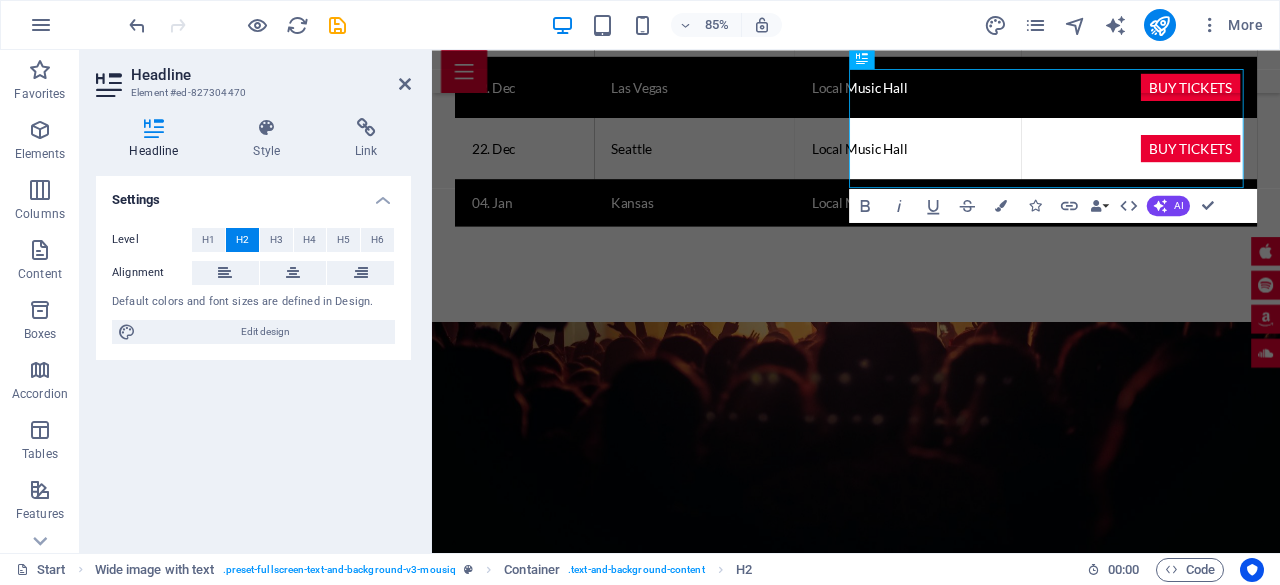 drag, startPoint x: 215, startPoint y: 239, endPoint x: 230, endPoint y: 239, distance: 15 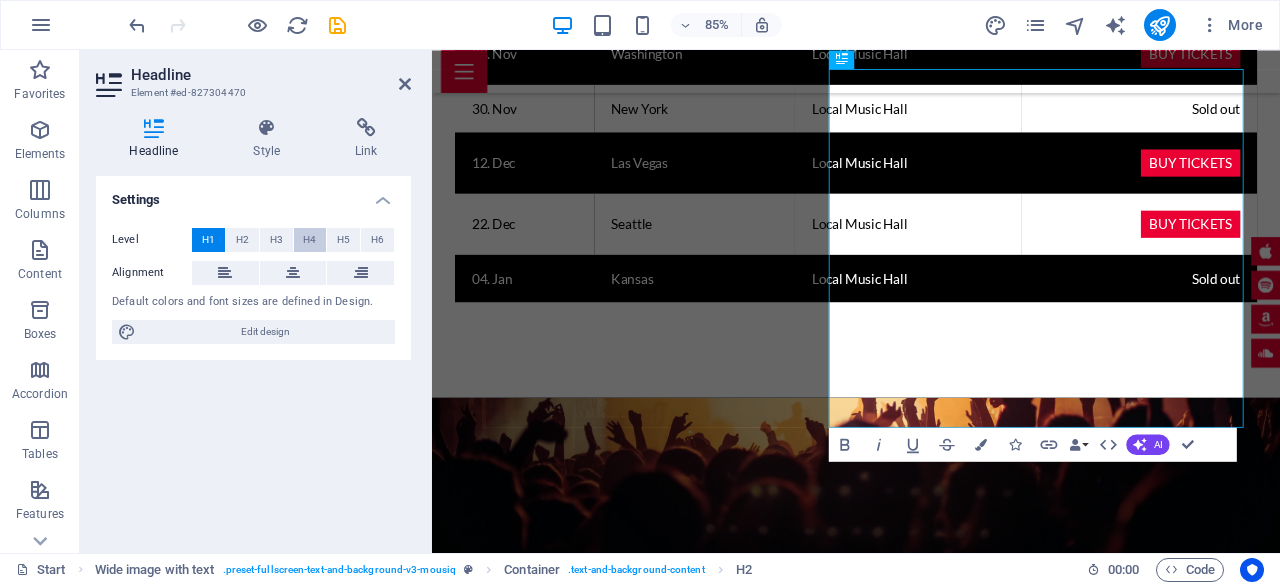 click on "H4" at bounding box center [309, 240] 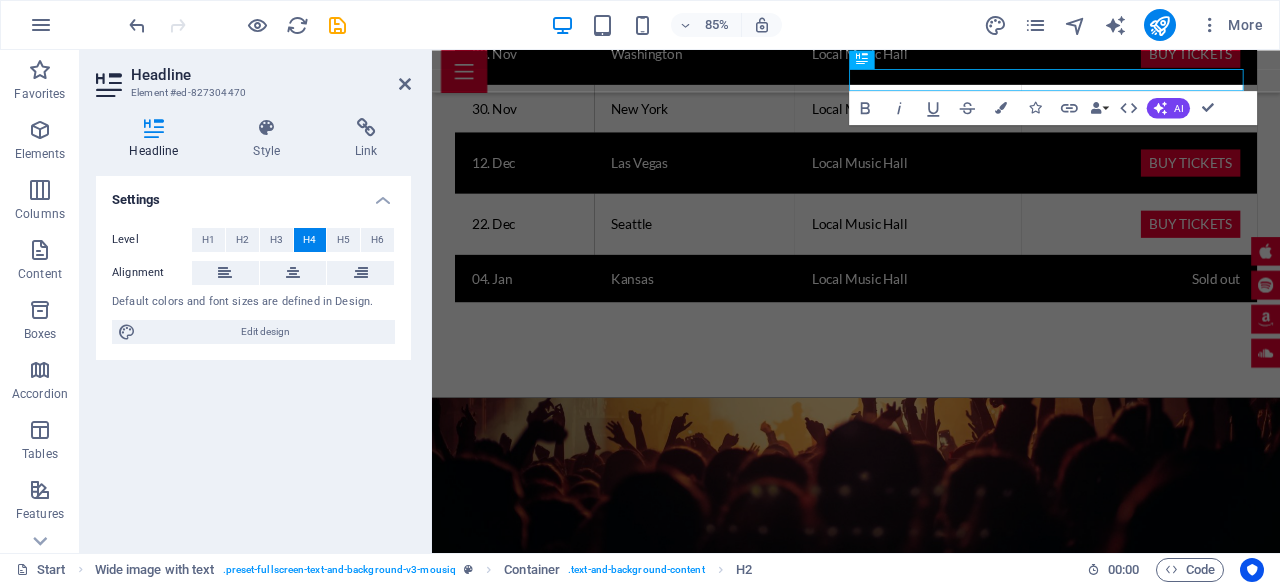 scroll, scrollTop: 3100, scrollLeft: 0, axis: vertical 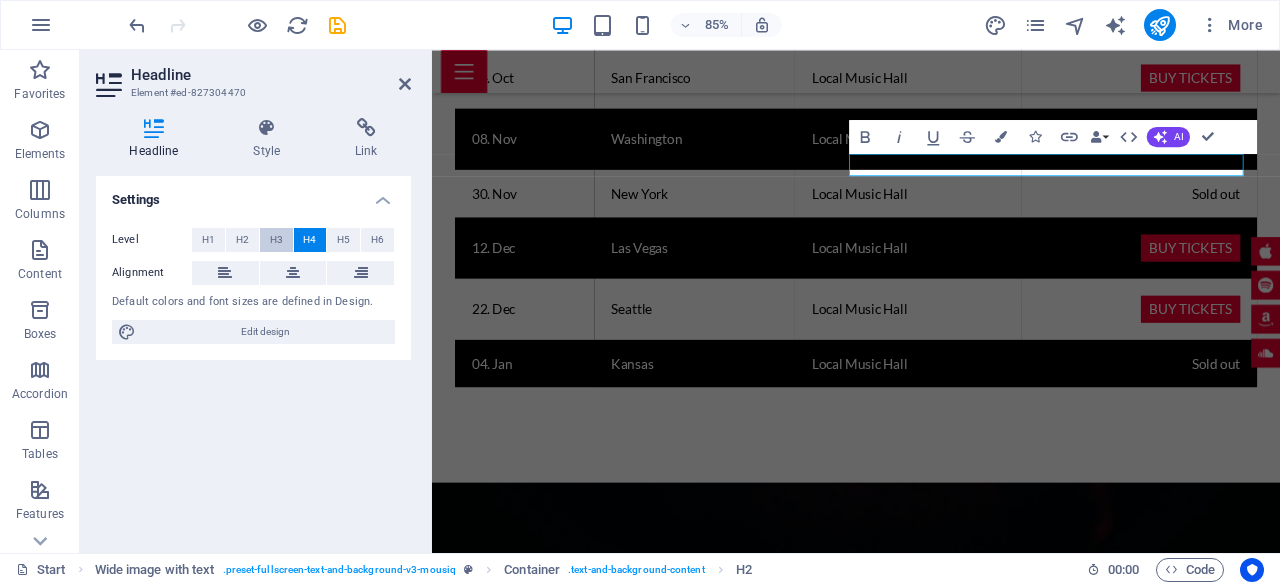click on "H3" at bounding box center (276, 240) 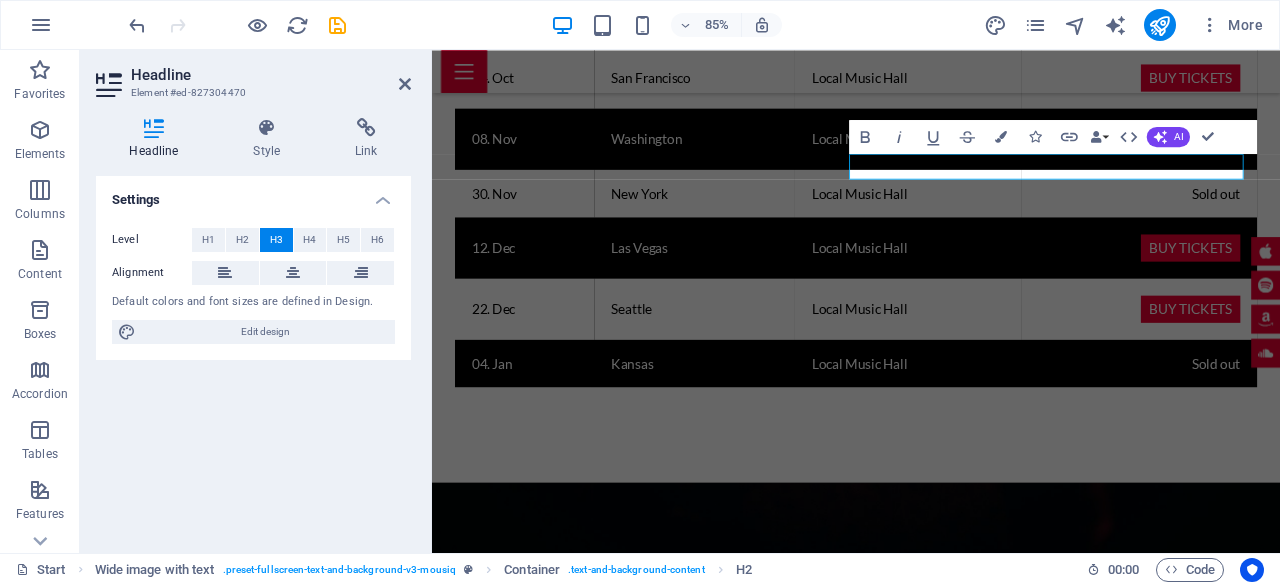 click at bounding box center [931, 2368] 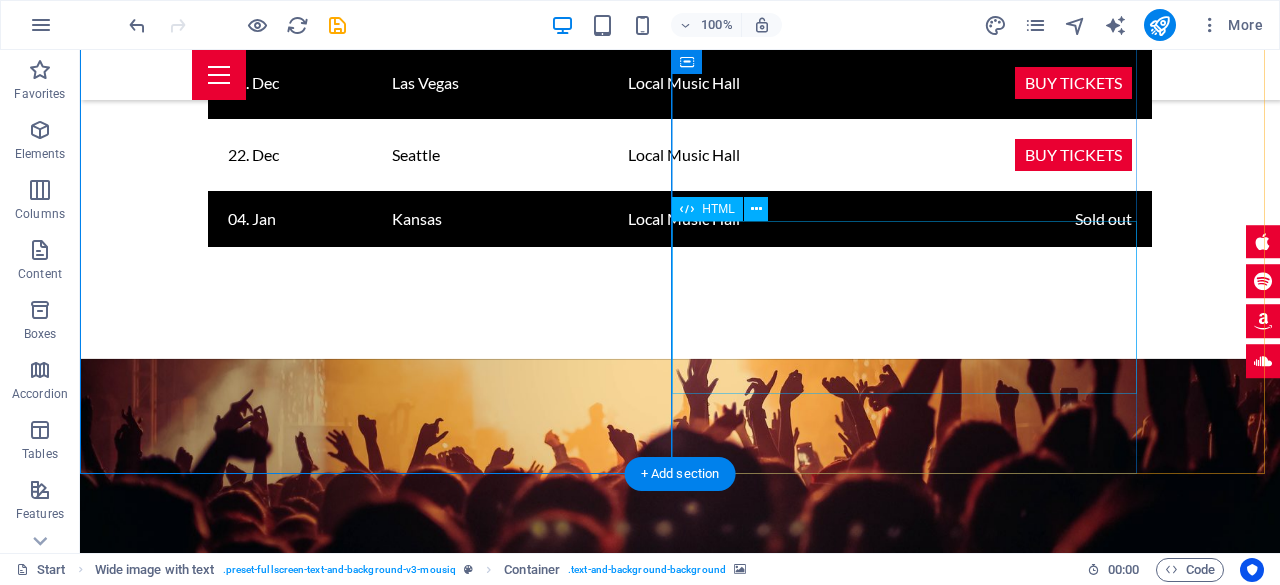 scroll, scrollTop: 3146, scrollLeft: 0, axis: vertical 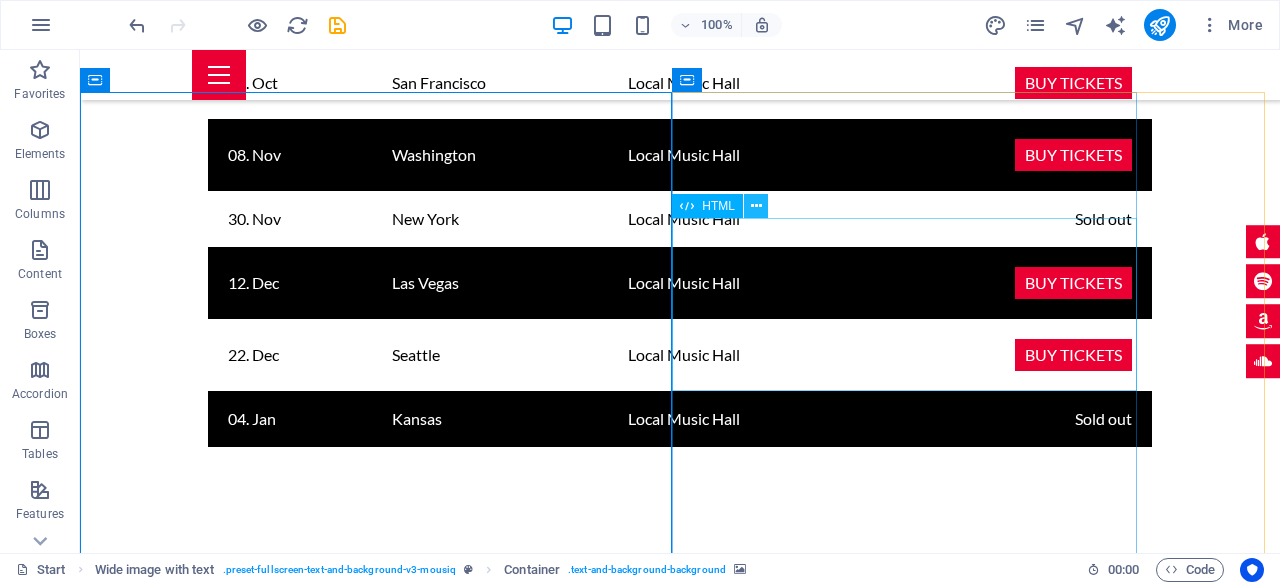 click at bounding box center [756, 206] 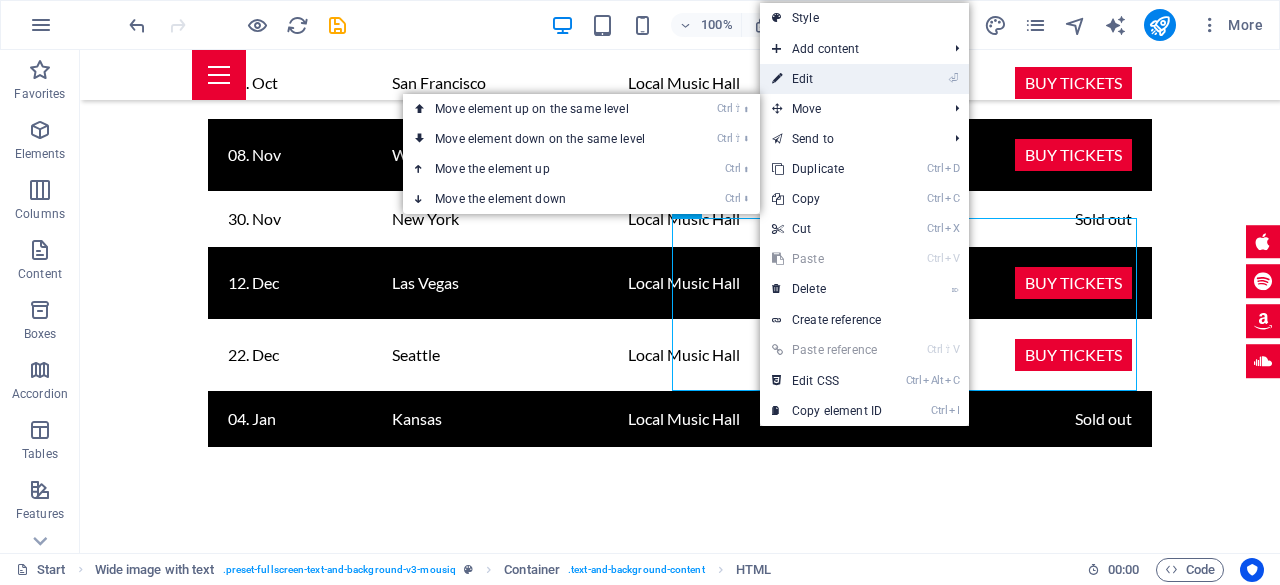 drag, startPoint x: 823, startPoint y: 86, endPoint x: 465, endPoint y: 50, distance: 359.8055 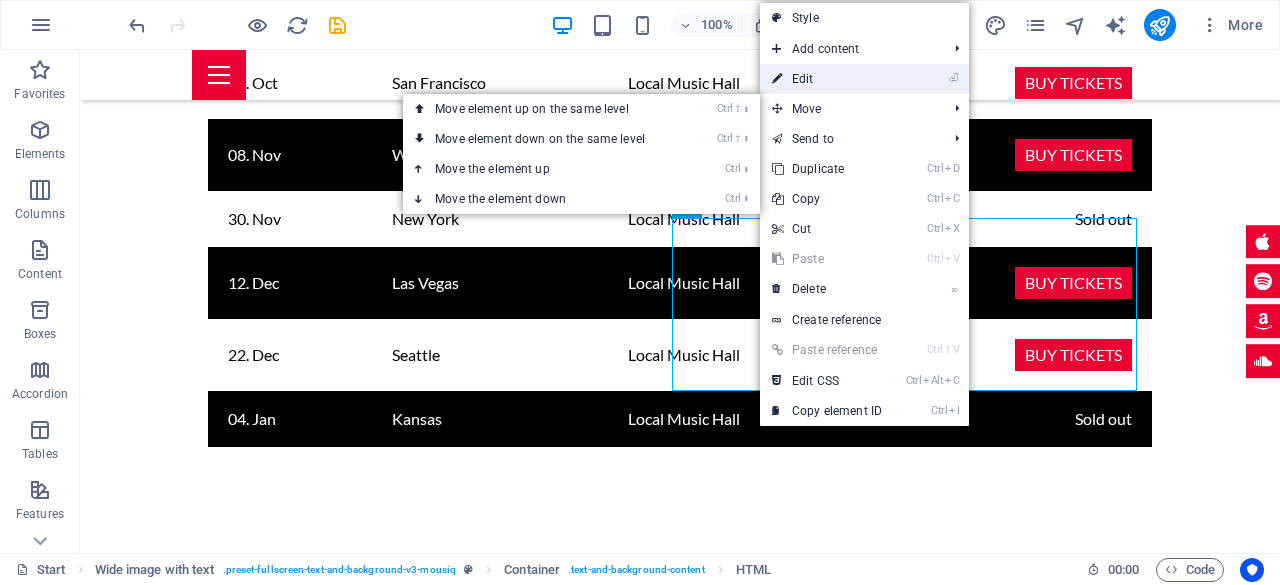 click on "⏎  Edit" at bounding box center [827, 79] 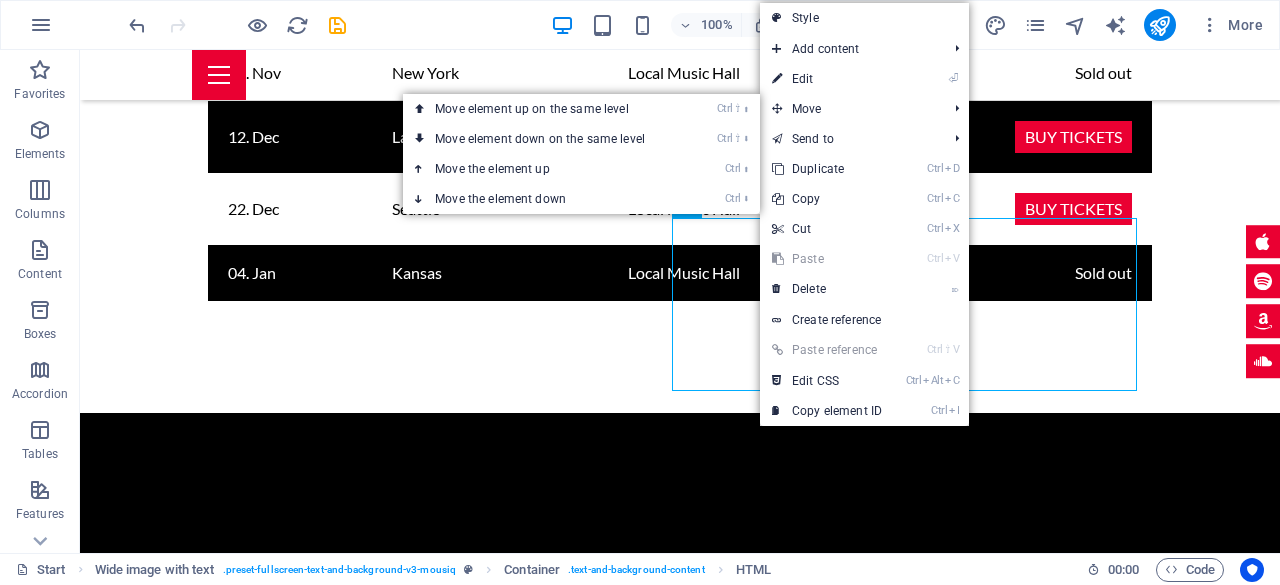 scroll, scrollTop: 2864, scrollLeft: 0, axis: vertical 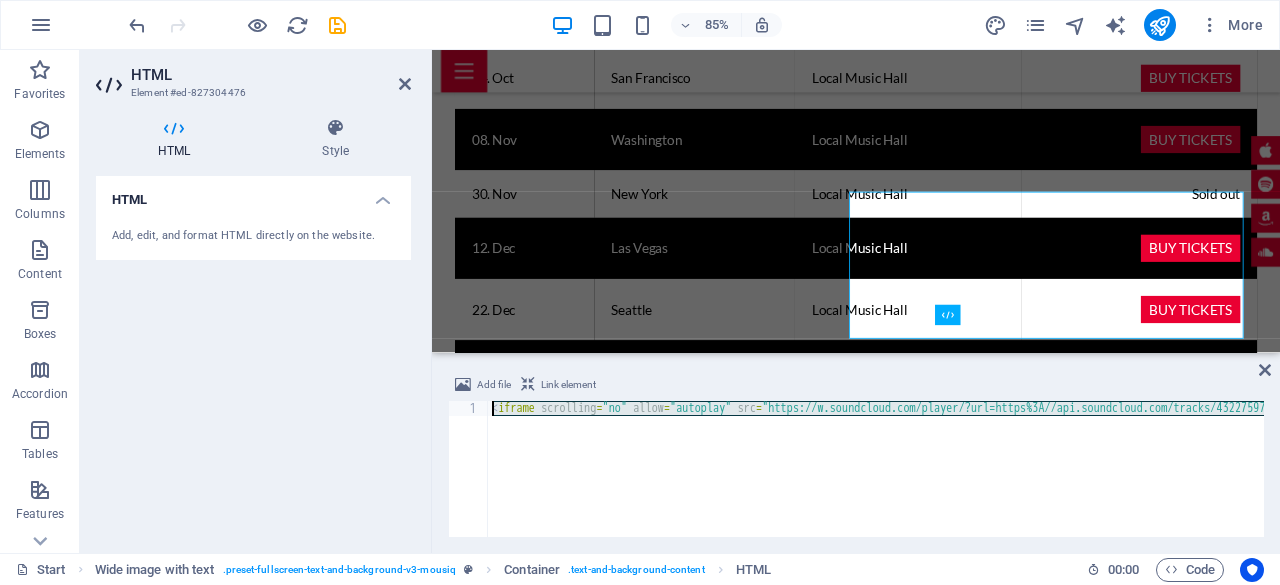 drag, startPoint x: 630, startPoint y: 464, endPoint x: 433, endPoint y: 378, distance: 214.95348 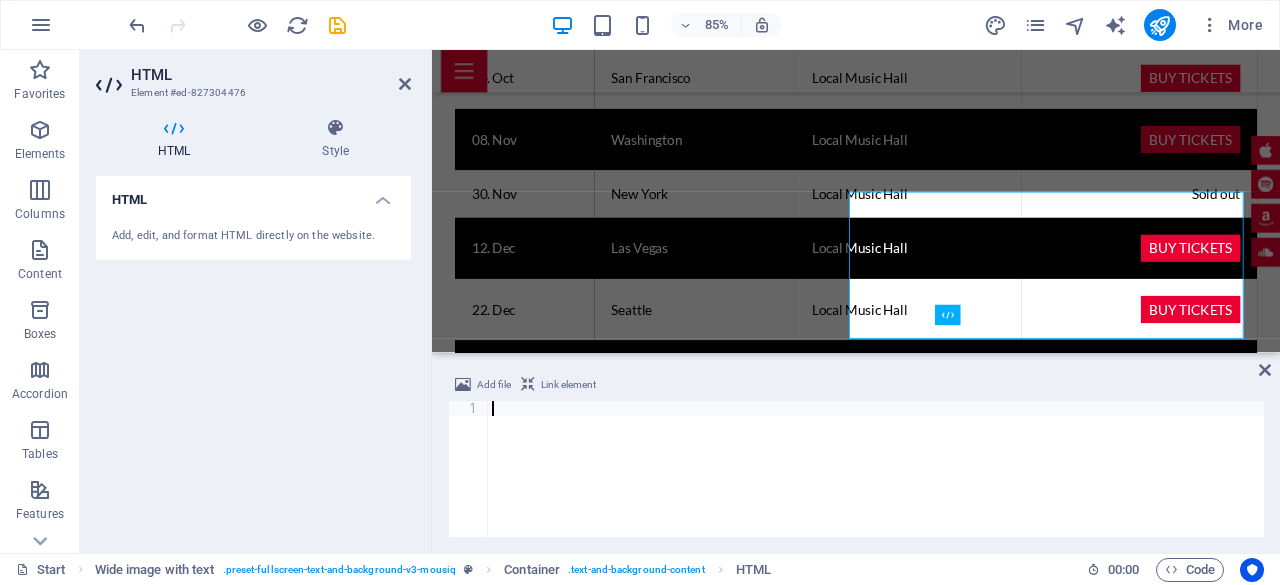 type on "<iframe data-testid="embed-iframe" style="border-radius:12px" src="https://open.spotify.com/embed/track/3F5fBl7vyi76JaCWxfhIZa?utm_source=generator" width="100%" height="352" frameBorder="0" allowfullscreen="" allow="autoplay; clipboard-write; encrypted-media; fullscreen; picture-in-picture" loading="lazy"></iframe" 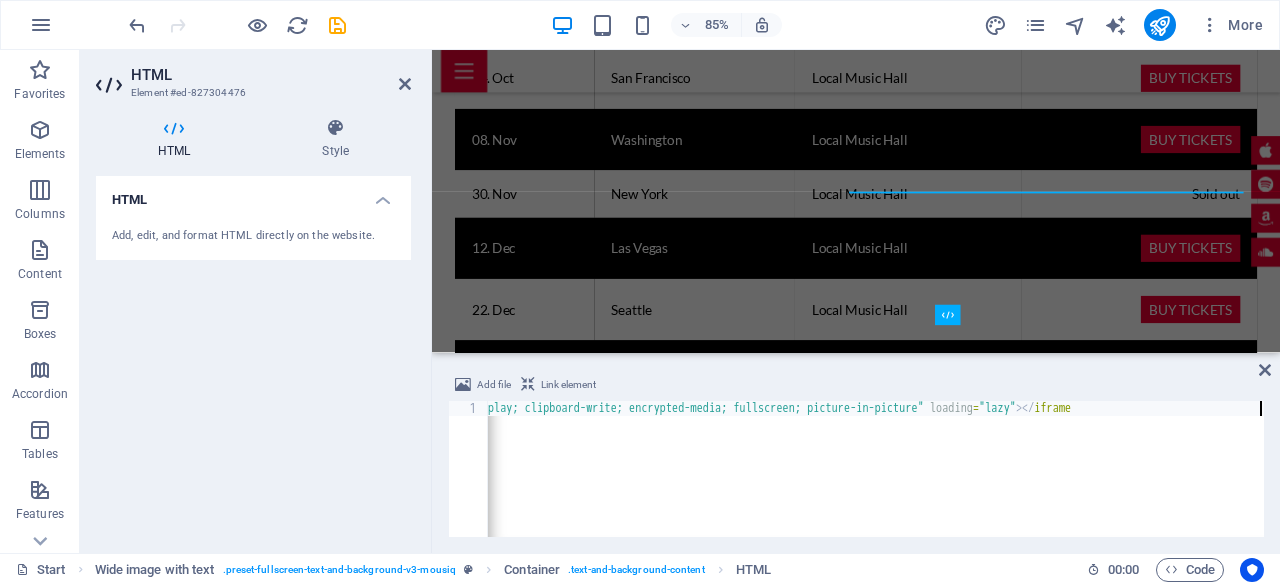 scroll, scrollTop: 0, scrollLeft: 1360, axis: horizontal 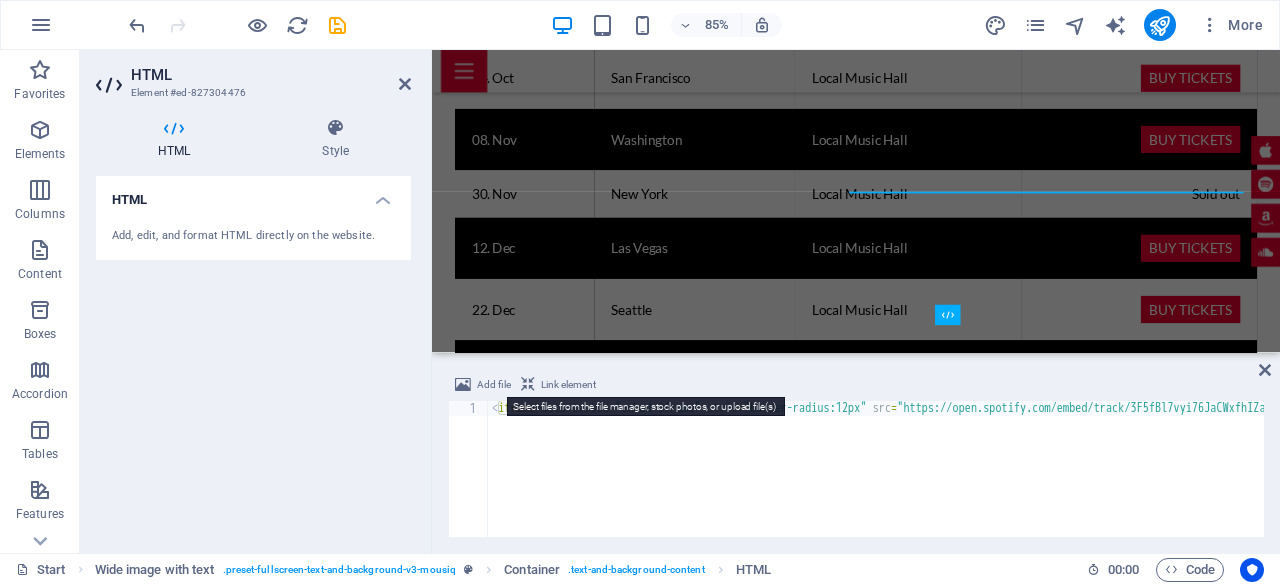 click on "Add file" at bounding box center (494, 385) 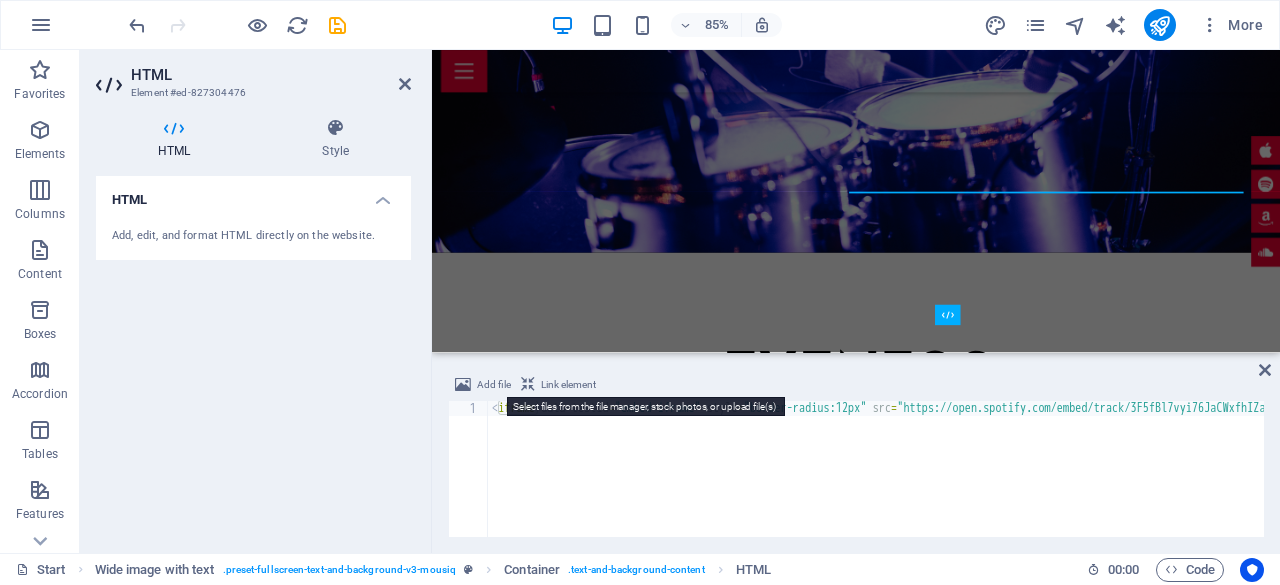 scroll, scrollTop: 3391, scrollLeft: 0, axis: vertical 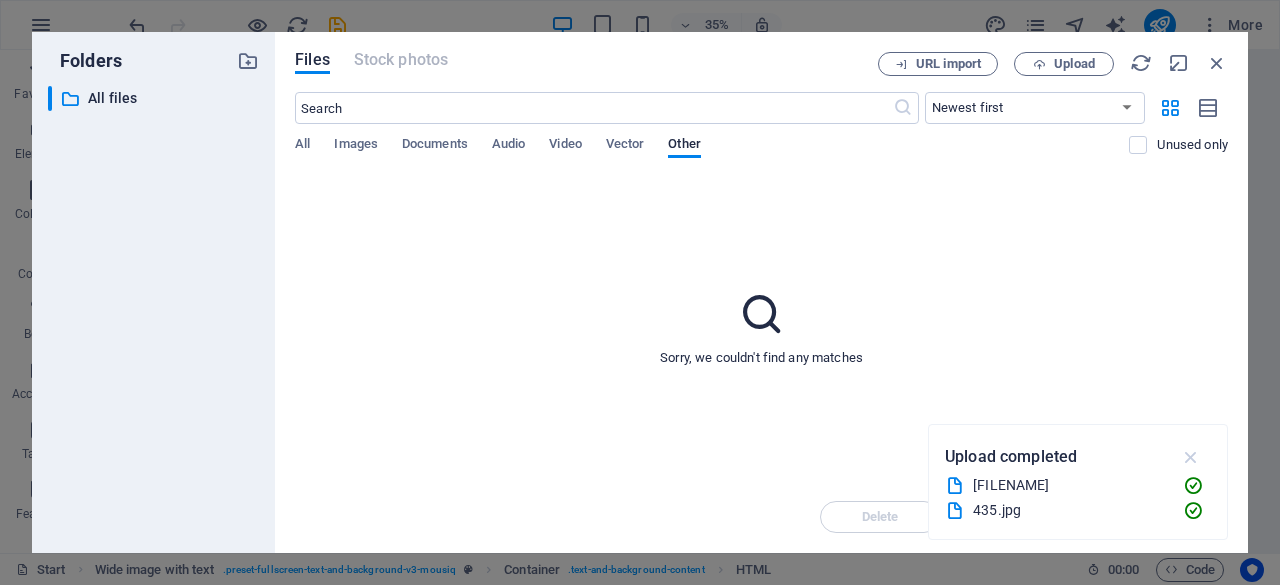 click at bounding box center [1191, 457] 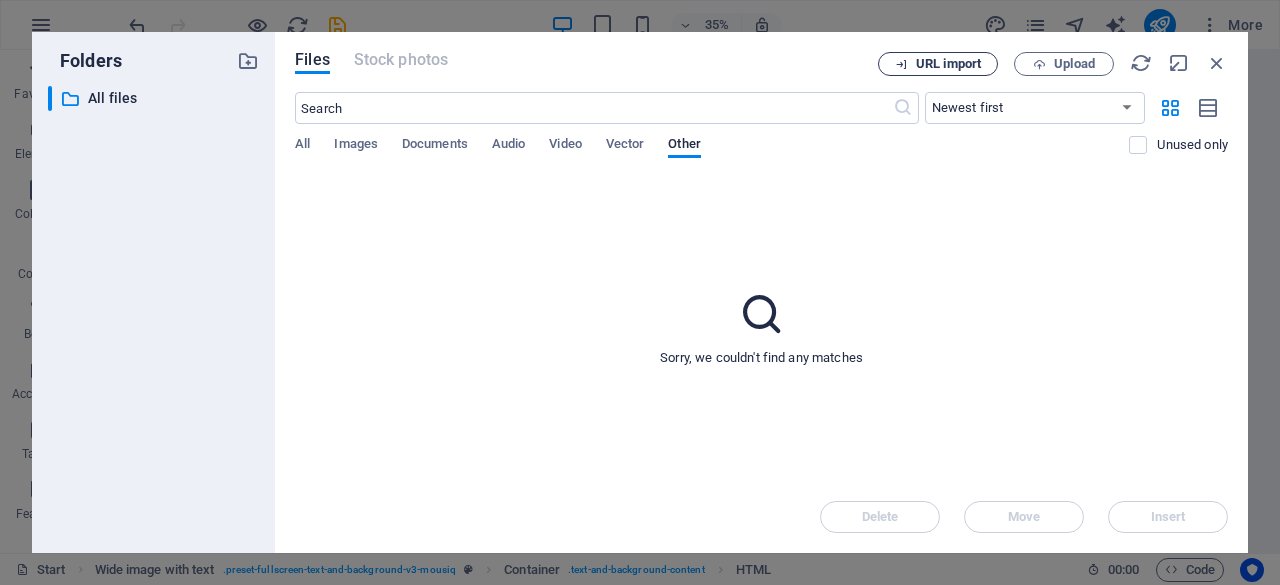 click on "URL import" at bounding box center (948, 64) 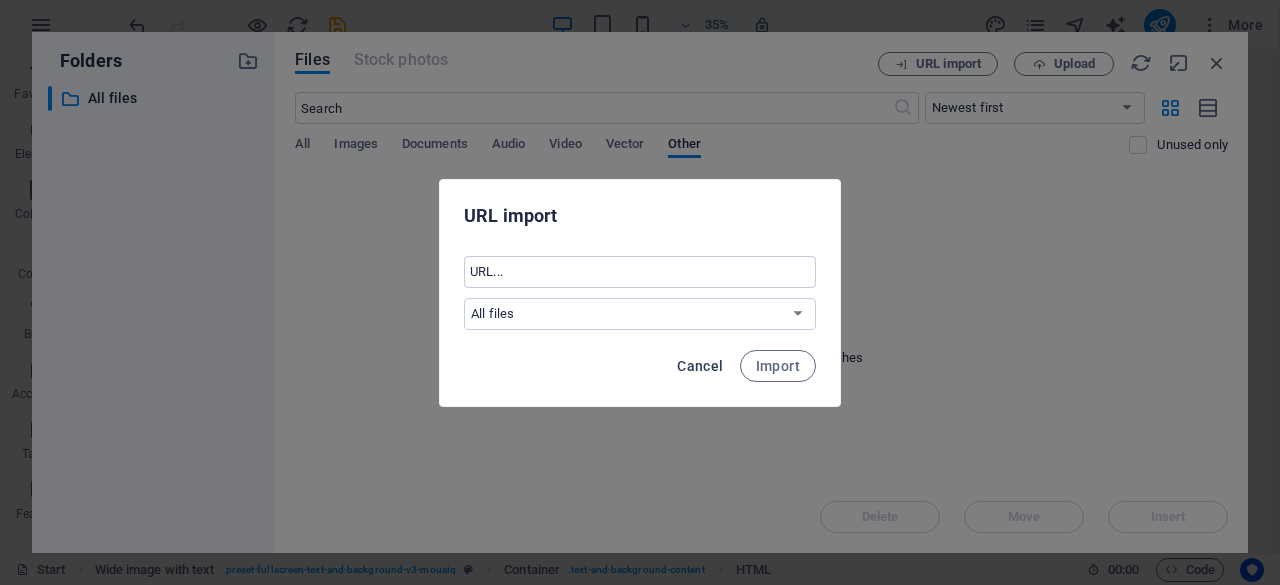 click on "Cancel" at bounding box center [700, 366] 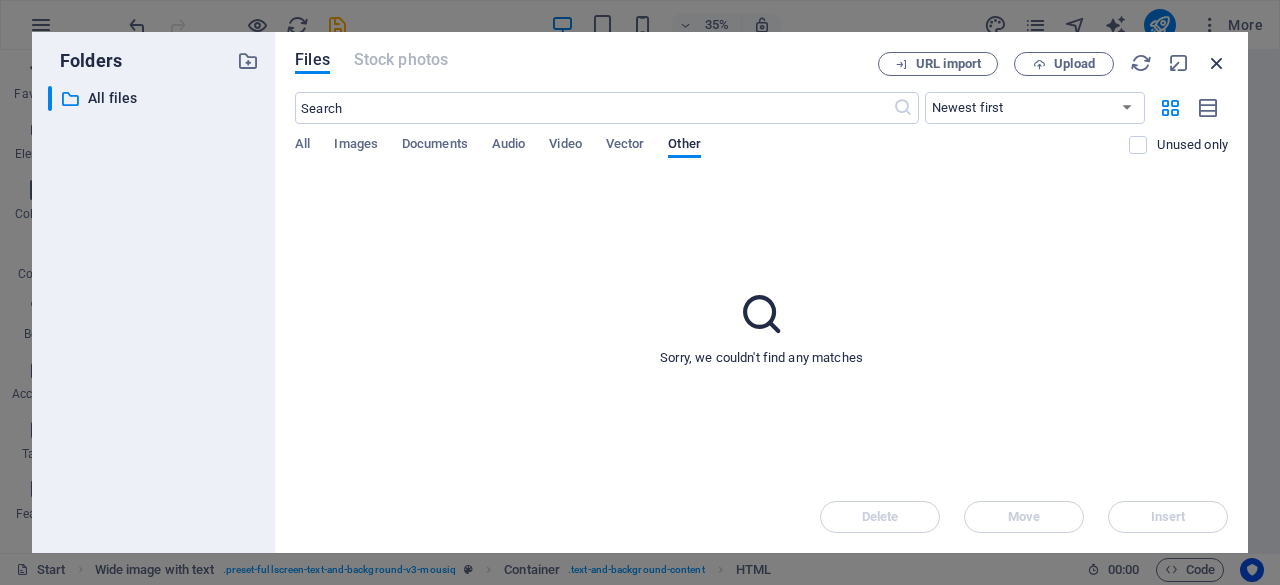 click at bounding box center [1217, 63] 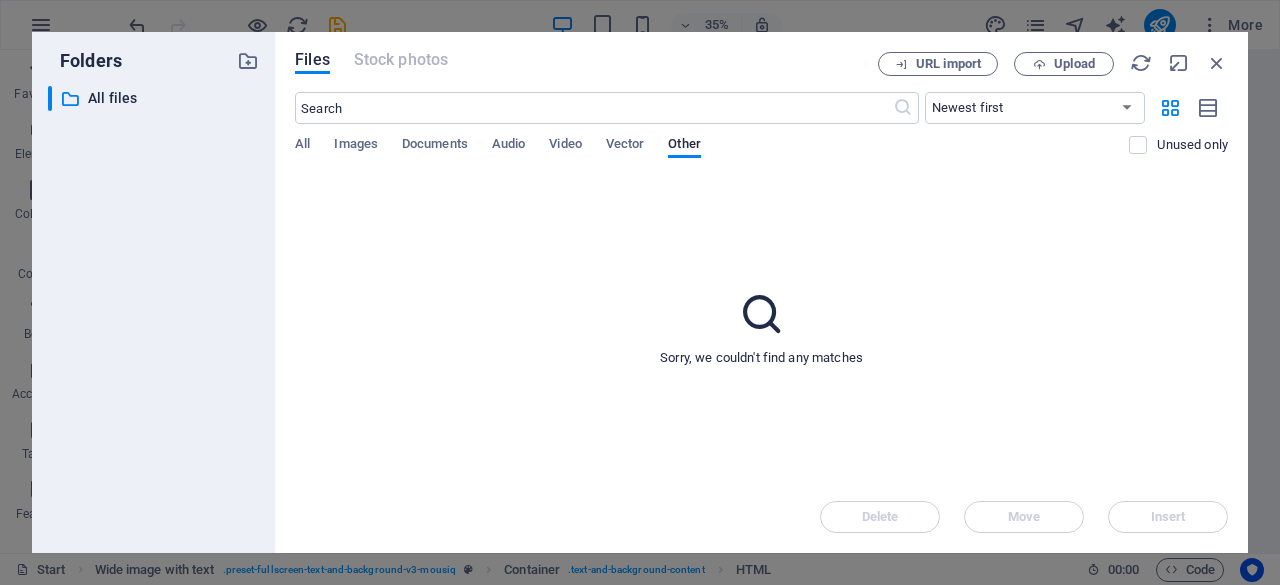 scroll, scrollTop: 2864, scrollLeft: 0, axis: vertical 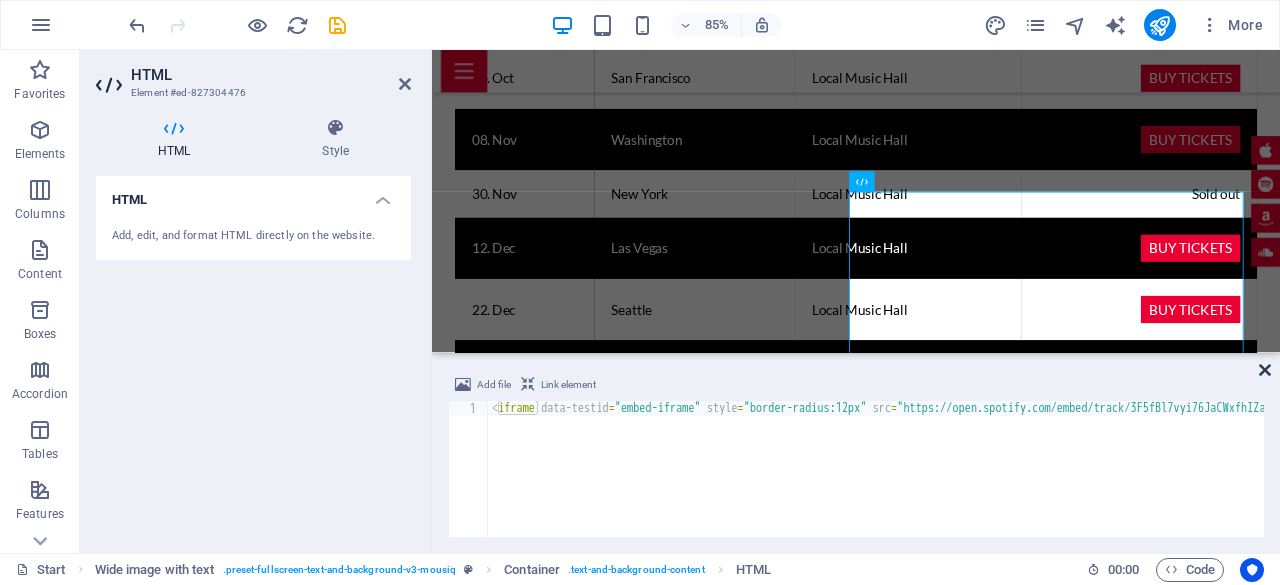 click at bounding box center (1265, 370) 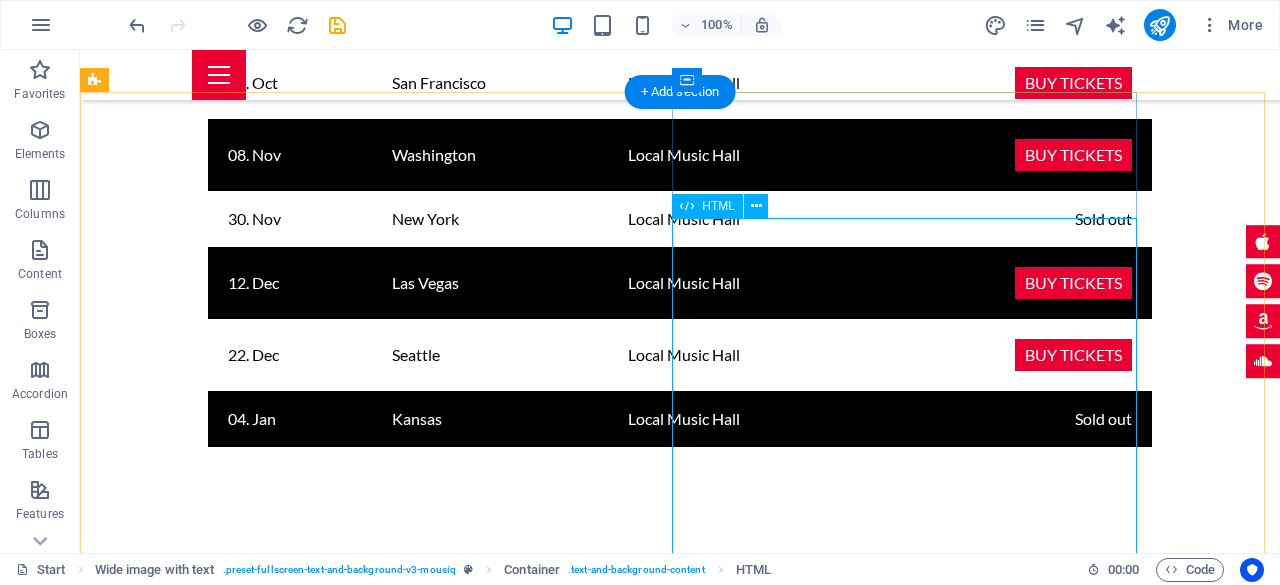 scroll, scrollTop: 3346, scrollLeft: 0, axis: vertical 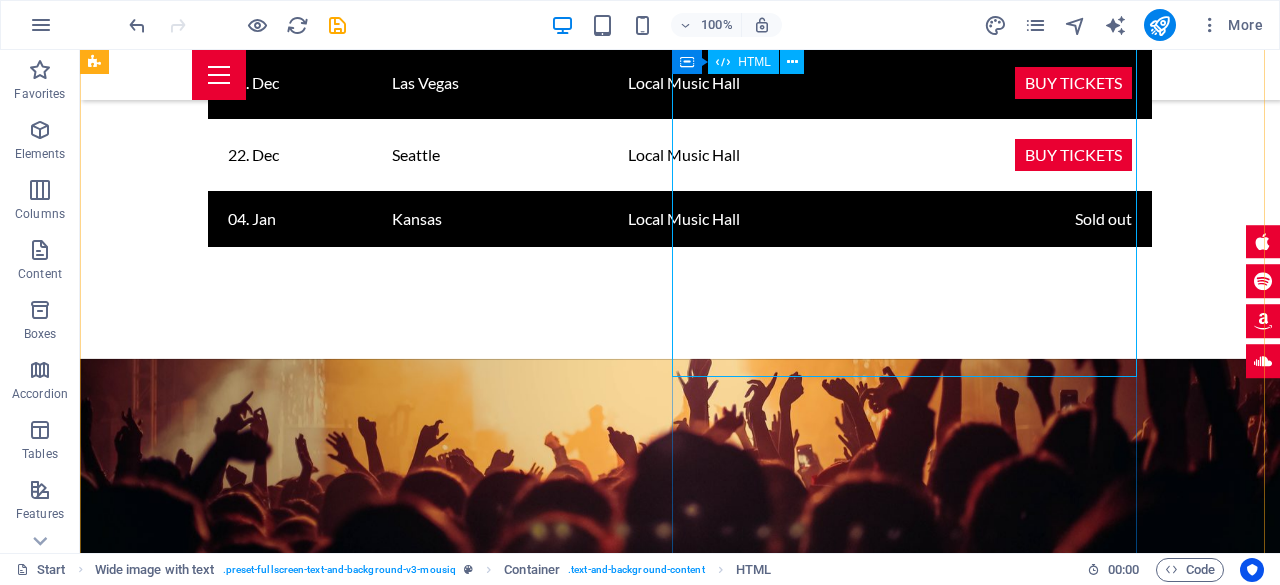 click on "</iframe" at bounding box center [616, 3016] 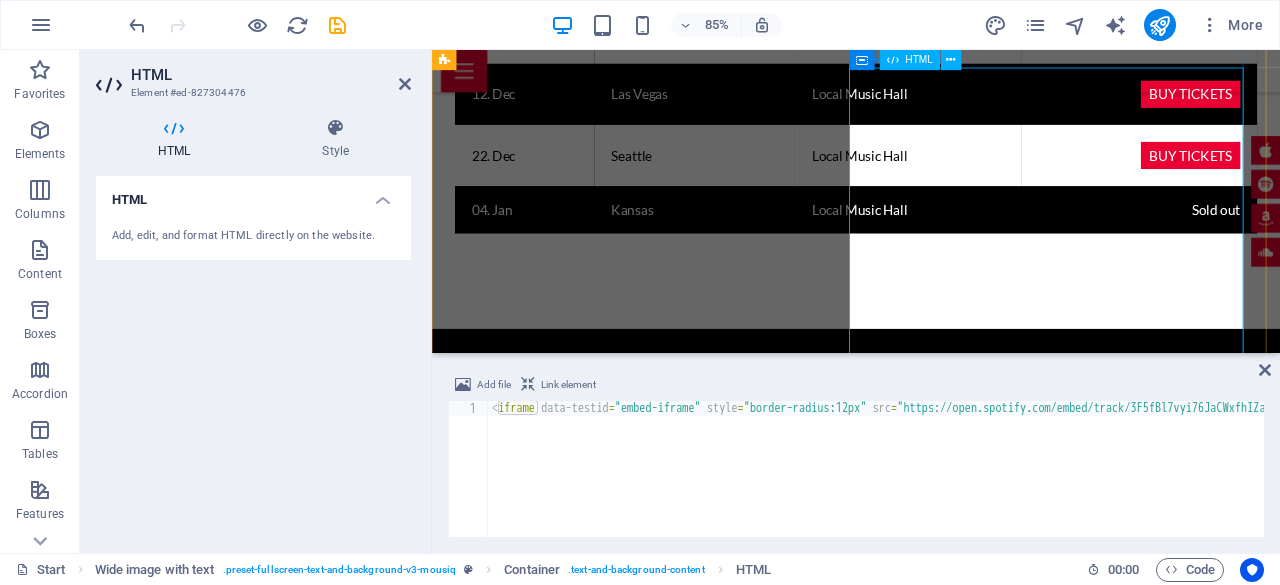 scroll, scrollTop: 3010, scrollLeft: 0, axis: vertical 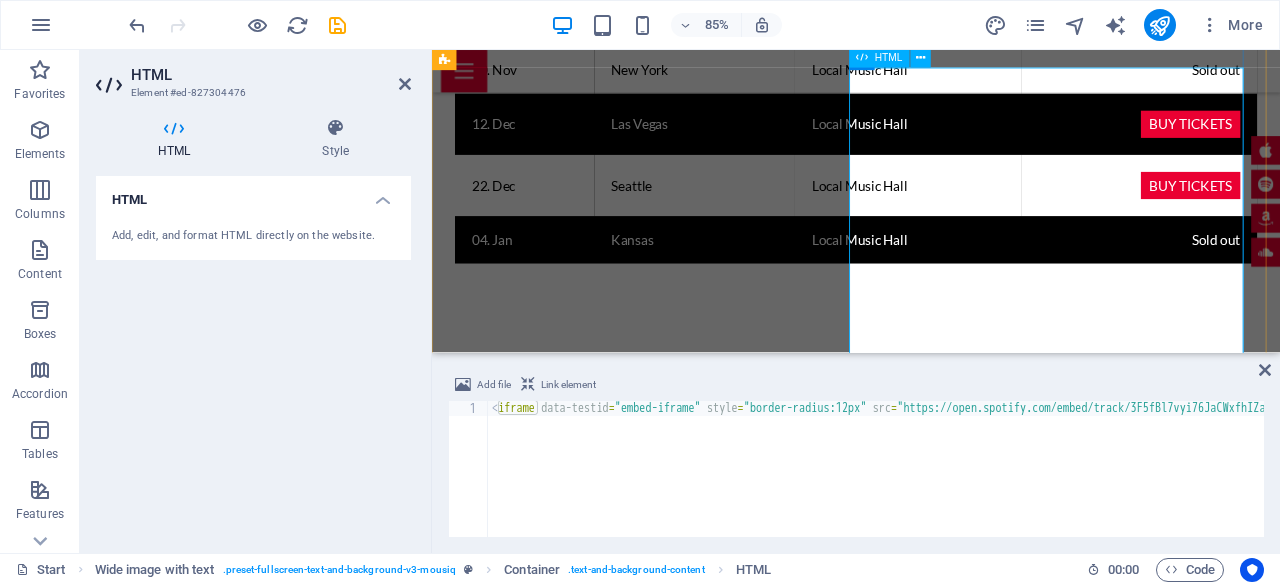 click on "</iframe" at bounding box center [917, 2947] 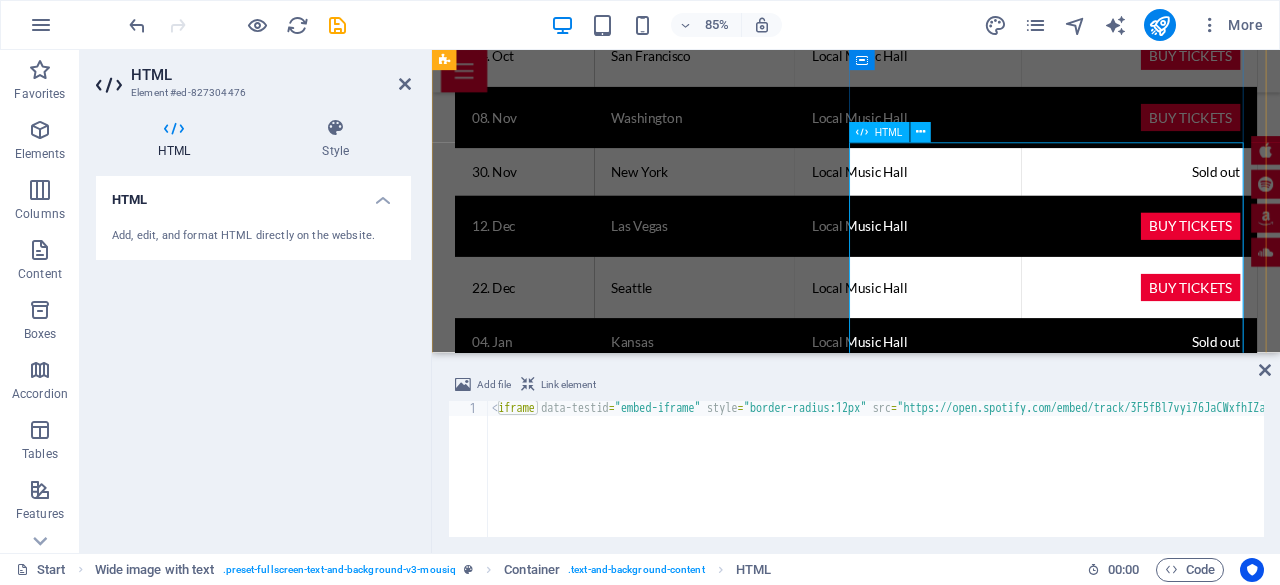 scroll, scrollTop: 2810, scrollLeft: 0, axis: vertical 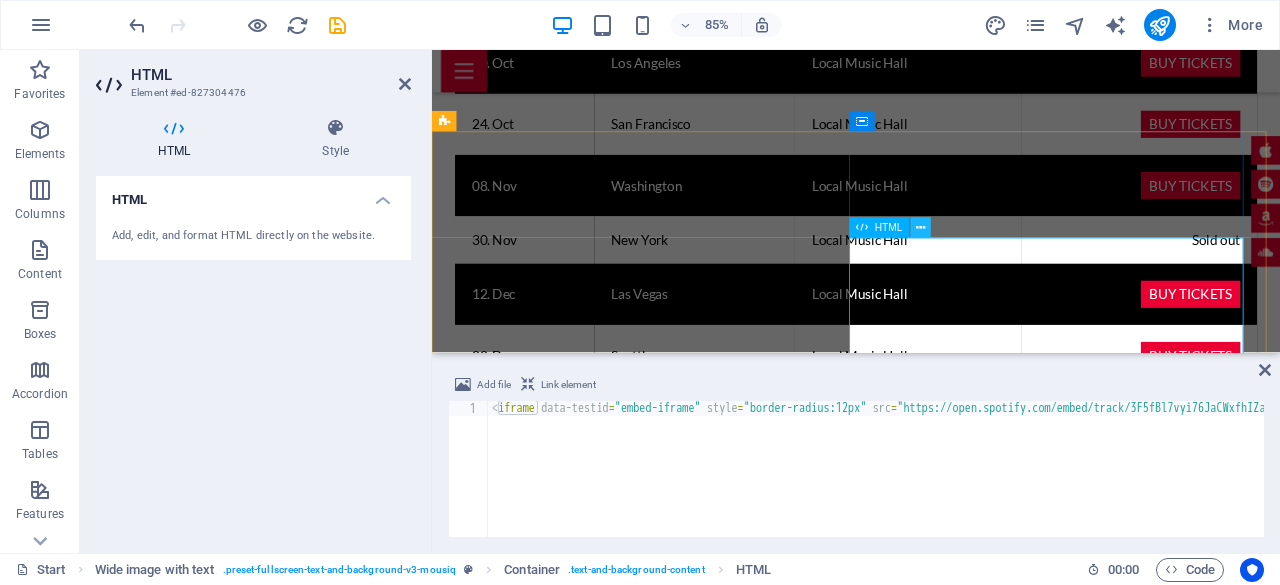click at bounding box center (920, 228) 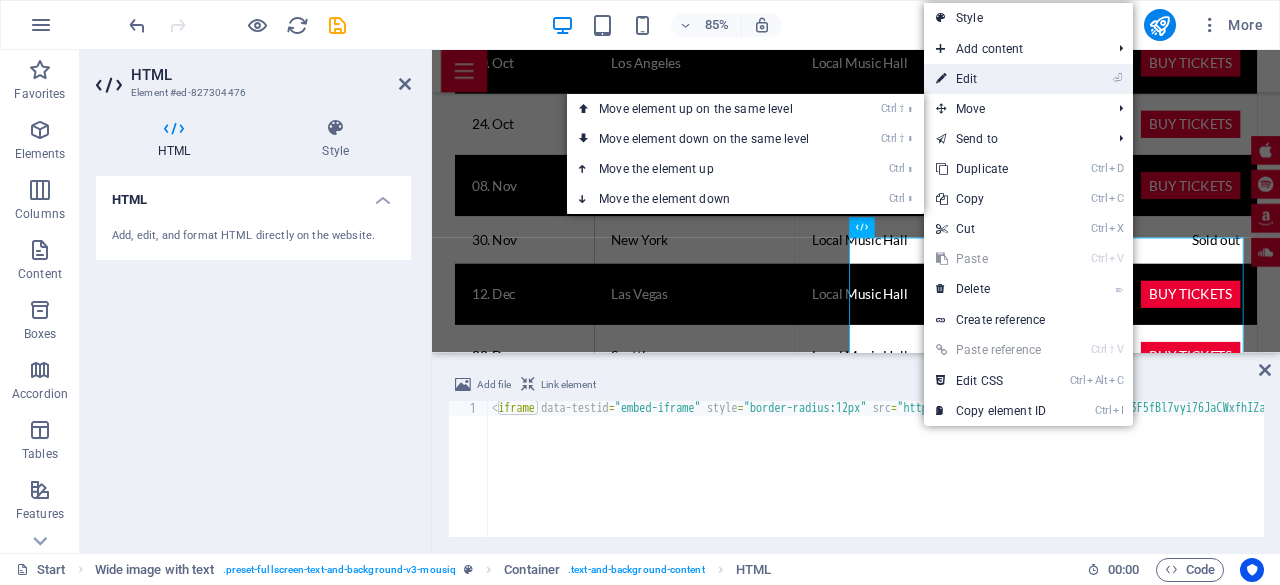 click on "⏎  Edit" at bounding box center (991, 79) 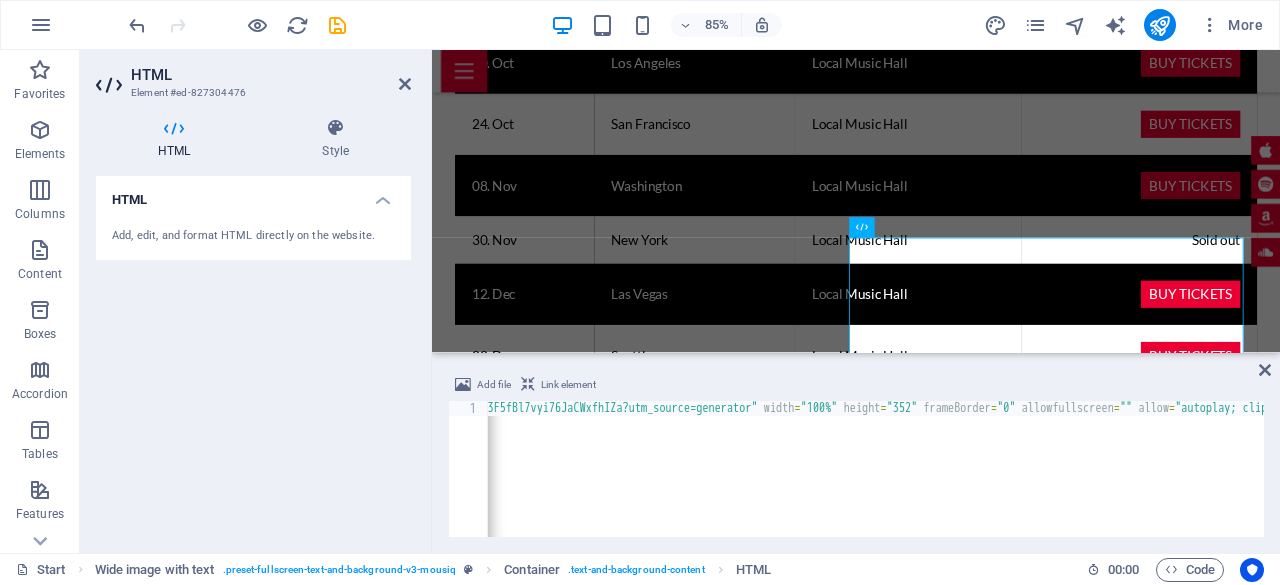 scroll, scrollTop: 0, scrollLeft: 642, axis: horizontal 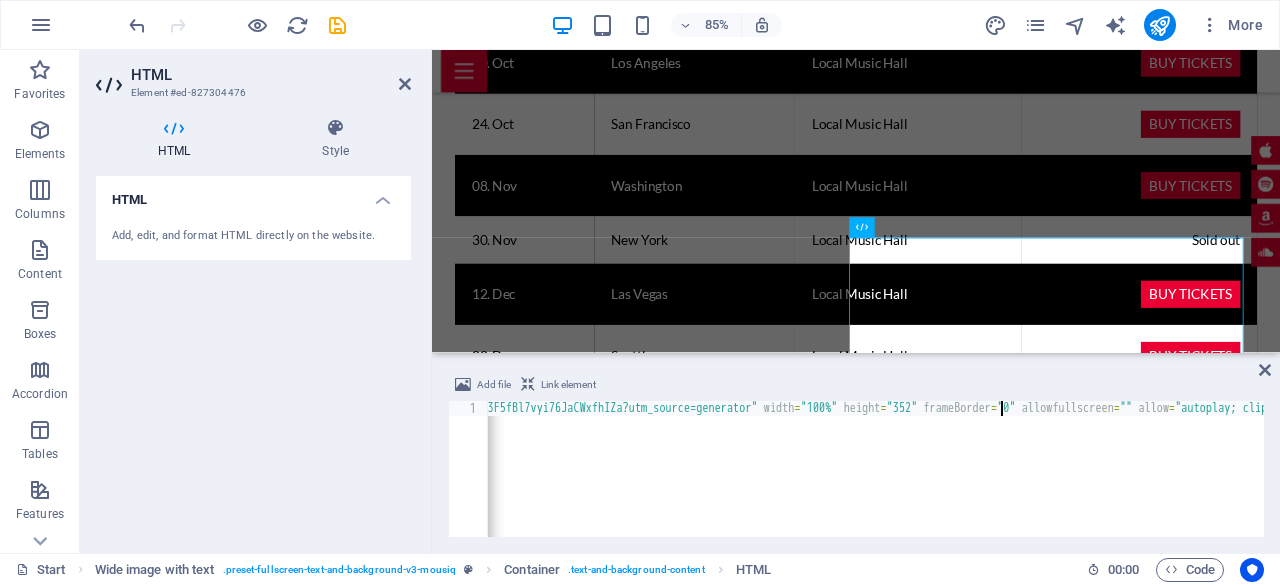 click on "< iframe   data-testid = "embed-iframe"   style = "border-radius:12px"   src = "https://open.spotify.com/embed/track/3F5fBl7vyi76JaCWxfhIZa?utm_source=generator"   width = "100%"   height = "352"   frameBorder = "0"   allowfullscreen = ""   allow = "autoplay; clipboard-write; encrypted-media; fullscreen; picture-in-picture"   loading = "lazy" > </ iframe" at bounding box center (913, 482) 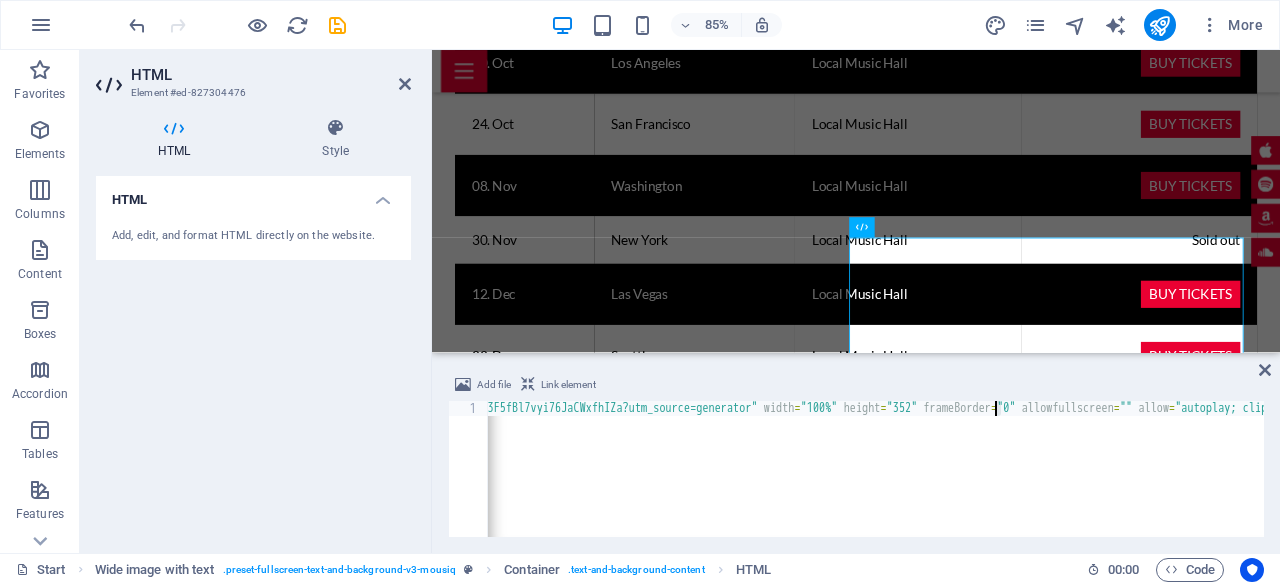 click on "< iframe   data-testid = "embed-iframe"   style = "border-radius:12px"   src = "https://open.spotify.com/embed/track/3F5fBl7vyi76JaCWxfhIZa?utm_source=generator"   width = "100%"   height = "352"   frameBorder = "0"   allowfullscreen = ""   allow = "autoplay; clipboard-write; encrypted-media; fullscreen; picture-in-picture"   loading = "lazy" > </ iframe" at bounding box center [913, 482] 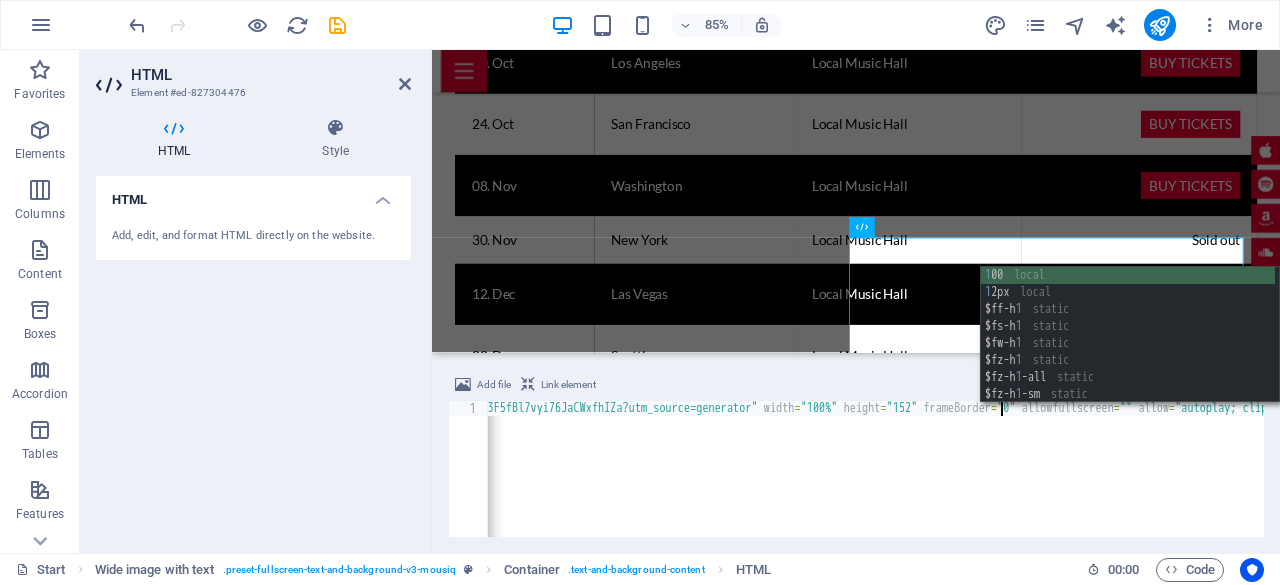 scroll, scrollTop: 0, scrollLeft: 93, axis: horizontal 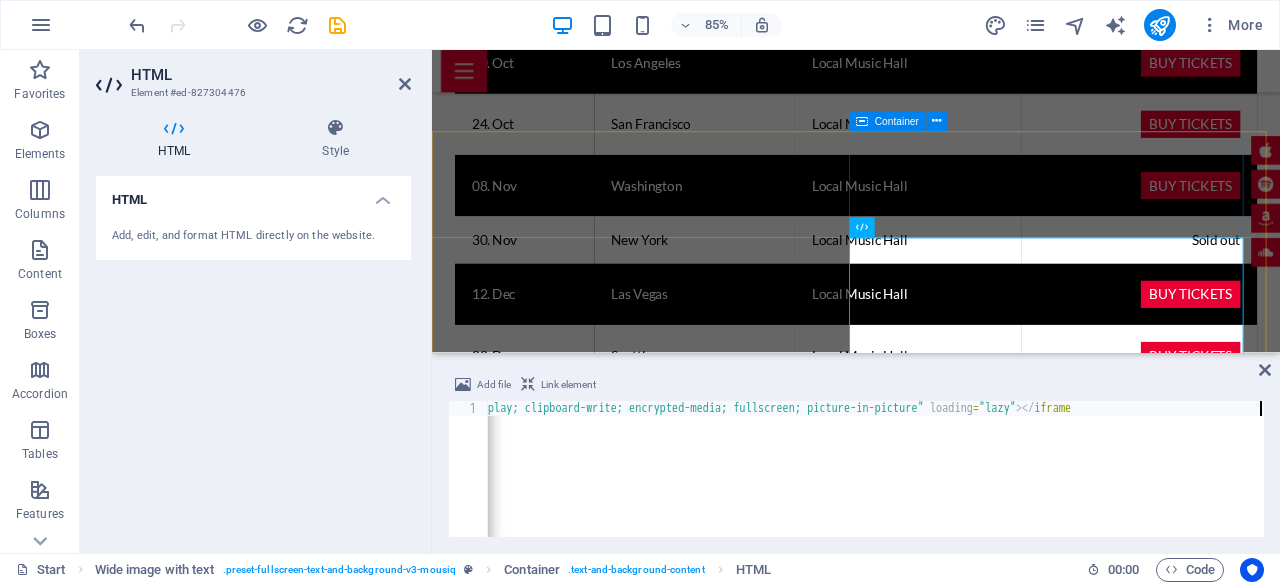 type on "<iframe data-testid="embed-iframe" style="border-radius:12px" src="https://open.spotify.com/embed/track/3F5fBl7vyi76JaCWxfhIZa?utm_source=generator" width="100%" height="152" frameBorder="0" allowfullscreen="" allow="autoplay; clipboard-write; encrypted-media; fullscreen; picture-in-picture" loading="lazy"></iframe" 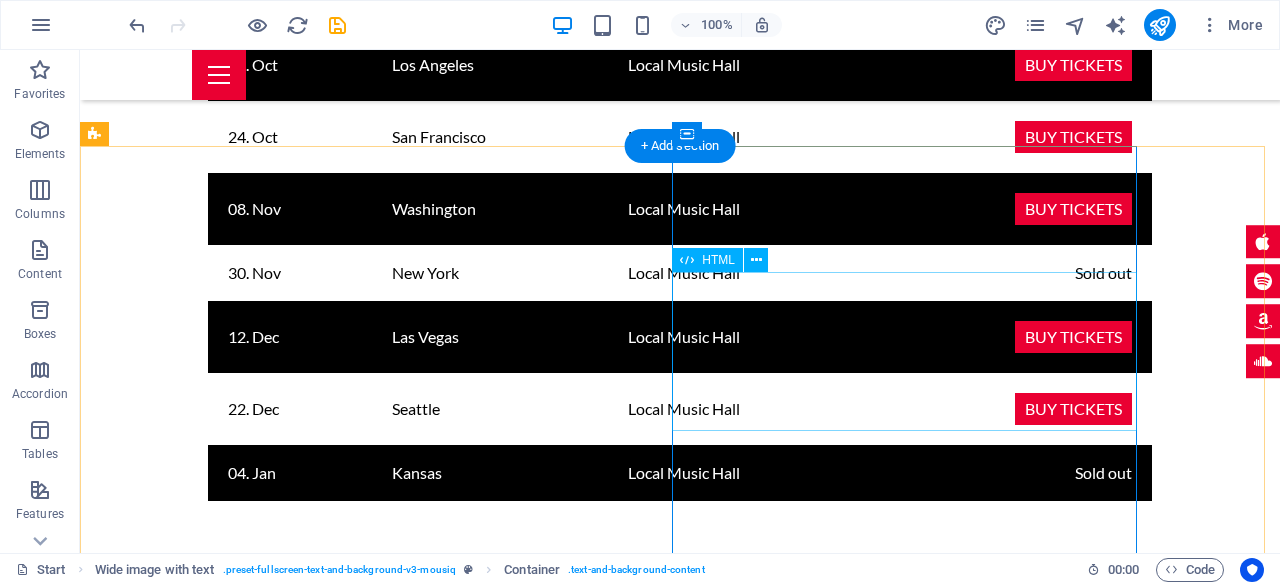 scroll, scrollTop: 3292, scrollLeft: 0, axis: vertical 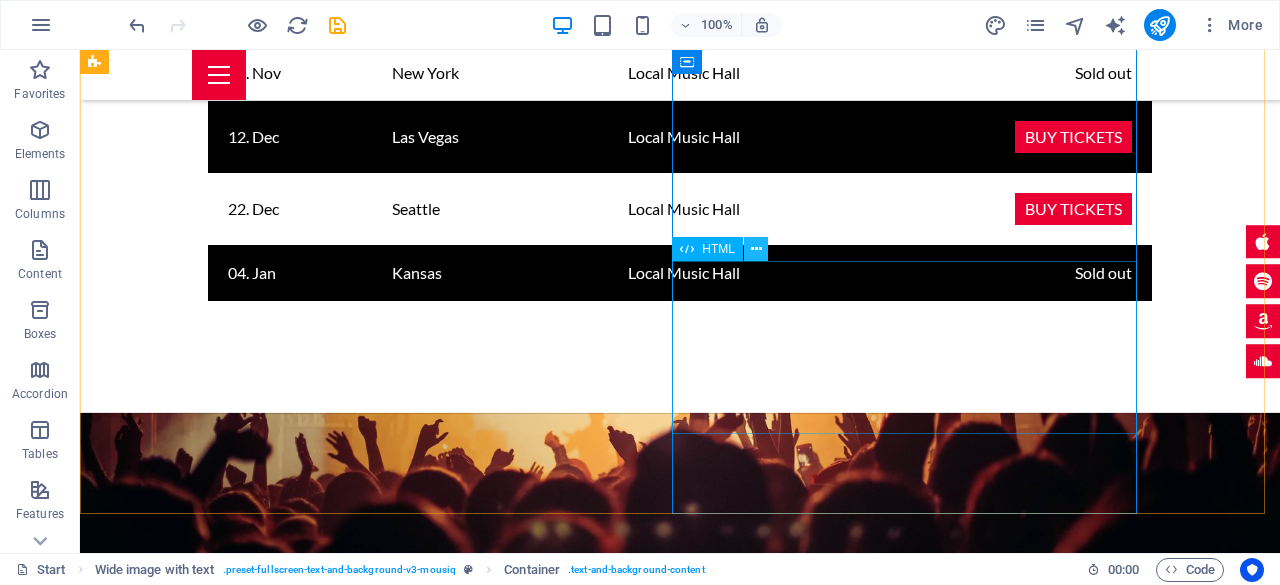 click at bounding box center (756, 249) 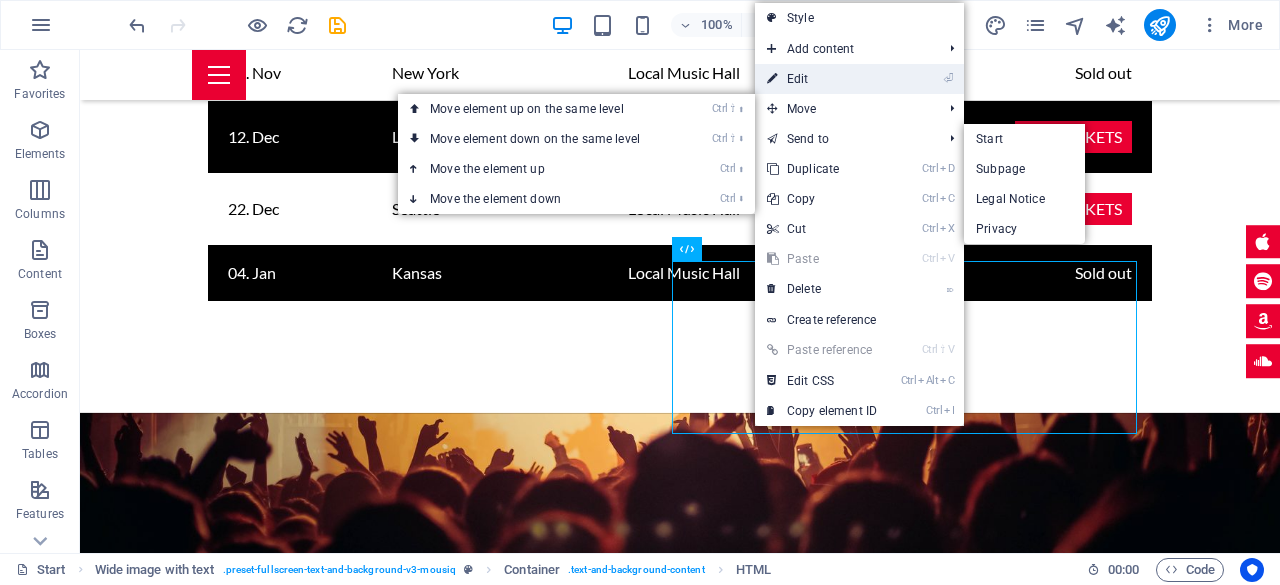 click on "⏎  Edit" at bounding box center [822, 79] 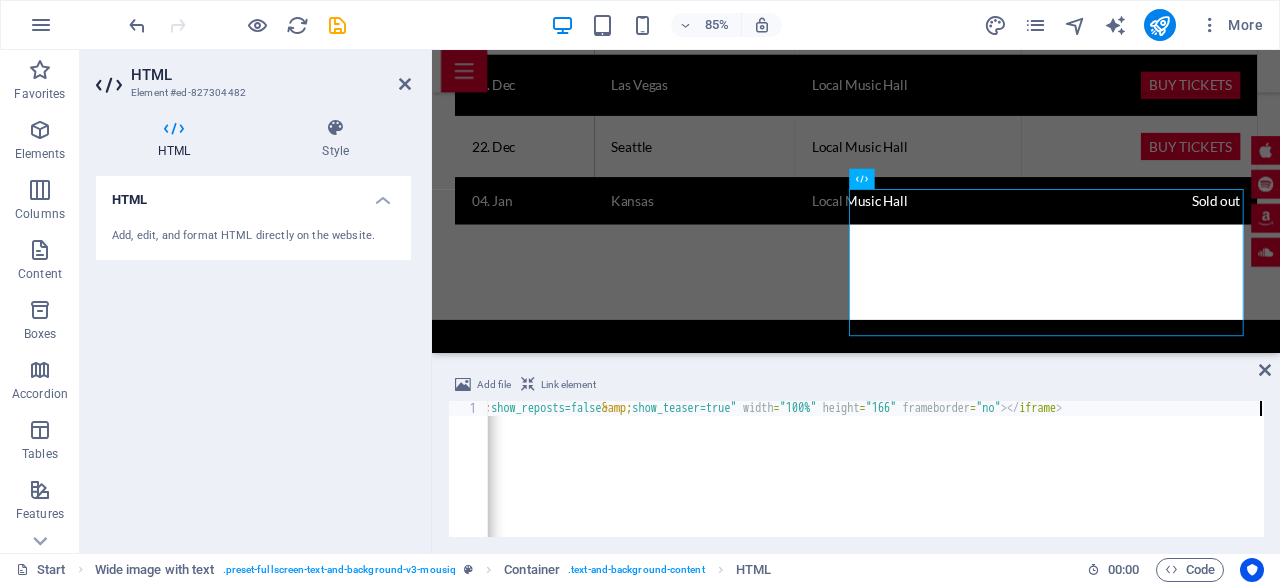 scroll, scrollTop: 0, scrollLeft: 0, axis: both 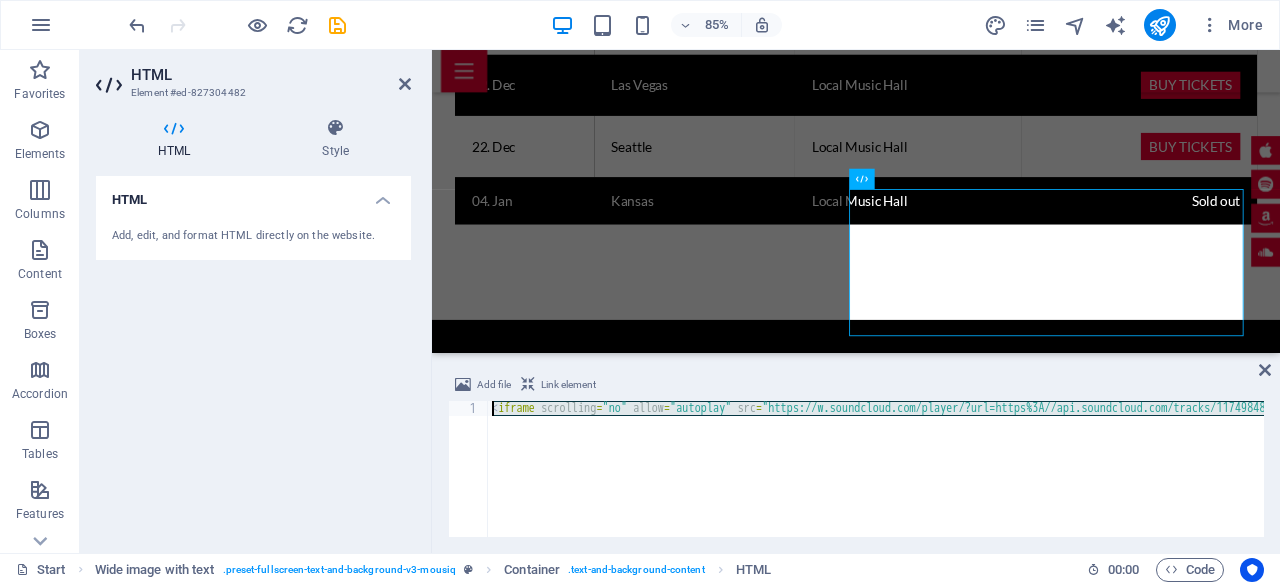 drag, startPoint x: 543, startPoint y: 449, endPoint x: 428, endPoint y: 375, distance: 136.7516 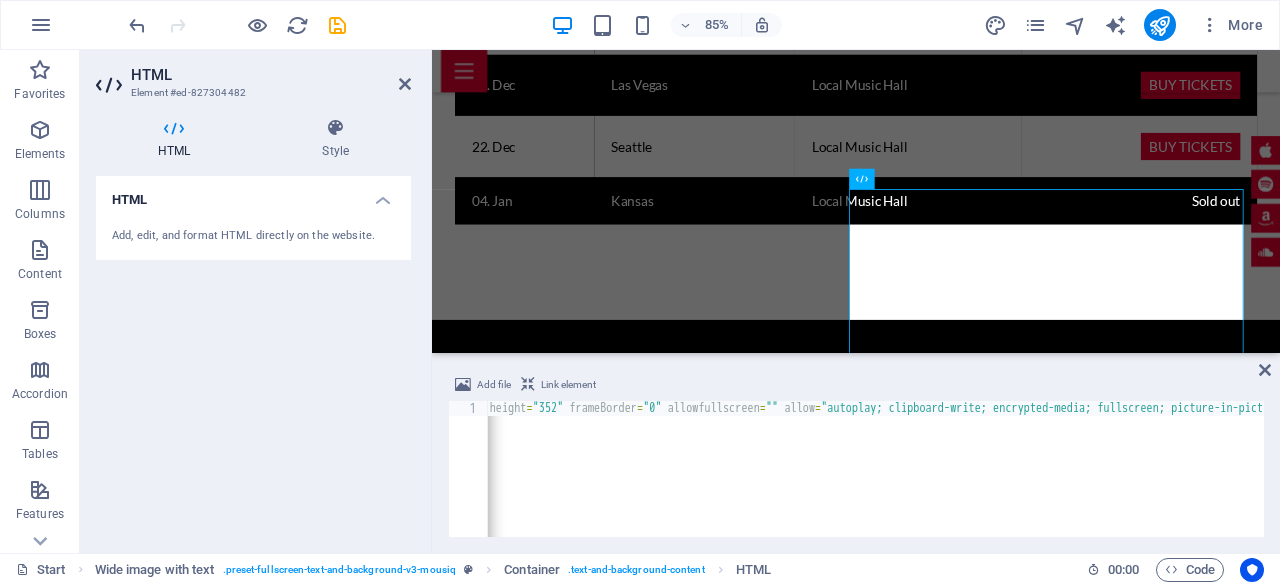 scroll, scrollTop: 0, scrollLeft: 988, axis: horizontal 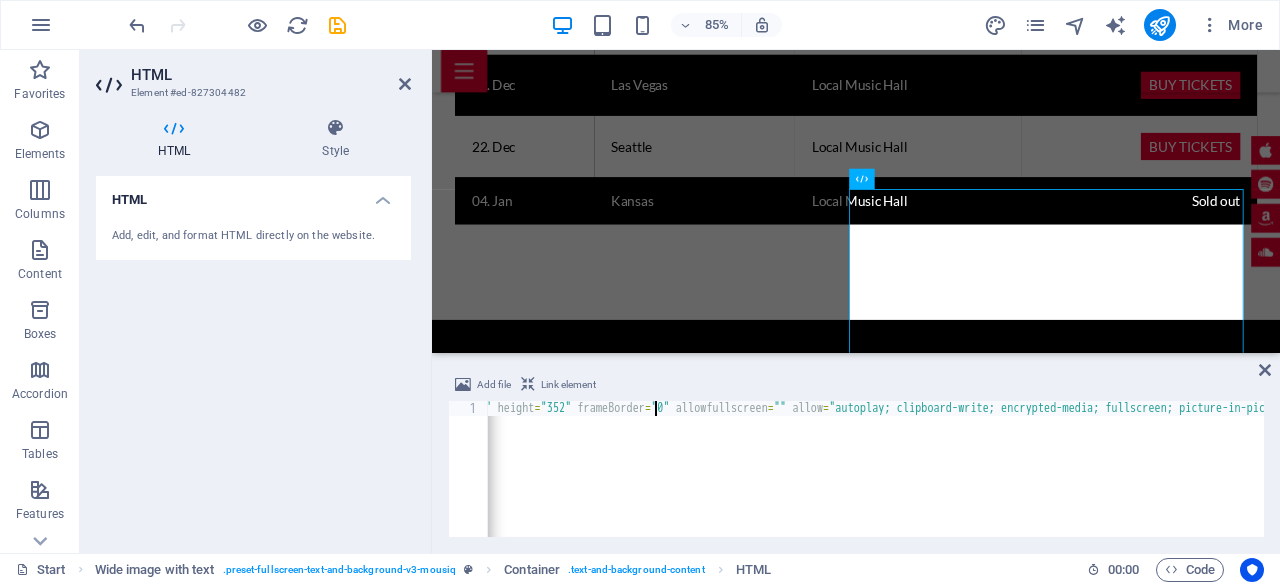click on "< iframe   data-testid = "embed-iframe"   style = "border-radius:12px"   src = "https://open.spotify.com/embed/track/0H872IctrSHYKonDZRgVDT?utm_source=generator"   width = "100%"   height = "352"   frameBorder = "0"   allowfullscreen = ""   allow = "autoplay; clipboard-write; encrypted-media; fullscreen; picture-in-picture"   loading = "lazy" > </ iframe >" at bounding box center (571, 482) 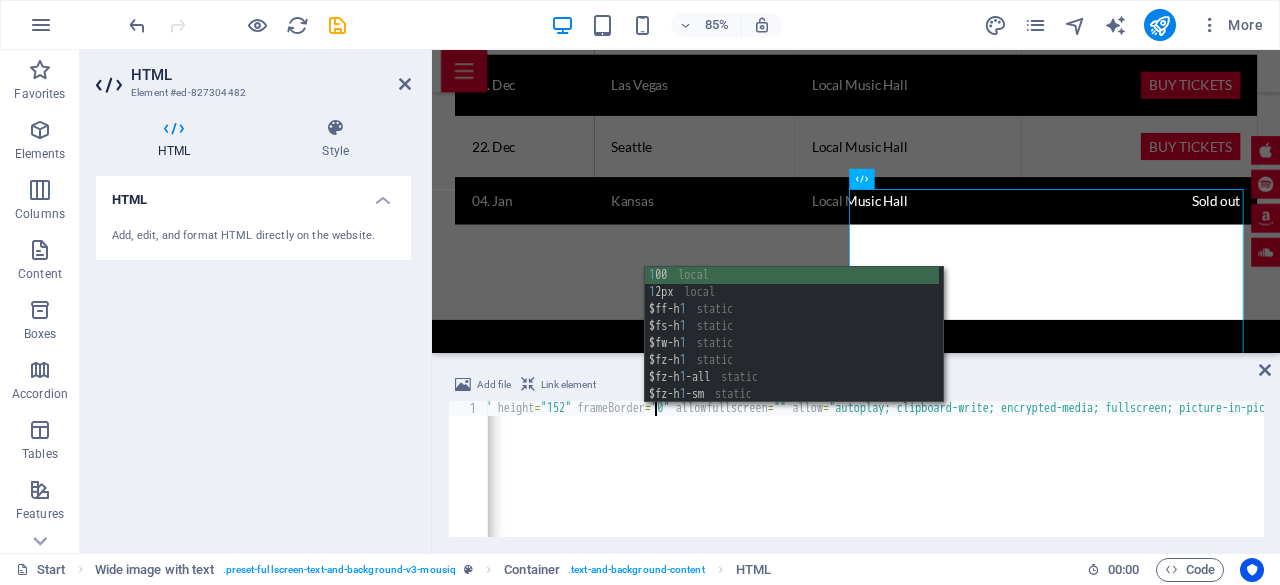 scroll, scrollTop: 0, scrollLeft: 93, axis: horizontal 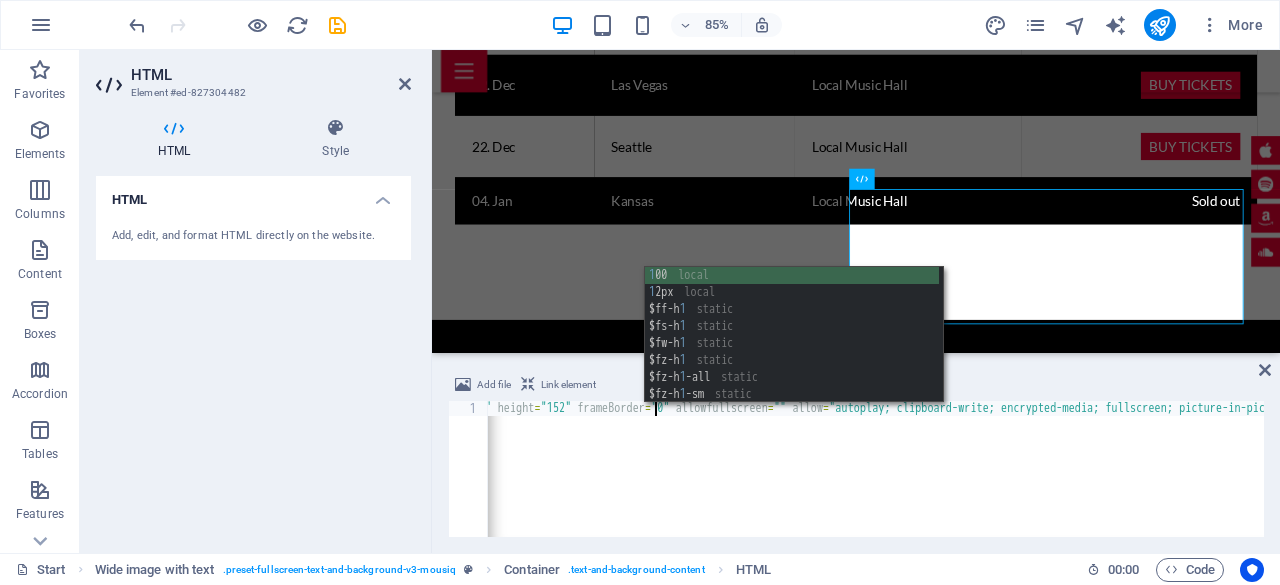 click on "< iframe   data-testid = "embed-iframe"   style = "border-radius:12px"   src = "https://open.spotify.com/embed/track/0H872IctrSHYKonDZRgVDT?utm_source=generator"   width = "100%"   height = "152"   frameBorder = "0"   allowfullscreen = ""   allow = "autoplay; clipboard-write; encrypted-media; fullscreen; picture-in-picture"   loading = "lazy" > </ iframe >" at bounding box center (571, 482) 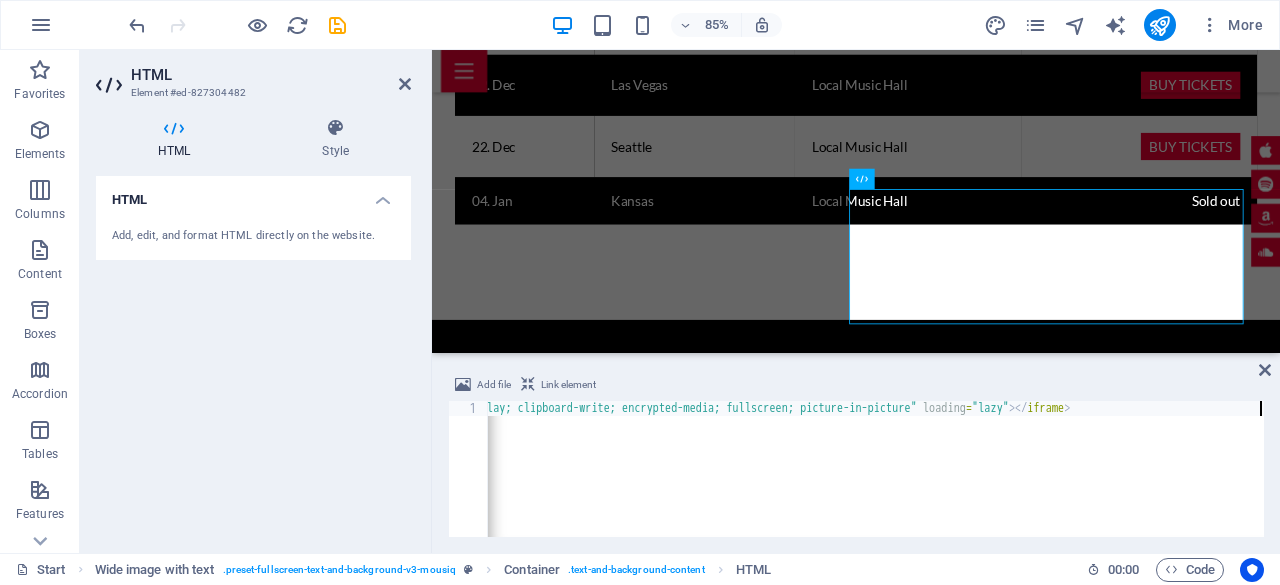 type on "<iframe data-testid="embed-iframe" style="border-radius:12px" src="https://open.spotify.com/embed/track/0H872IctrSHYKonDZRgVDT?utm_source=generator" width="100%" height="152" frameBorder="0" allowfullscreen="" allow="autoplay; clipboard-write; encrypted-media; fullscreen; picture-in-picture" loading="lazy"></iframe>" 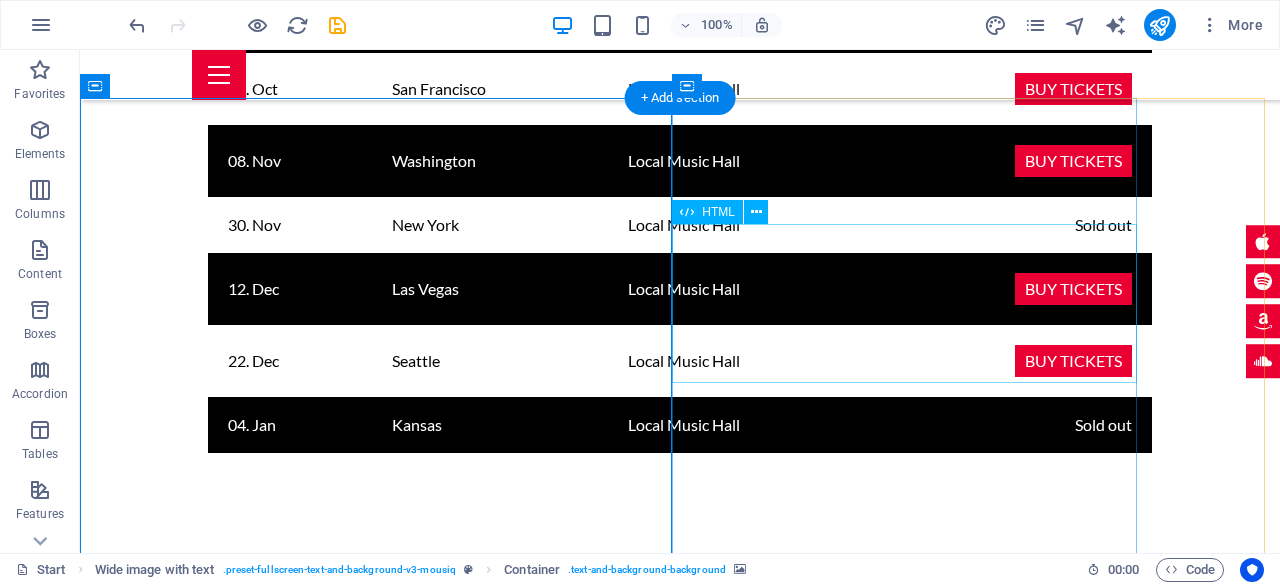 scroll, scrollTop: 3240, scrollLeft: 0, axis: vertical 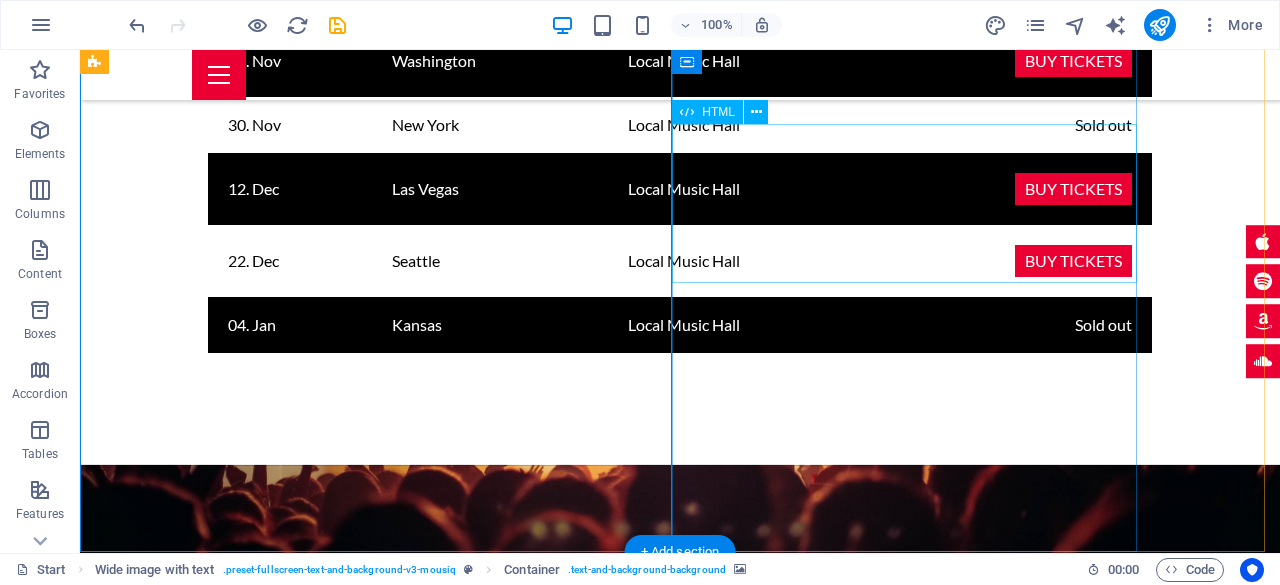 click on "</iframe" at bounding box center (616, 2808) 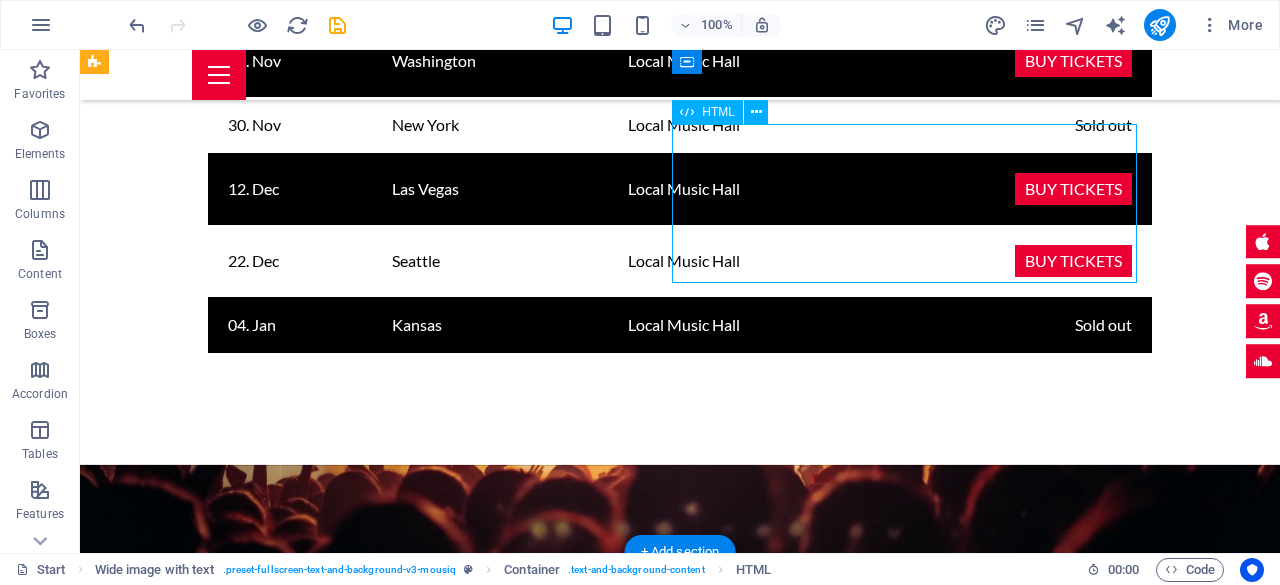 click on "</iframe" at bounding box center (616, 2808) 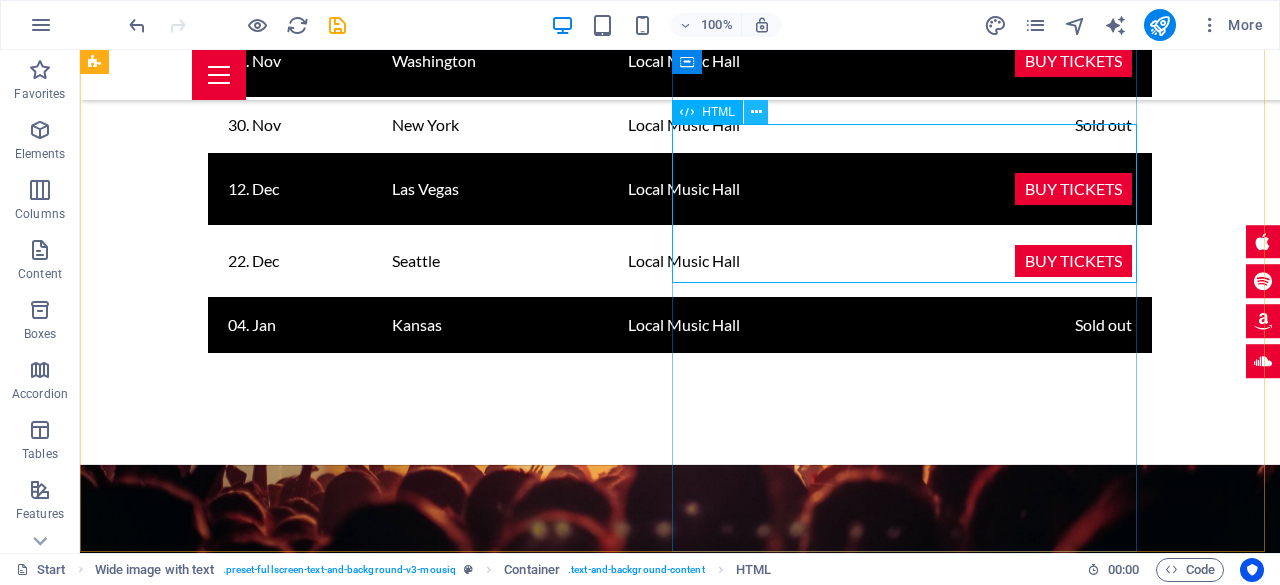 click at bounding box center [756, 112] 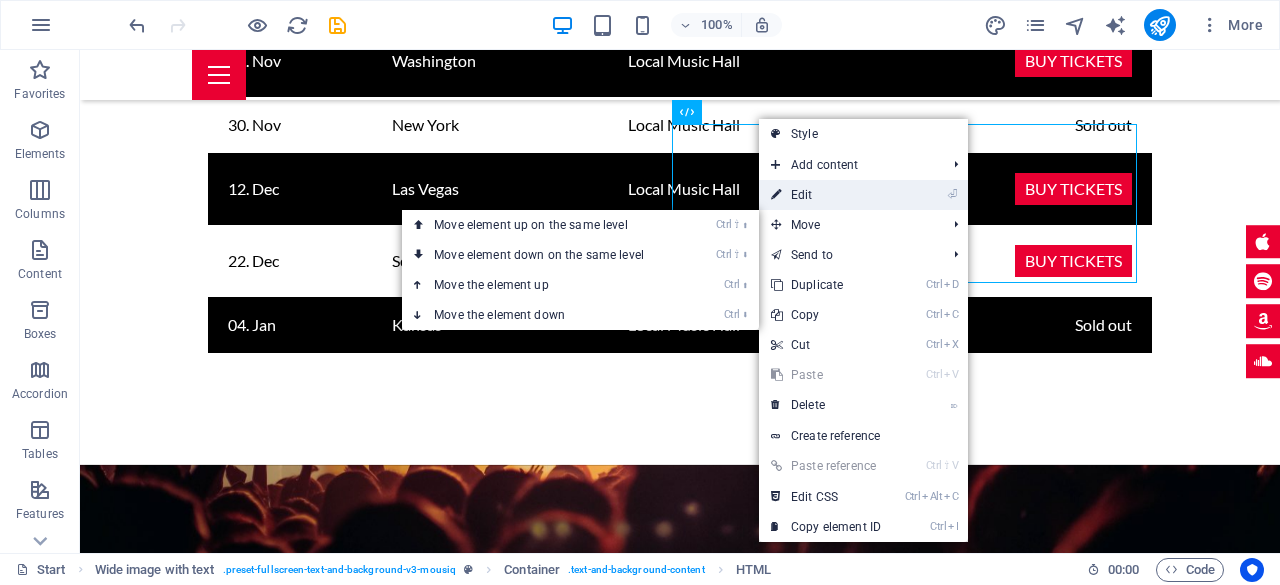click on "⏎  Edit" at bounding box center [826, 195] 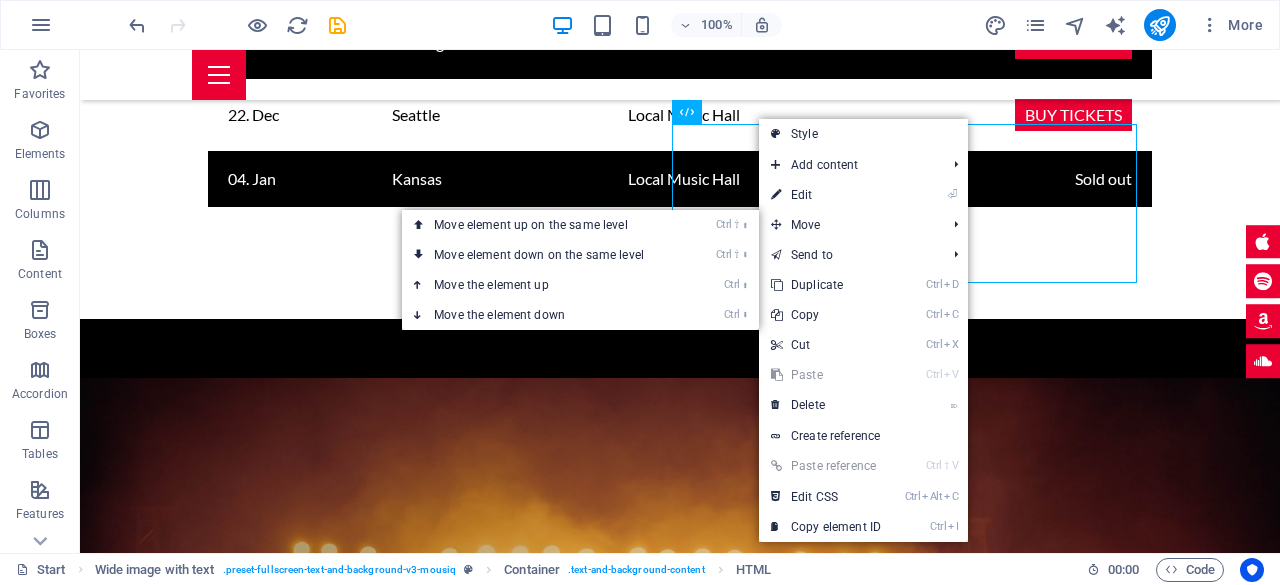 scroll, scrollTop: 3004, scrollLeft: 0, axis: vertical 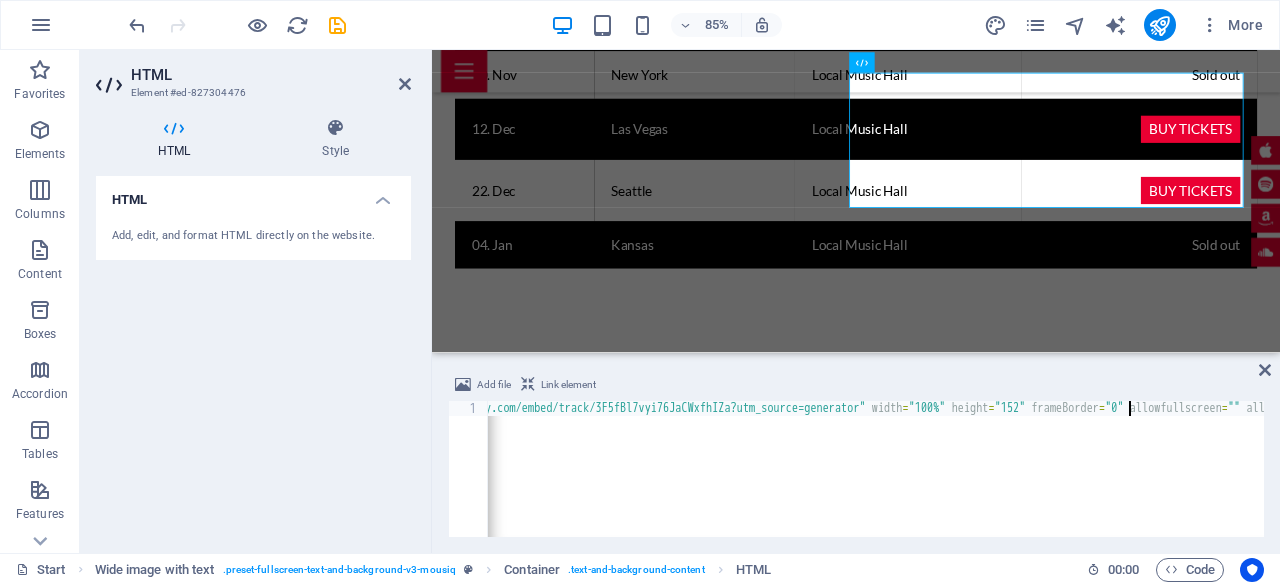 click on "< iframe   data-testid = "embed-iframe"   style = "border-radius:12px"   src = "https://open.spotify.com/embed/track/3F5fBl7vyi76JaCWxfhIZa?utm_source=generator"   width = "100%"   height = "152"   frameBorder = "0"   allowfullscreen = ""   allow = "autoplay; clipboard-write; encrypted-media; fullscreen; picture-in-picture"   loading = "lazy" > </ iframe" at bounding box center [1021, 482] 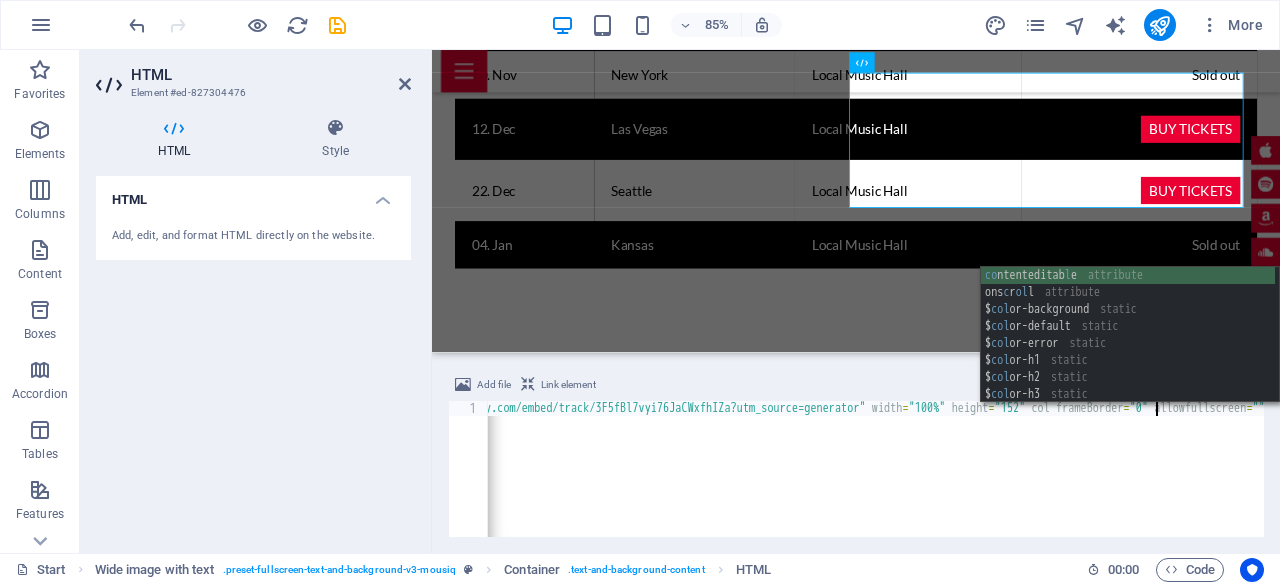 scroll, scrollTop: 0, scrollLeft: 98, axis: horizontal 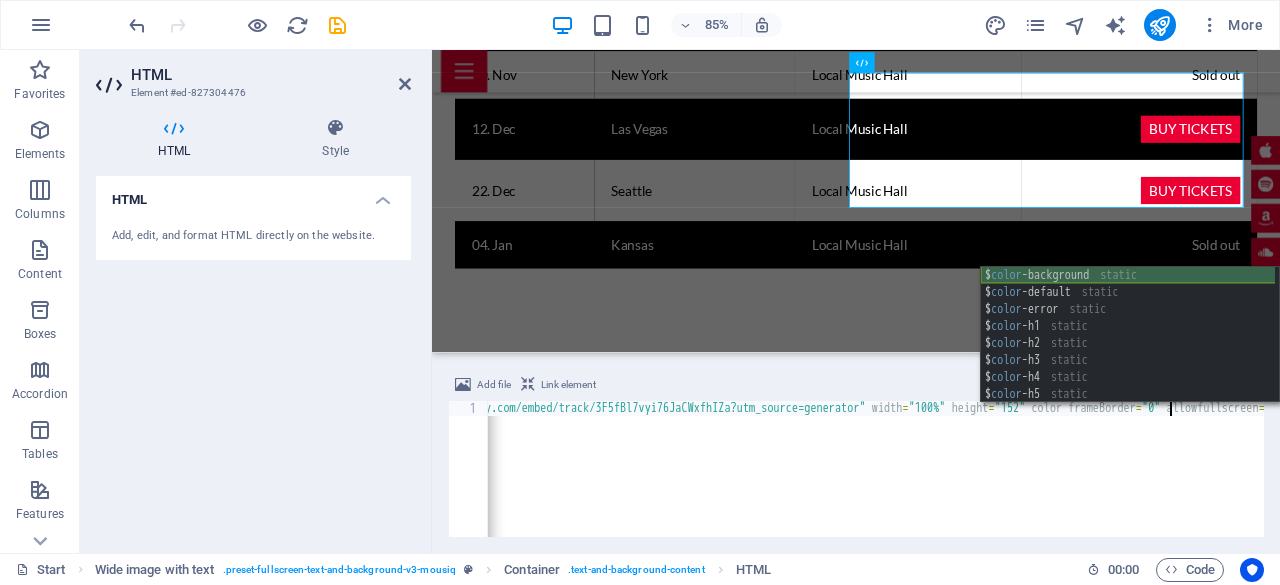 click on "$ color -background static $ color -default static $ color -error static $ color -h1 static $ color -h2 static $ color -h3 static $ color -h4 static $ color -h5 static $ color -h6 static" at bounding box center [1128, 352] 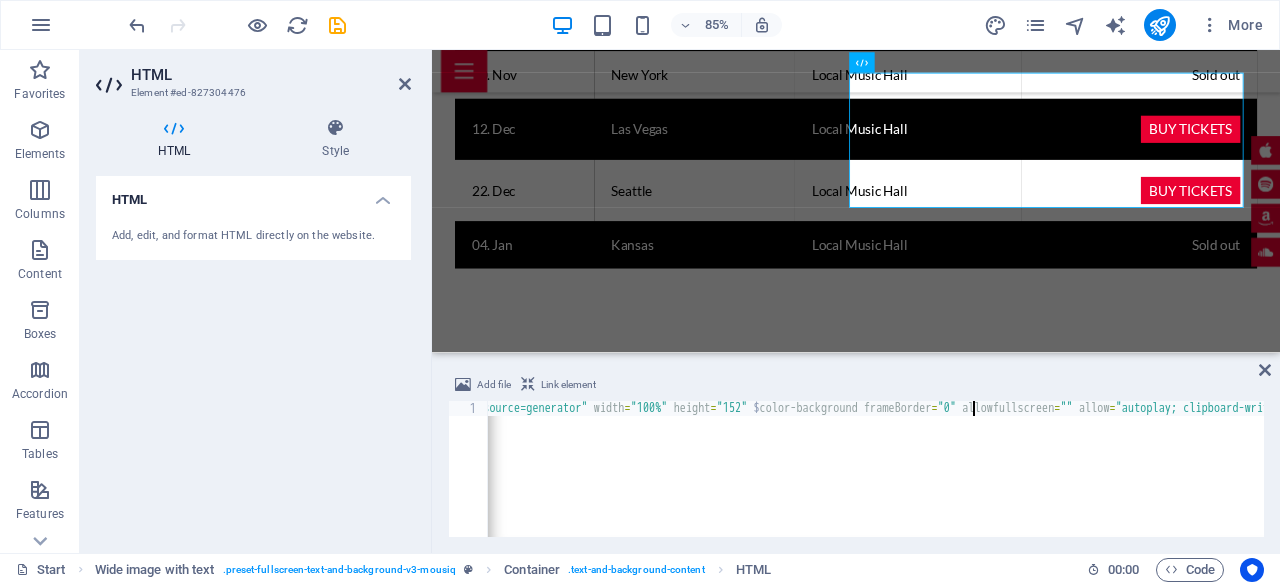 scroll, scrollTop: 0, scrollLeft: 813, axis: horizontal 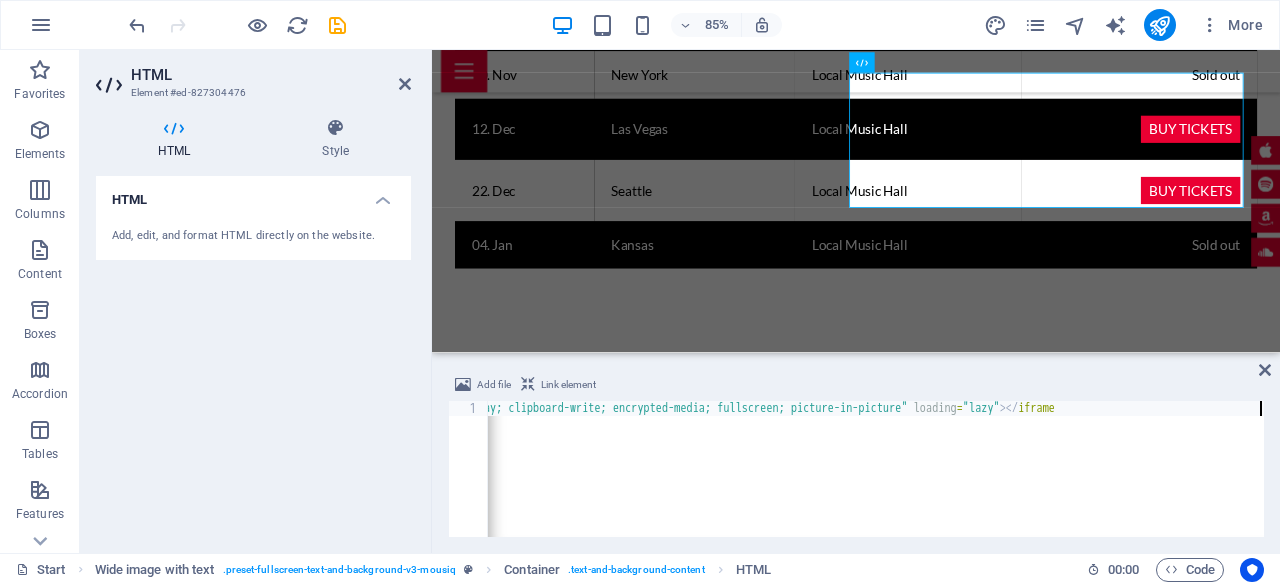 click on "< iframe   data-testid = "embed-iframe"   style = "border-radius:12px"   src = "https://open.spotify.com/embed/track/3F5fBl7vyi76JaCWxfhIZa?utm_source=generator"   width = "100%"   height = "152"   $ color-background = "$white"   frameBorder = "0"   allowfullscreen = ""   allow = "autoplay; clipboard-write; encrypted-media; fullscreen; picture-in-picture"   loading = "lazy" > </ iframe" at bounding box center [104, 482] 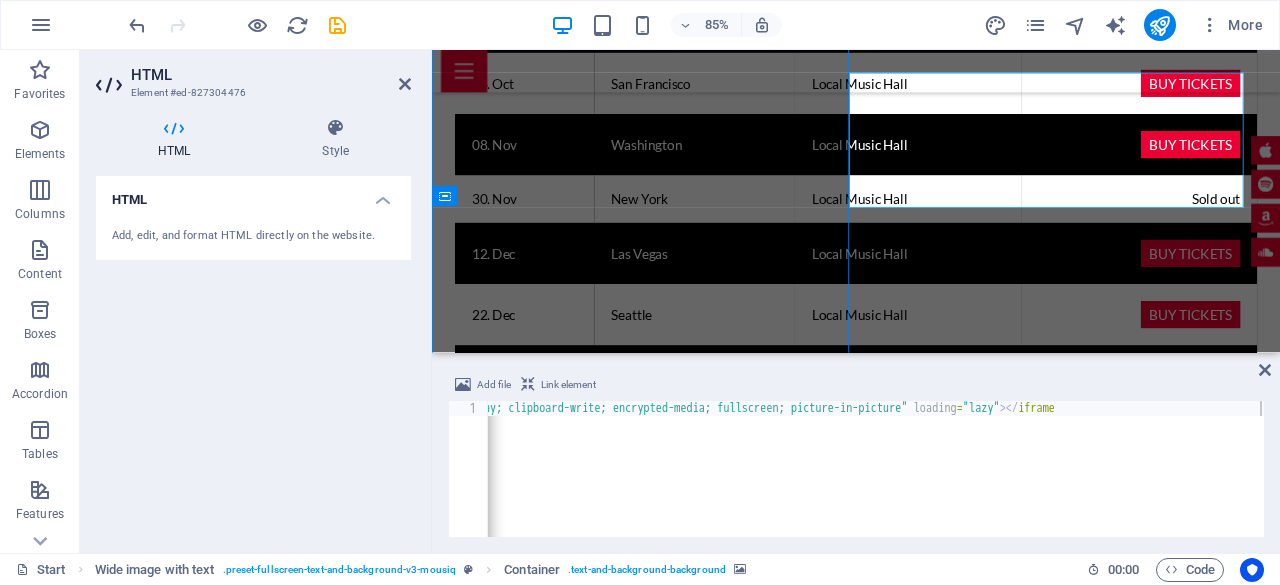 scroll, scrollTop: 3188, scrollLeft: 0, axis: vertical 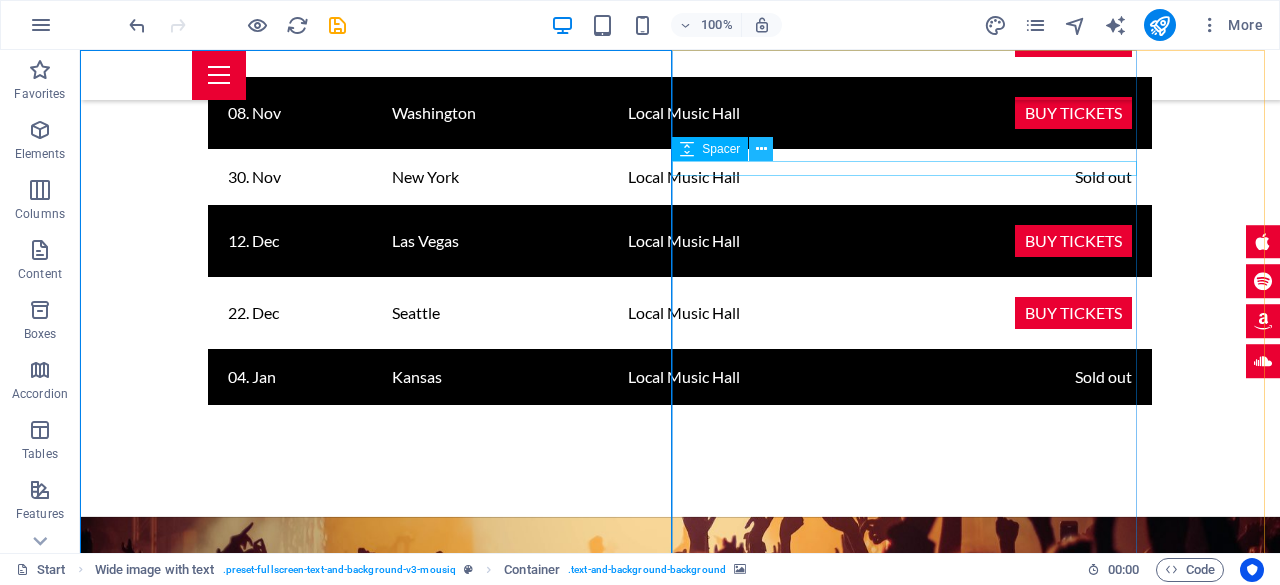 click at bounding box center [761, 149] 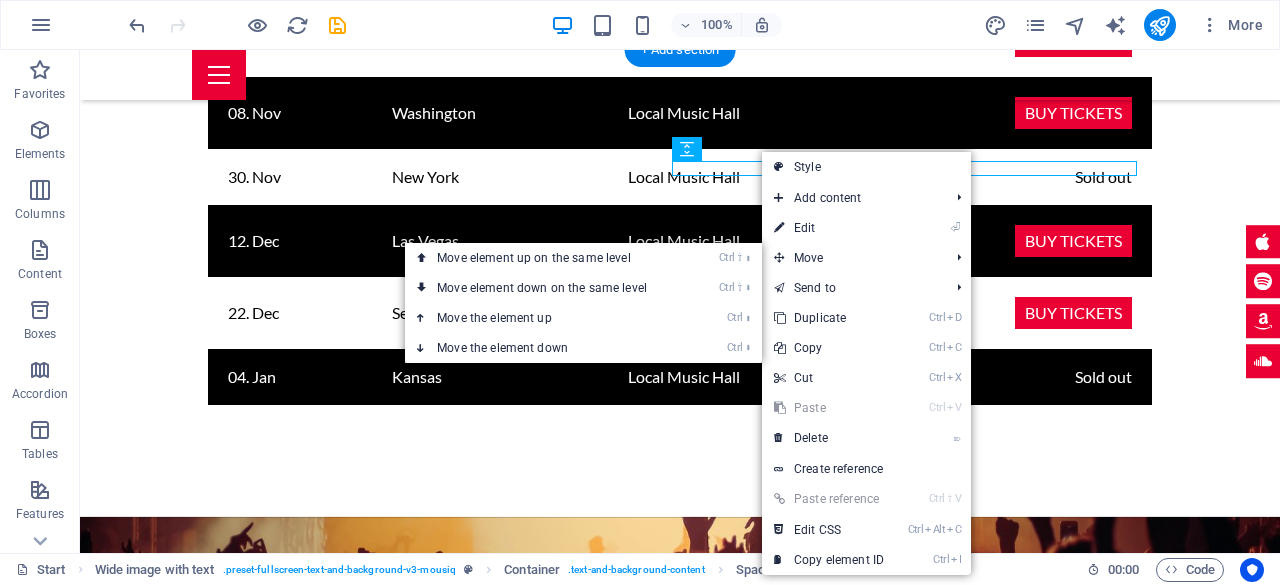 click on "Drop content here or  Add elements  Paste clipboard" at bounding box center [680, 2584] 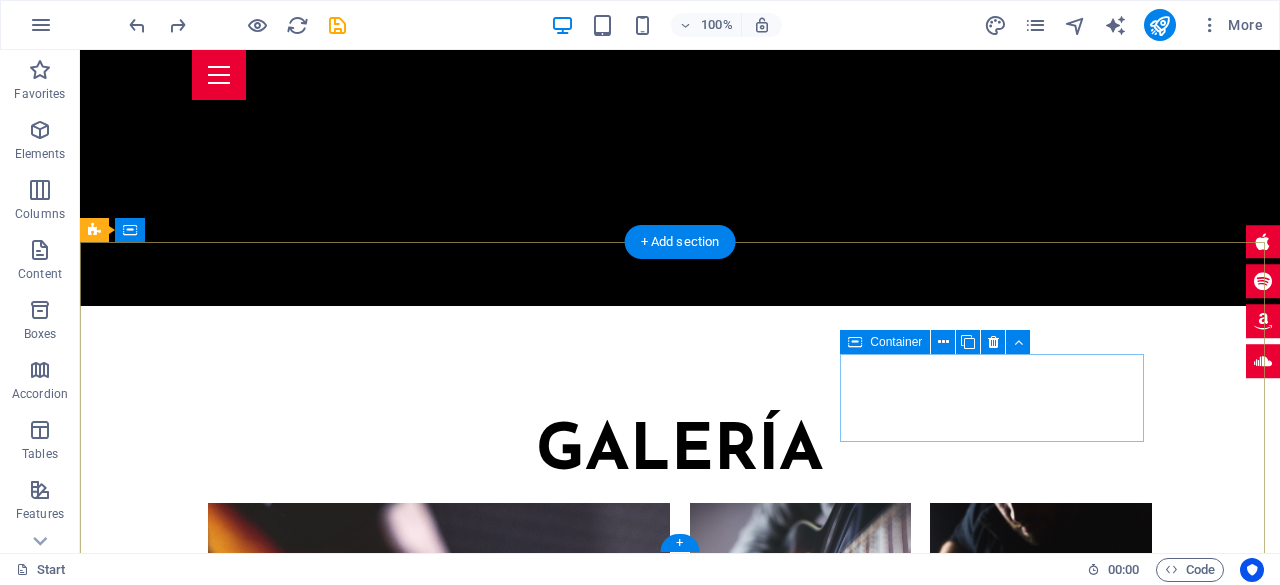scroll, scrollTop: 5490, scrollLeft: 0, axis: vertical 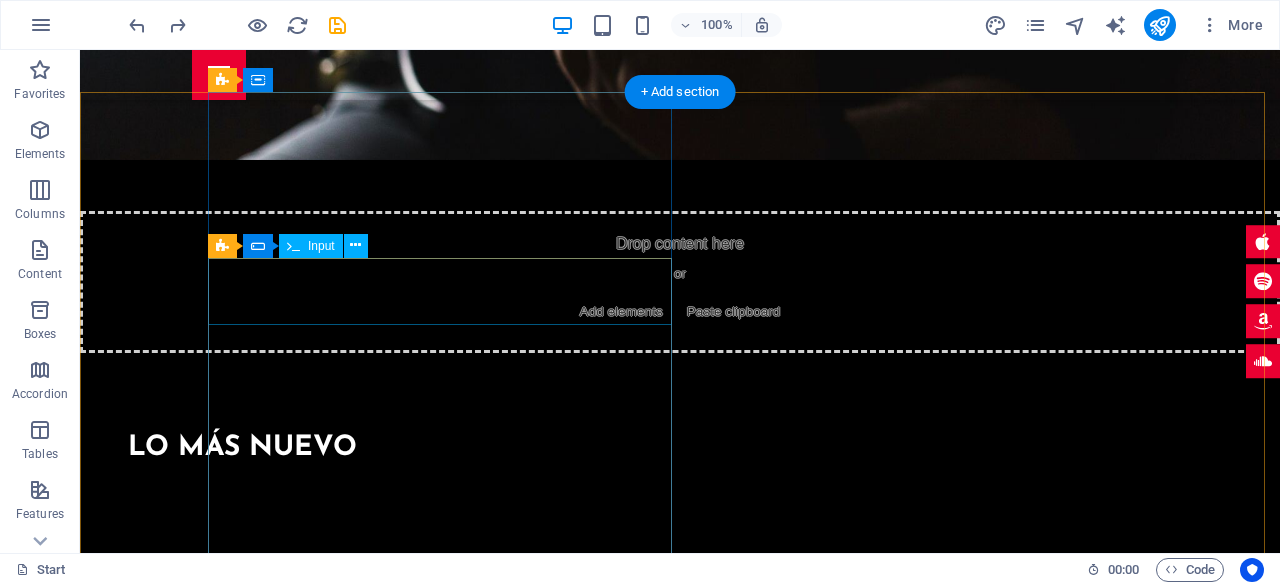 click on "Your Name" at bounding box center (744, 3430) 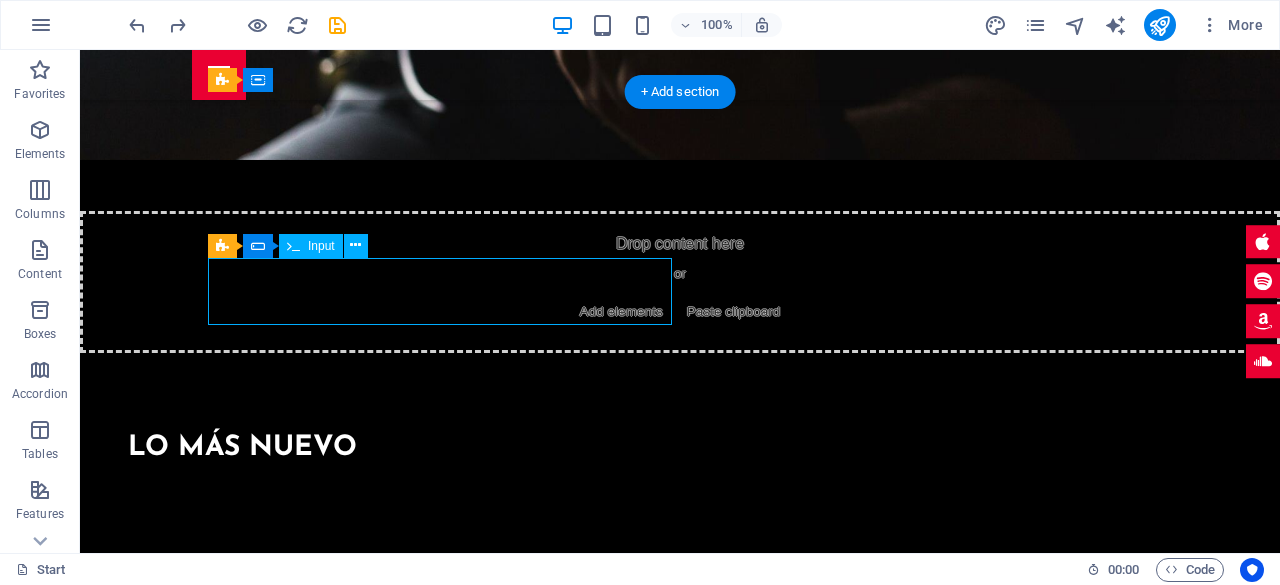 click on "Your Name" at bounding box center (744, 3430) 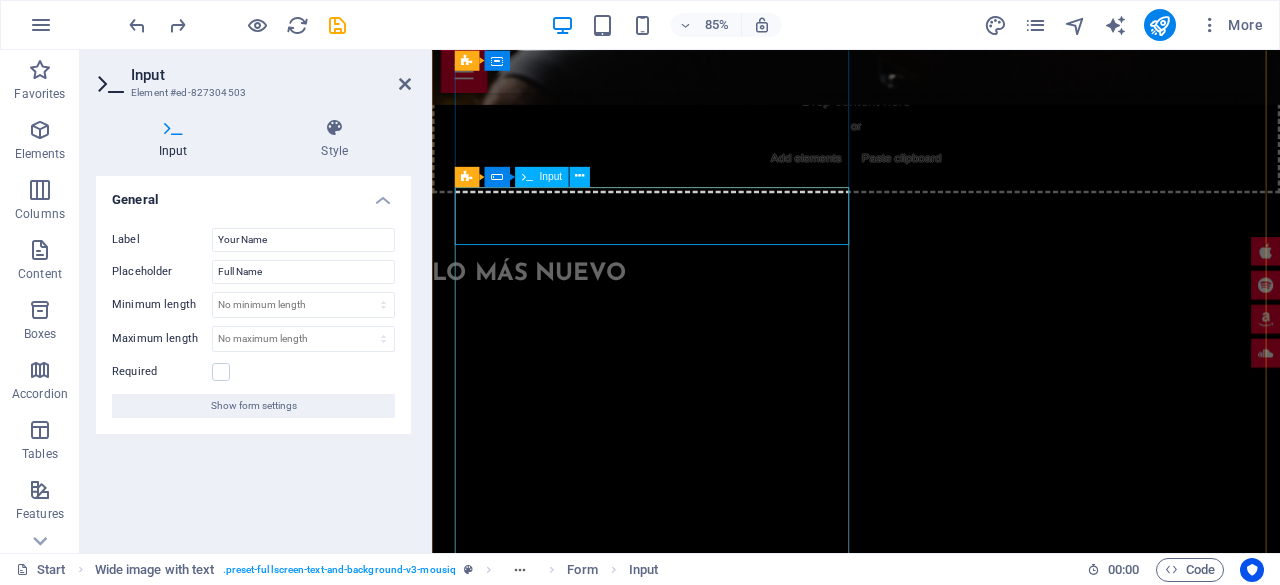 click on "Your Name" at bounding box center (652, 3295) 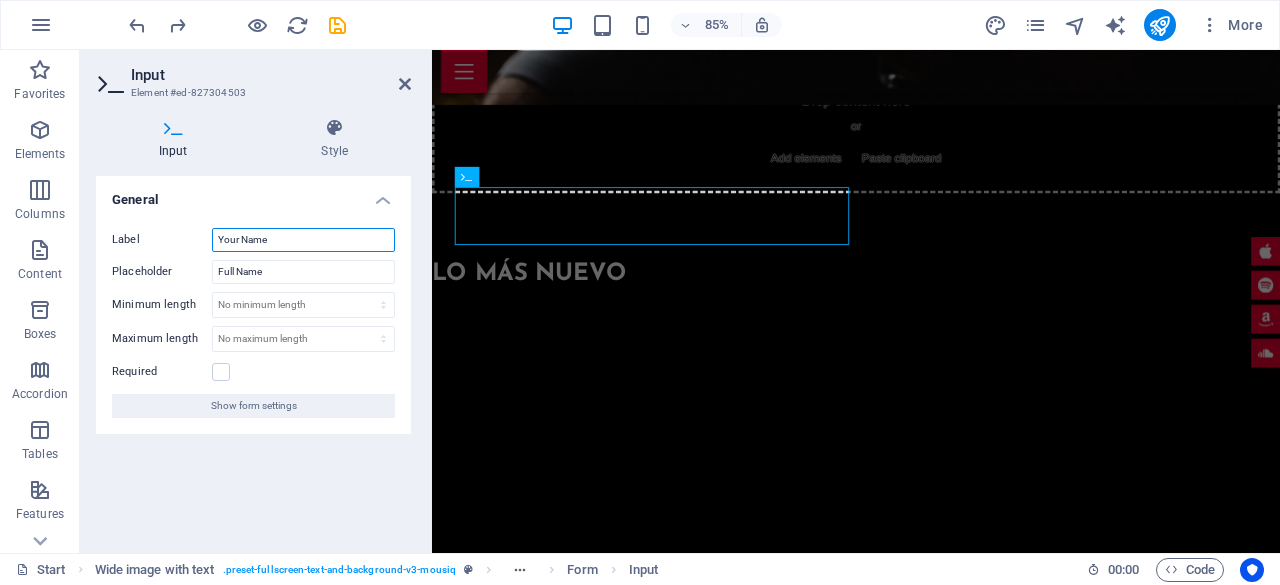 drag, startPoint x: 247, startPoint y: 241, endPoint x: 152, endPoint y: 247, distance: 95.189285 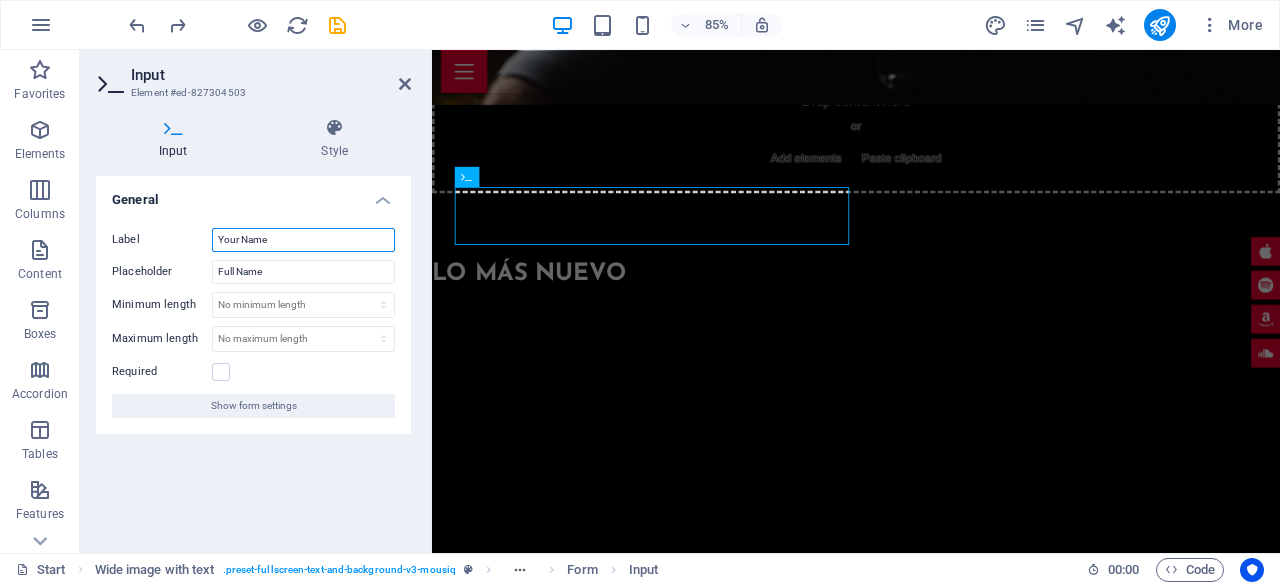 click on "Label Your Name" at bounding box center [253, 240] 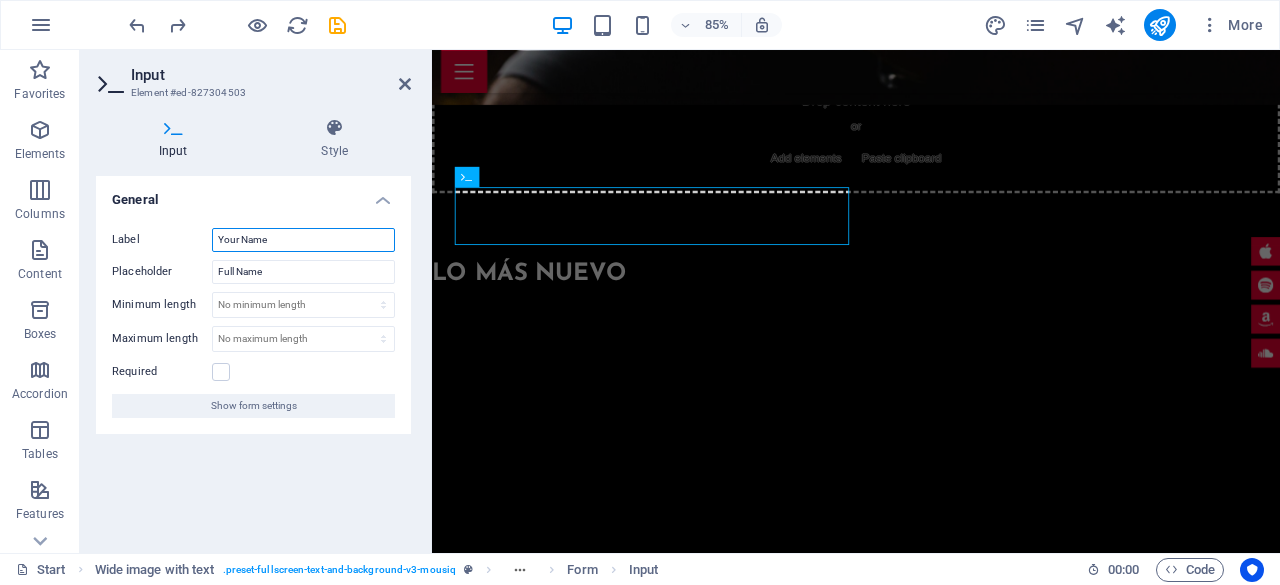 type on "n" 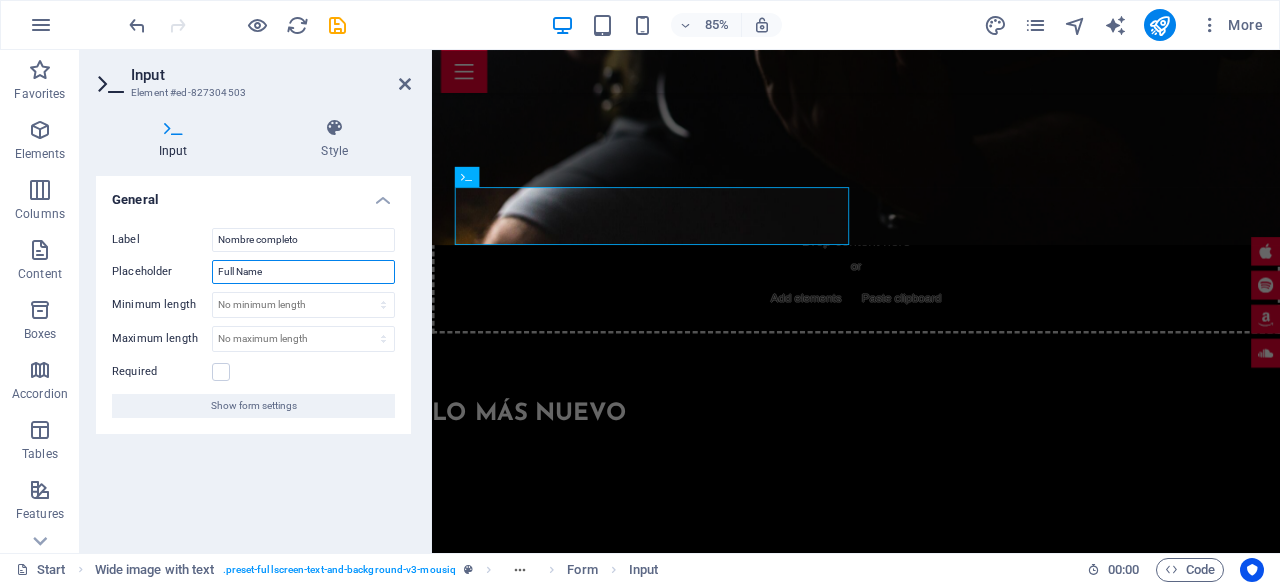 drag, startPoint x: 290, startPoint y: 270, endPoint x: 204, endPoint y: 266, distance: 86.09297 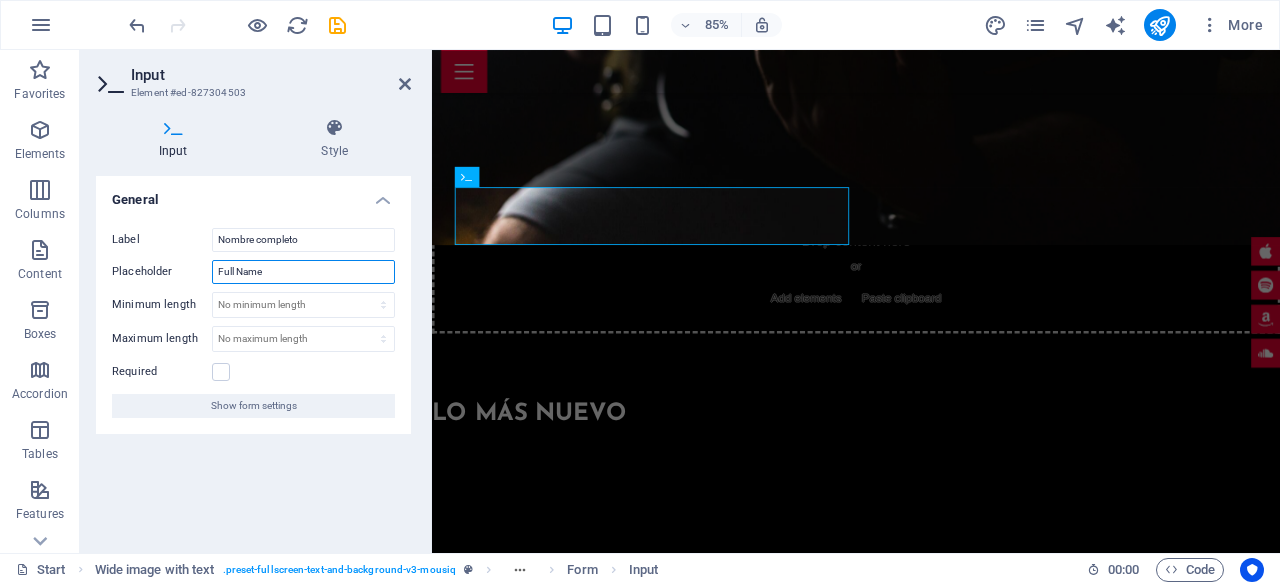click on "Placeholder [FULL NAME]" at bounding box center (253, 272) 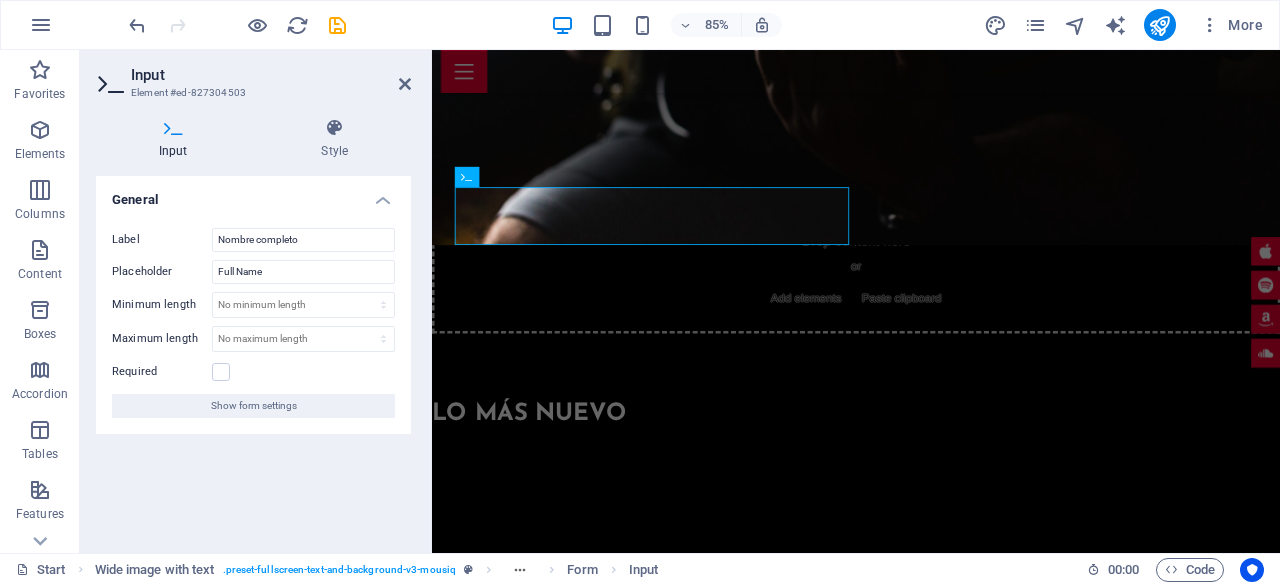 click on "Required" at bounding box center (253, 372) 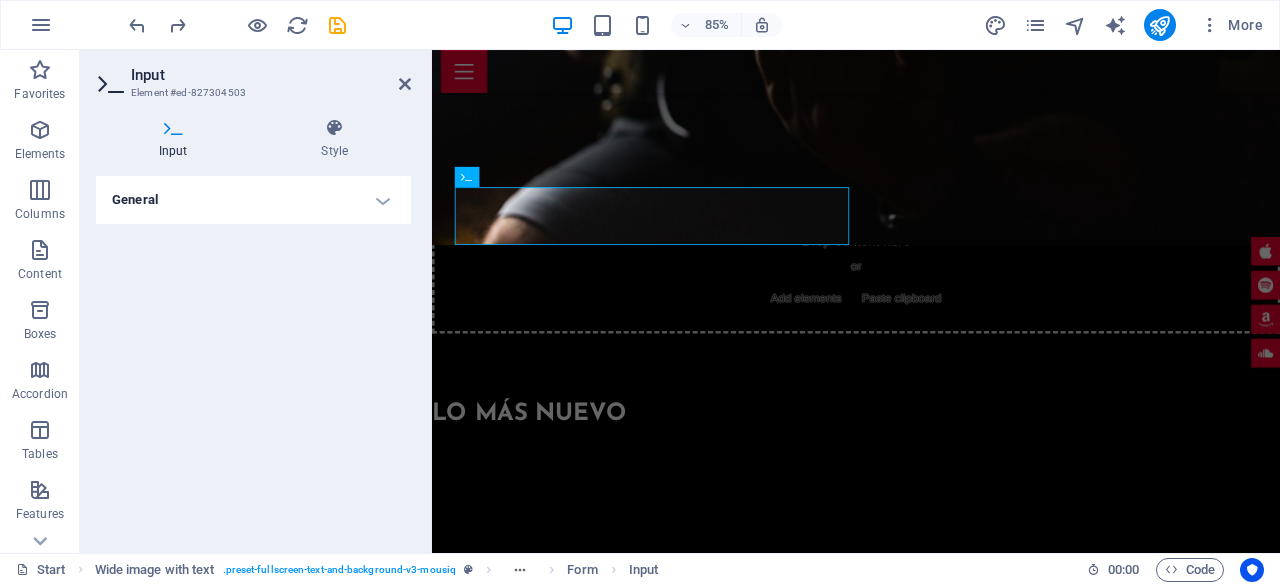 click on "General" at bounding box center [253, 200] 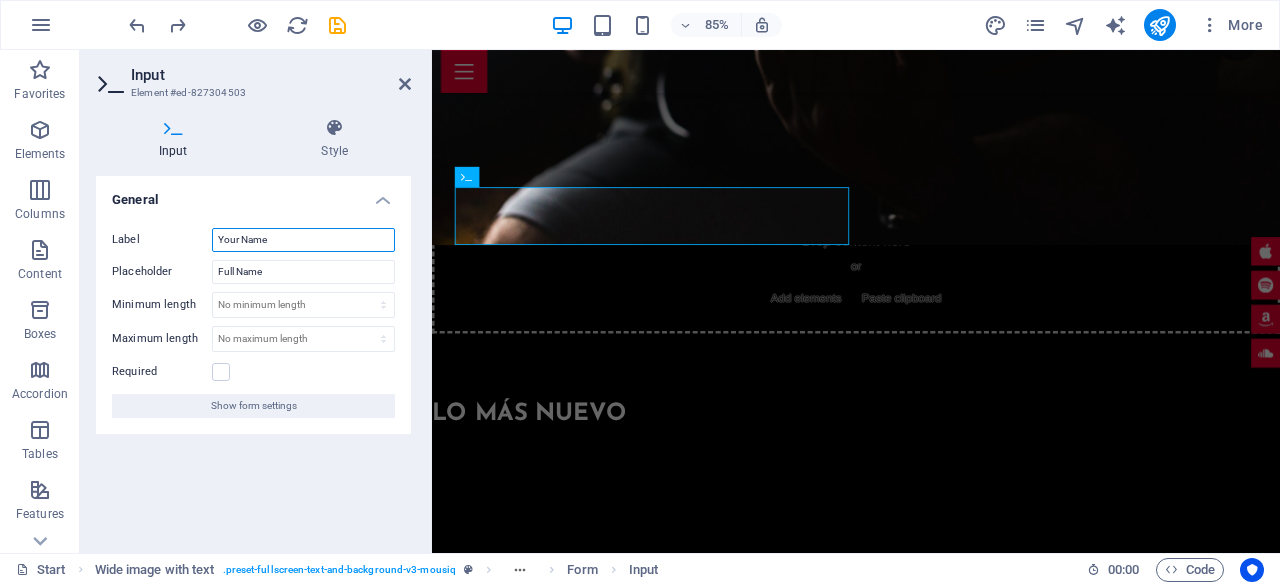 drag, startPoint x: 276, startPoint y: 240, endPoint x: 172, endPoint y: 237, distance: 104.04326 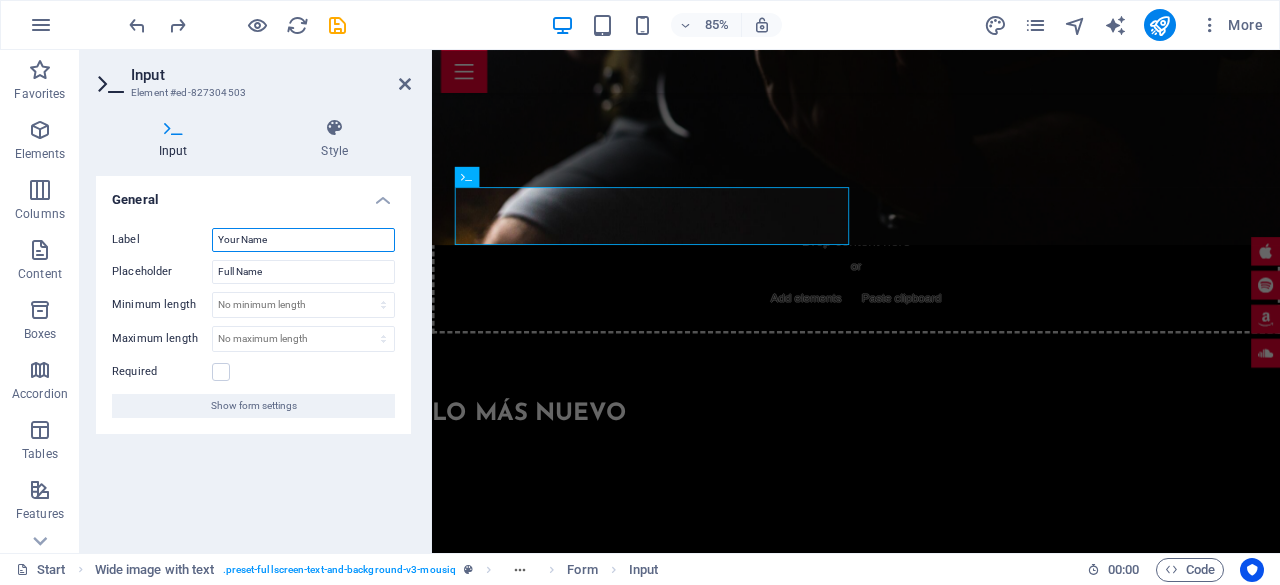 click on "Label Your Name" at bounding box center (253, 240) 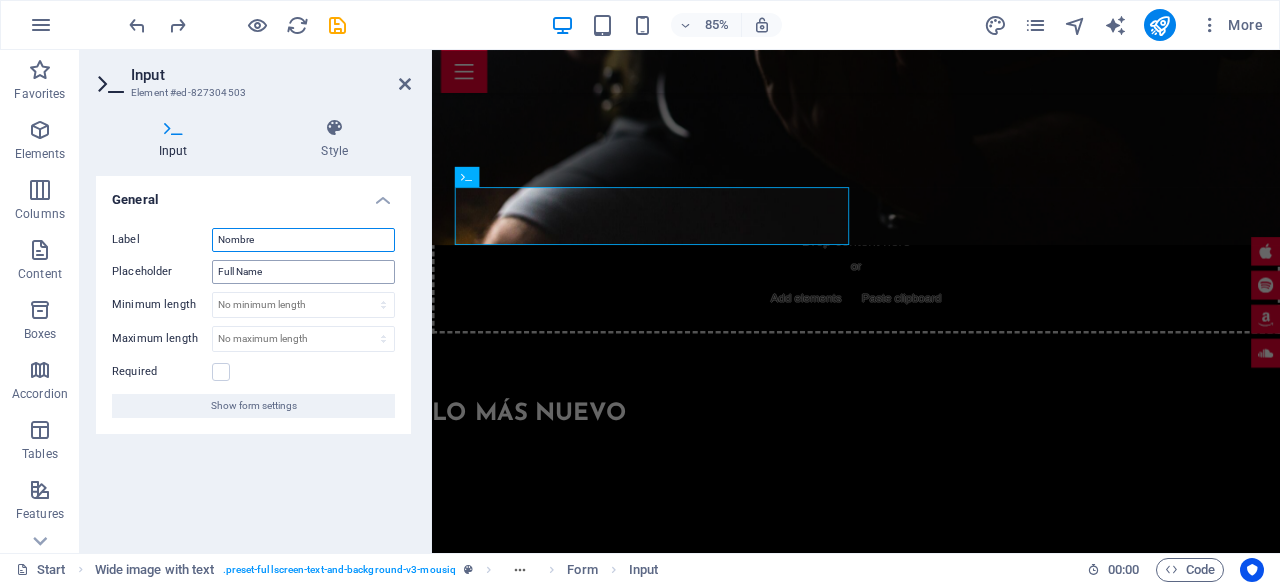 type on "Nombre" 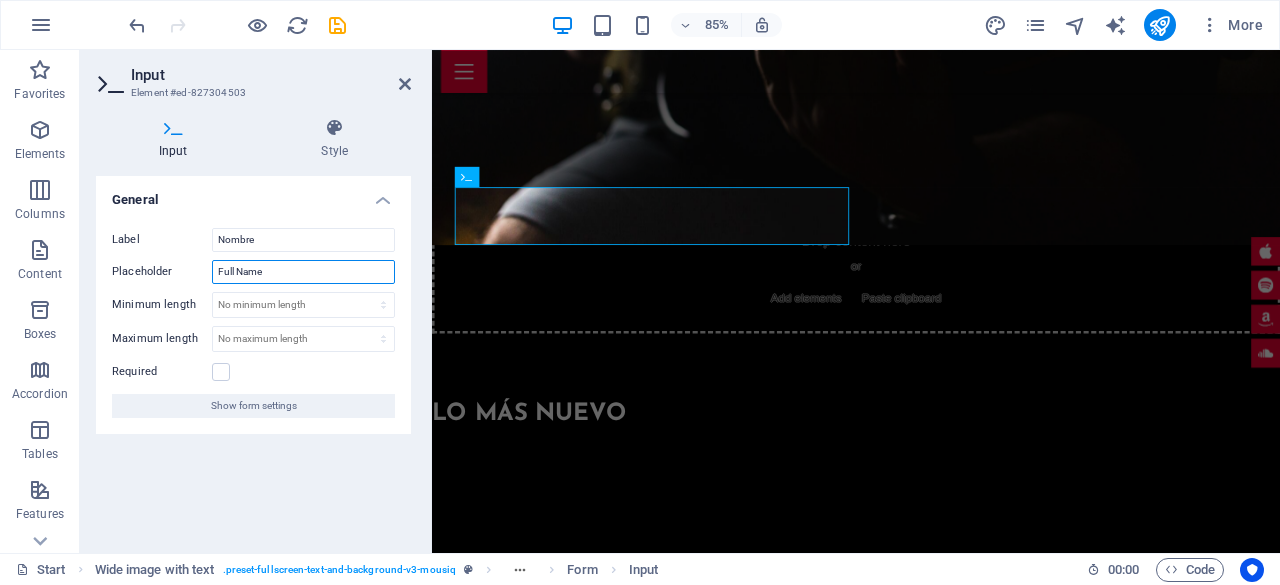 drag, startPoint x: 288, startPoint y: 269, endPoint x: 84, endPoint y: 248, distance: 205.07803 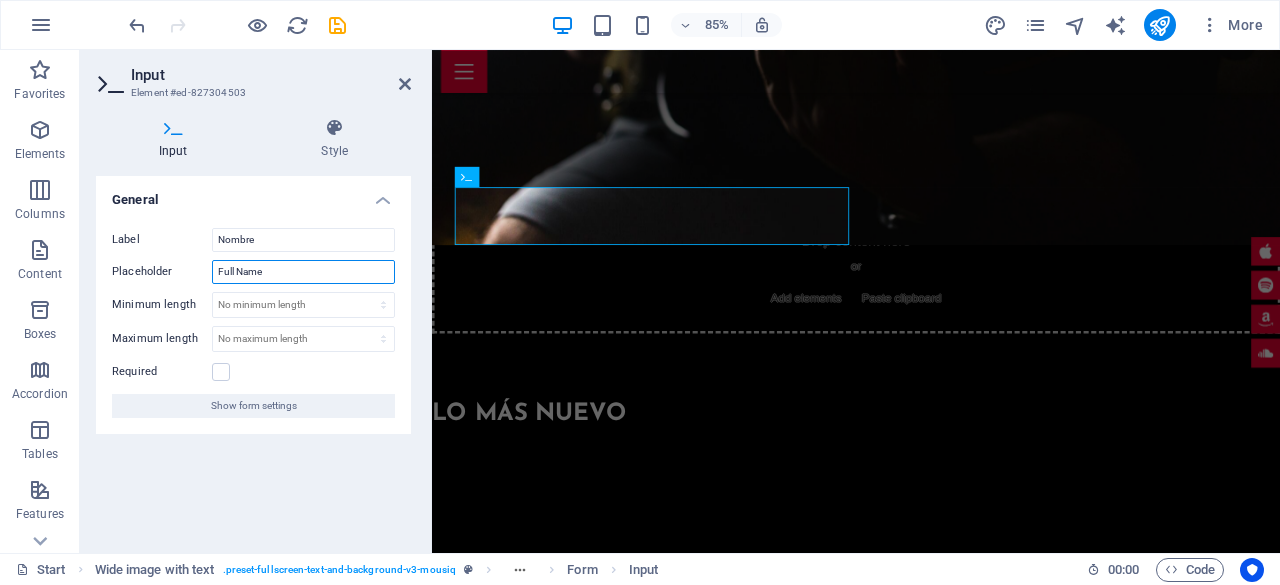click on "Input Style General Label Nombre Placeholder Full Name Minimum length No minimum length chars Maximum length No maximum length chars Required Show form settings Preset Element Layout How this element expands within the layout (Flexbox). Size Default auto px % 1/1 1/2 1/3 1/4 1/5 1/6 1/7 1/8 1/9 1/10 Grow Shrink Order Container layout Visible Visible Opacity 100 % Overflow Spacing Margin Default auto px % rem vw vh Custom Custom auto px % rem vw vh auto px % rem vw vh auto px % rem vw vh auto px % rem vw vh Padding Default px rem % vh vw Custom Custom px rem % vh vw px rem % vh vw px rem % vh vw px rem % vh vw Border Style              - Width 1 auto px rem % vh vw Custom Custom 1 auto px rem % vh vw 1 auto px rem % vh vw 1 auto px rem % vh vw 1 auto px rem % vh vw  - Color Round corners Default px rem % vh vw Custom Custom px rem % vh vw px rem % vh vw px rem % vh vw px rem % vh vw Shadow Default None Outside Inside Color X offset 0 px rem vh vw Y offset 0 px rem vh vw Blur 0 px rem % vh vw Spread 0" at bounding box center [253, 327] 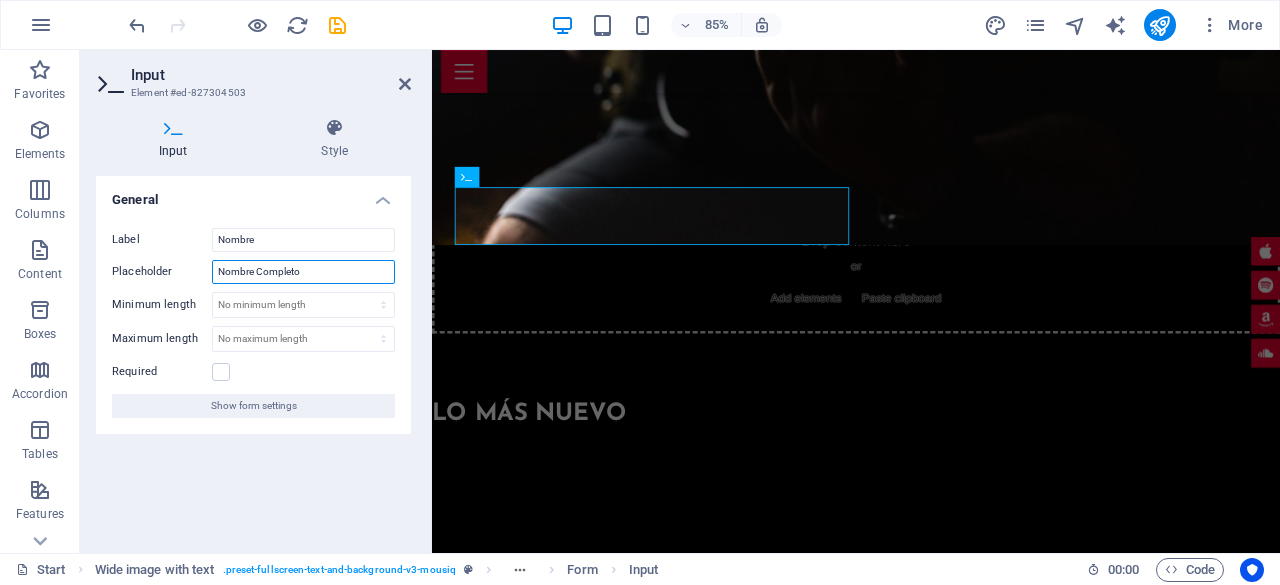 type on "Nombre Completo" 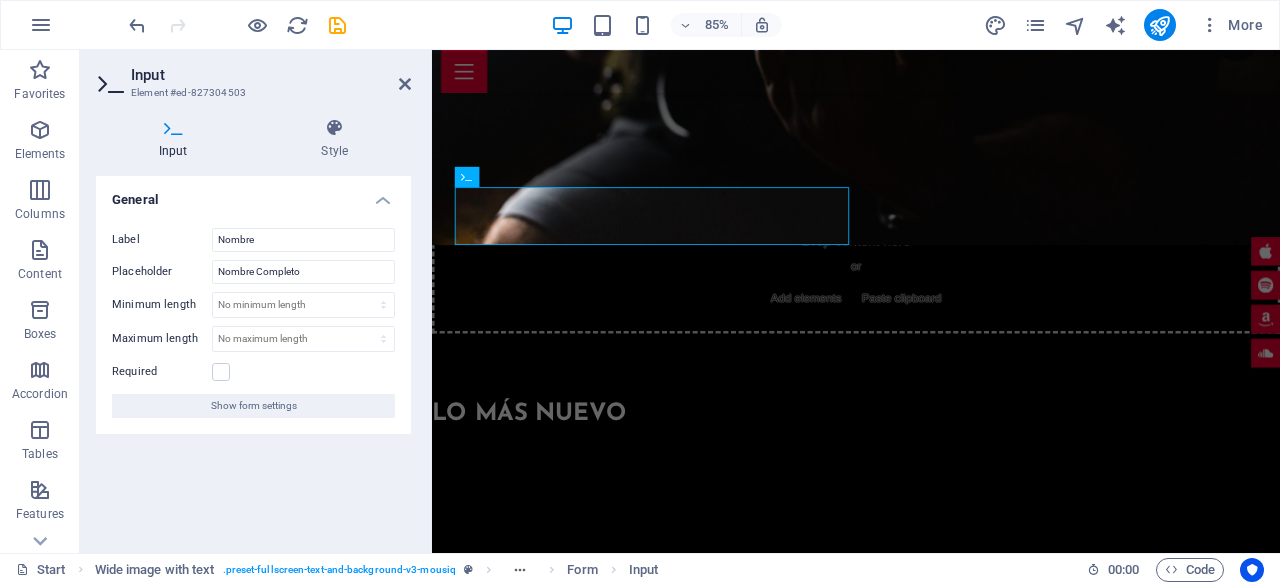 click on "General Label Nombre Placeholder Nombre Completo Minimum length No minimum length chars Maximum length No maximum length chars Required Show form settings" at bounding box center [253, 356] 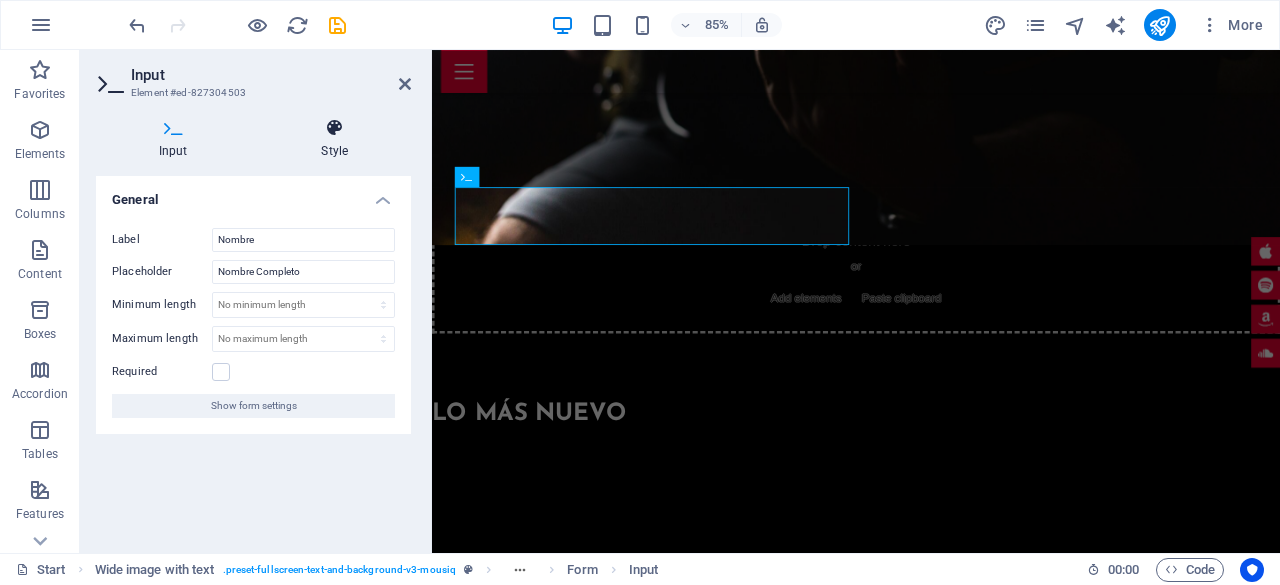 click at bounding box center (335, 128) 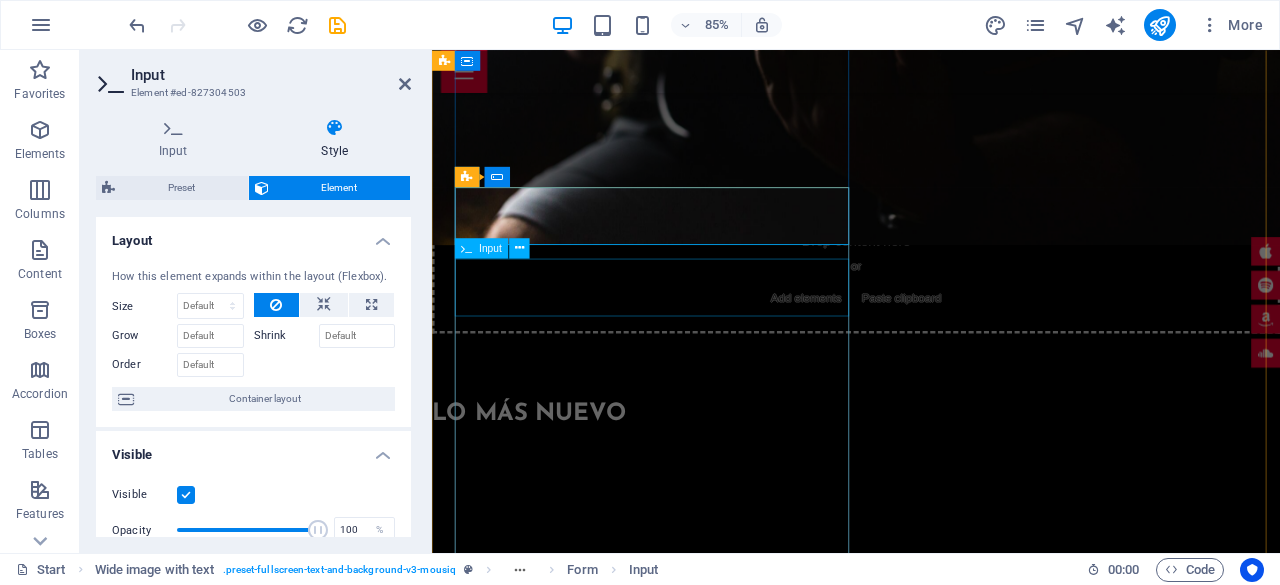 click on "Your Email" at bounding box center [944, 3594] 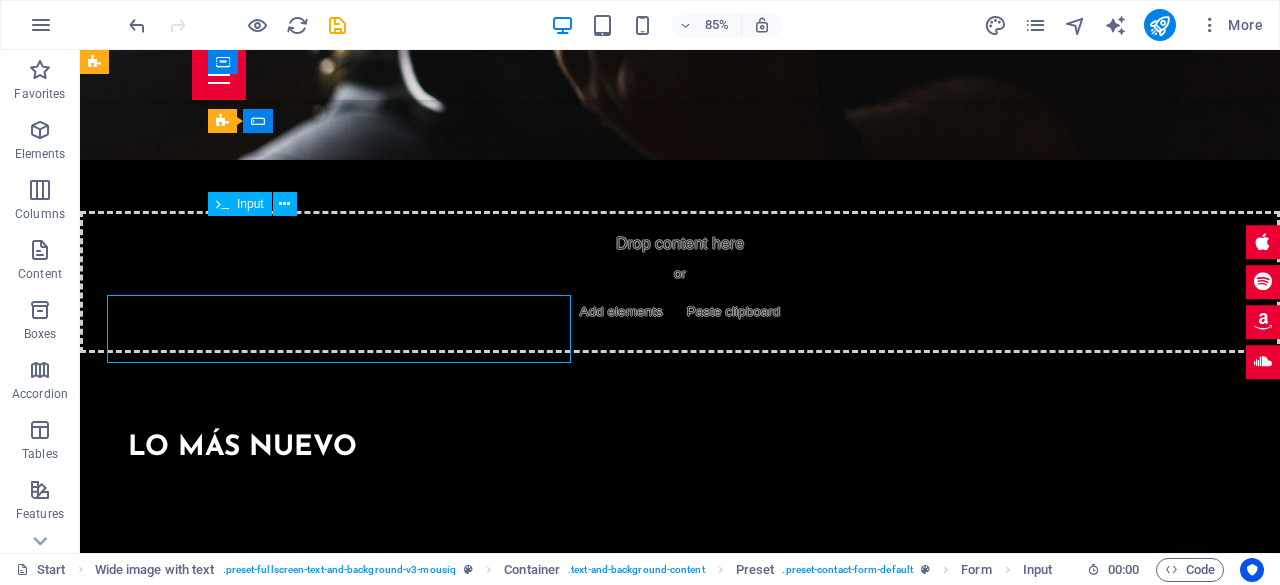 scroll, scrollTop: 5615, scrollLeft: 0, axis: vertical 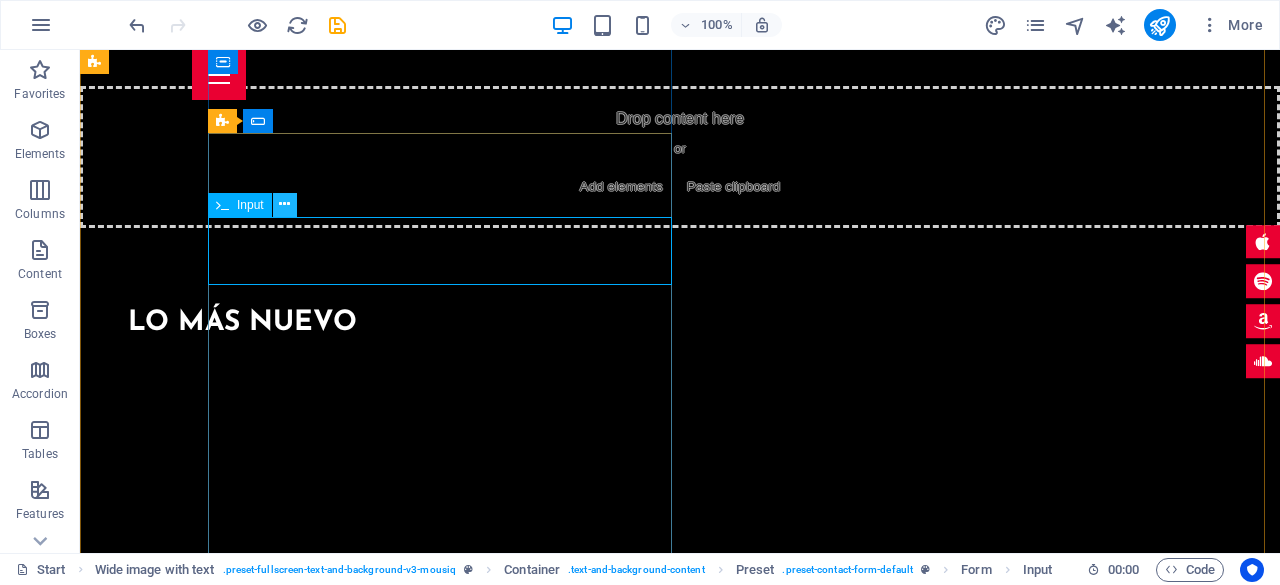 click at bounding box center (284, 204) 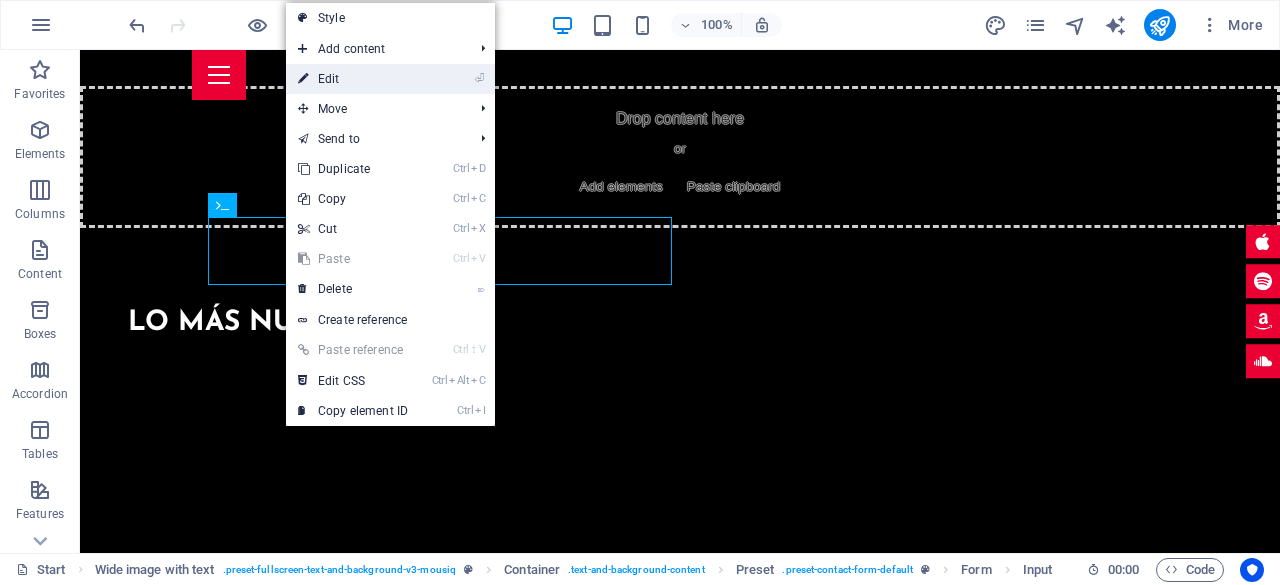 click on "⏎  Edit" at bounding box center (353, 79) 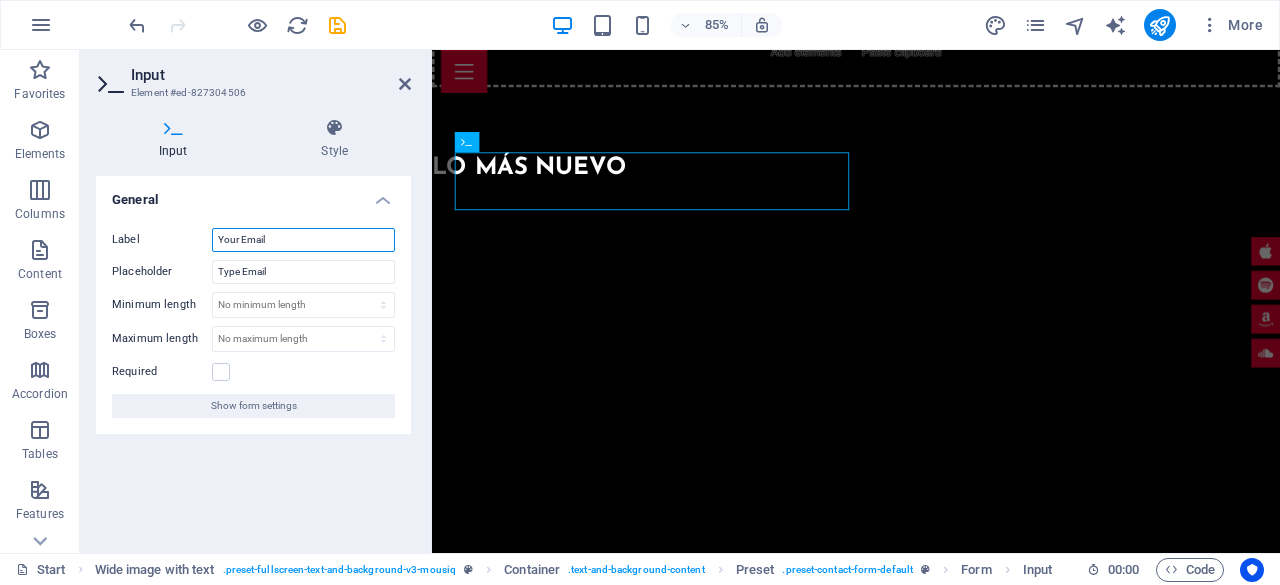 drag, startPoint x: 243, startPoint y: 239, endPoint x: 150, endPoint y: 247, distance: 93.34345 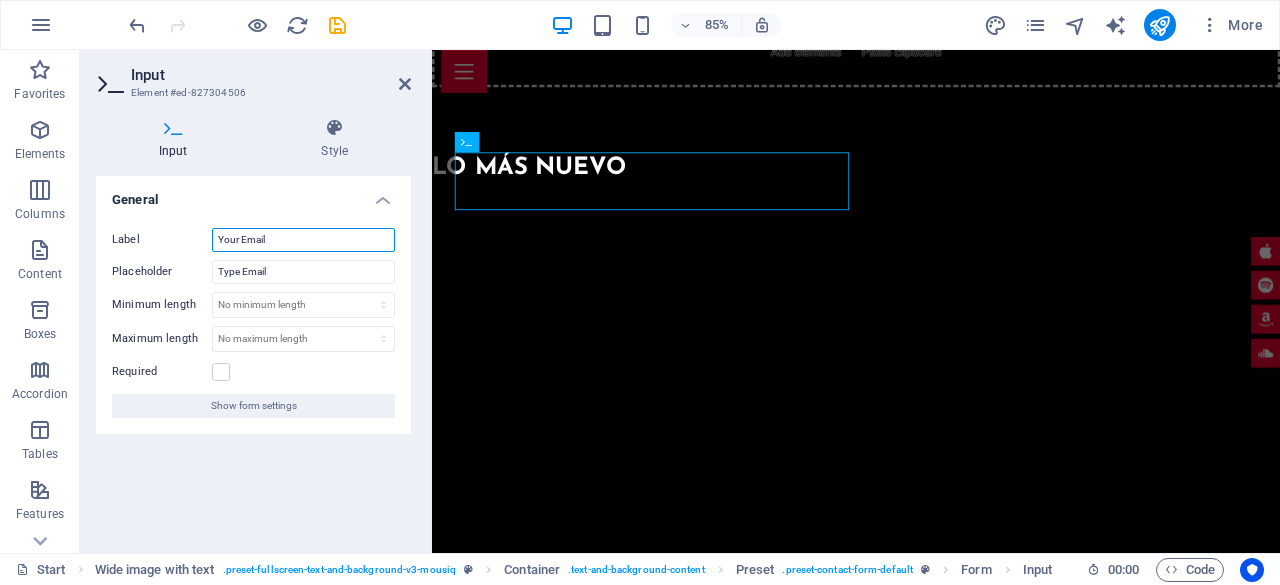 click on "Label Your Email Placeholder Type Email Minimum length No minimum length chars Maximum length No maximum length chars Required Show form settings" at bounding box center [253, 323] 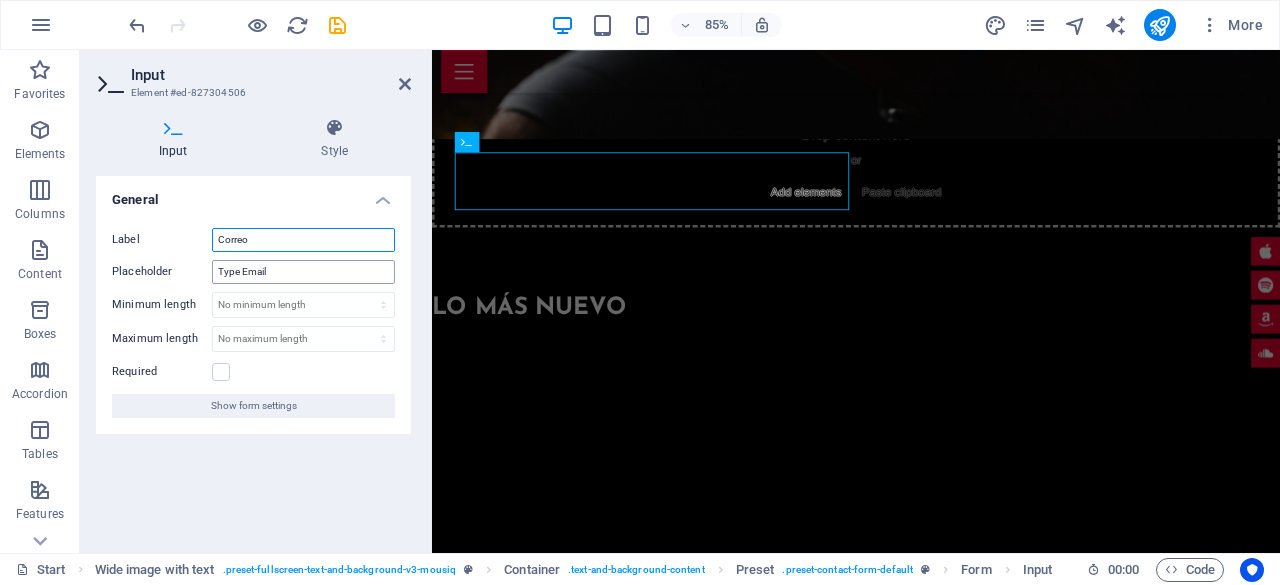 type on "Correo" 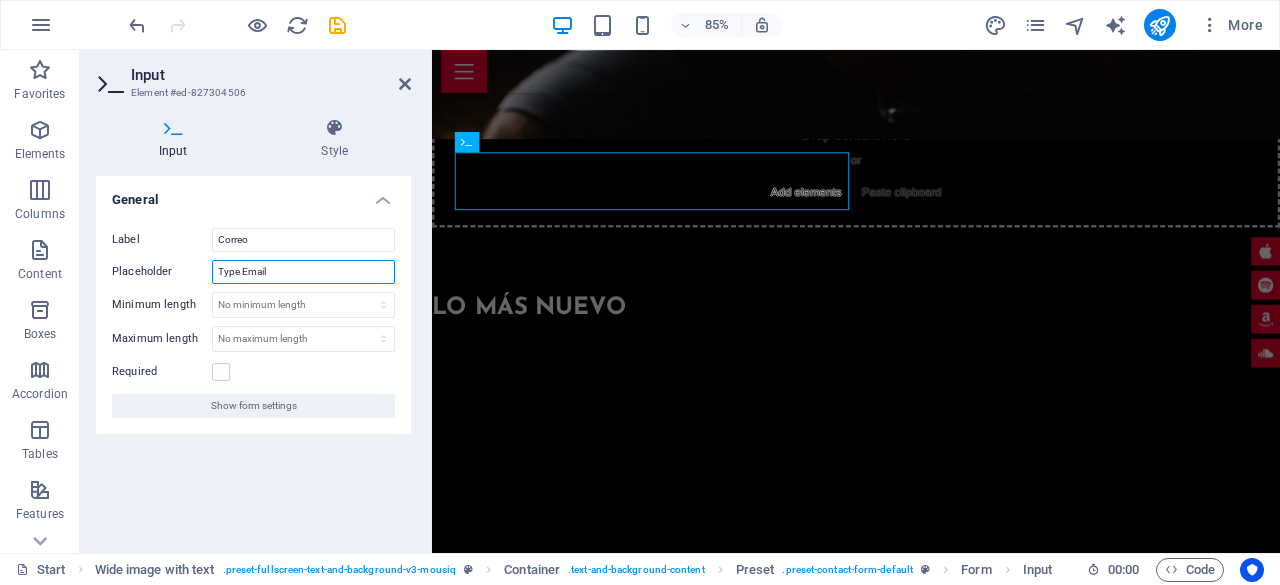 drag, startPoint x: 276, startPoint y: 278, endPoint x: 160, endPoint y: 284, distance: 116.15507 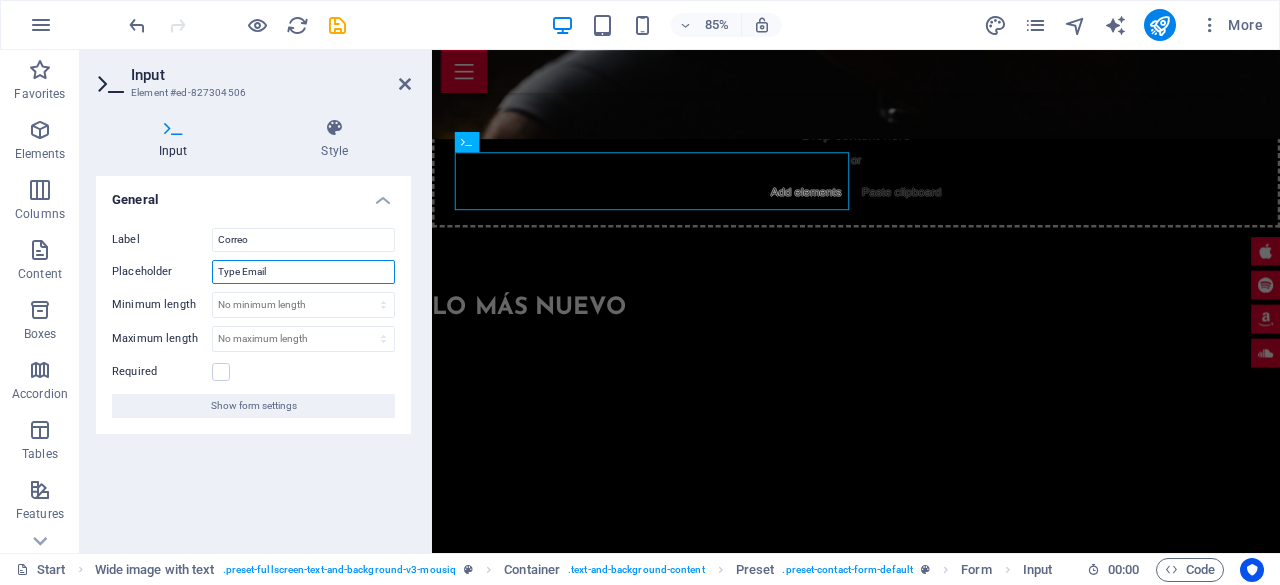 click on "Label Correo Placeholder Type Email Minimum length No minimum length chars Maximum length No maximum length chars Required Show form settings" at bounding box center (253, 323) 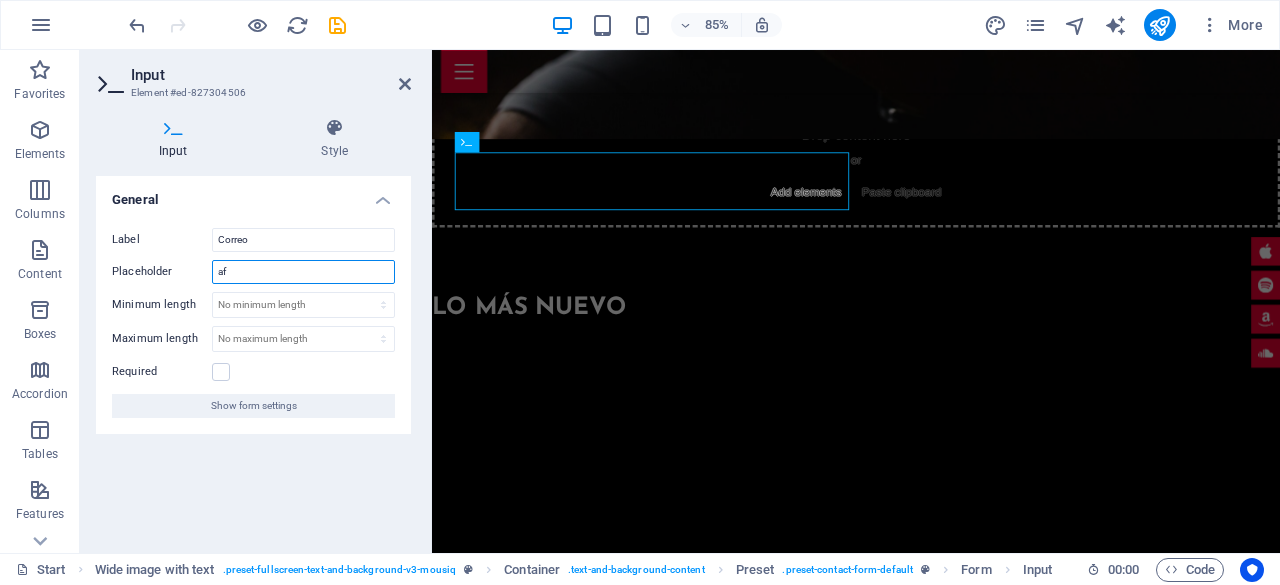 type on "a" 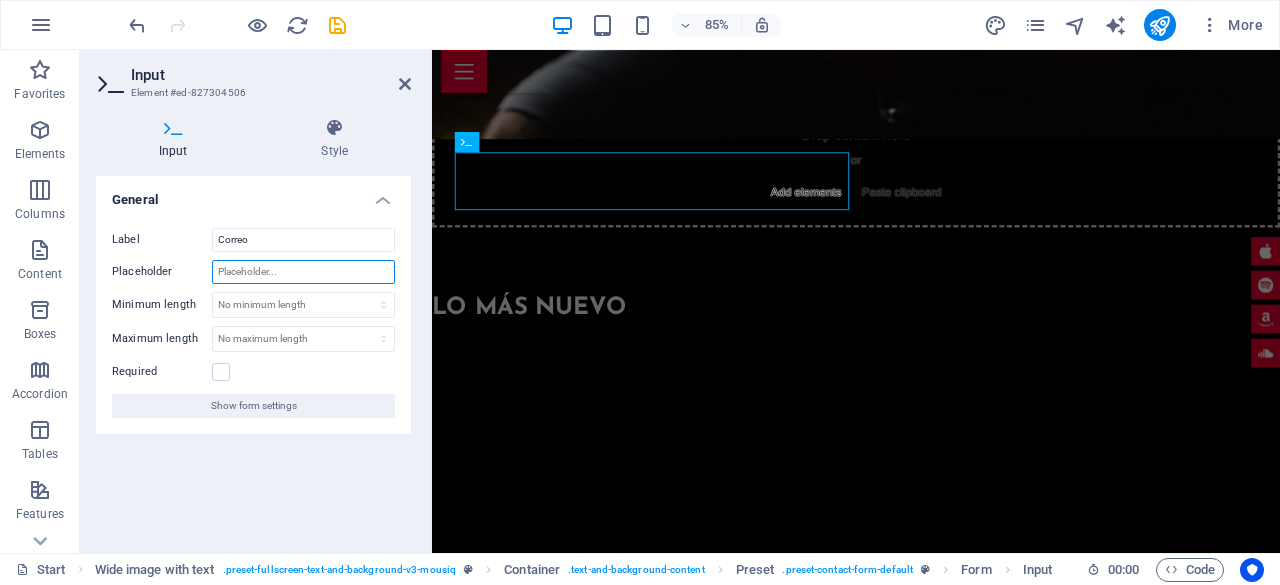 type 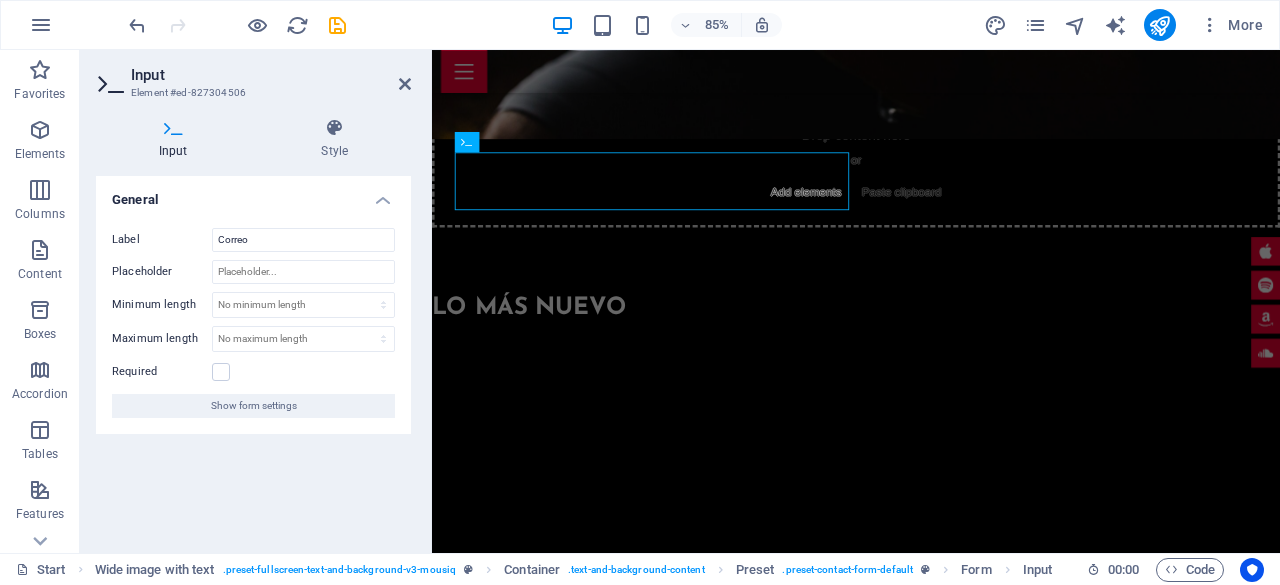 click on "General Label Correo Placeholder Minimum length No minimum length chars Maximum length No maximum length chars Required Show form settings" at bounding box center (253, 356) 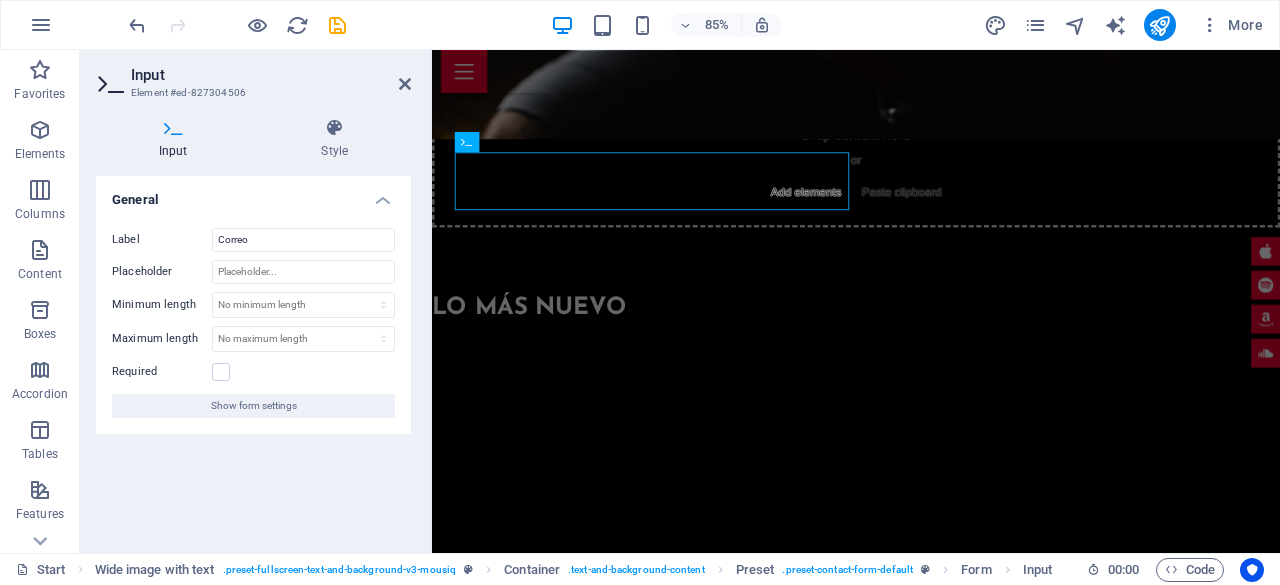 click on "General" at bounding box center (253, 194) 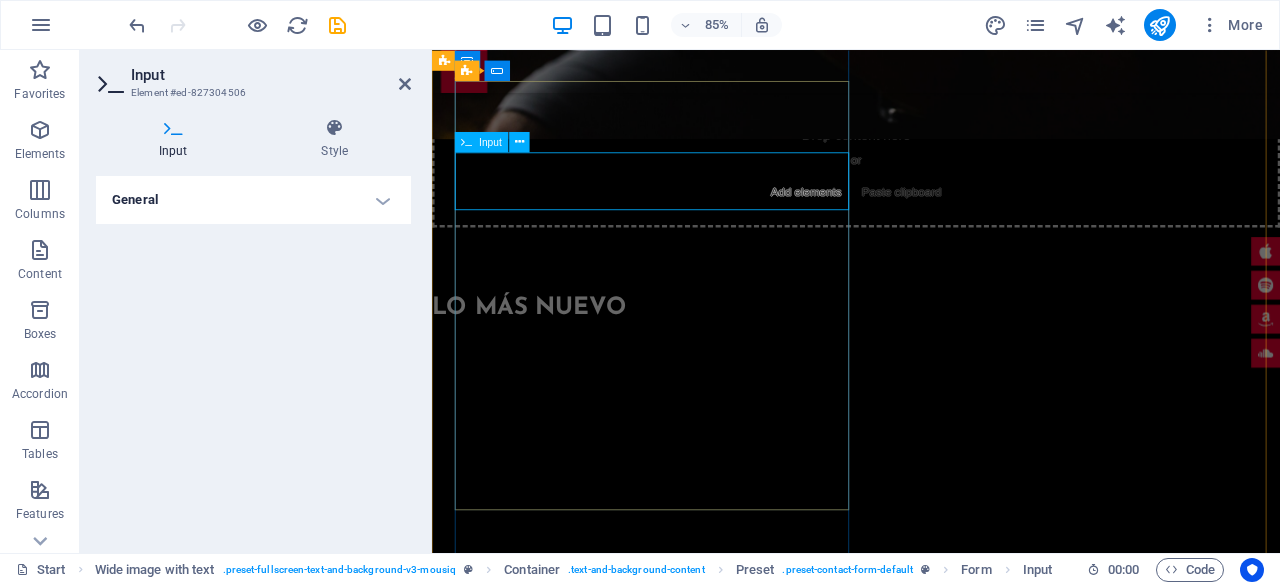 click on "Correo" at bounding box center [944, 3469] 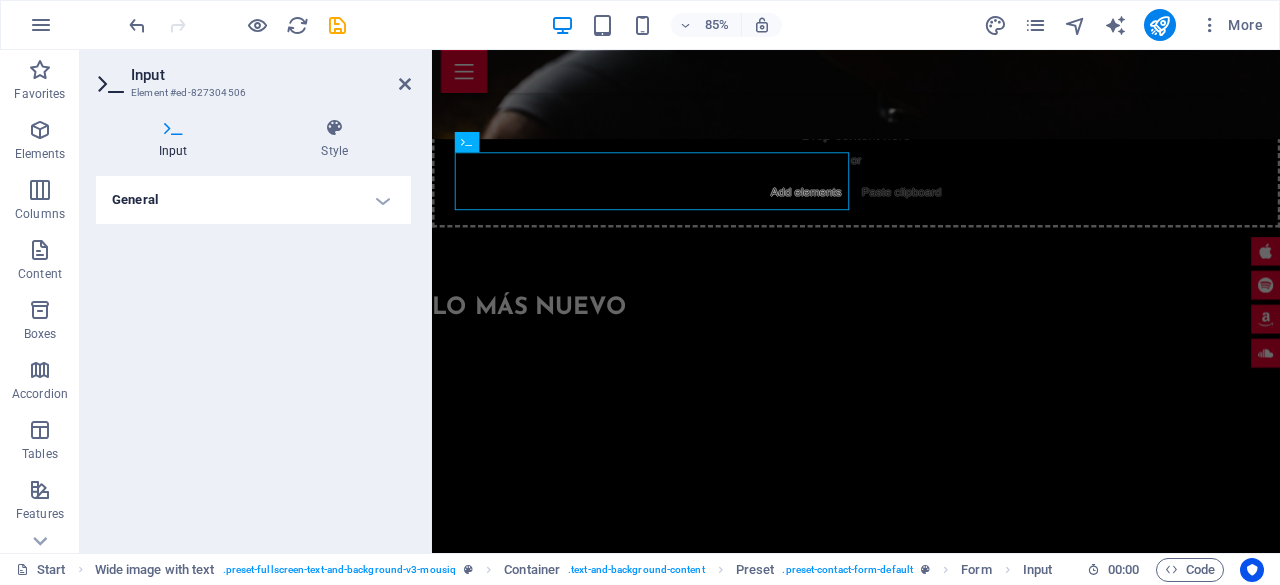 click on "General" at bounding box center (253, 200) 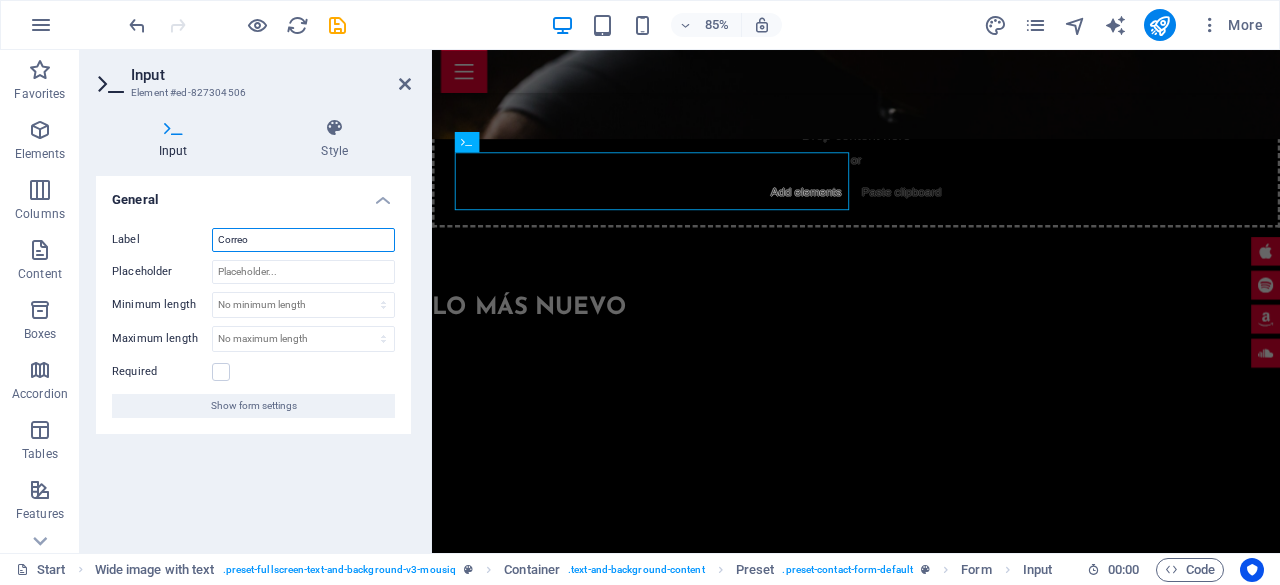 click on "Correo" at bounding box center (303, 240) 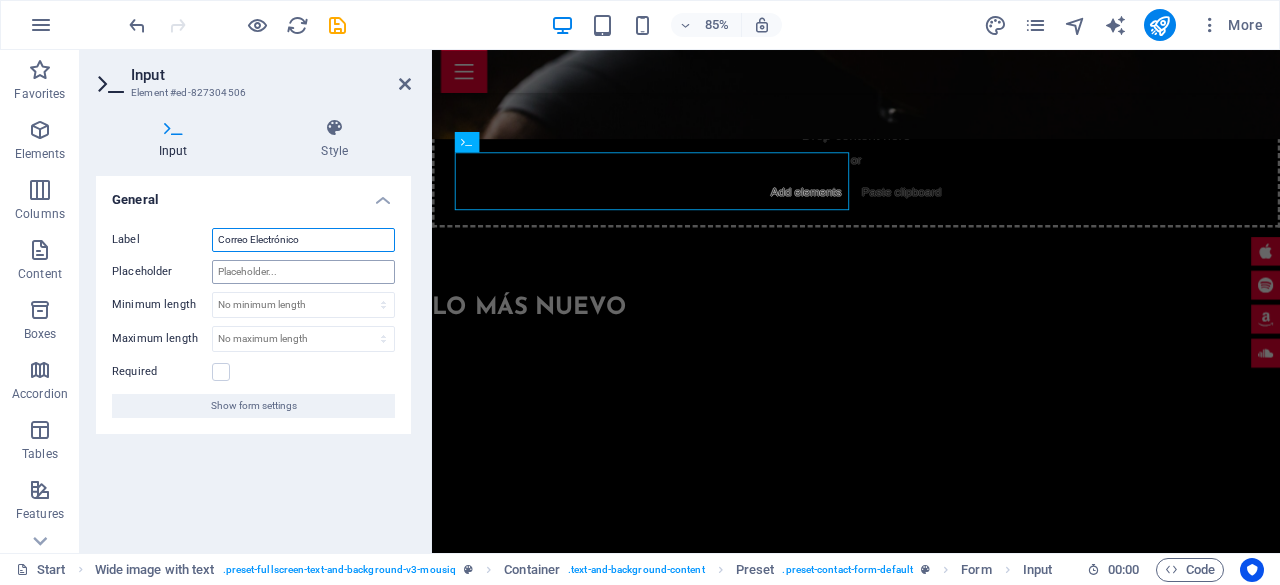 type on "Correo Electrónico" 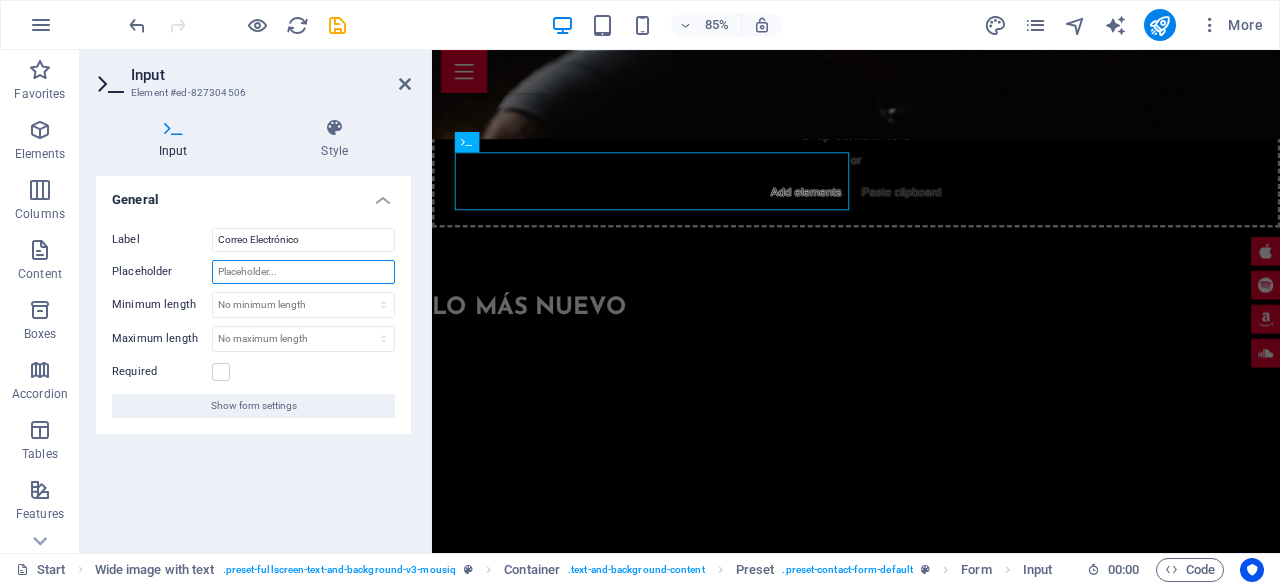 click on "Placeholder" at bounding box center [303, 272] 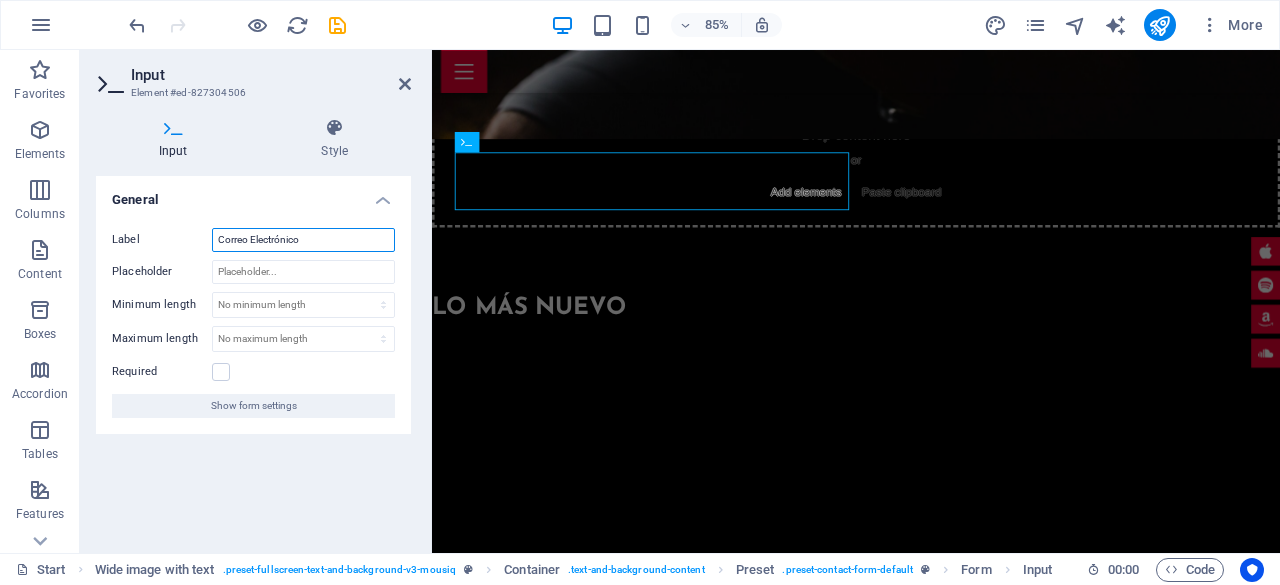 drag, startPoint x: 325, startPoint y: 243, endPoint x: 180, endPoint y: 243, distance: 145 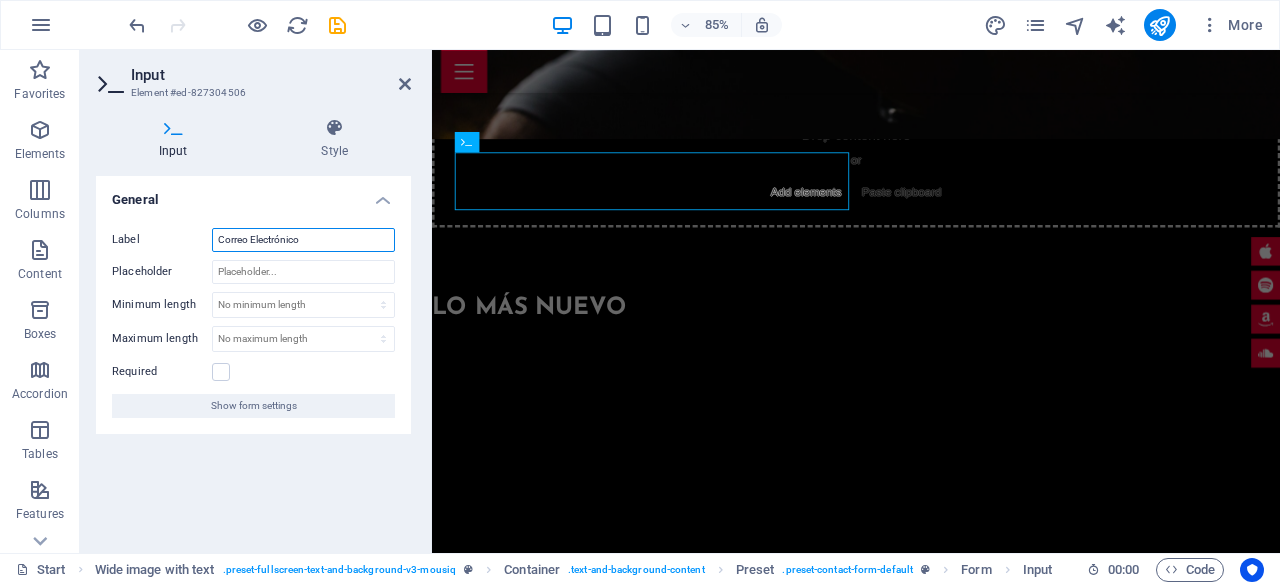 click on "Label Correo Electrónico" at bounding box center (253, 240) 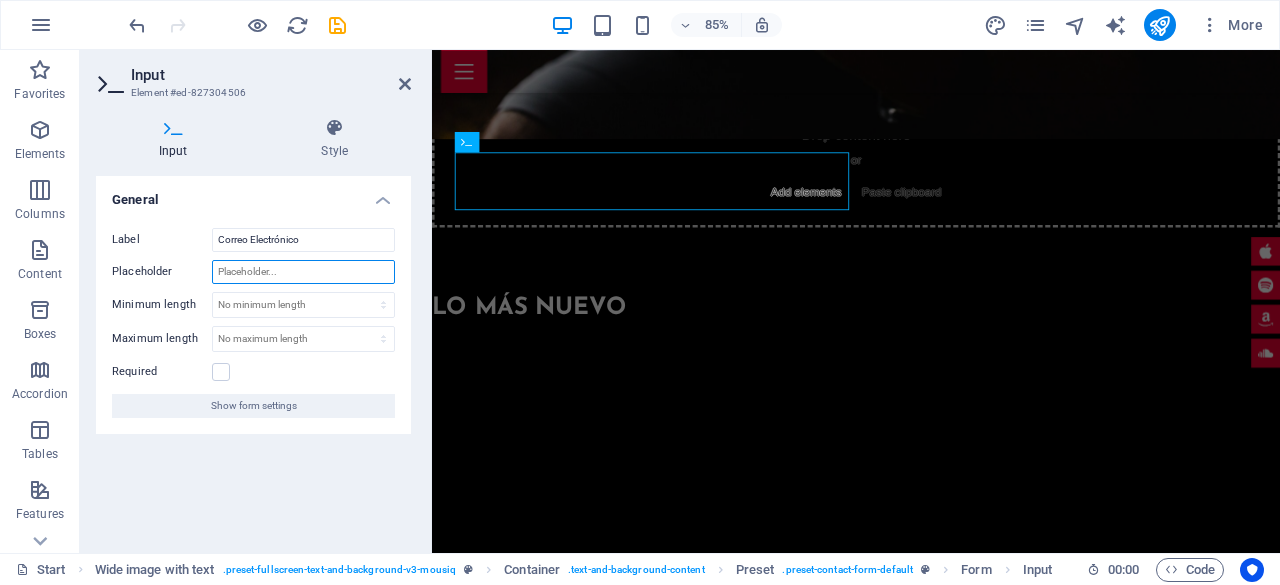 click on "Placeholder" at bounding box center (303, 272) 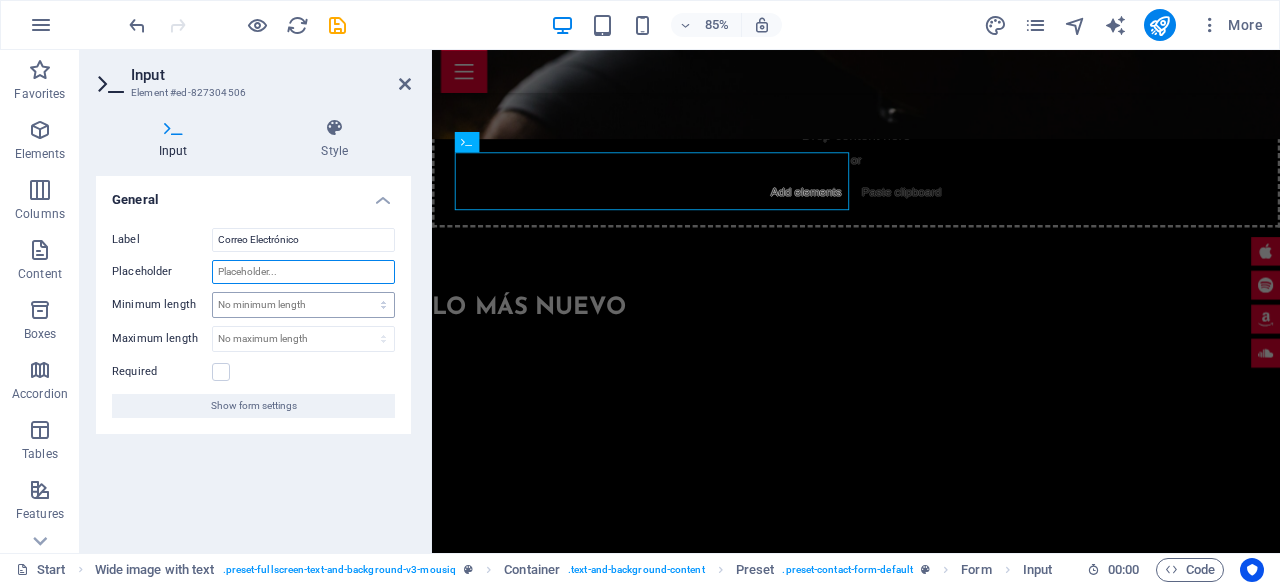 paste on "Correo Electrónico" 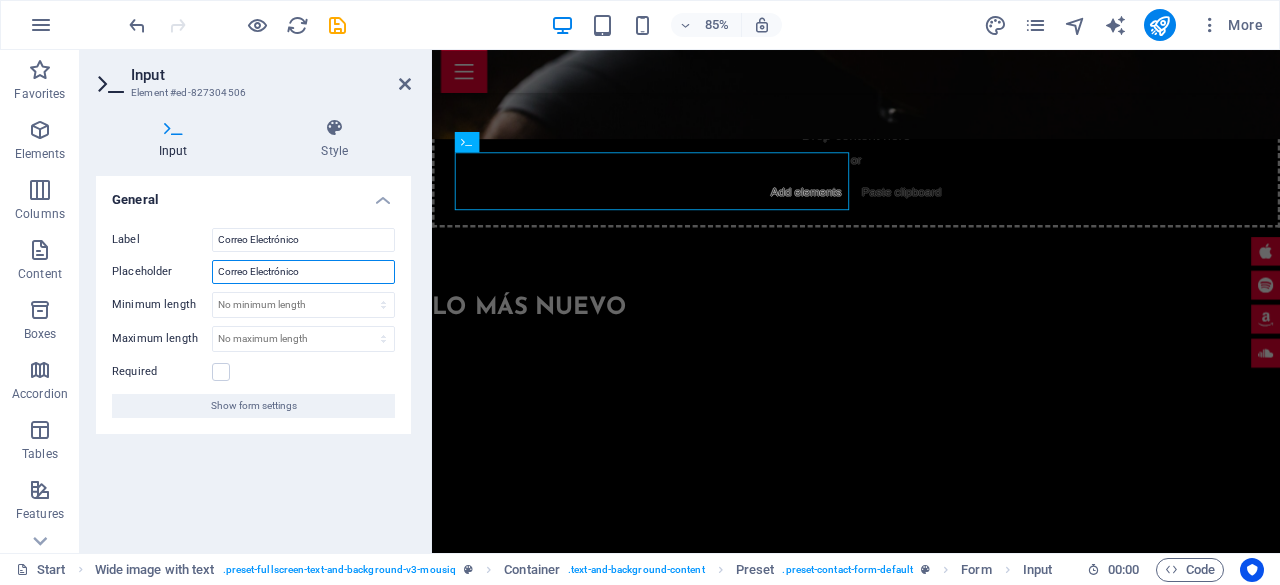type on "Correo Electrónico" 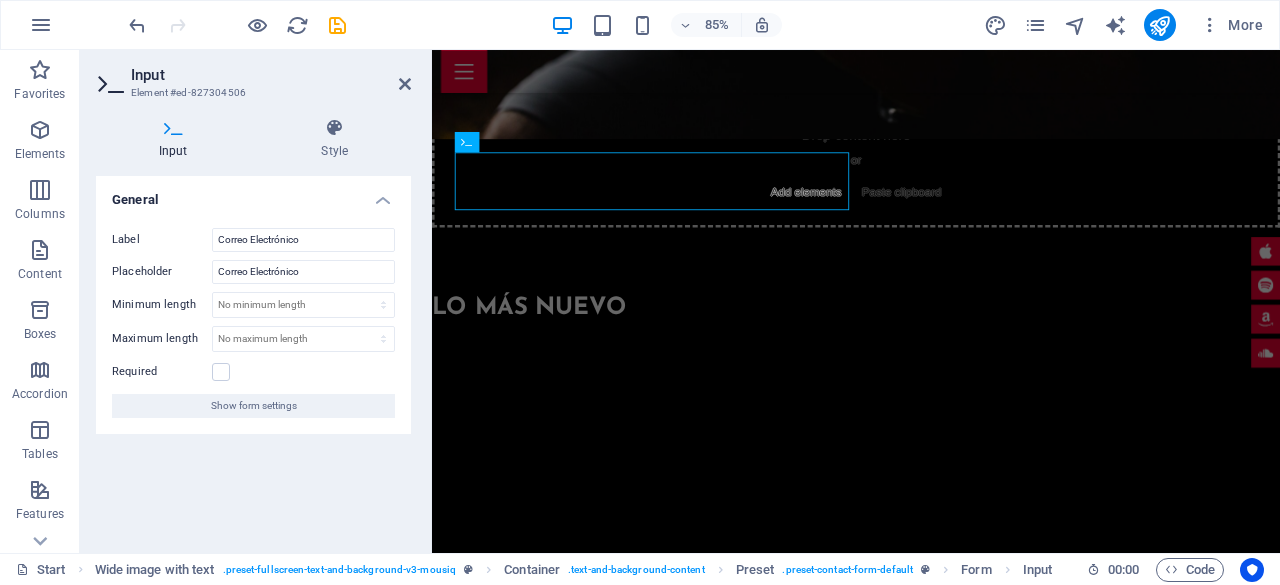 click on "General Label Correo Electrónico Placeholder Correo Electrónico Minimum length No minimum length chars Maximum length No maximum length chars Required Show form settings" at bounding box center (253, 356) 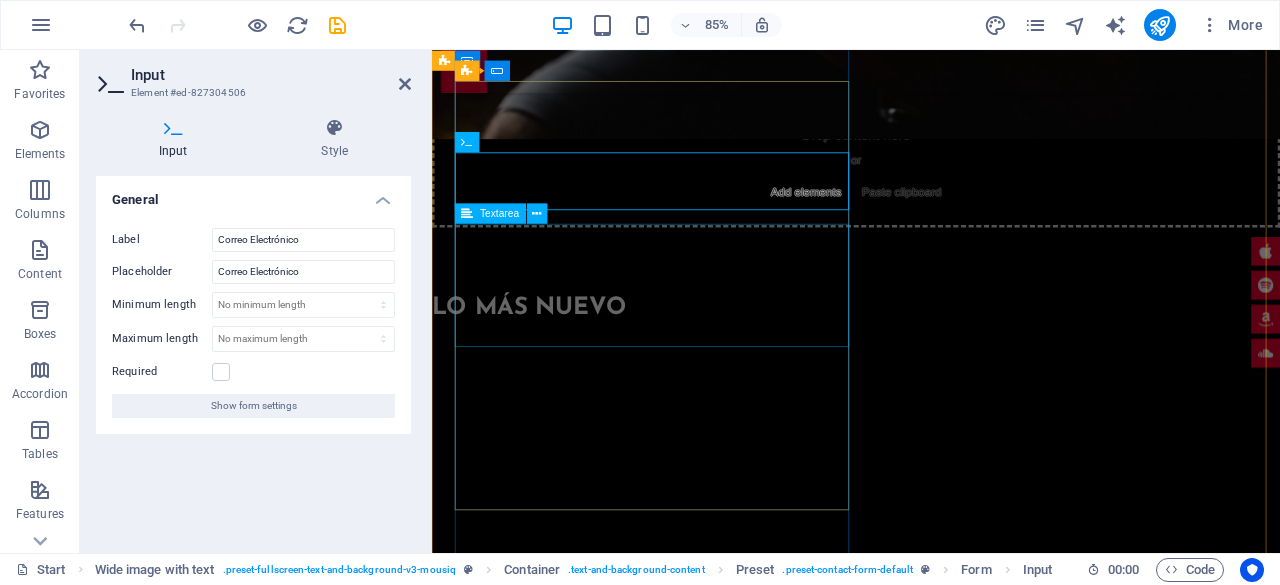 click on "Your Message" at bounding box center [944, 3570] 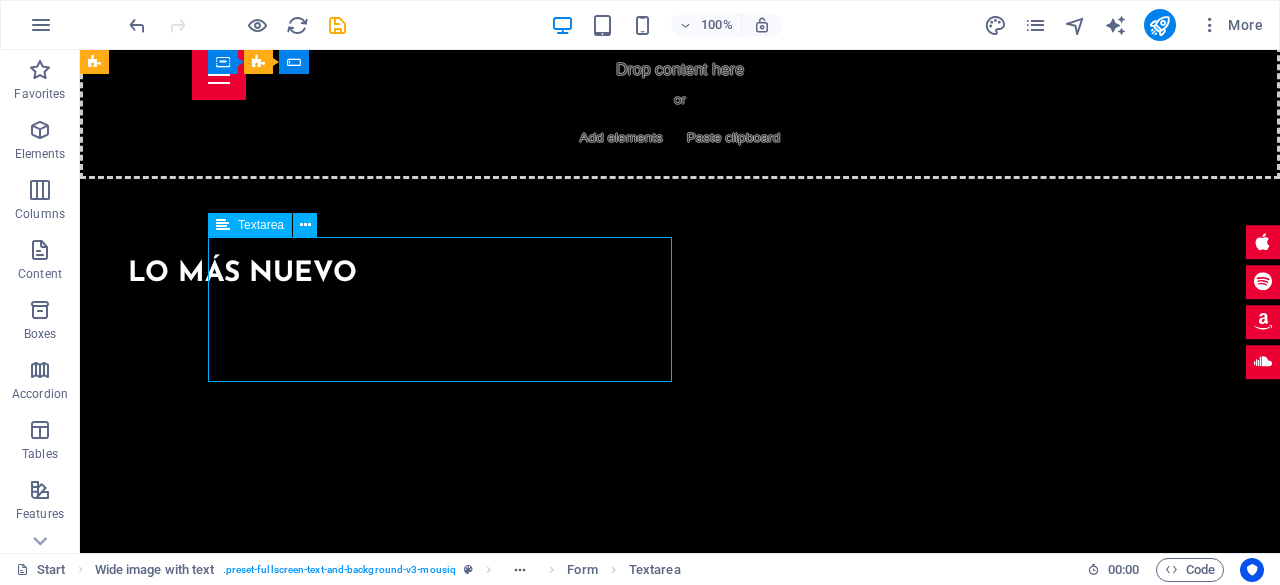 scroll, scrollTop: 5640, scrollLeft: 0, axis: vertical 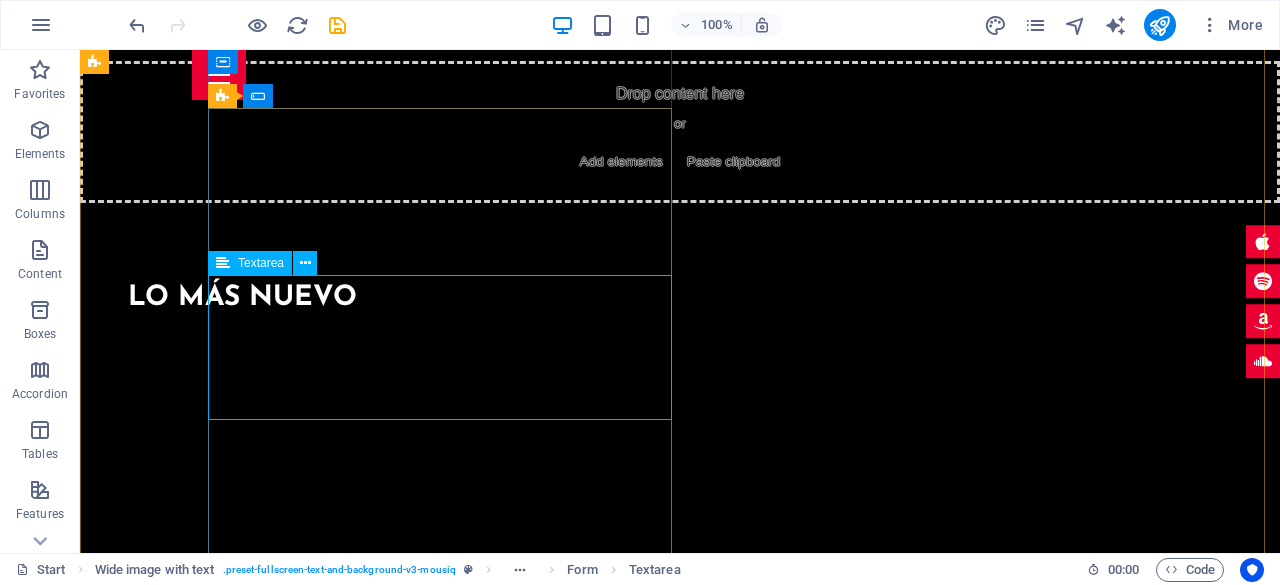 click on "Your Message" at bounding box center (744, 3440) 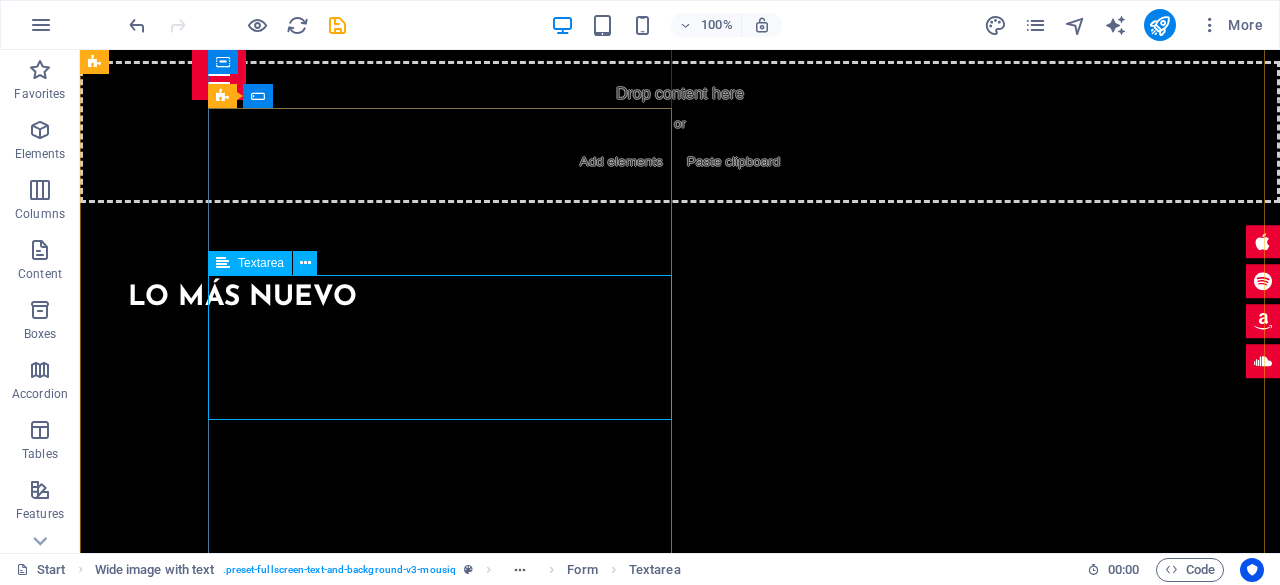 click on "Your Message" at bounding box center (744, 3440) 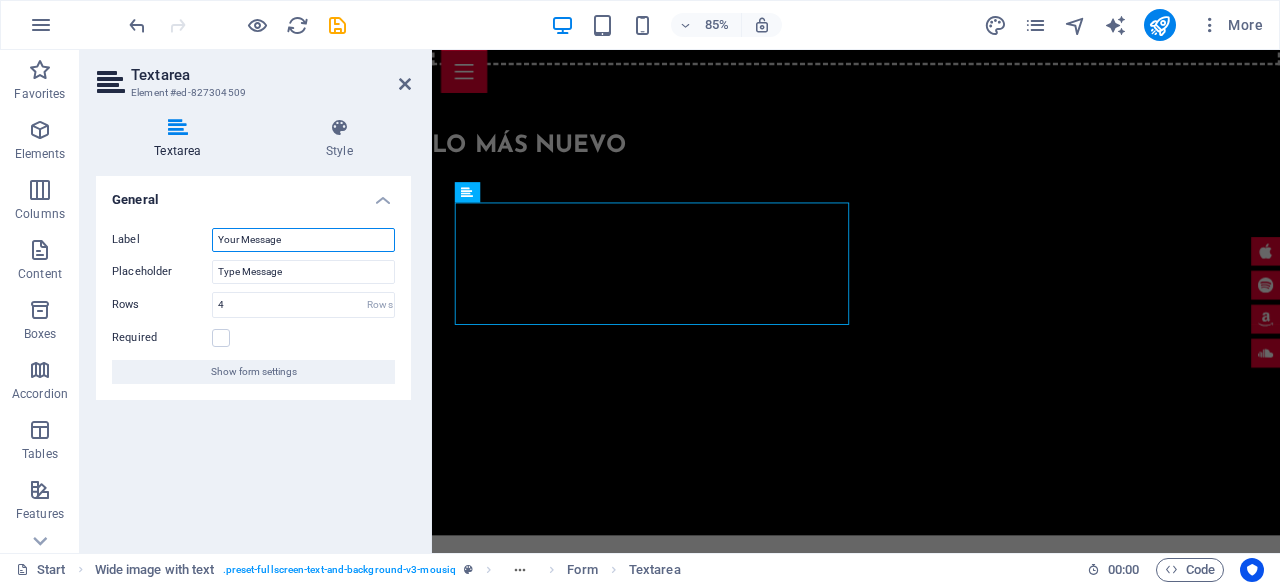 drag, startPoint x: 314, startPoint y: 245, endPoint x: 196, endPoint y: 247, distance: 118.016945 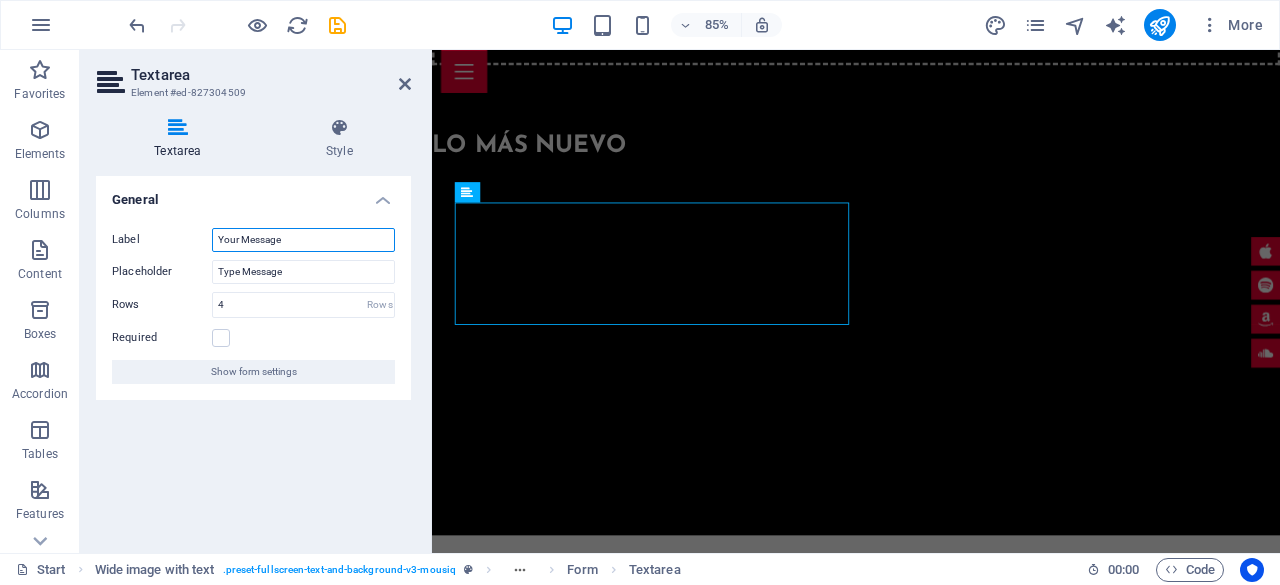 click on "Label Your Message" at bounding box center [253, 240] 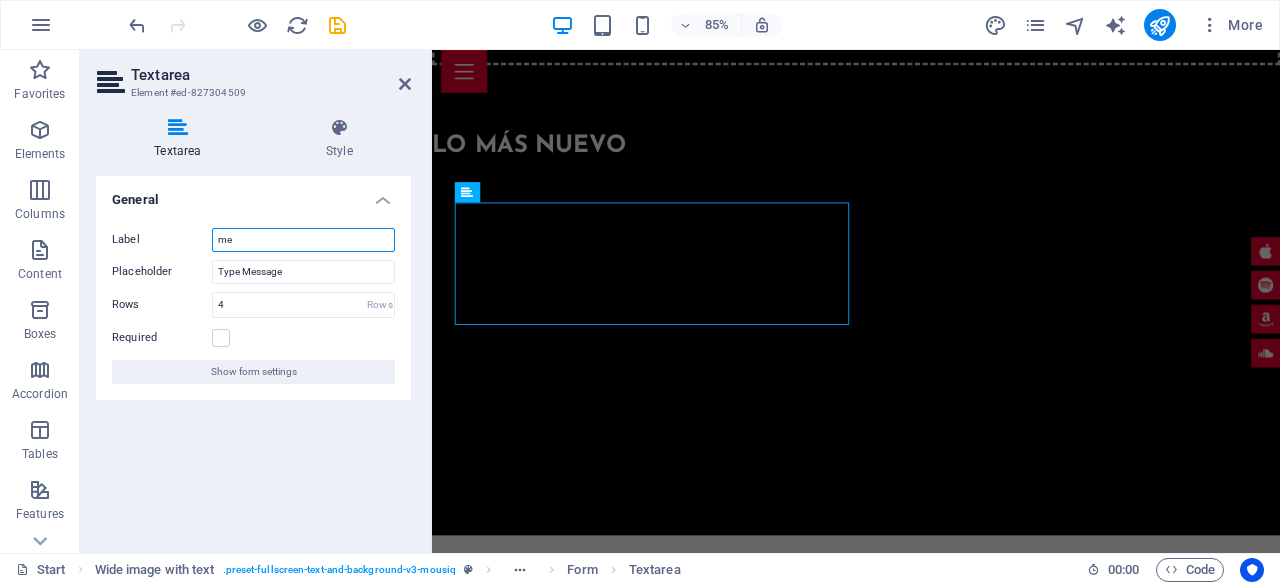 type on "m" 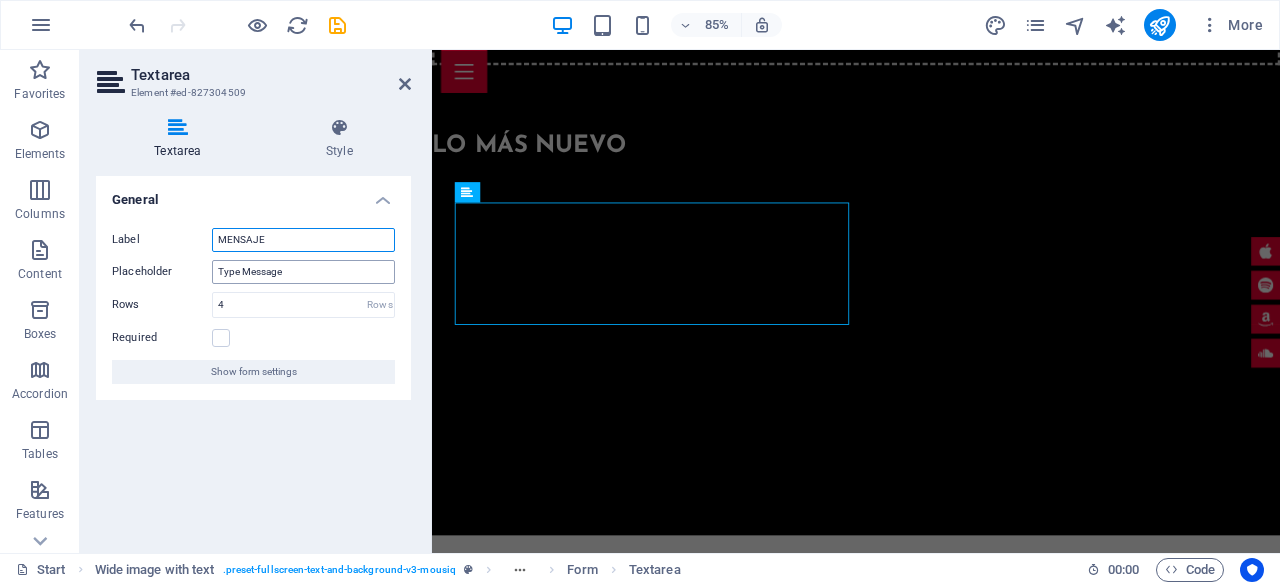 type on "MENSAJE" 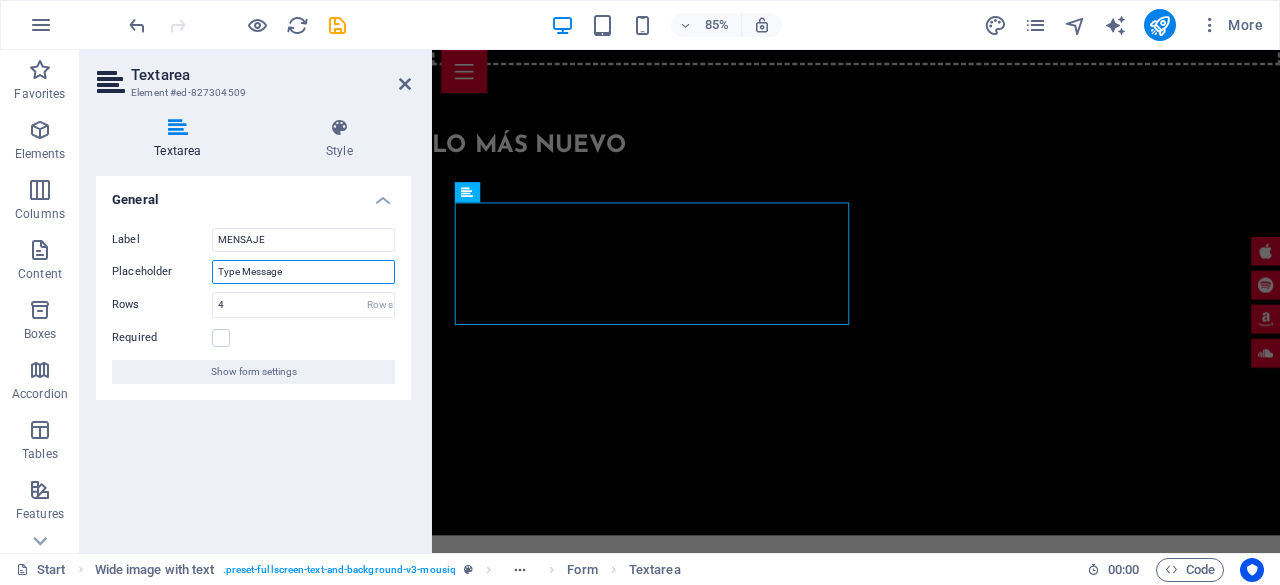 click on "Type Message" at bounding box center (303, 272) 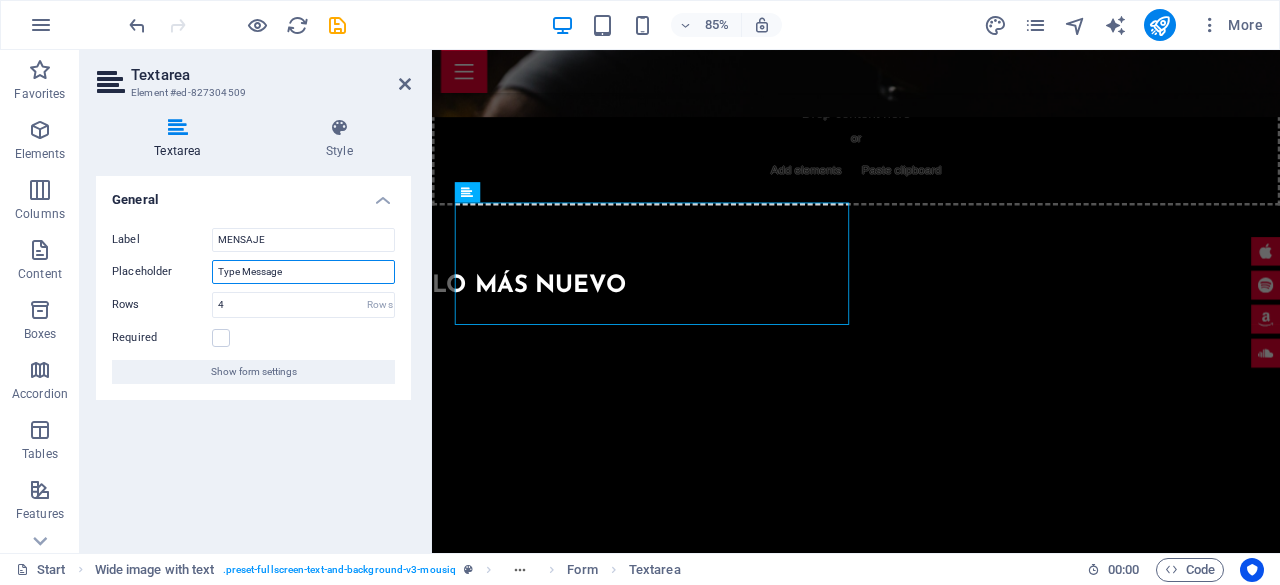 drag, startPoint x: 313, startPoint y: 277, endPoint x: 160, endPoint y: 261, distance: 153.83432 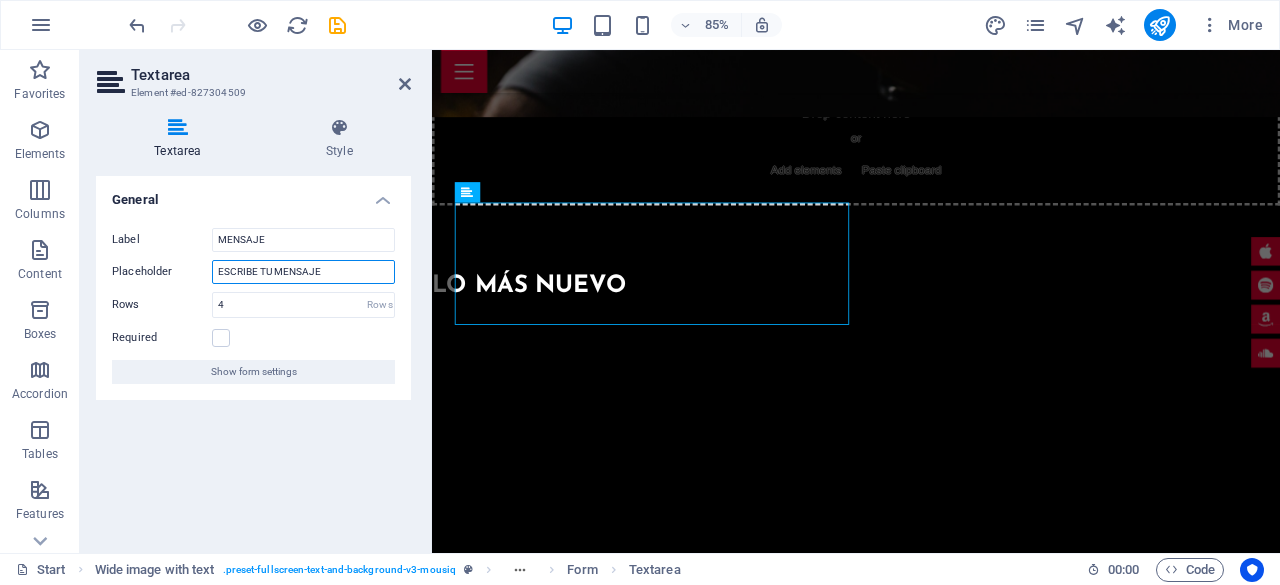 type on "ESCRIBE TU MENSAJE" 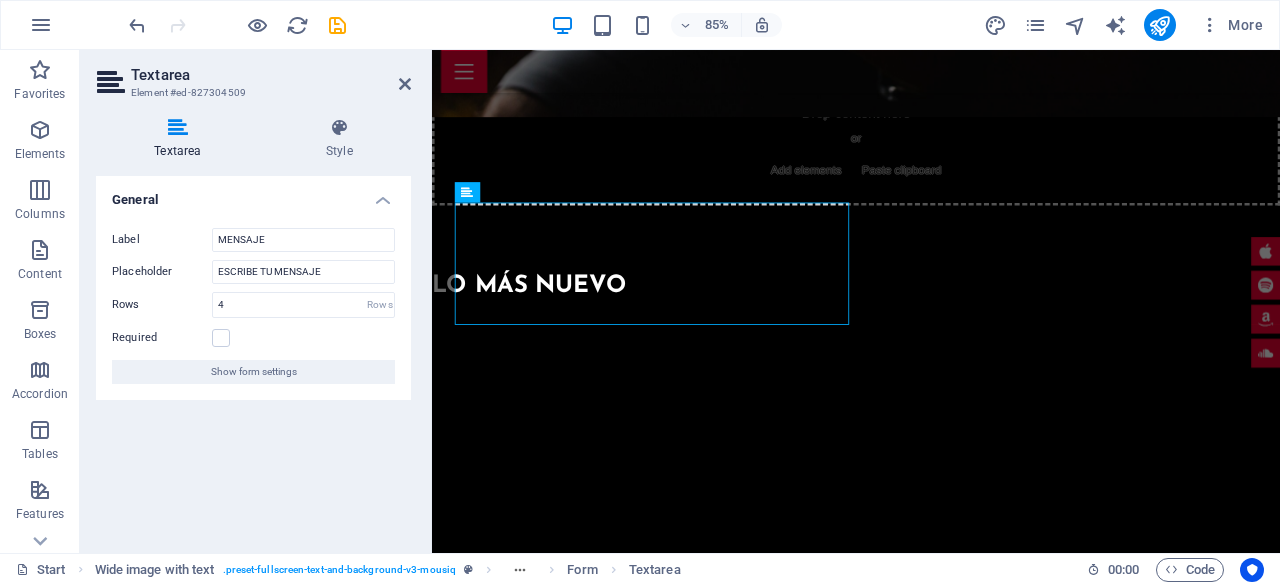 click on "General Label MENSAJE Placeholder ESCRIBE TU MENSAJE Rows 4 Rows Required Show form settings" at bounding box center [253, 356] 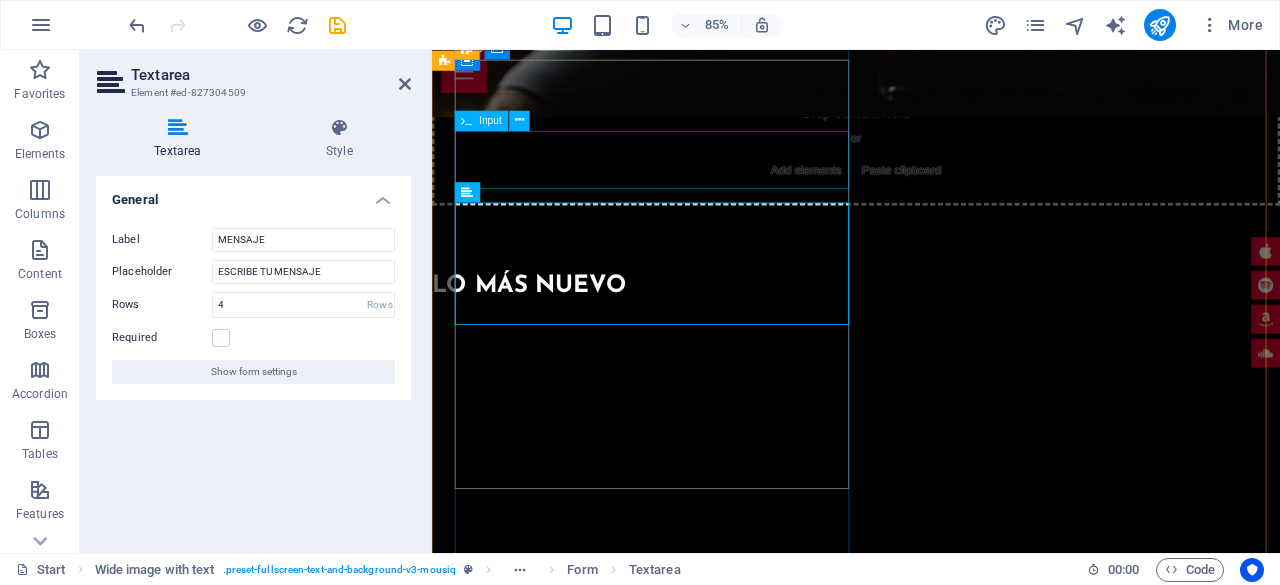 click on "Correo Electrónico" at bounding box center (944, 3444) 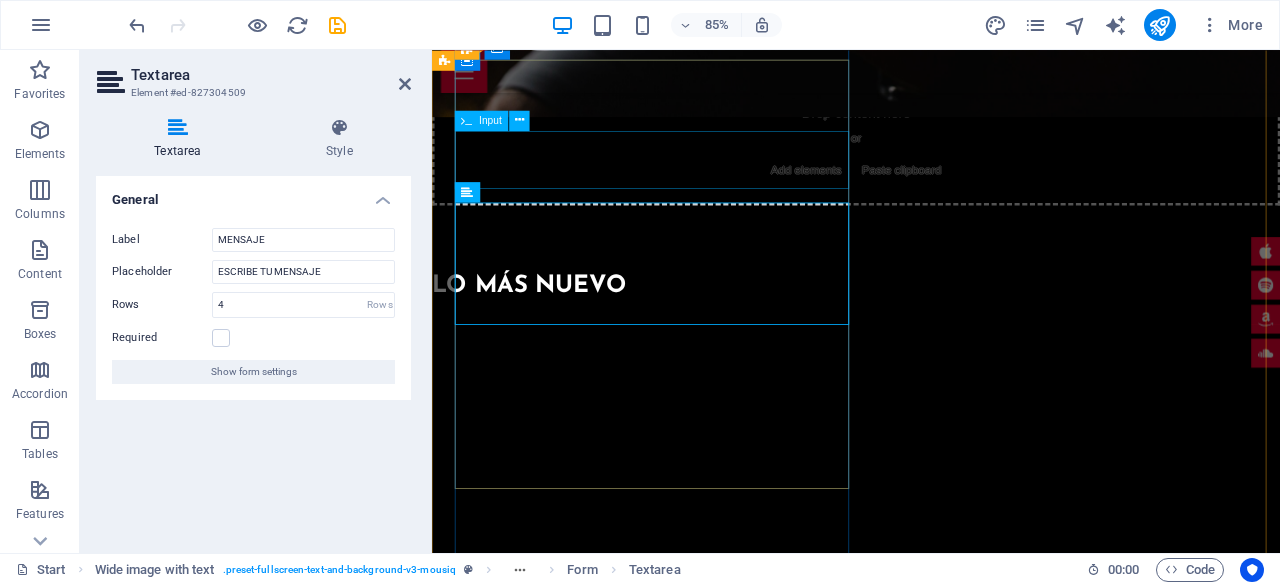 click on "Correo Electrónico" at bounding box center (944, 3444) 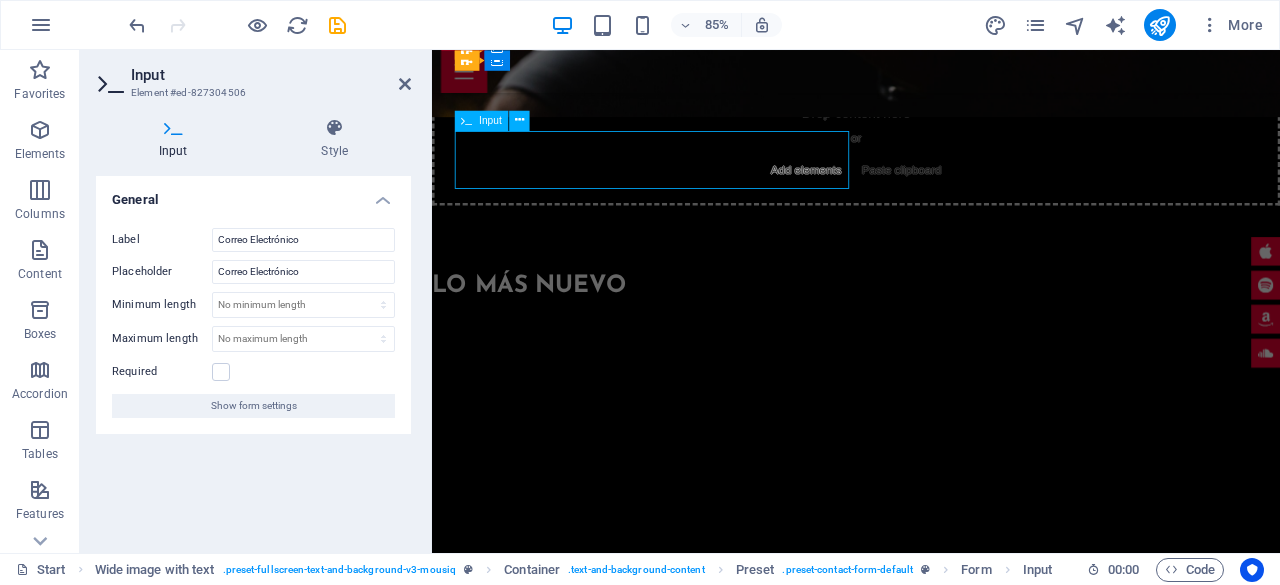 click on "Correo Electrónico" at bounding box center (746, 3444) 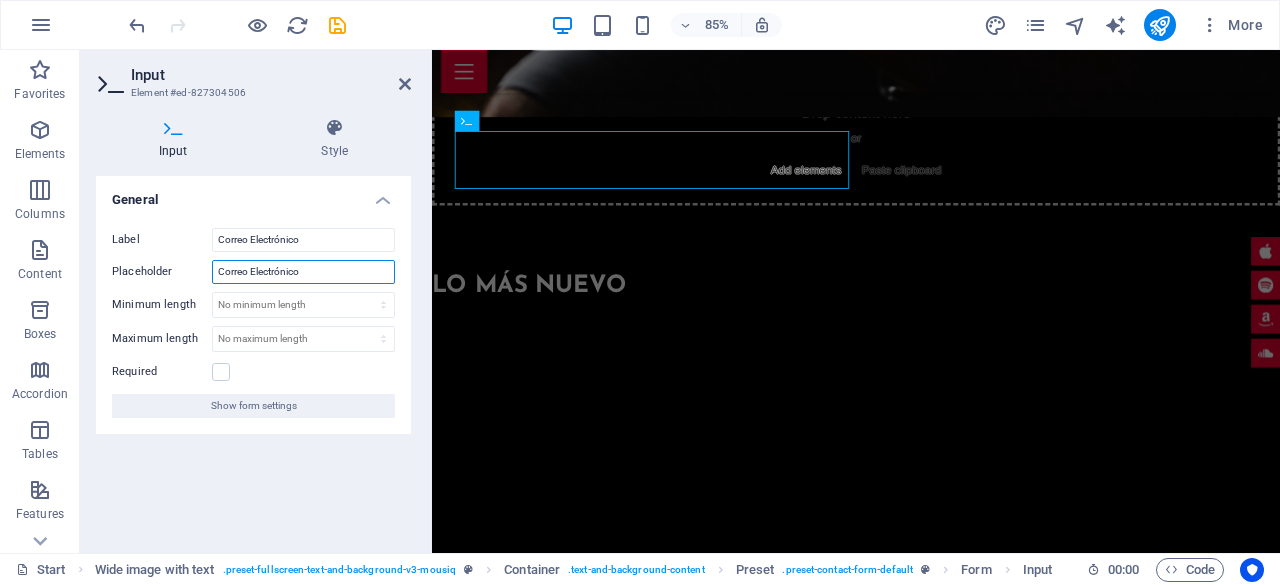 drag, startPoint x: 310, startPoint y: 268, endPoint x: 171, endPoint y: 269, distance: 139.0036 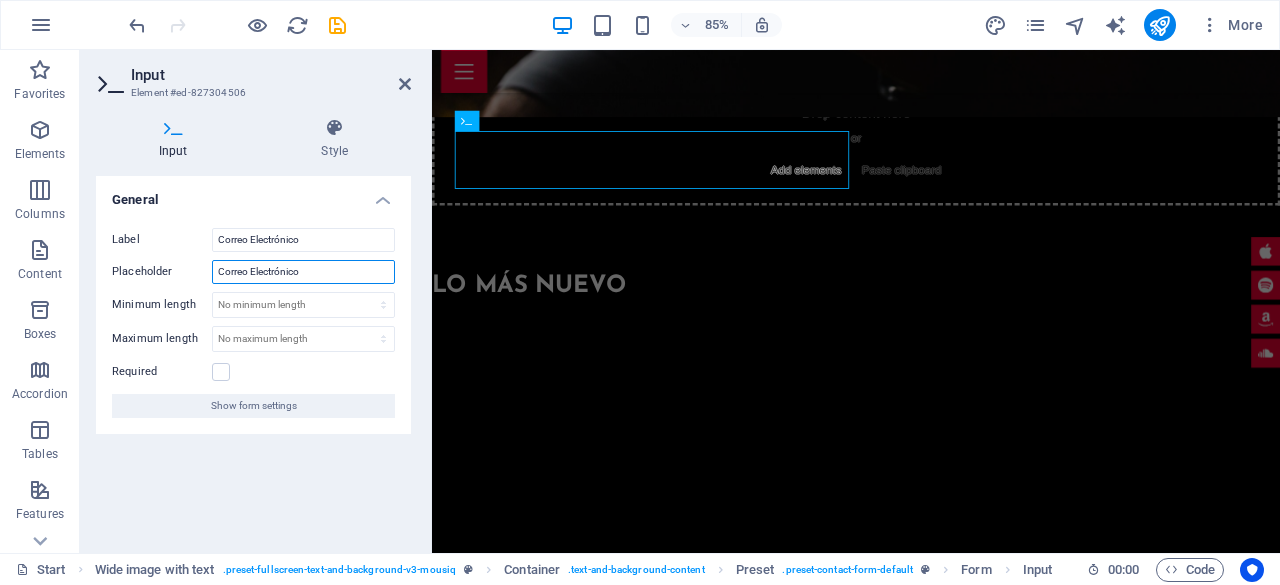 click on "Placeholder Correo Electrónico" at bounding box center (253, 272) 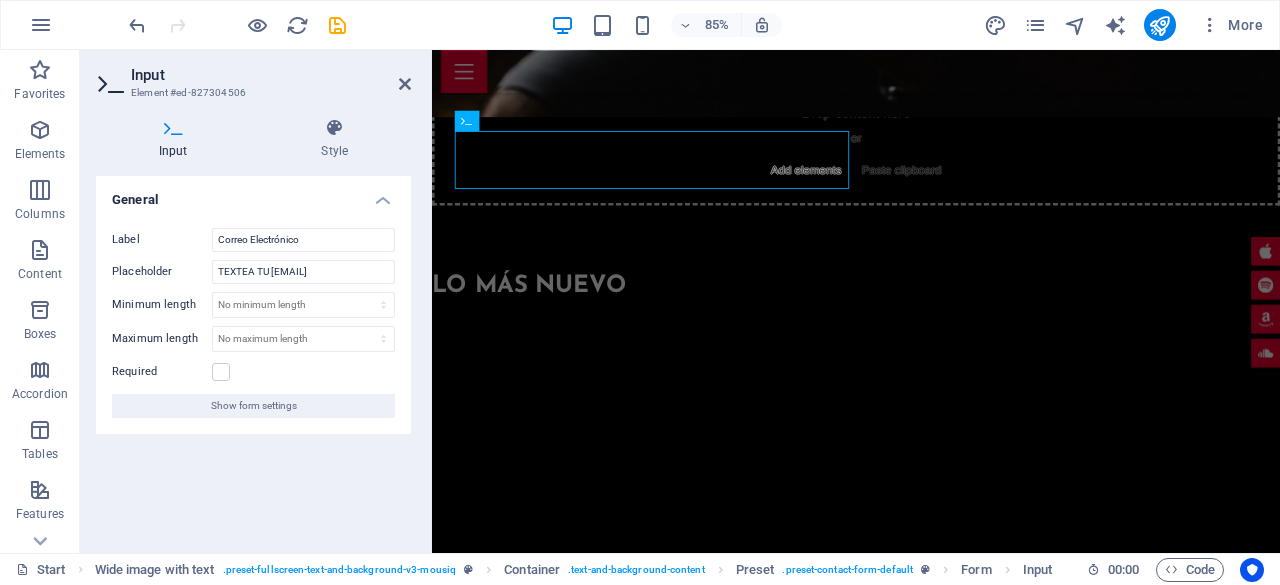 click on "General Label Correo Electrónico Placeholder [EMAIL] Minimum length No minimum length chars Maximum length No maximum length chars Required Show form settings" at bounding box center [253, 356] 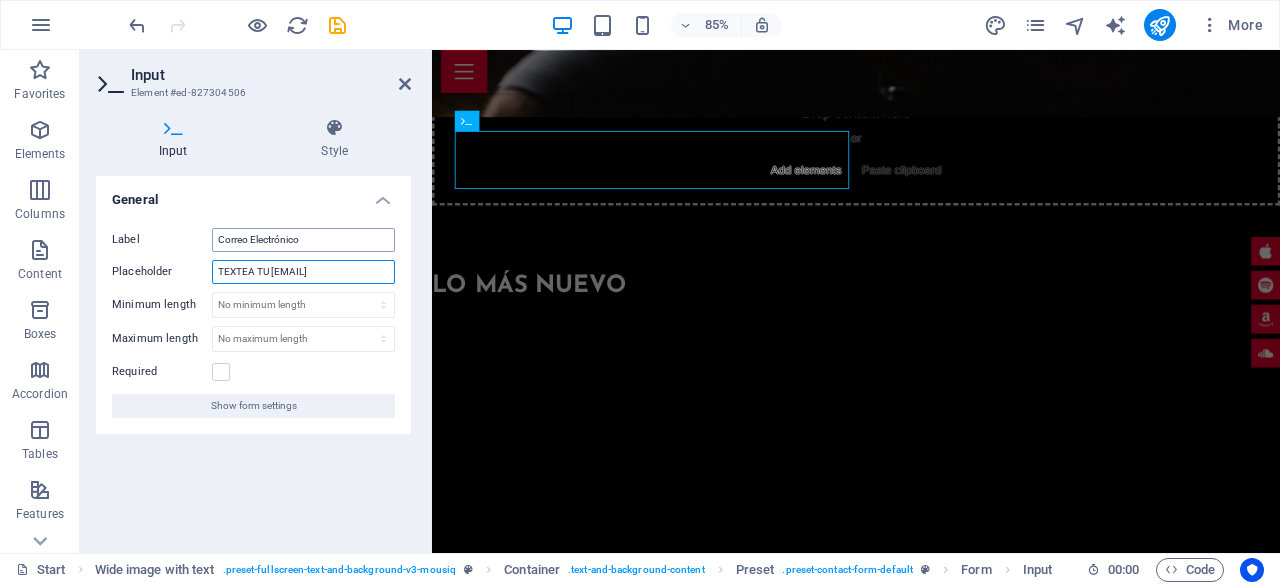 drag, startPoint x: 255, startPoint y: 267, endPoint x: 240, endPoint y: 231, distance: 39 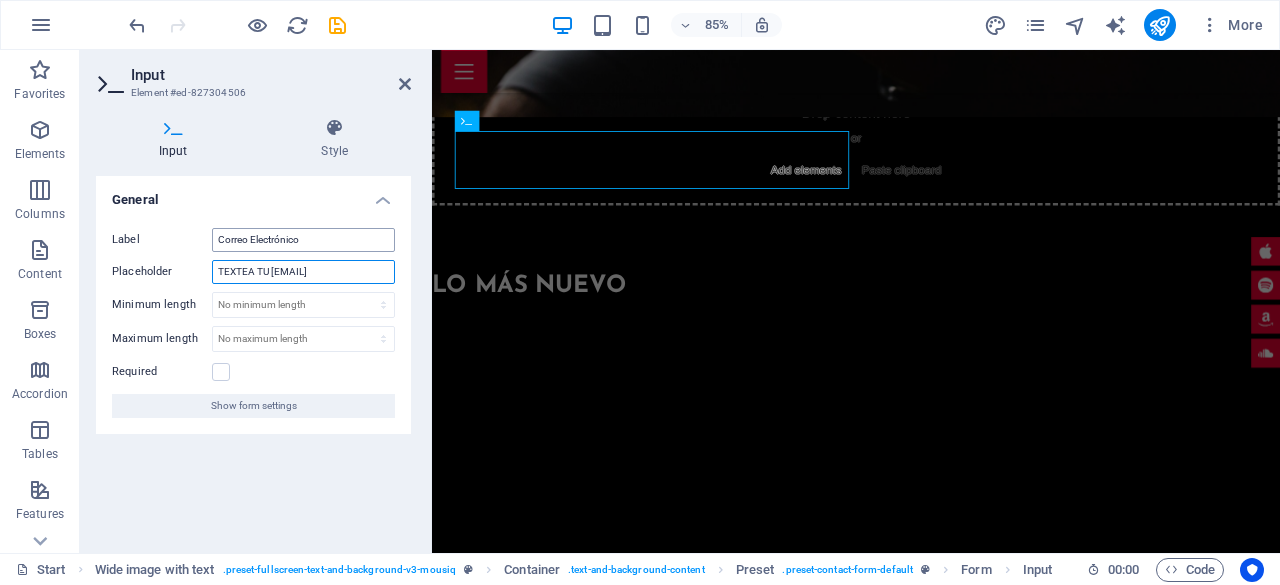 click on "Placeholder TEXTEA TU CORREO" at bounding box center [253, 272] 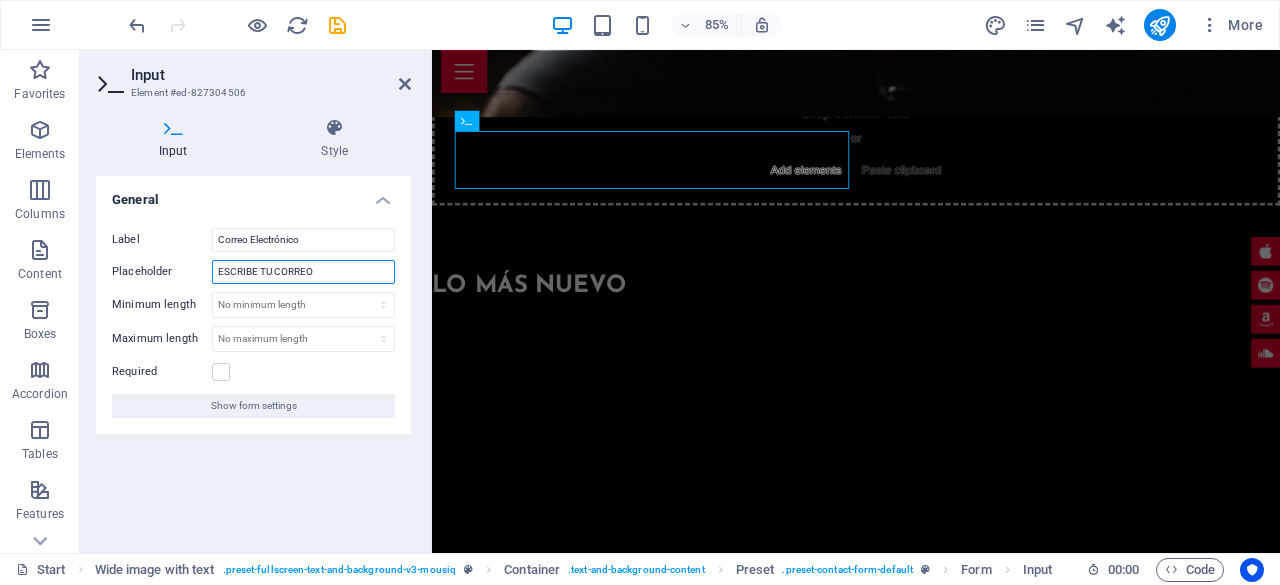 type on "ESCRIBE TU CORREO" 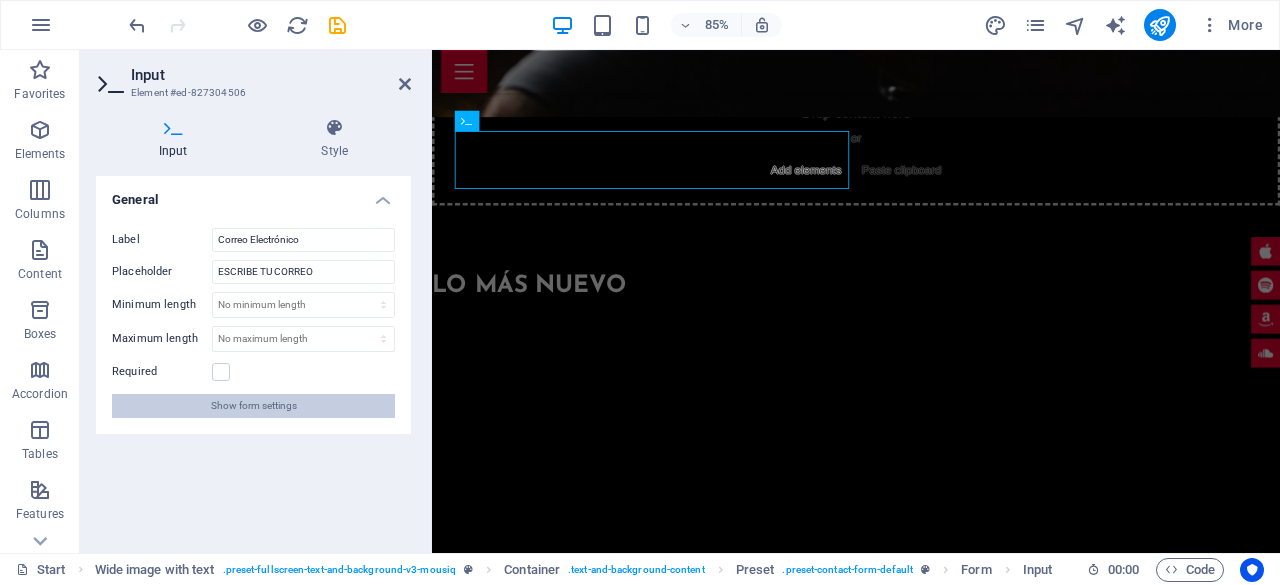 click on "Label Correo Electrónico Placeholder ESCRIBE TU CORREO Minimum length No minimum length chars Maximum length No maximum length chars Required Show form settings" at bounding box center [253, 323] 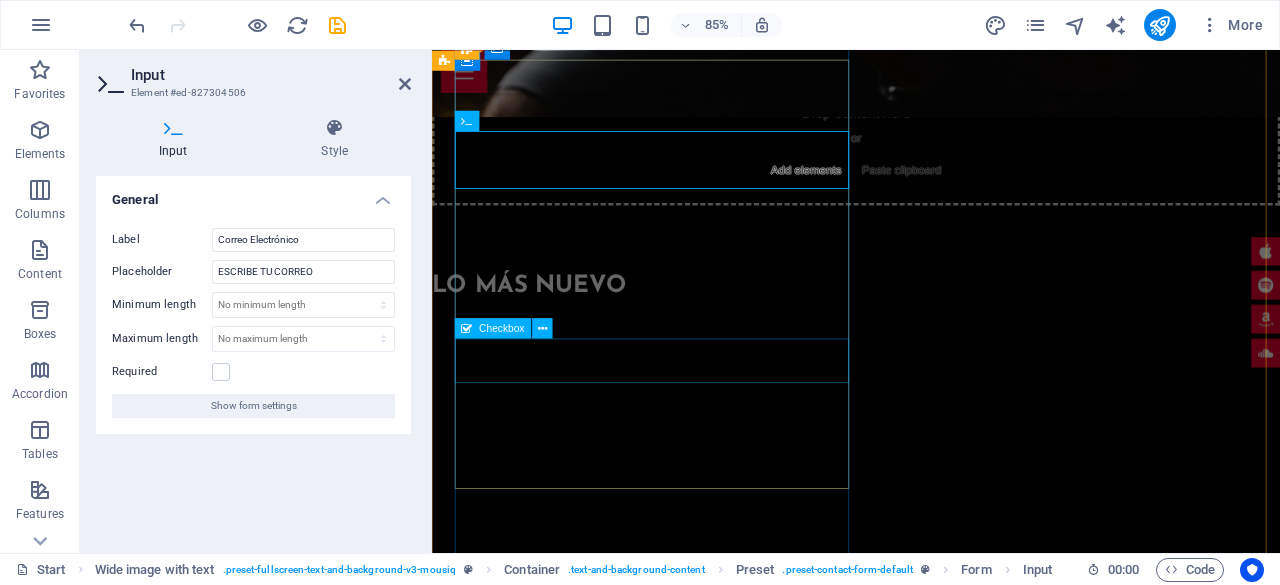 click on "I have read and understand the privacy policy." at bounding box center (944, 3640) 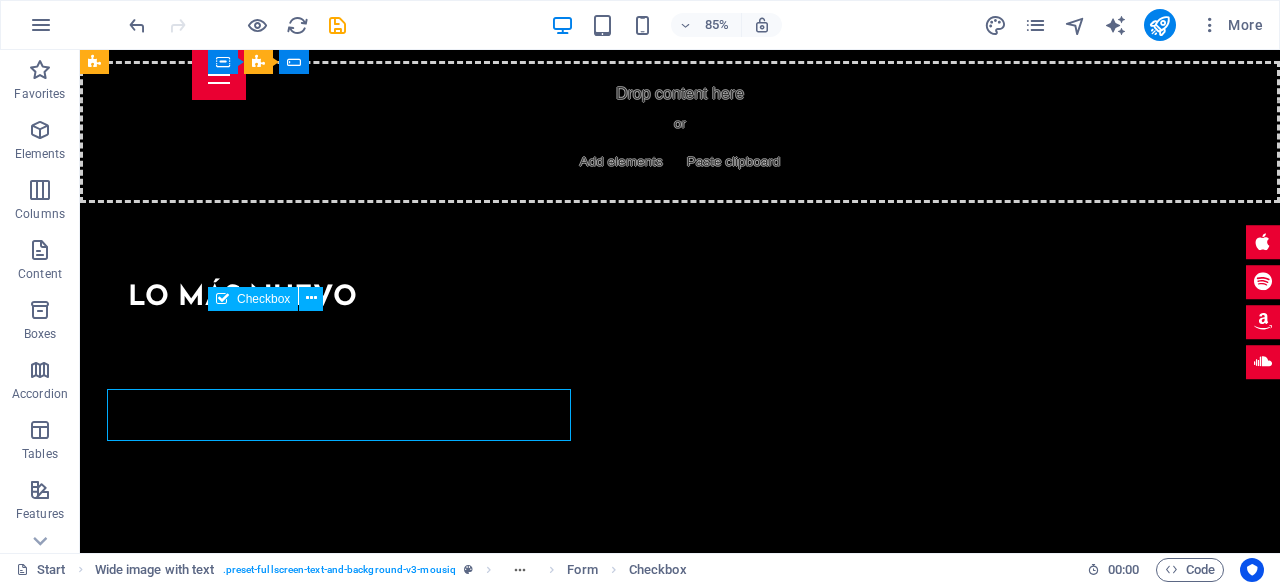 scroll, scrollTop: 5766, scrollLeft: 0, axis: vertical 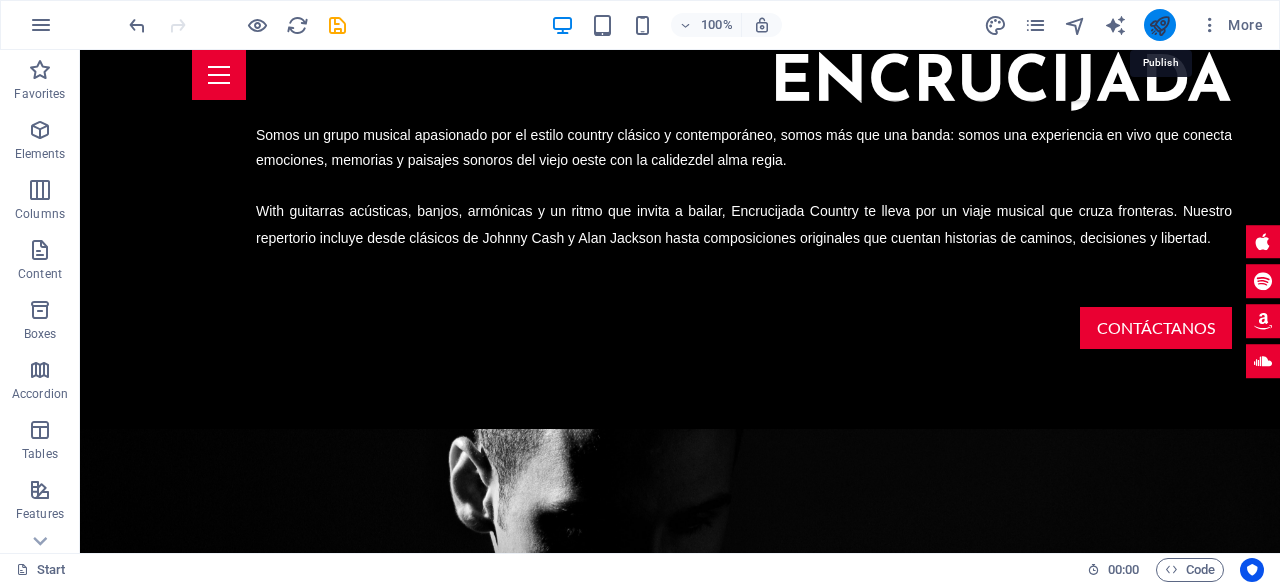 click at bounding box center (1159, 25) 